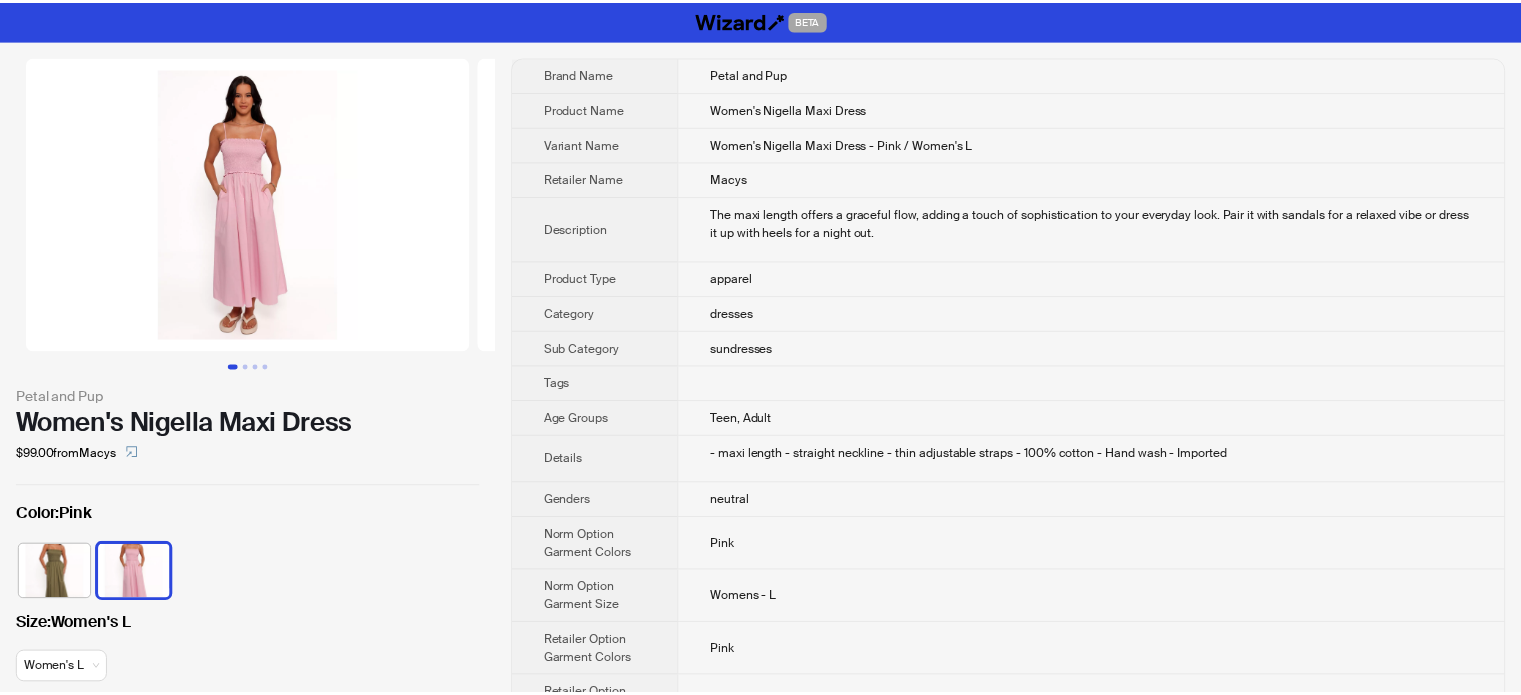 scroll, scrollTop: 0, scrollLeft: 0, axis: both 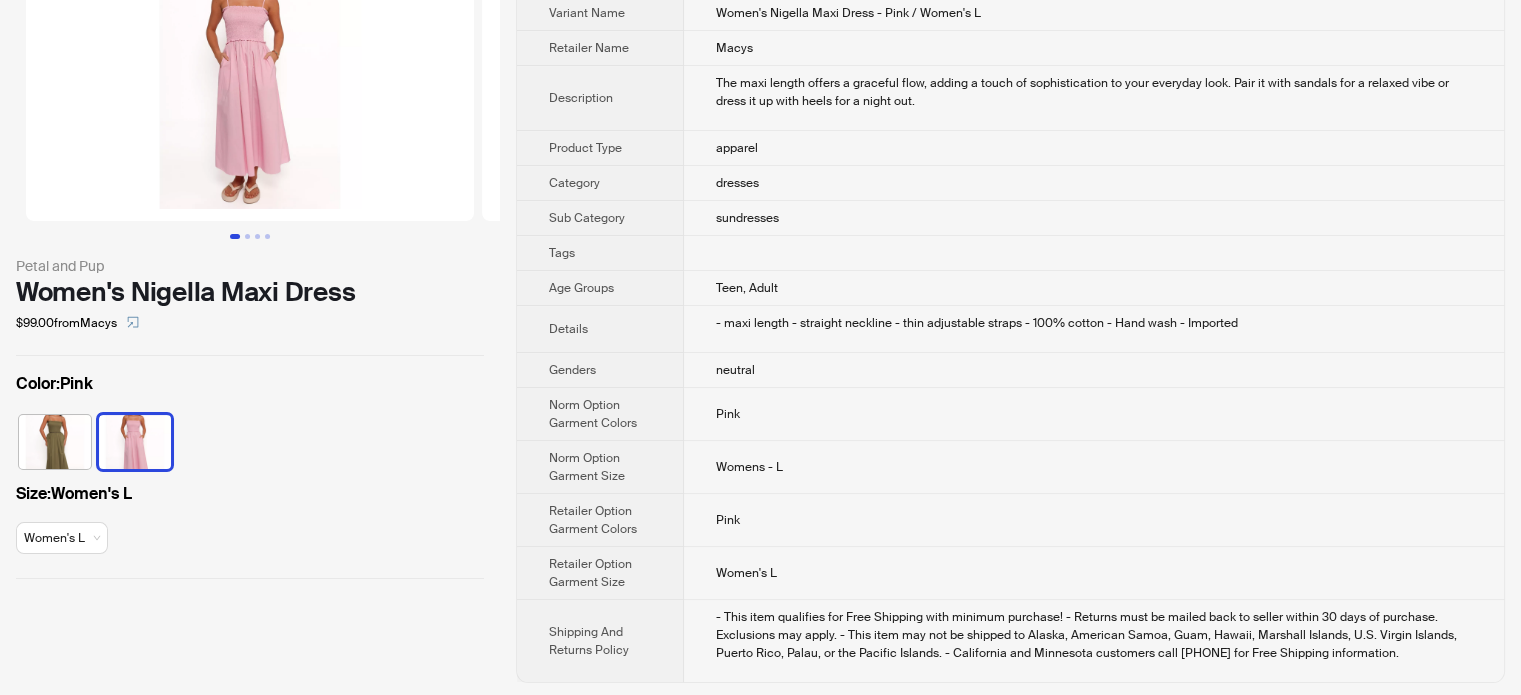 click on "sundresses" at bounding box center (1094, 218) 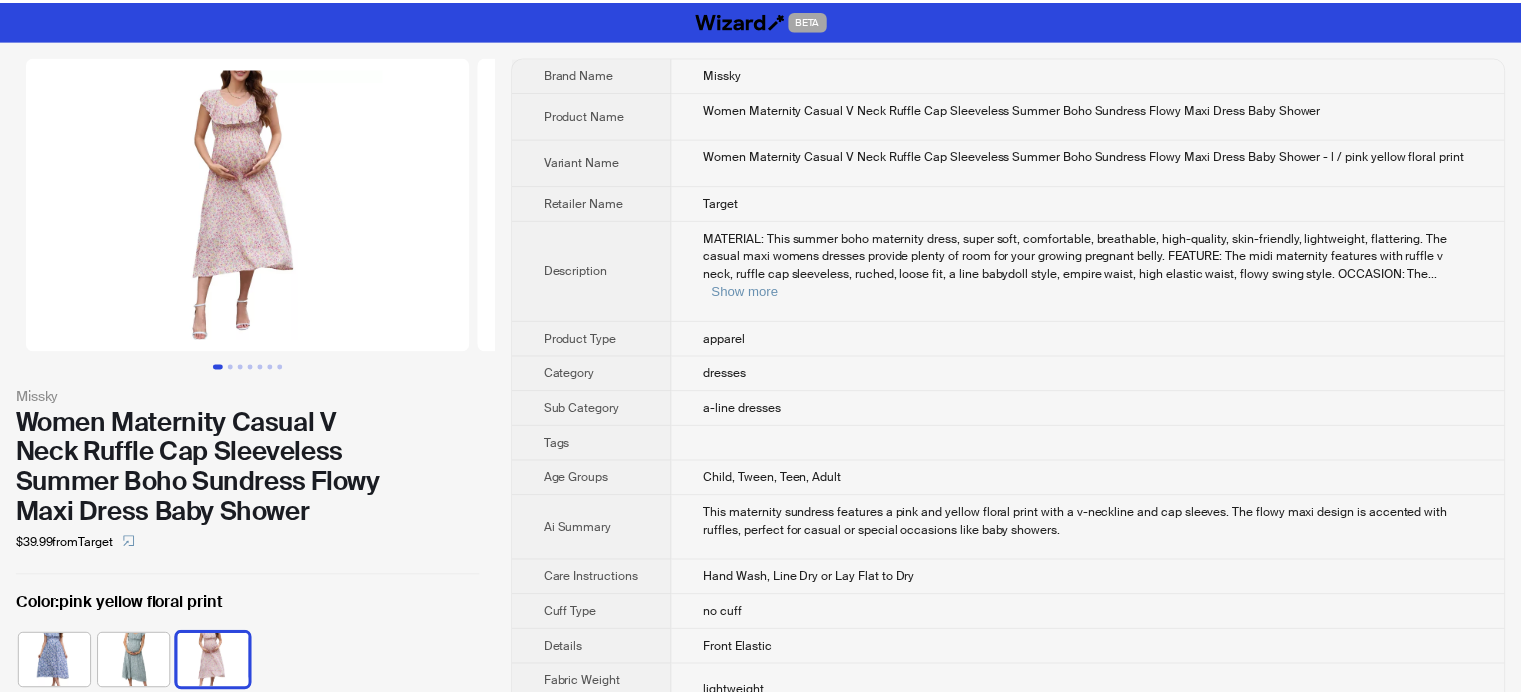 scroll, scrollTop: 0, scrollLeft: 0, axis: both 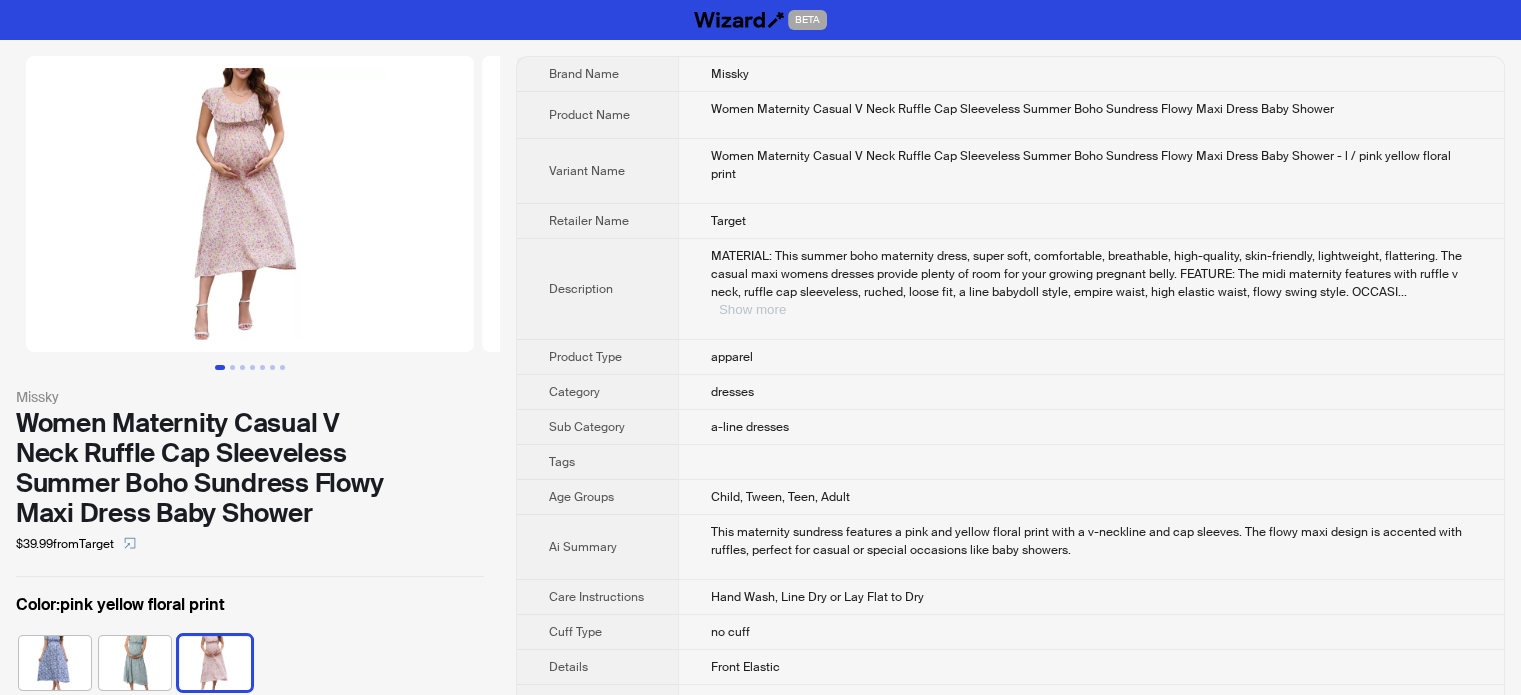 click on "Show more" at bounding box center [752, 309] 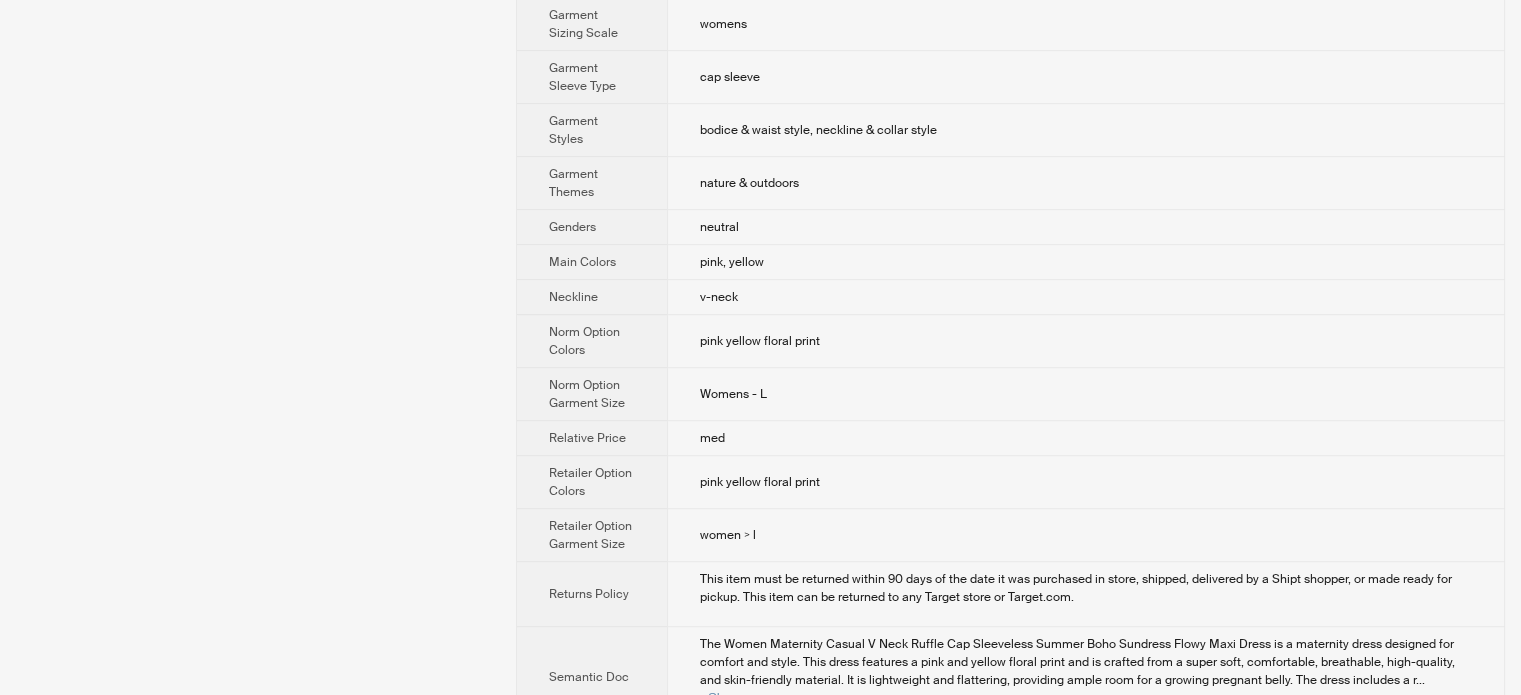 scroll, scrollTop: 1222, scrollLeft: 0, axis: vertical 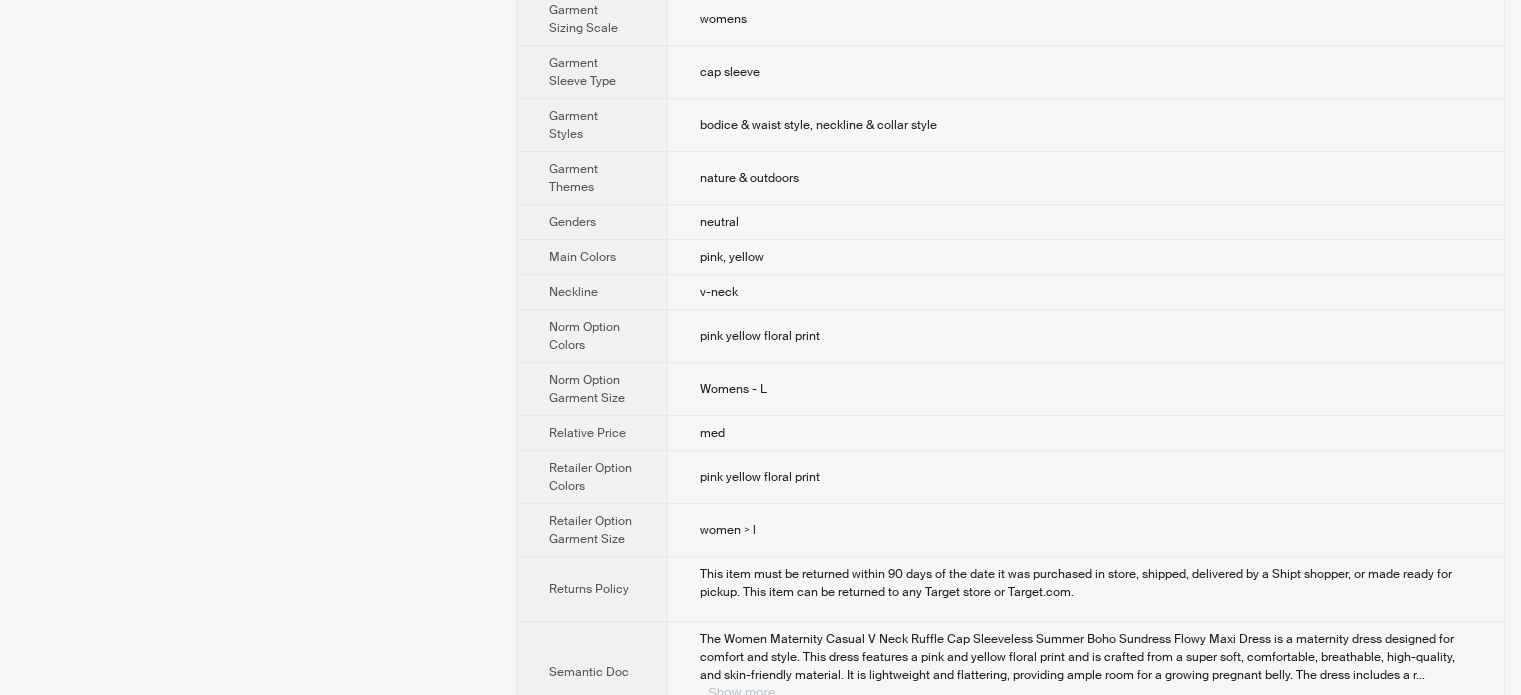 click on "Show more" at bounding box center (741, 692) 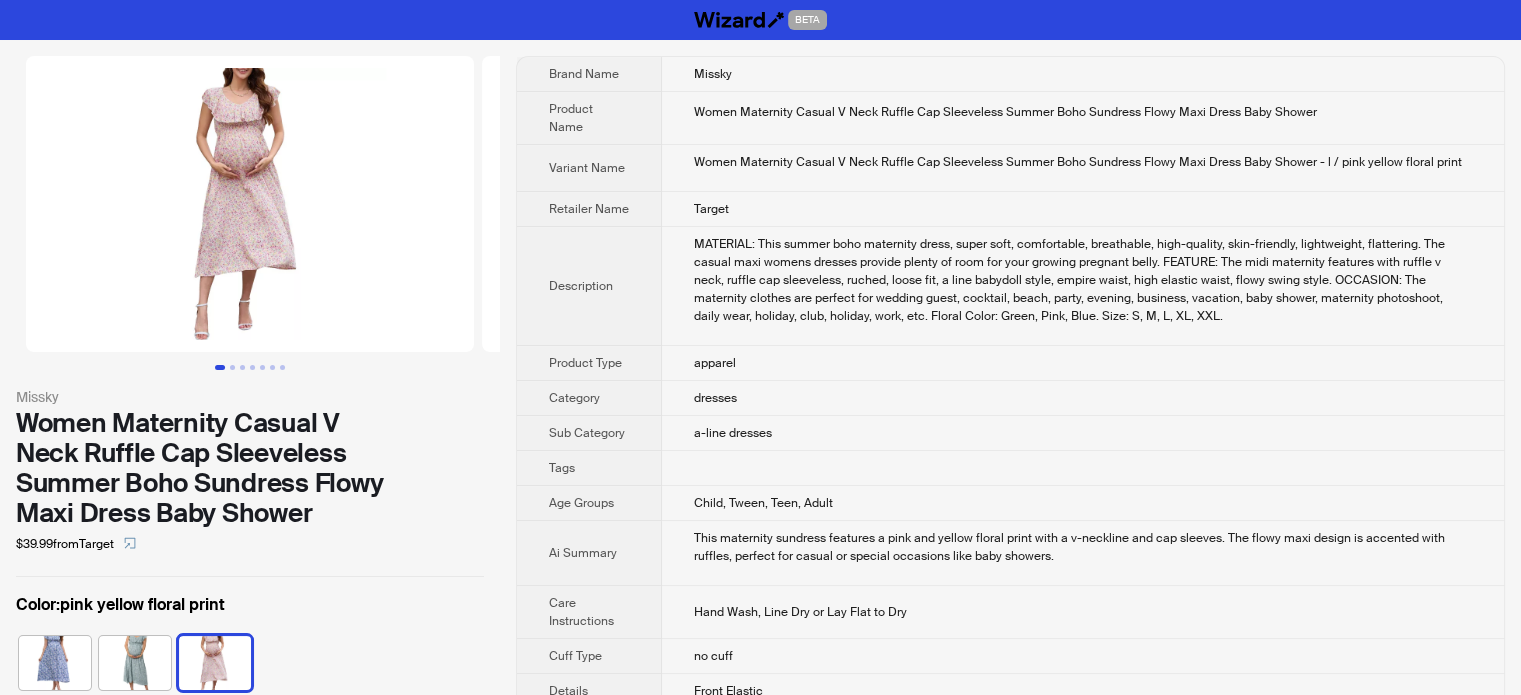 scroll, scrollTop: 0, scrollLeft: 0, axis: both 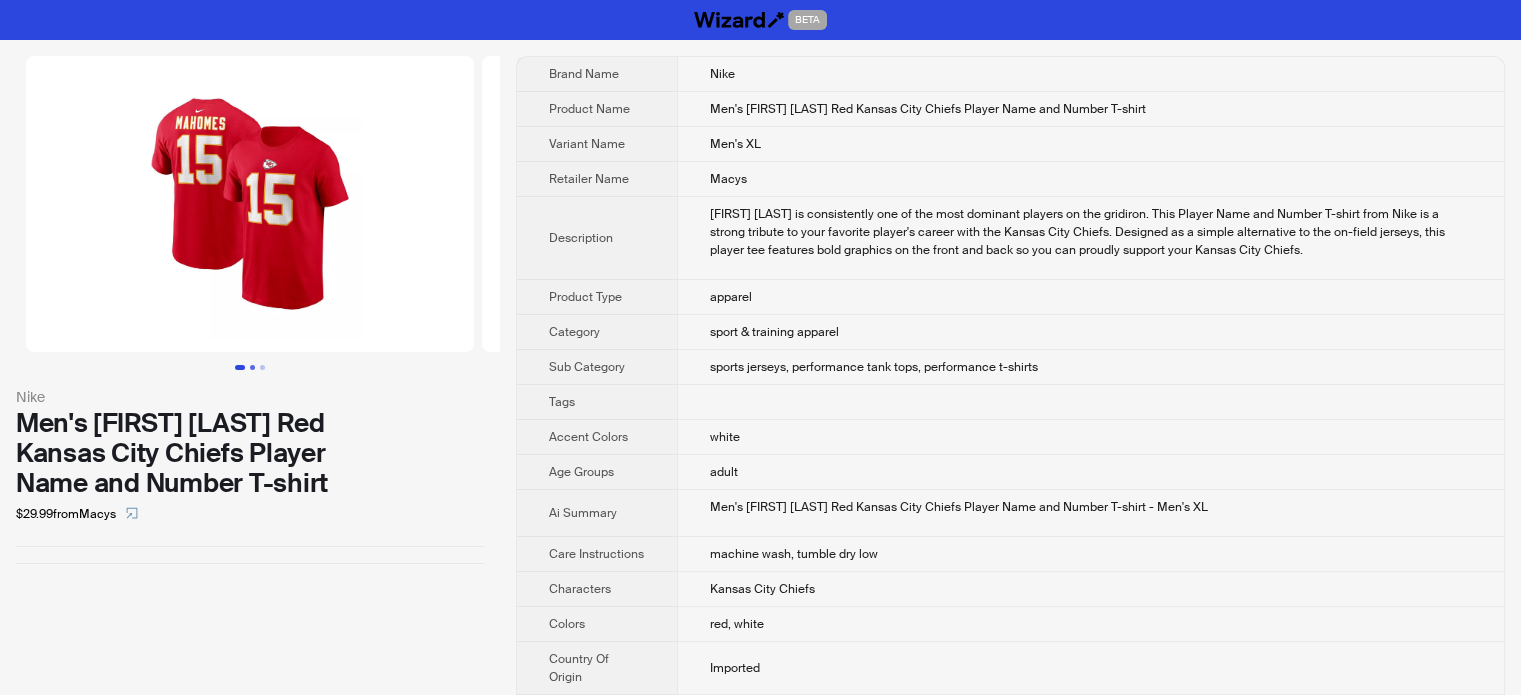 click at bounding box center [252, 367] 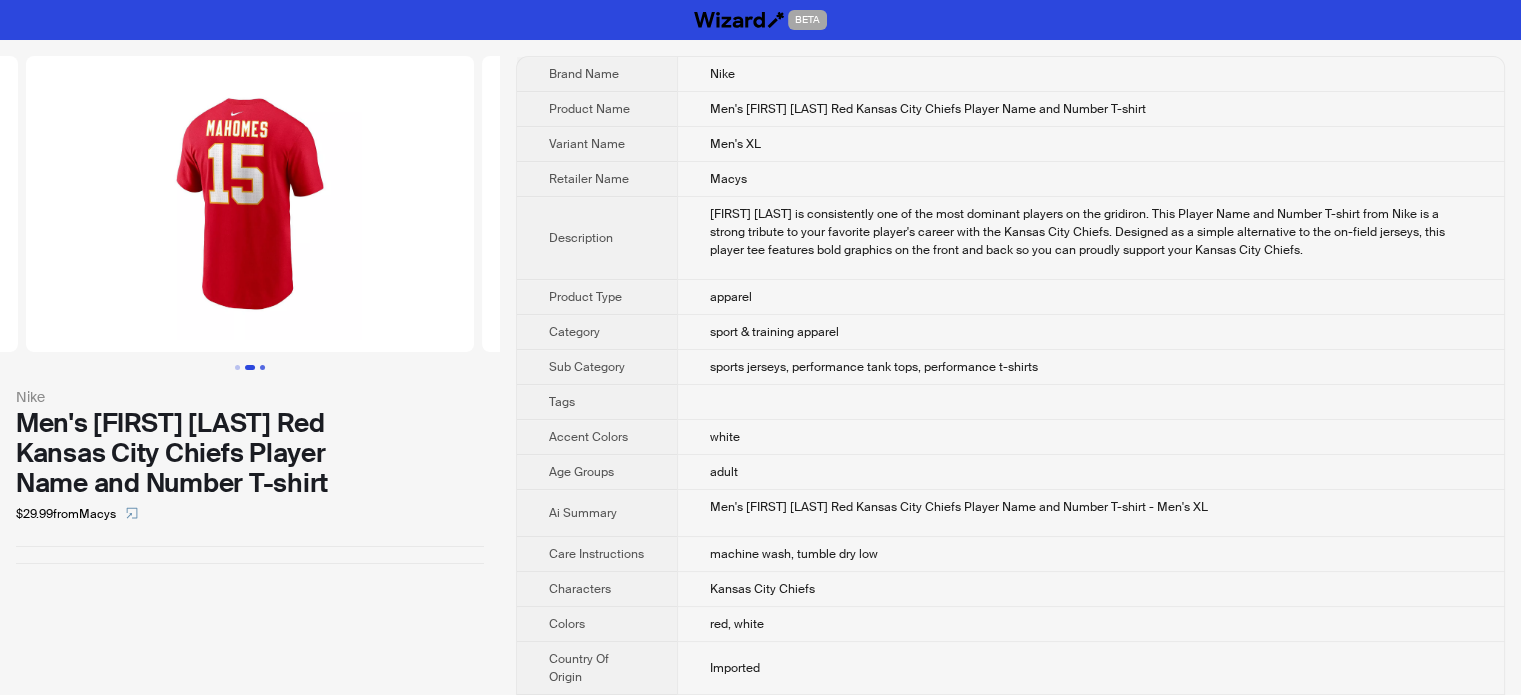 click at bounding box center [262, 367] 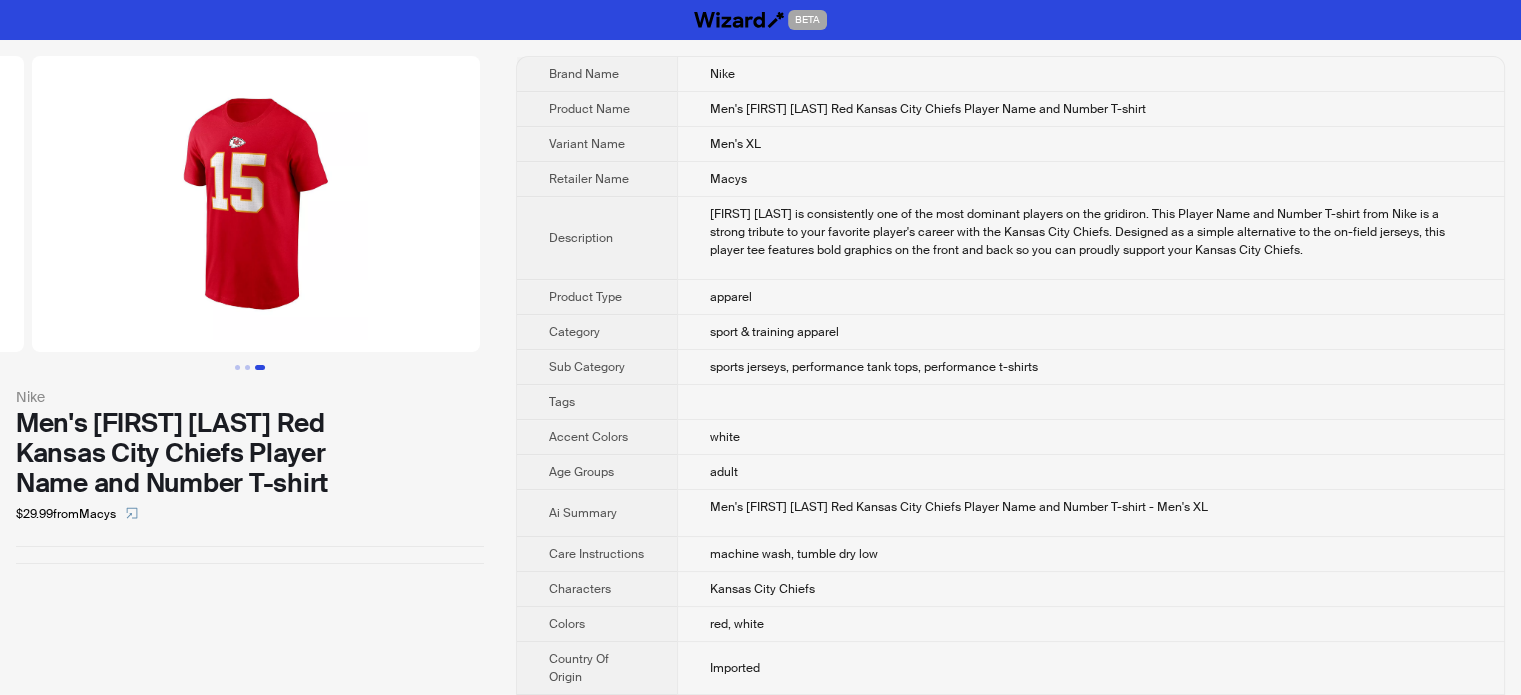 scroll, scrollTop: 0, scrollLeft: 912, axis: horizontal 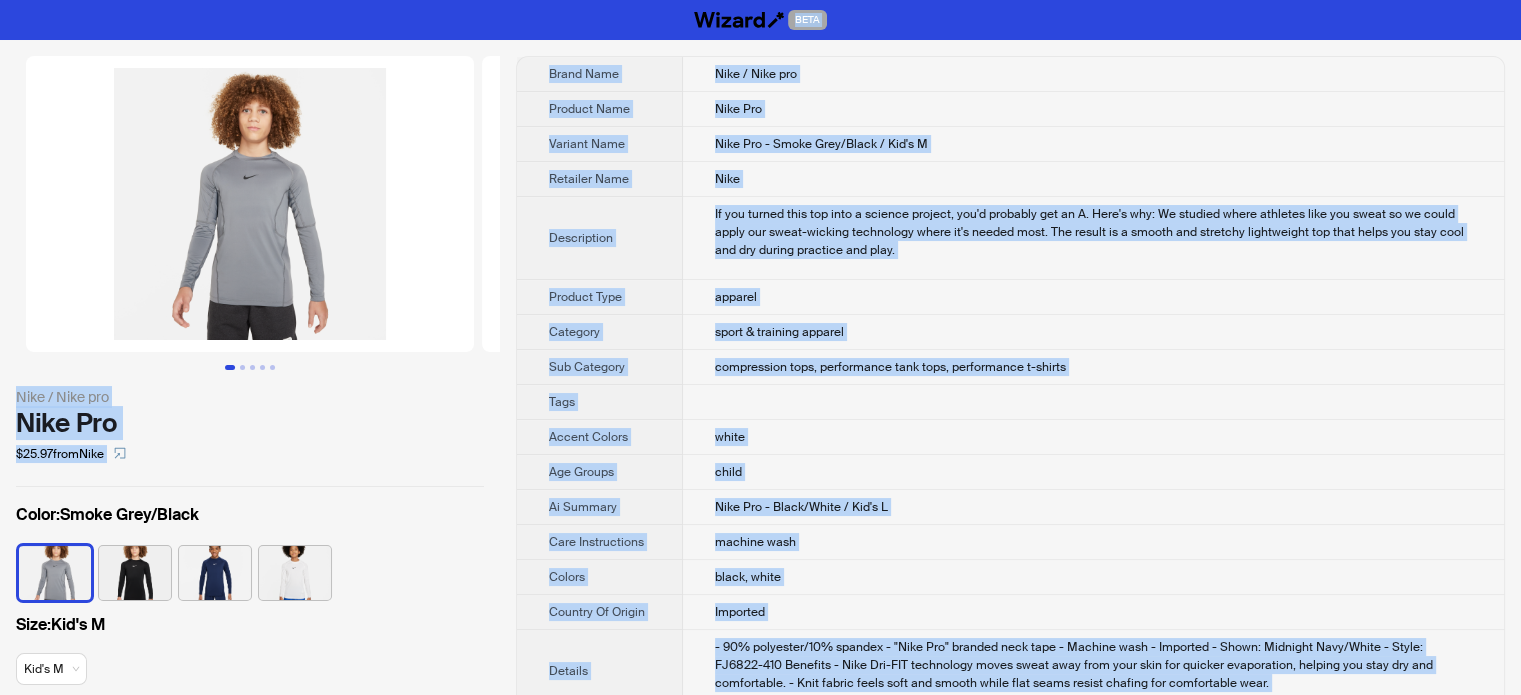 type on "**********" 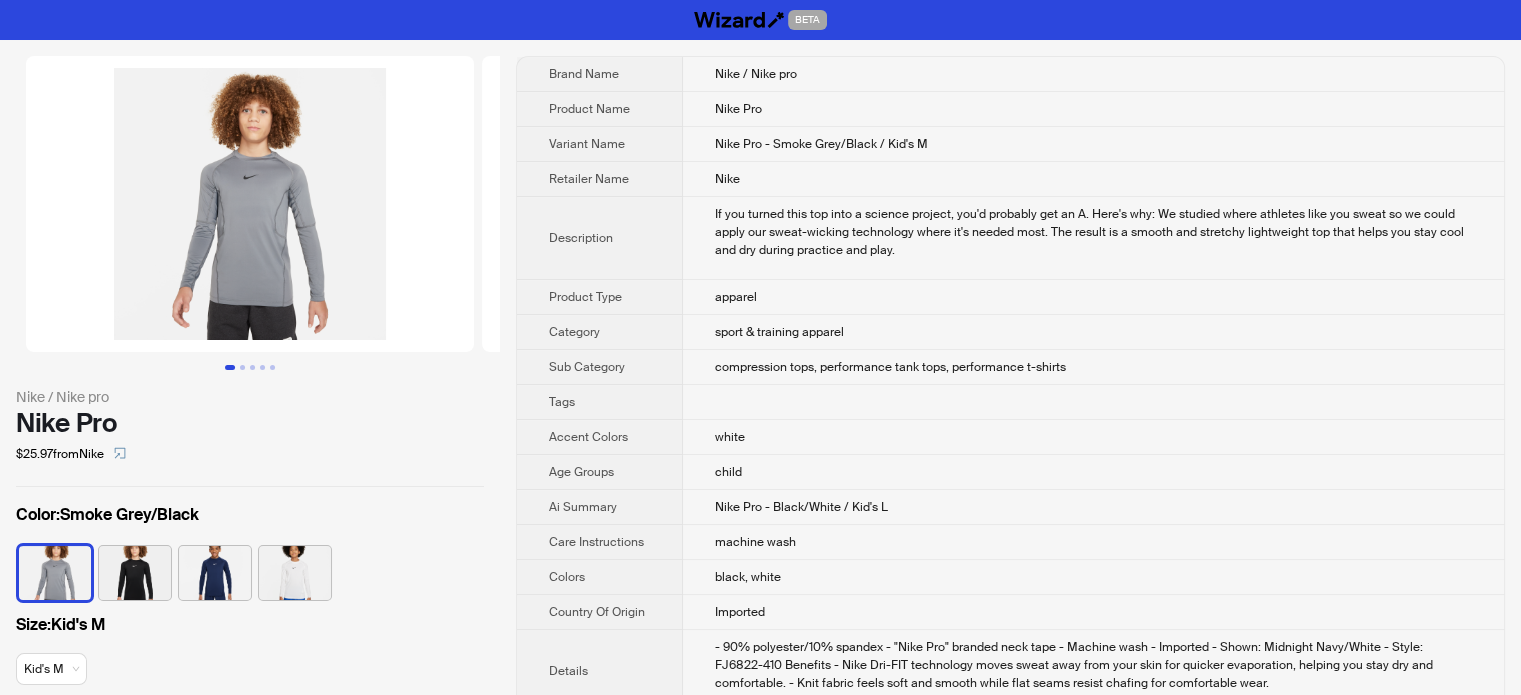 click on "Nike" at bounding box center (1093, 179) 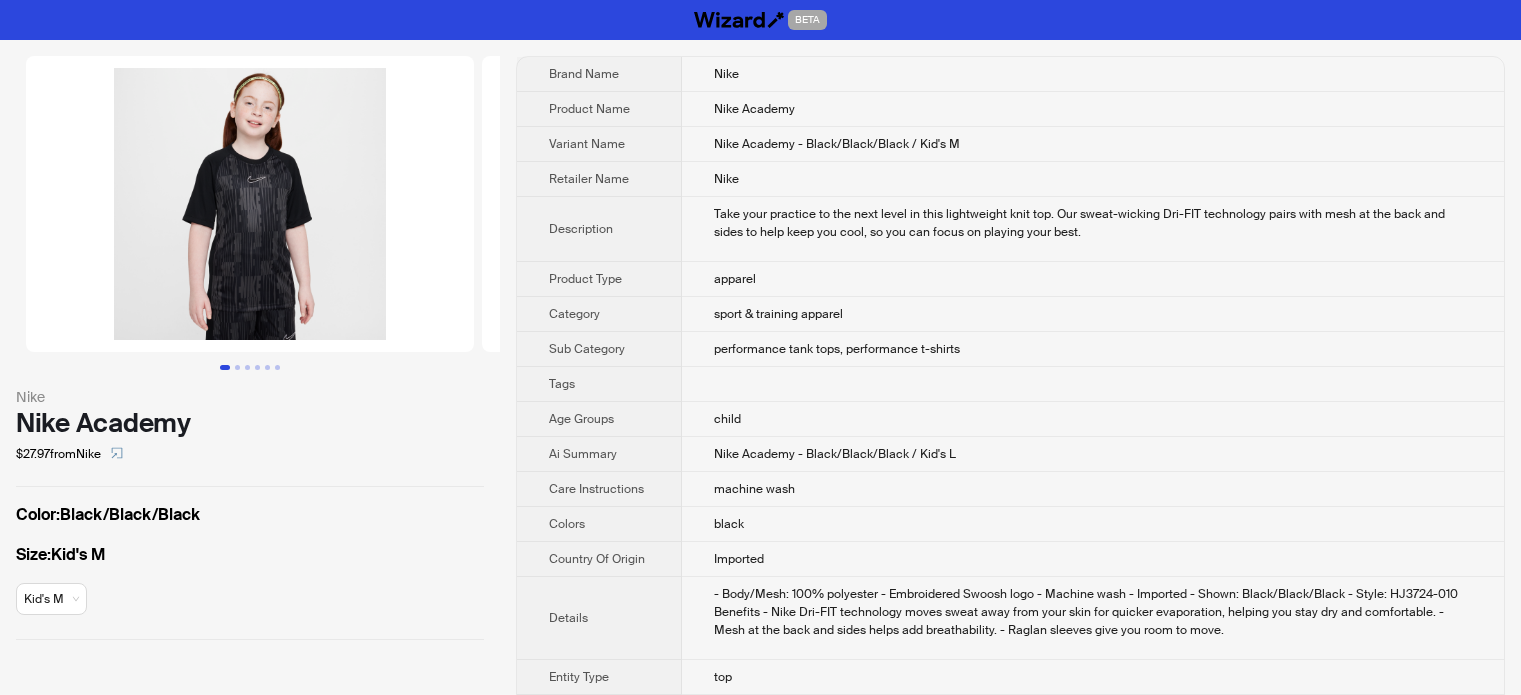 scroll, scrollTop: 0, scrollLeft: 0, axis: both 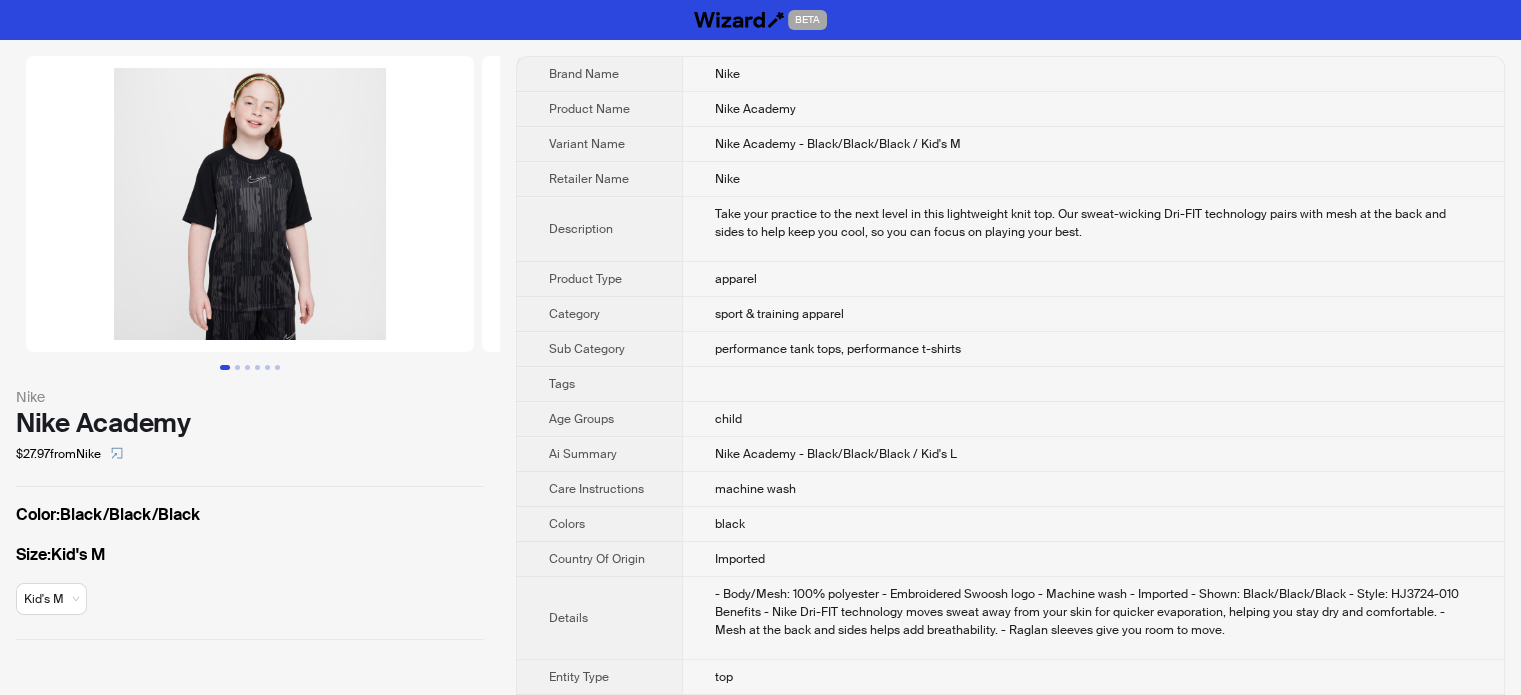 click on "Description" at bounding box center [599, 229] 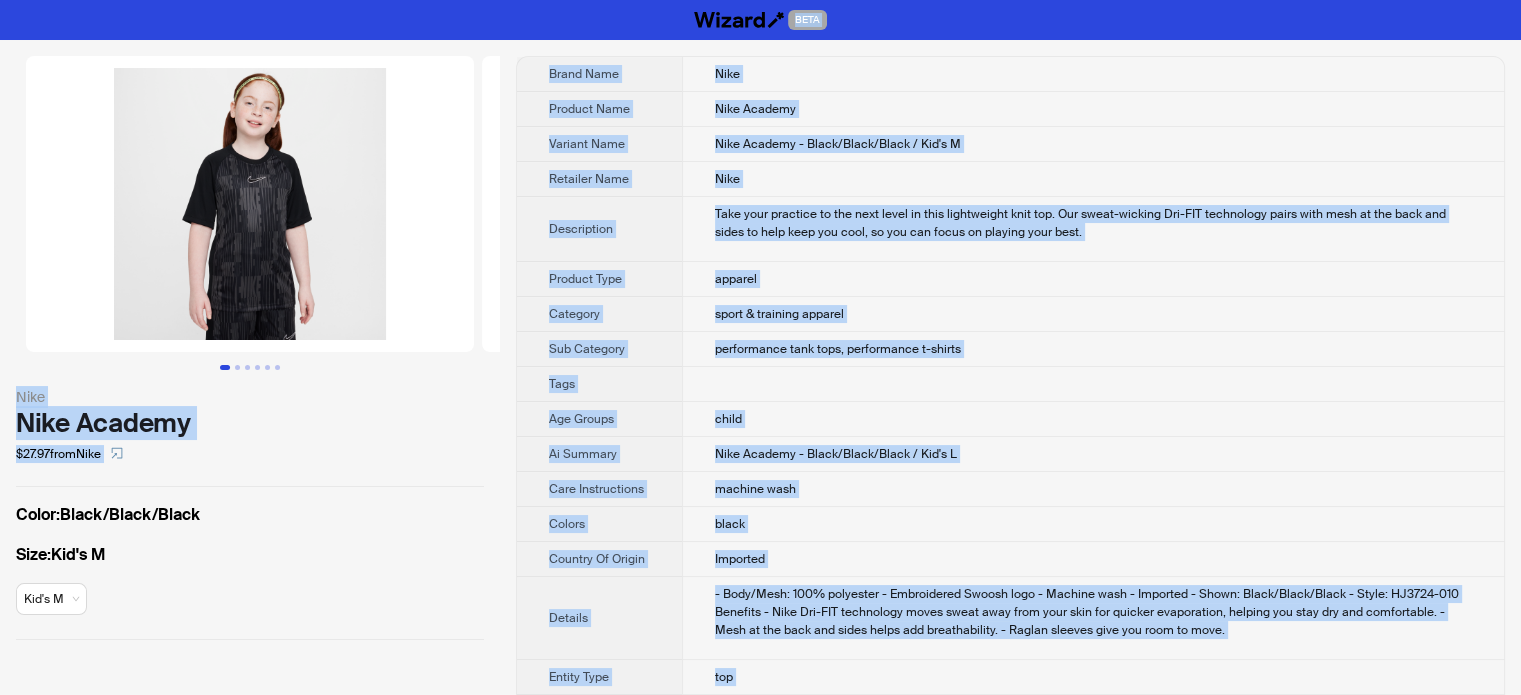 type on "**********" 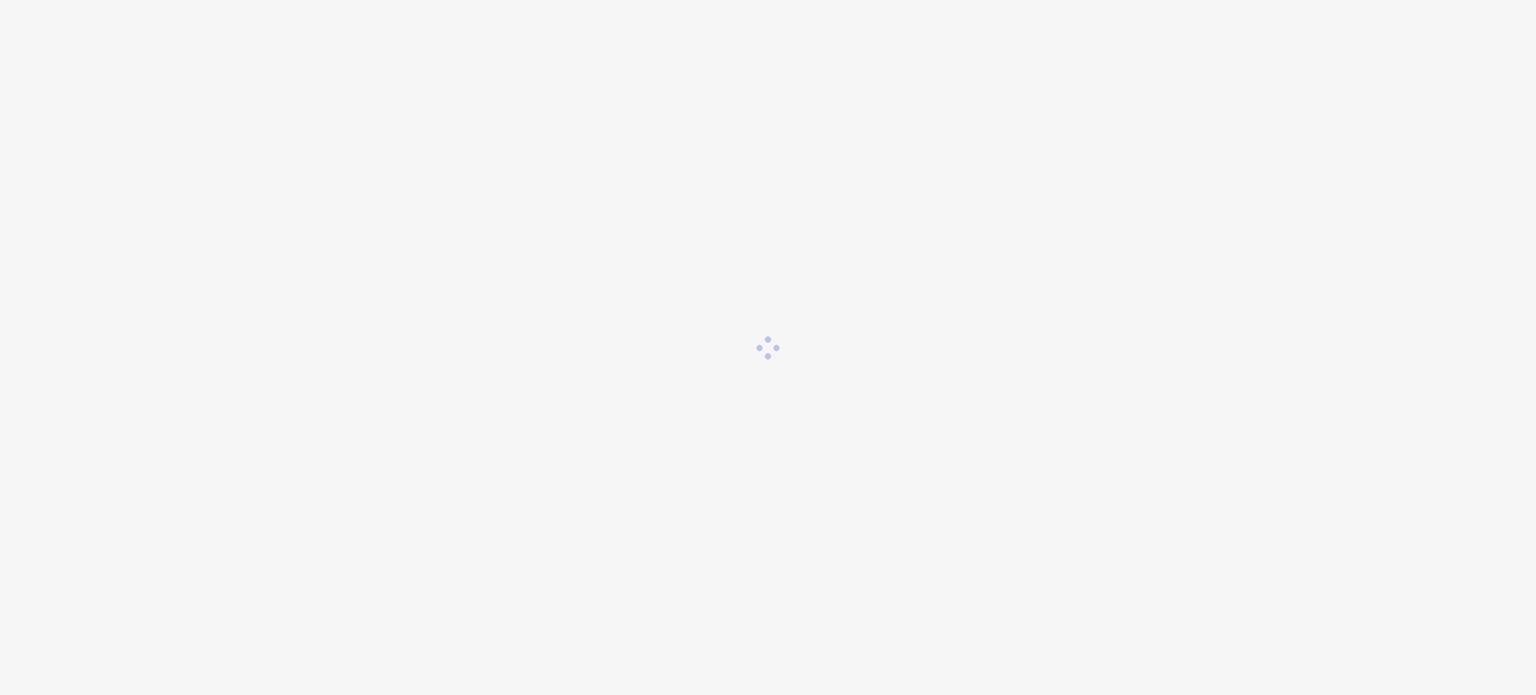 scroll, scrollTop: 0, scrollLeft: 0, axis: both 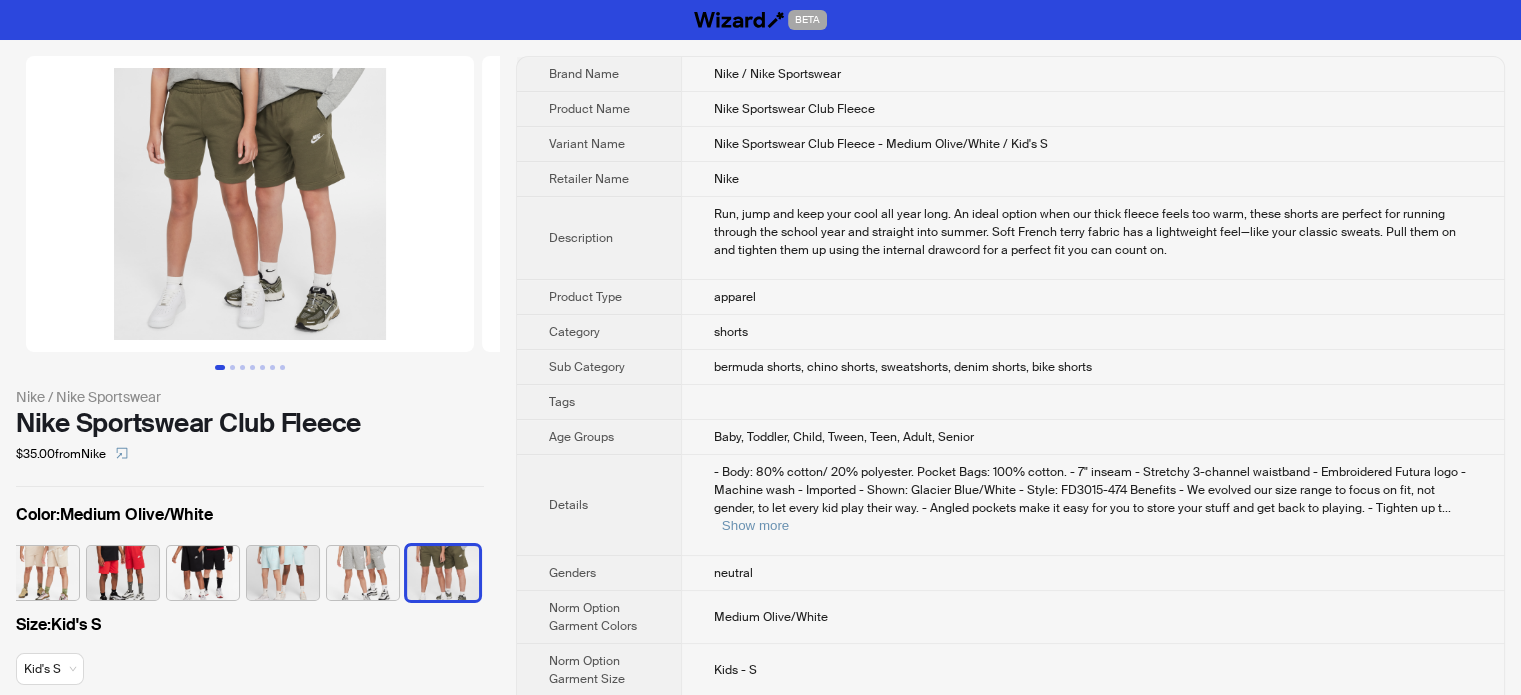 type on "*******
********" 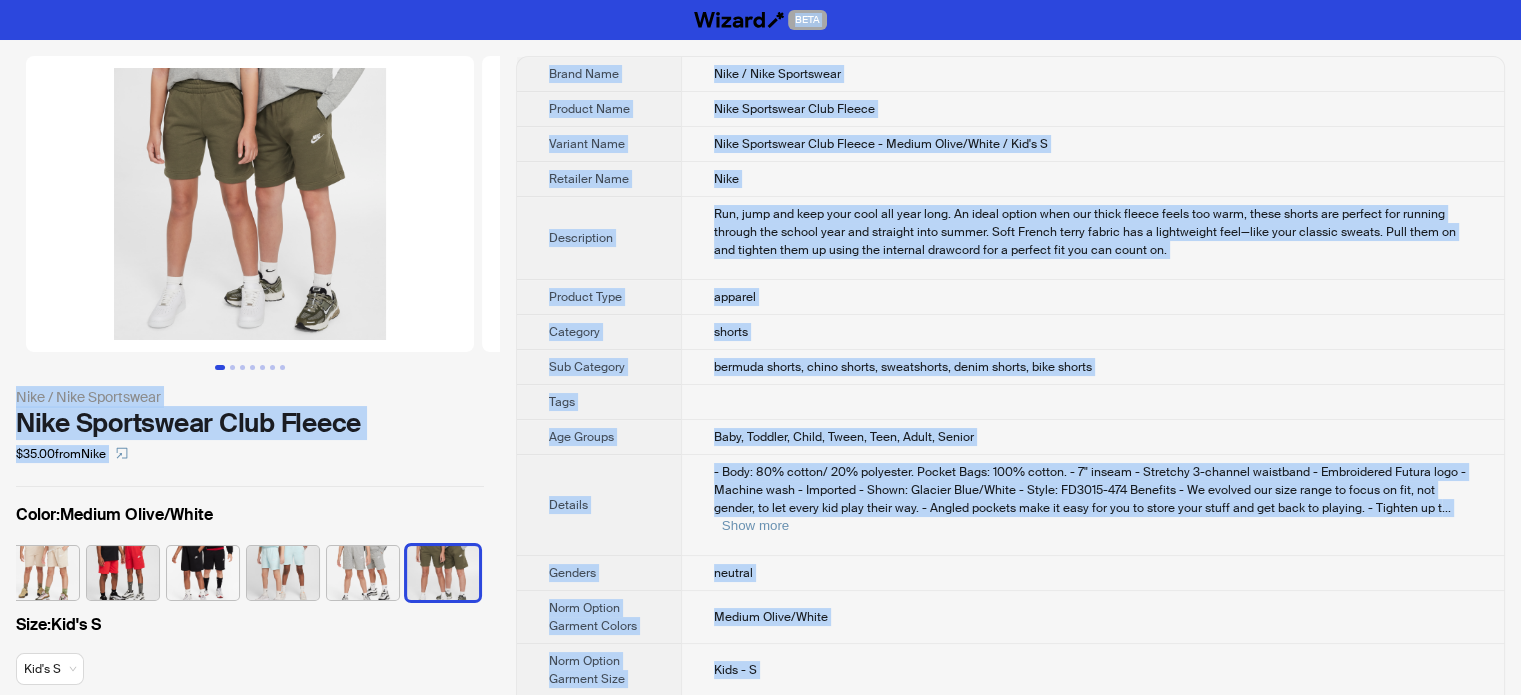 click on "apparel" at bounding box center [1092, 297] 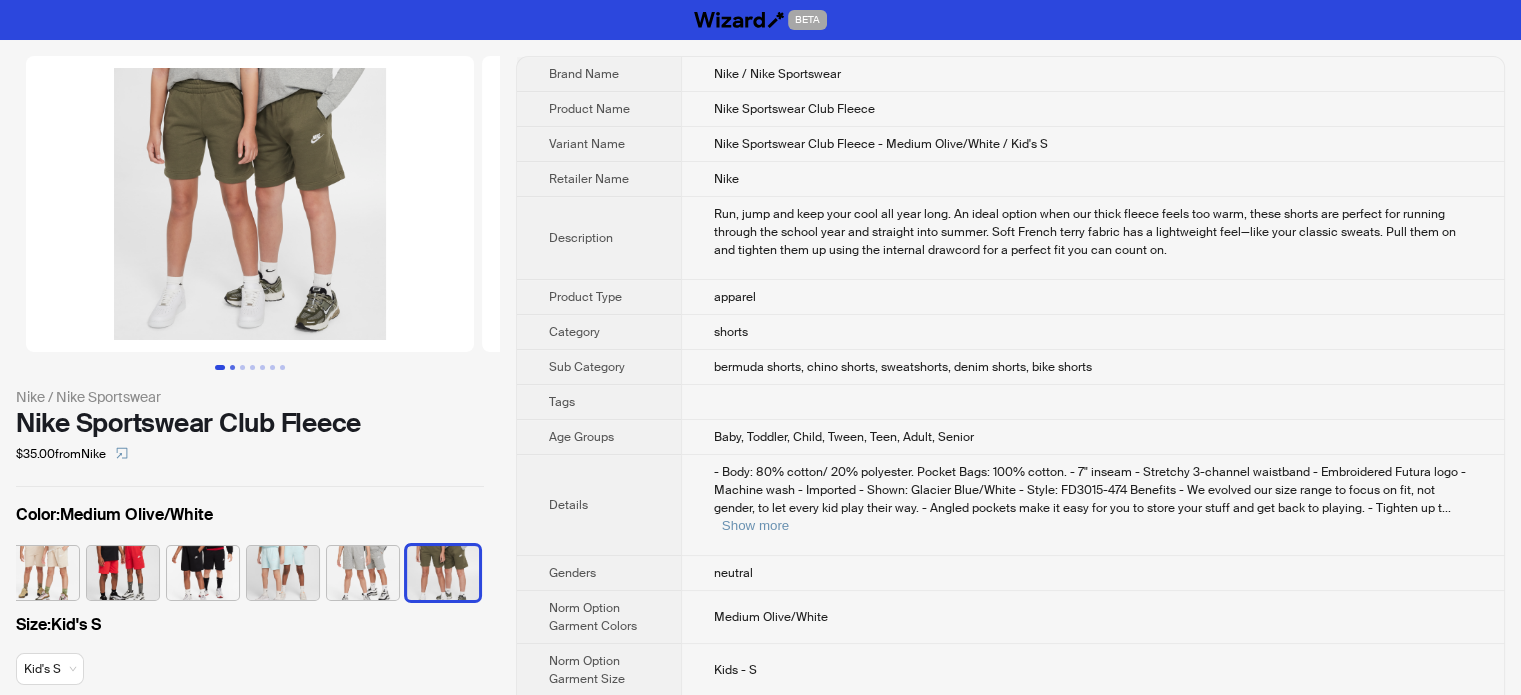 click at bounding box center [232, 367] 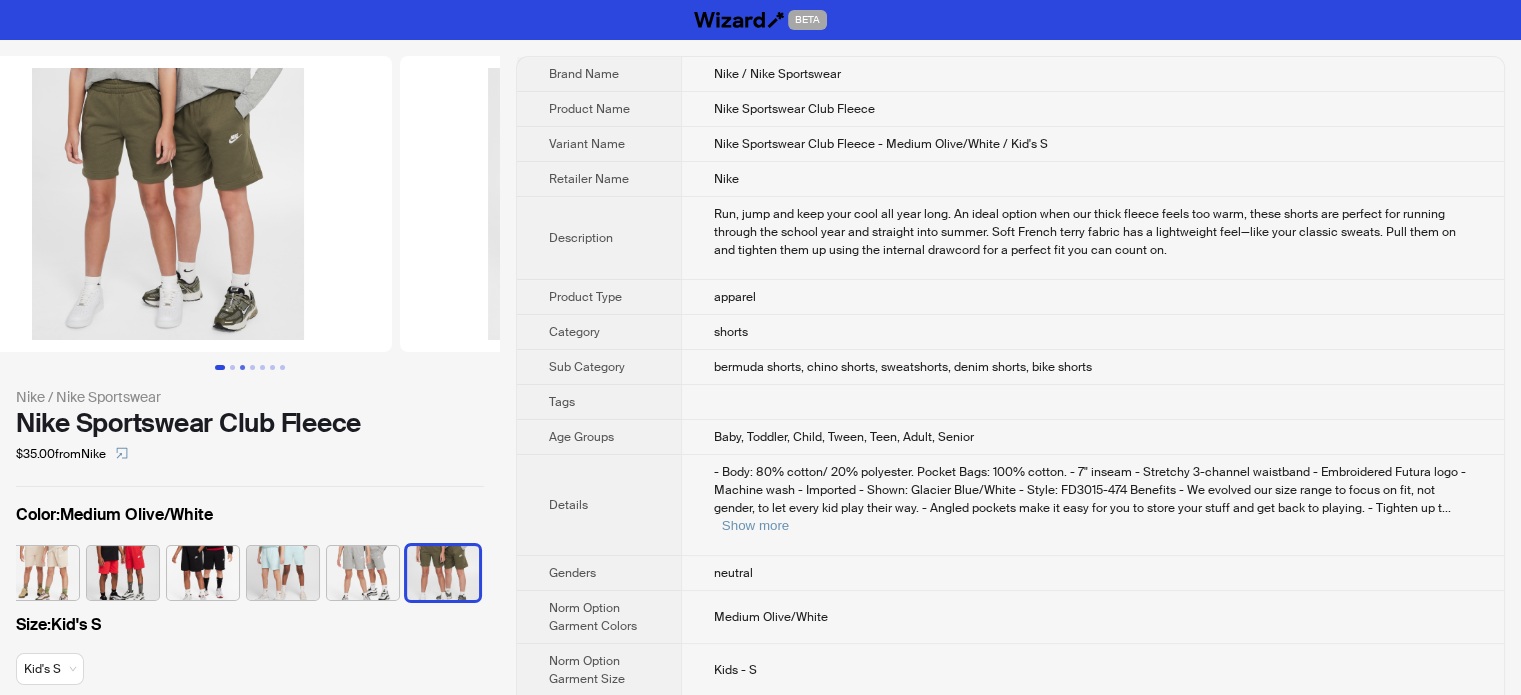 scroll, scrollTop: 0, scrollLeft: 456, axis: horizontal 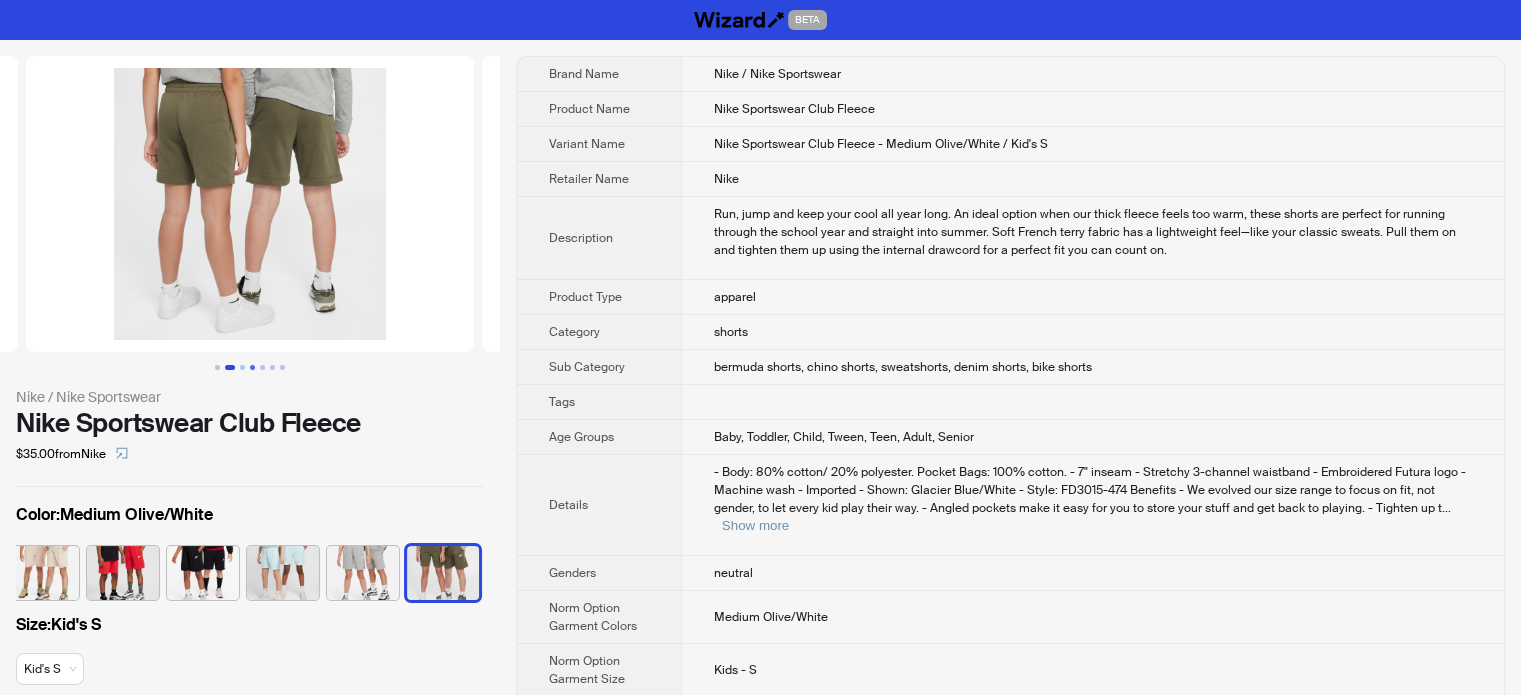 click at bounding box center [252, 367] 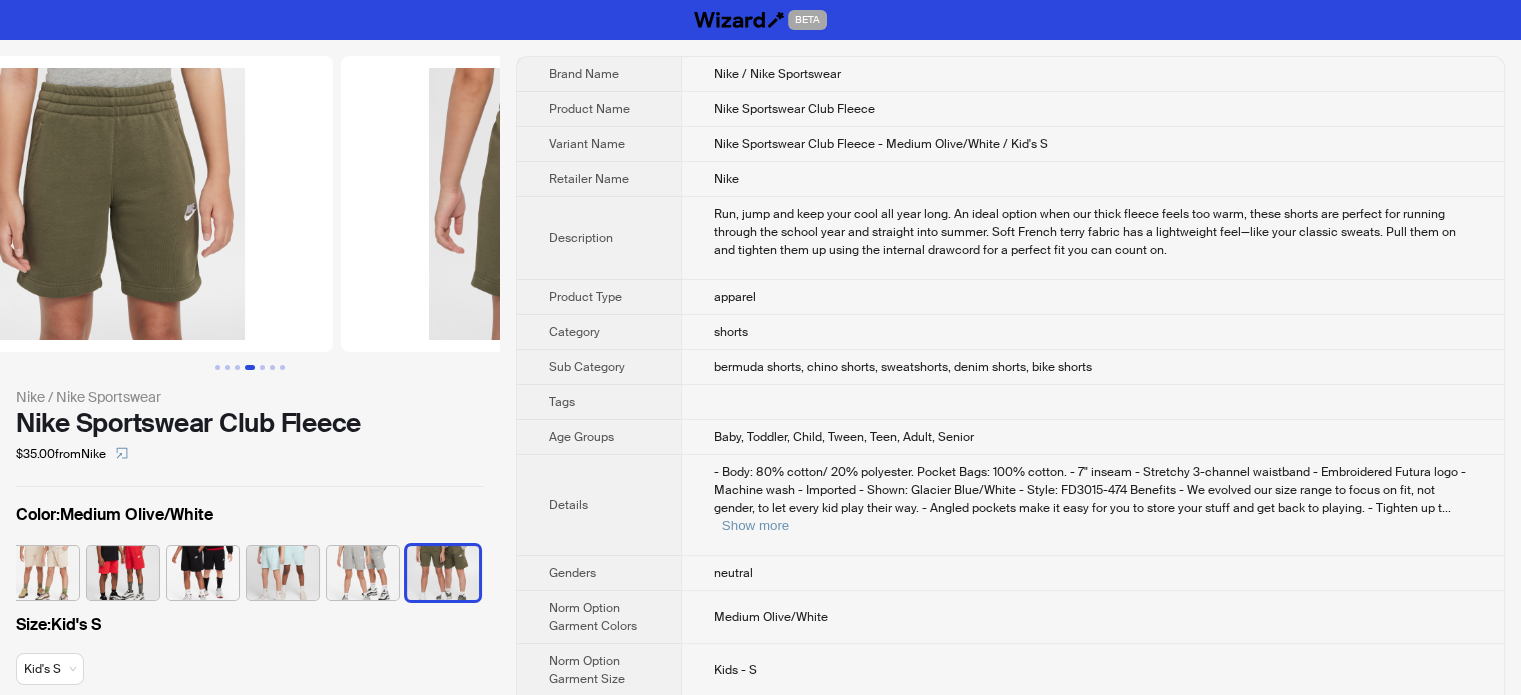 scroll, scrollTop: 0, scrollLeft: 1368, axis: horizontal 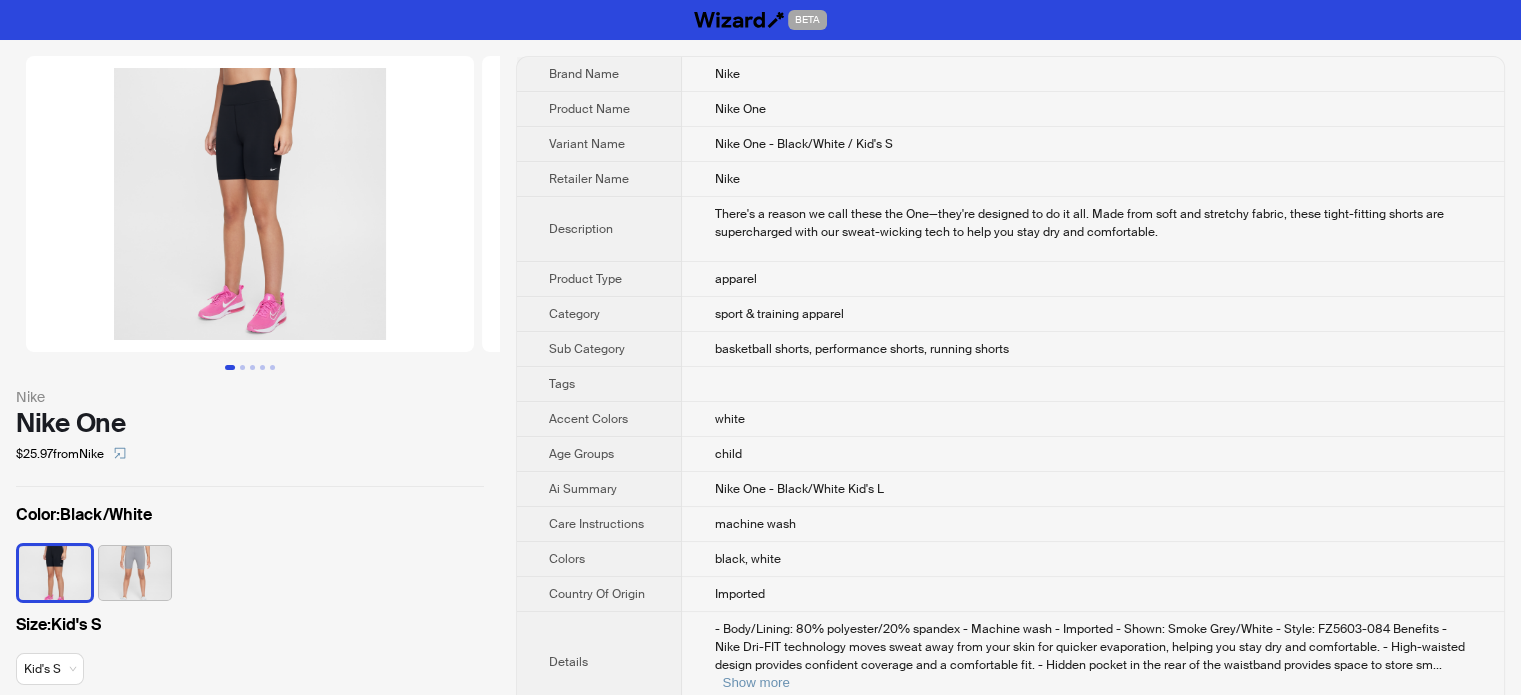 click on "Nike" at bounding box center [1093, 179] 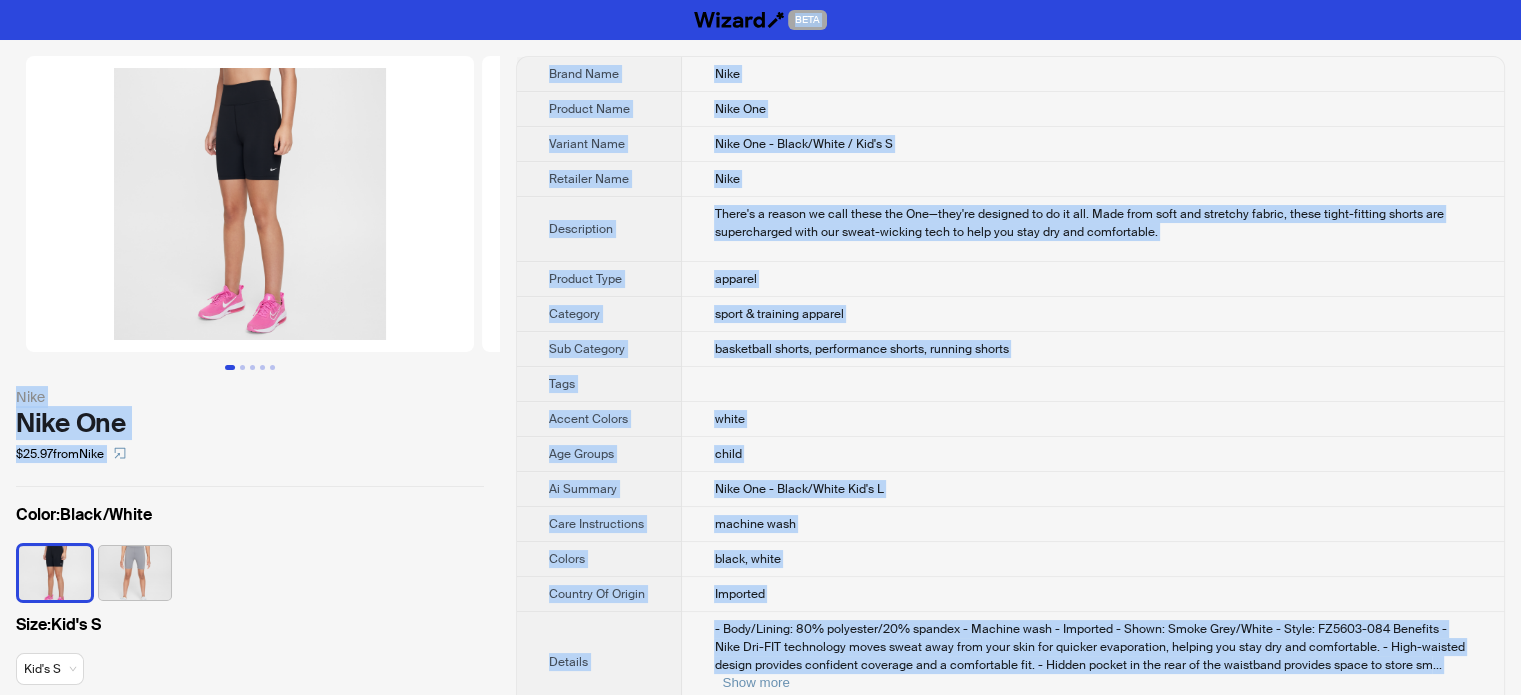 type on "**********" 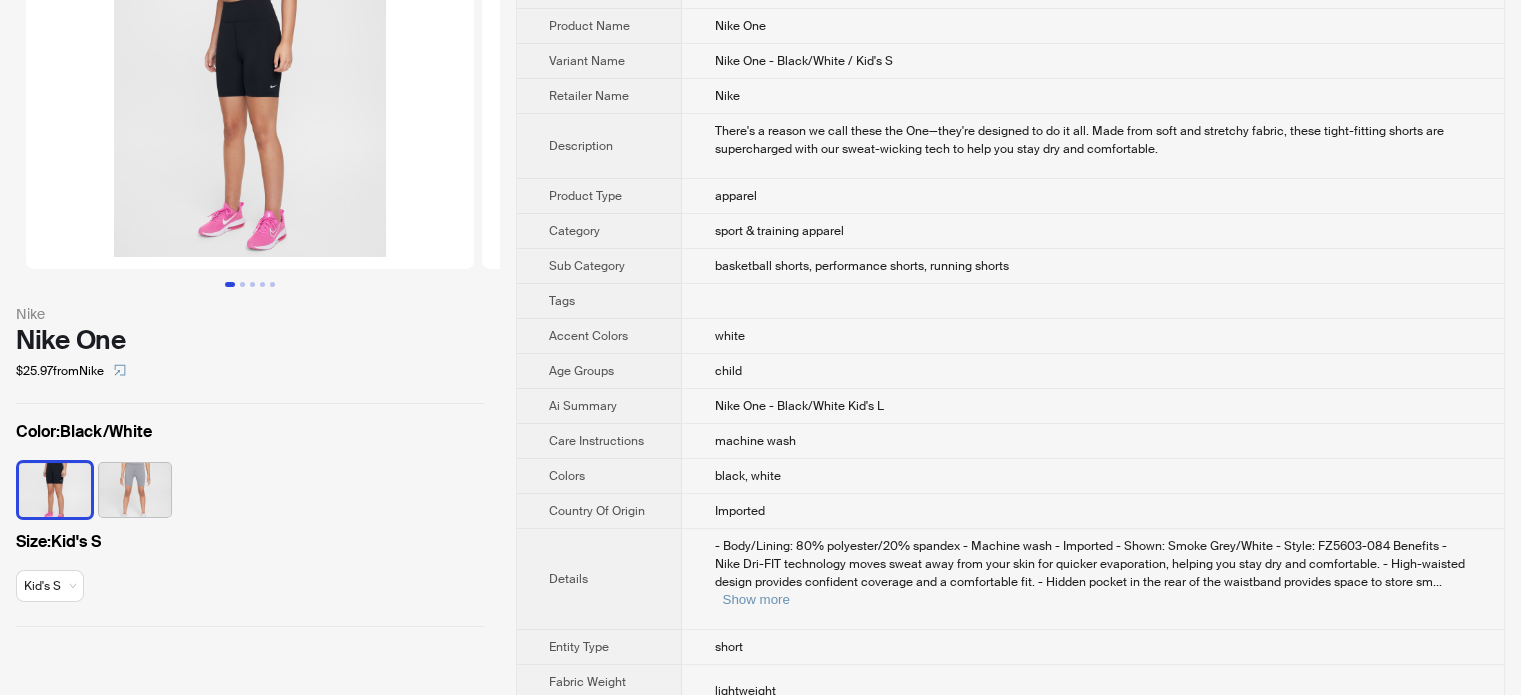 scroll, scrollTop: 200, scrollLeft: 0, axis: vertical 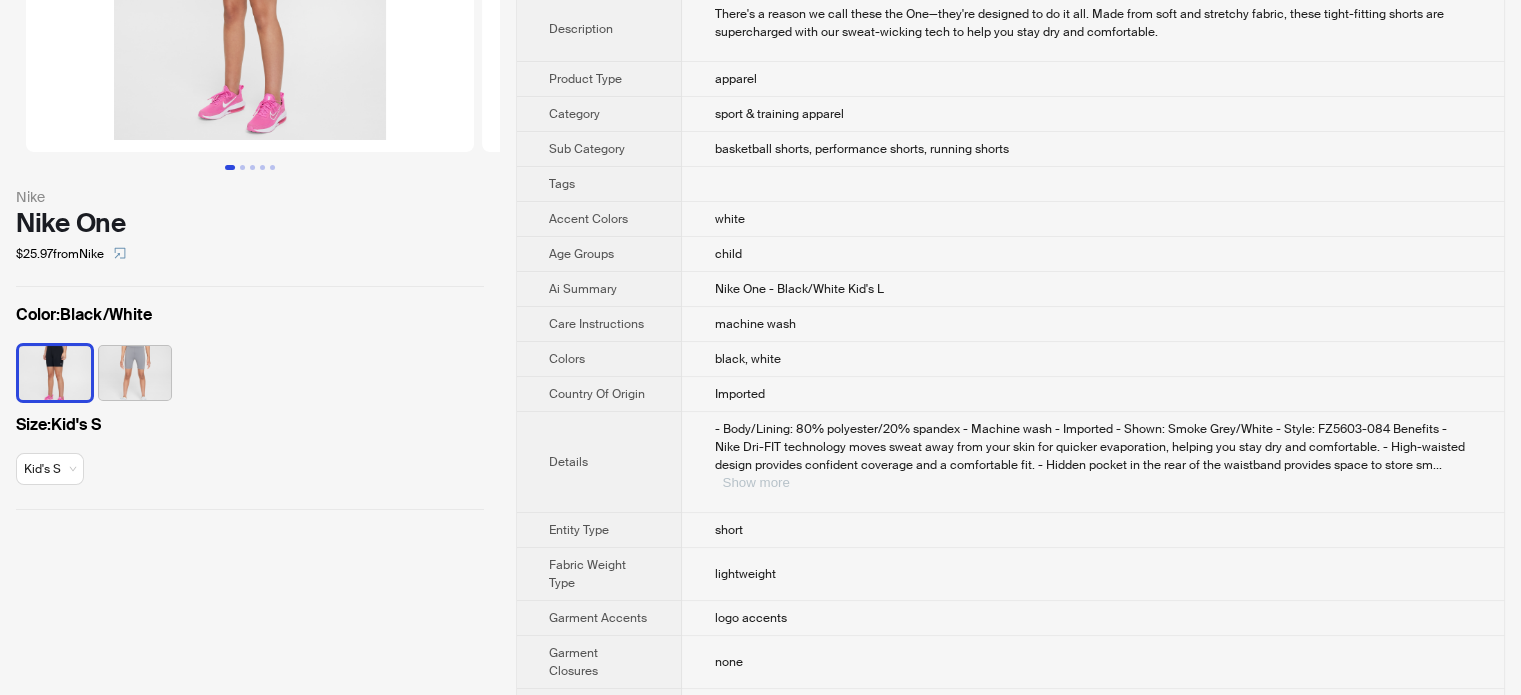 click on "Show more" at bounding box center (755, 482) 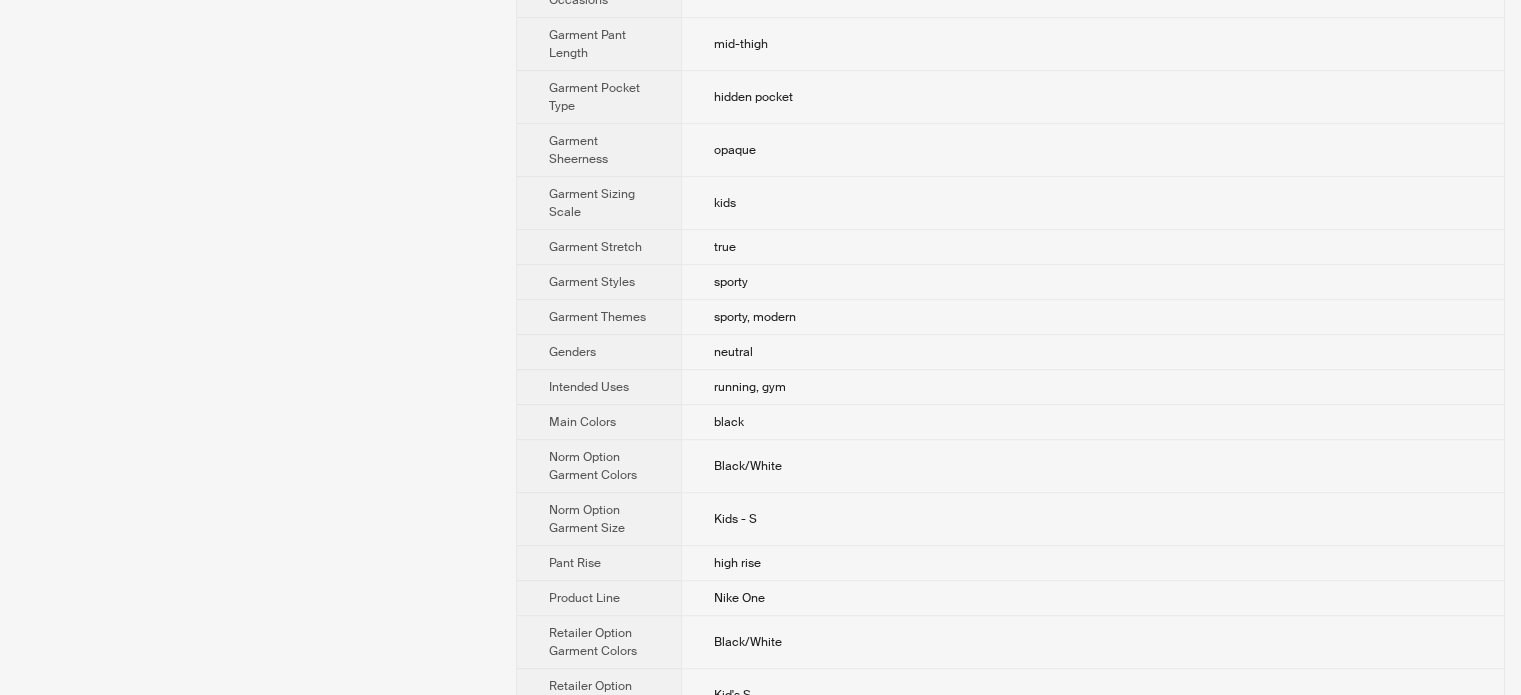 scroll, scrollTop: 1139, scrollLeft: 0, axis: vertical 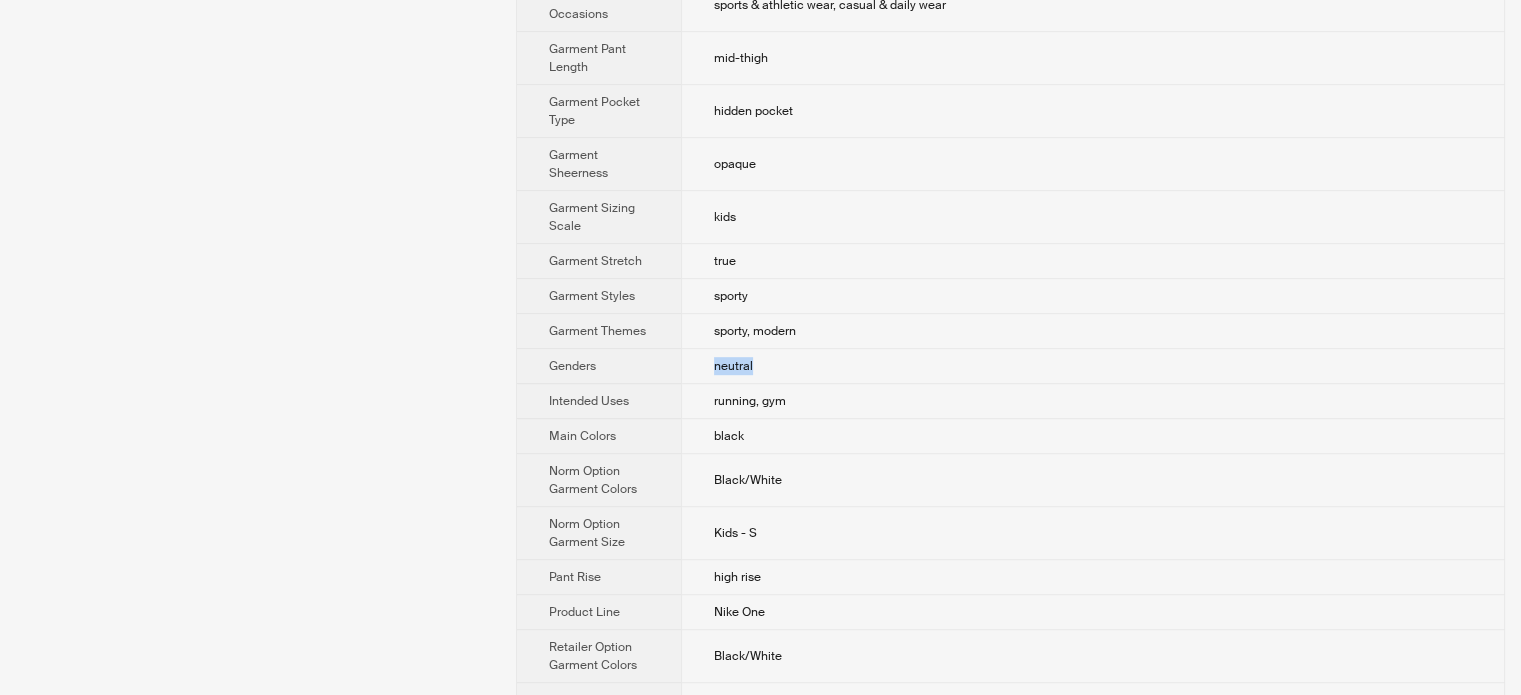 drag, startPoint x: 711, startPoint y: 352, endPoint x: 775, endPoint y: 349, distance: 64.070274 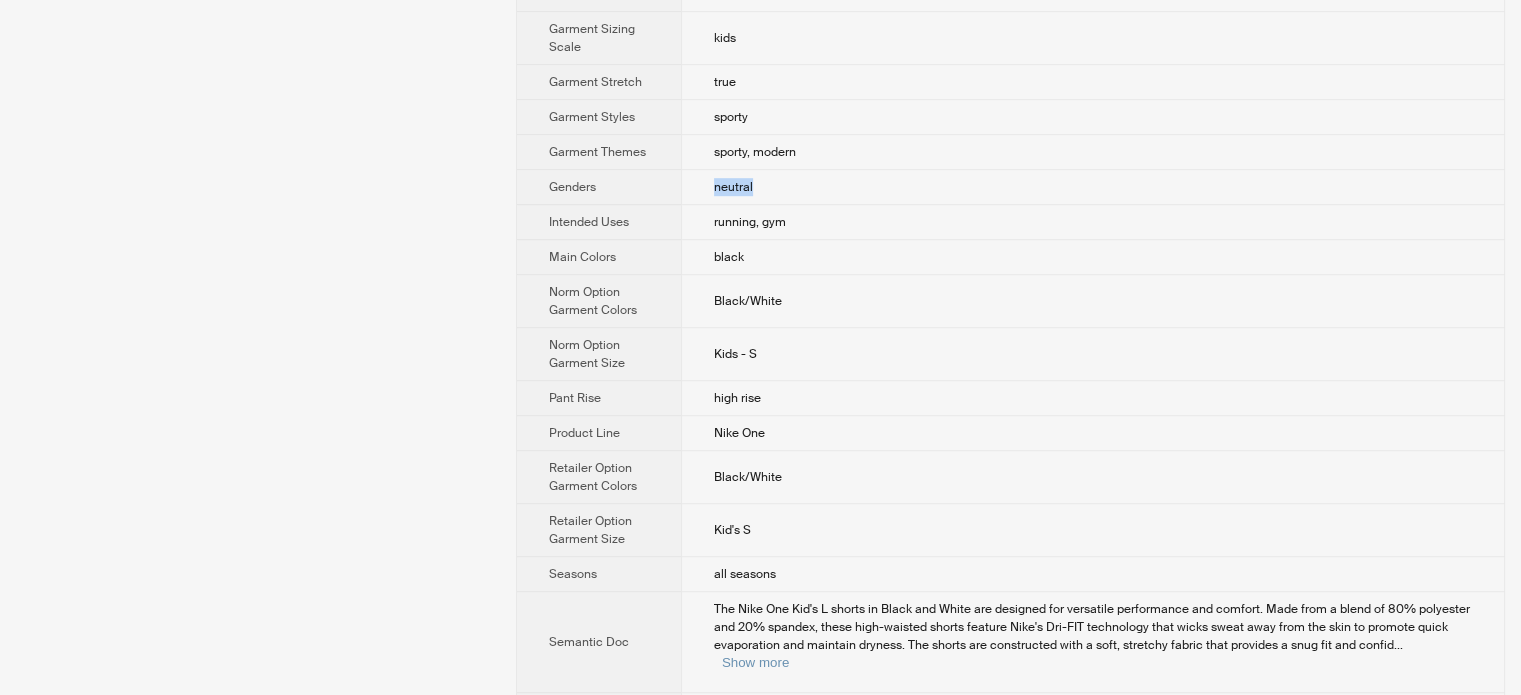 scroll, scrollTop: 1439, scrollLeft: 0, axis: vertical 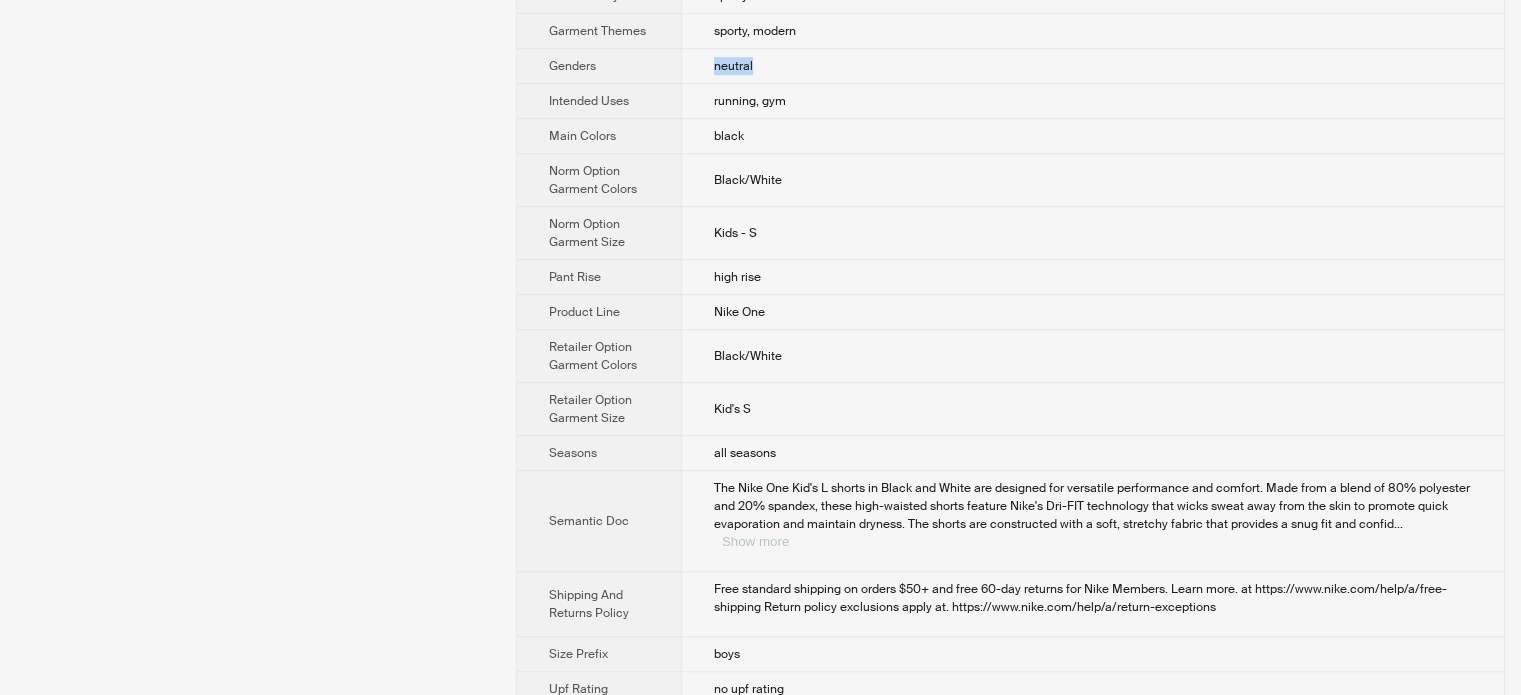 click on "Show more" at bounding box center [755, 541] 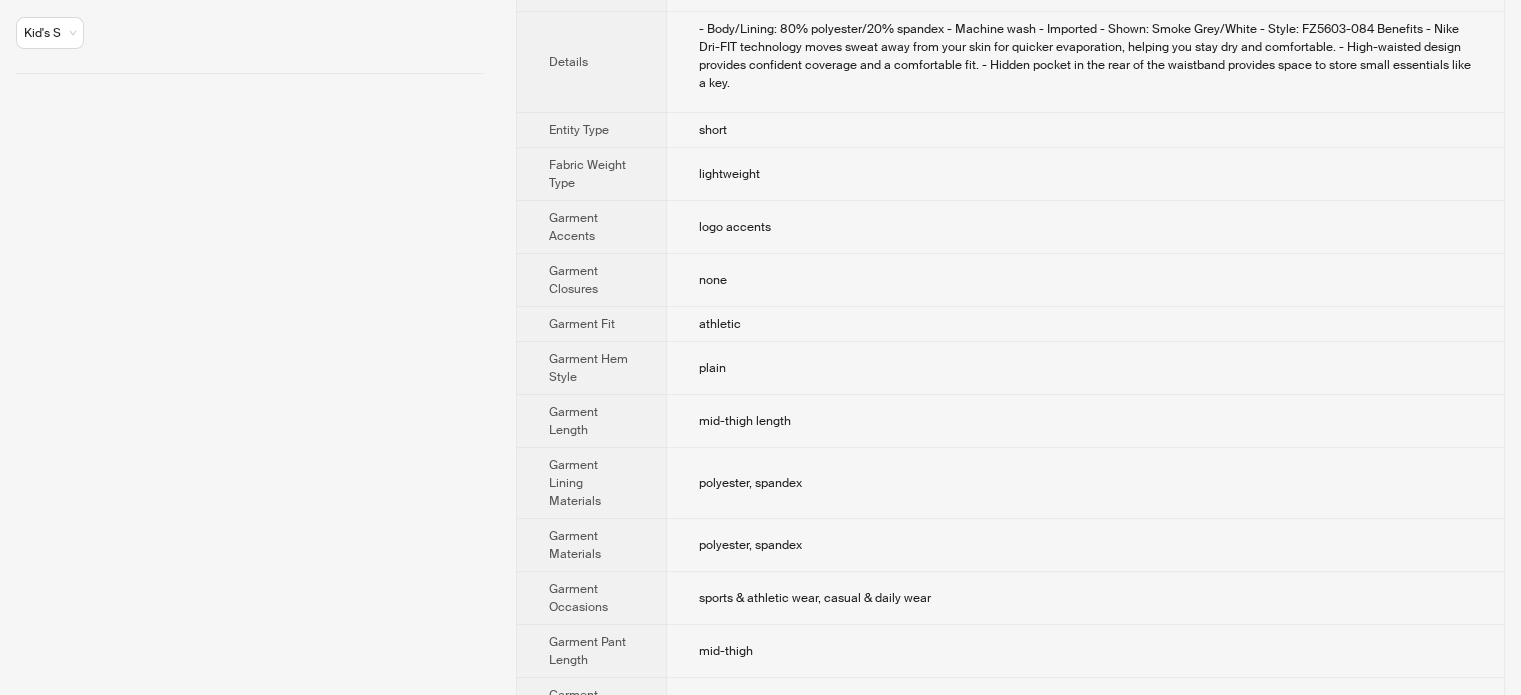 scroll, scrollTop: 336, scrollLeft: 0, axis: vertical 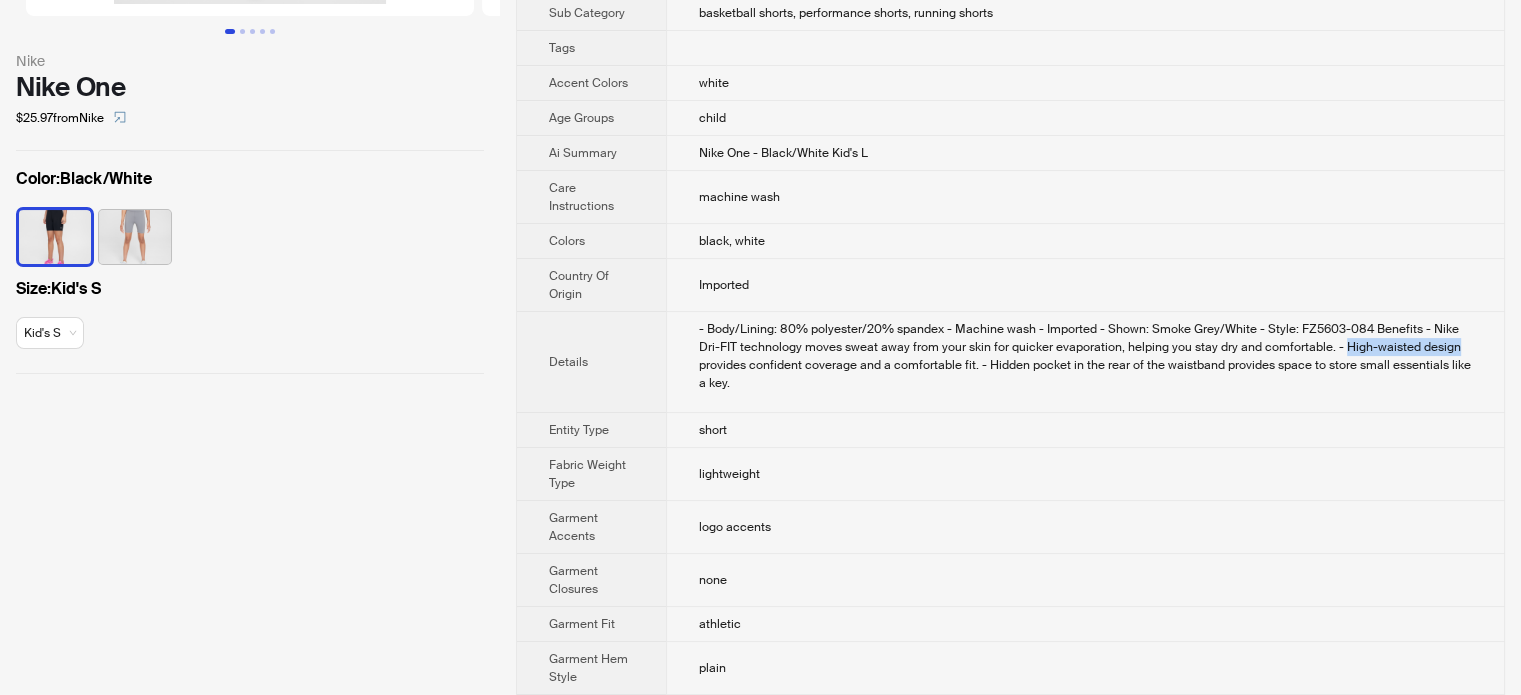 drag, startPoint x: 1317, startPoint y: 344, endPoint x: 1430, endPoint y: 343, distance: 113.004425 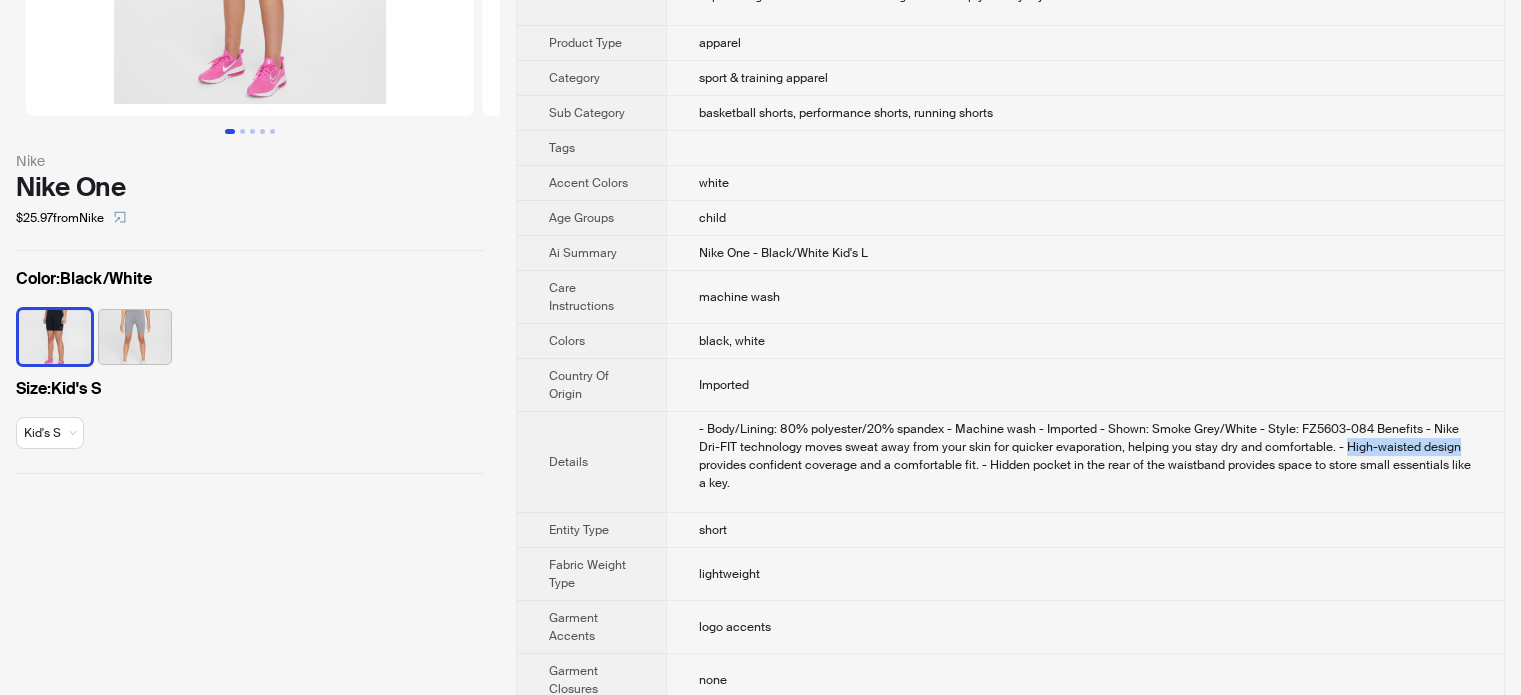 scroll, scrollTop: 336, scrollLeft: 0, axis: vertical 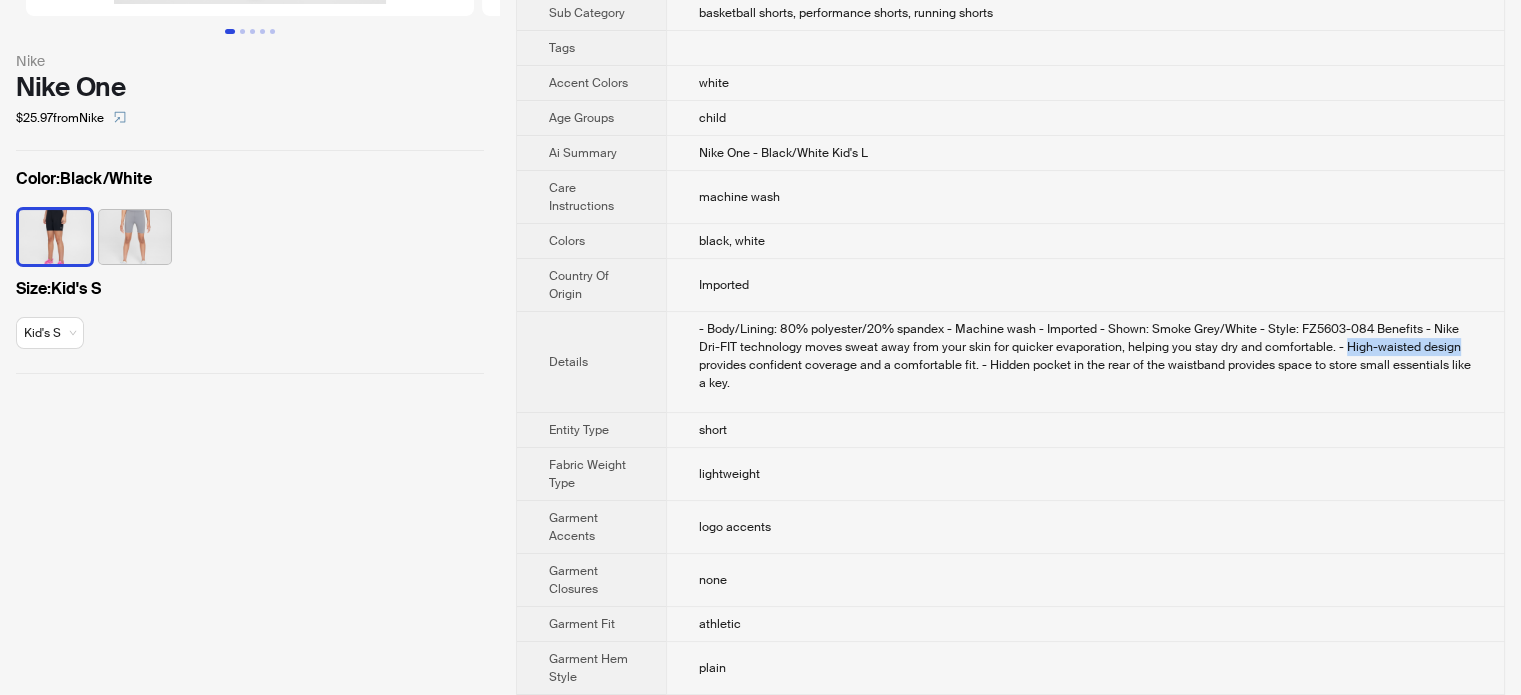 click at bounding box center (135, 237) 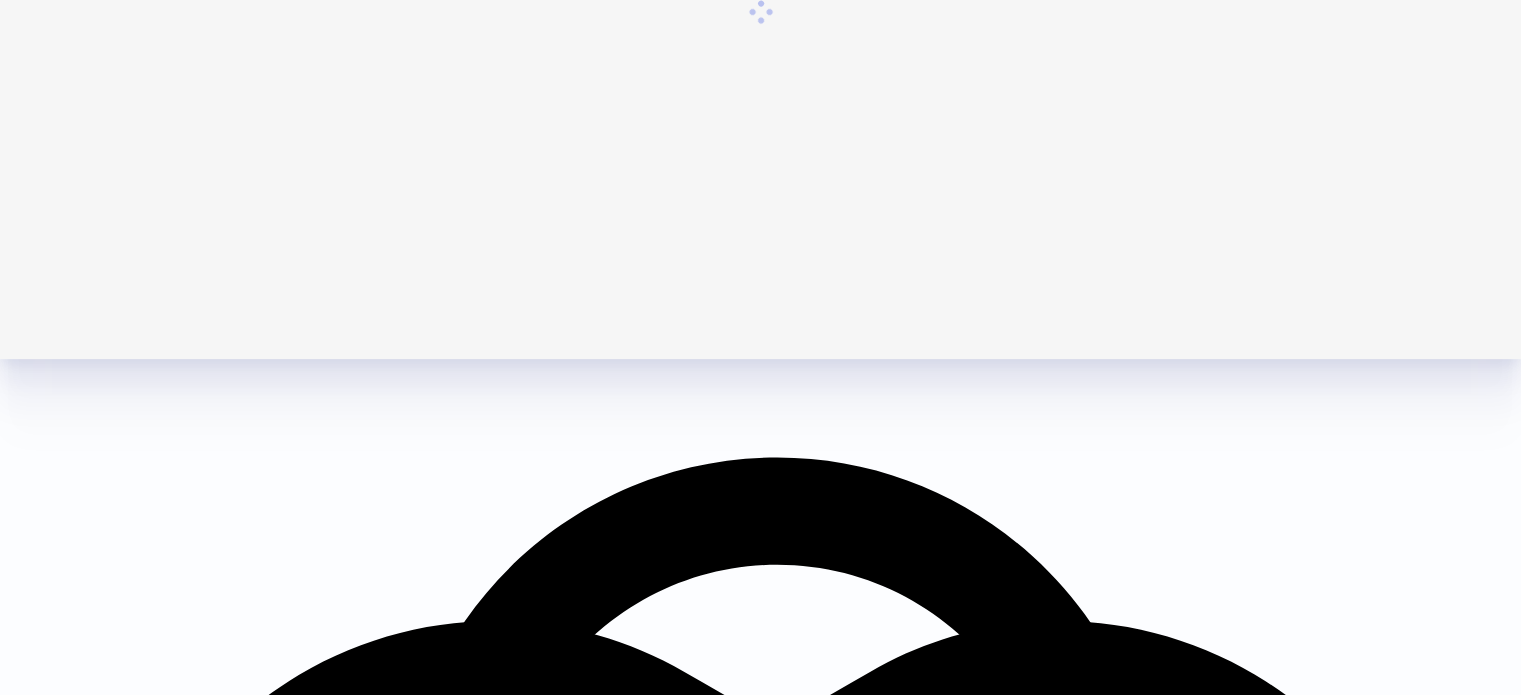 scroll, scrollTop: 0, scrollLeft: 0, axis: both 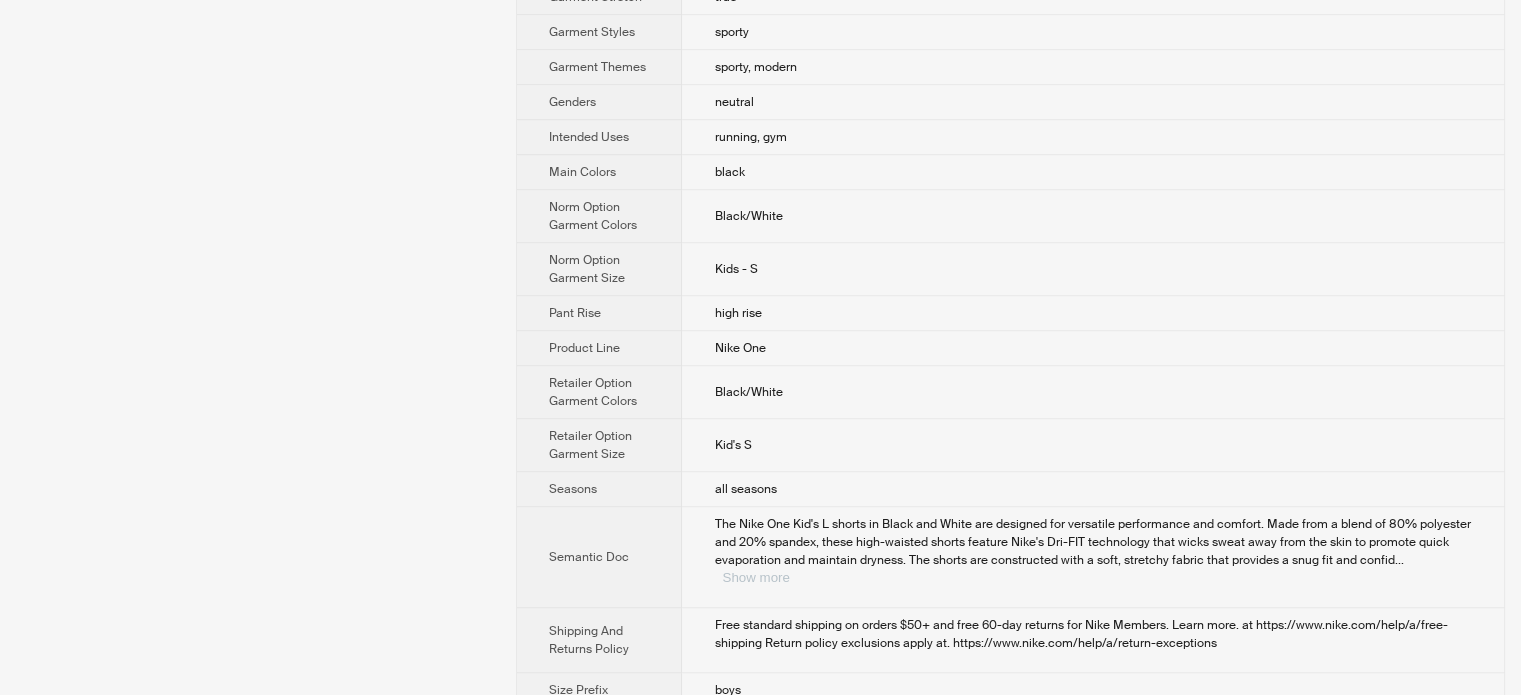 click on "Show more" at bounding box center [755, 577] 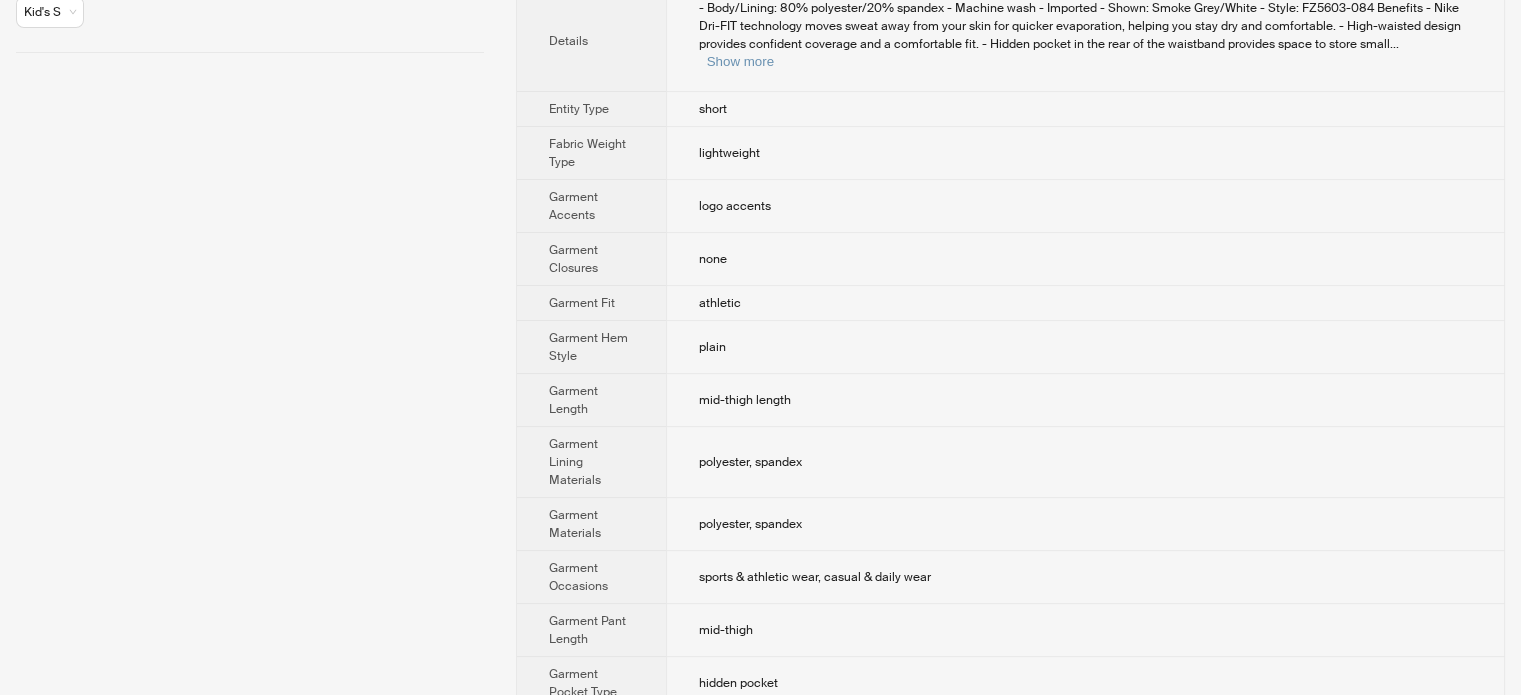 scroll, scrollTop: 403, scrollLeft: 0, axis: vertical 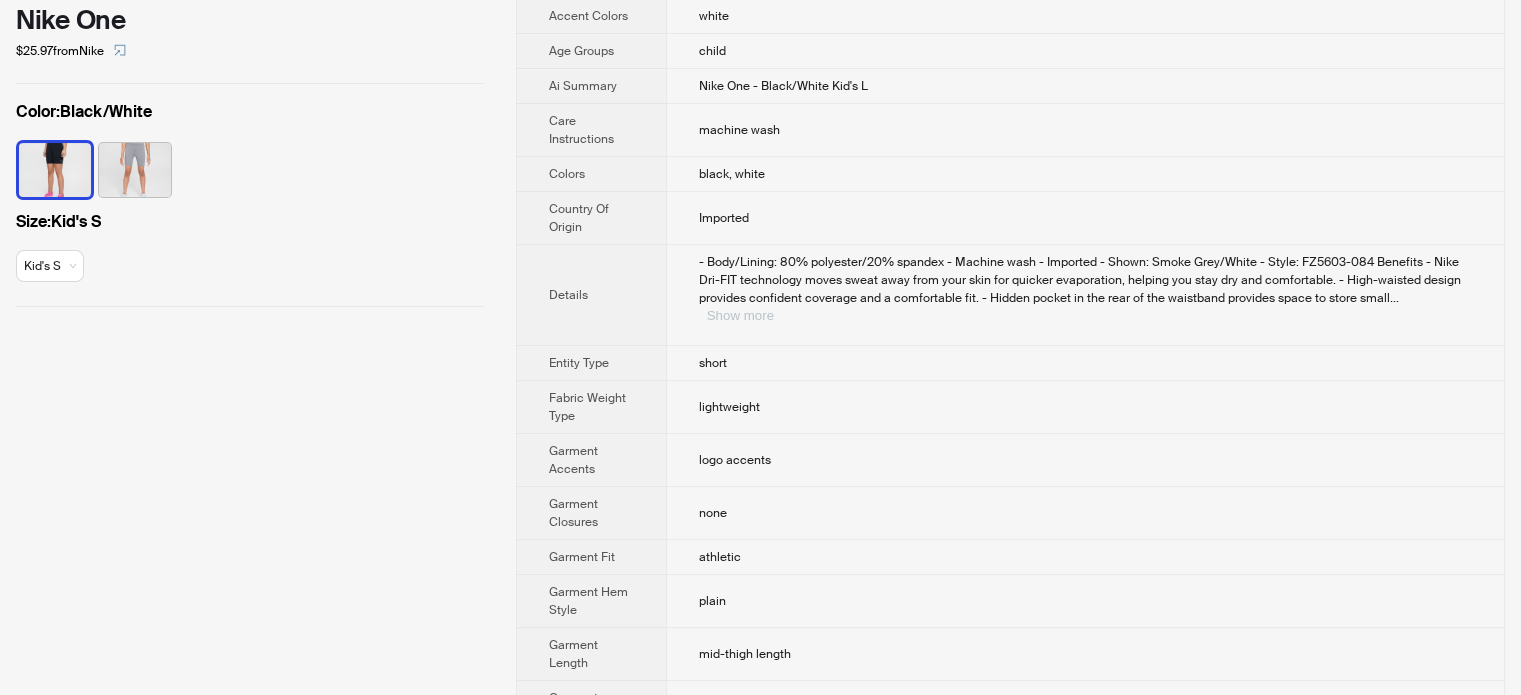 click on "Show more" at bounding box center (740, 315) 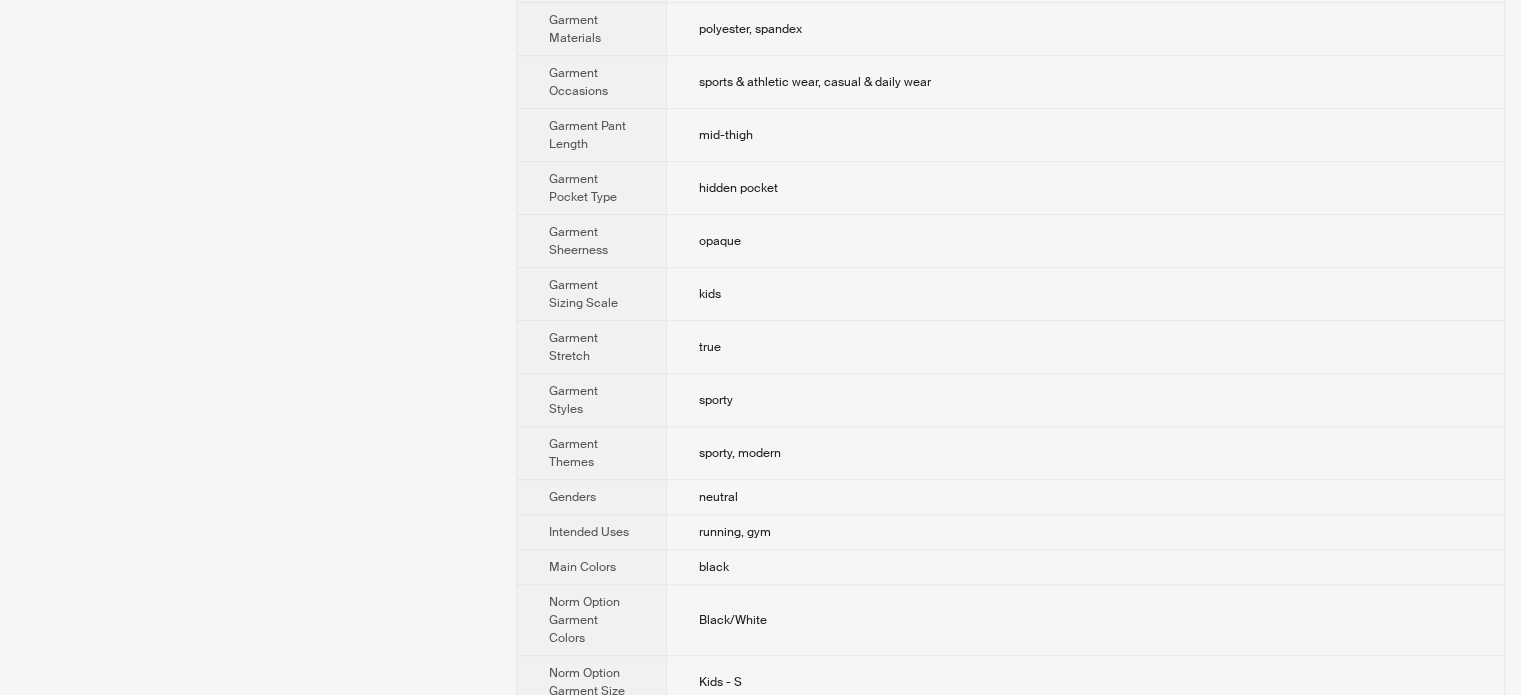 scroll, scrollTop: 1200, scrollLeft: 0, axis: vertical 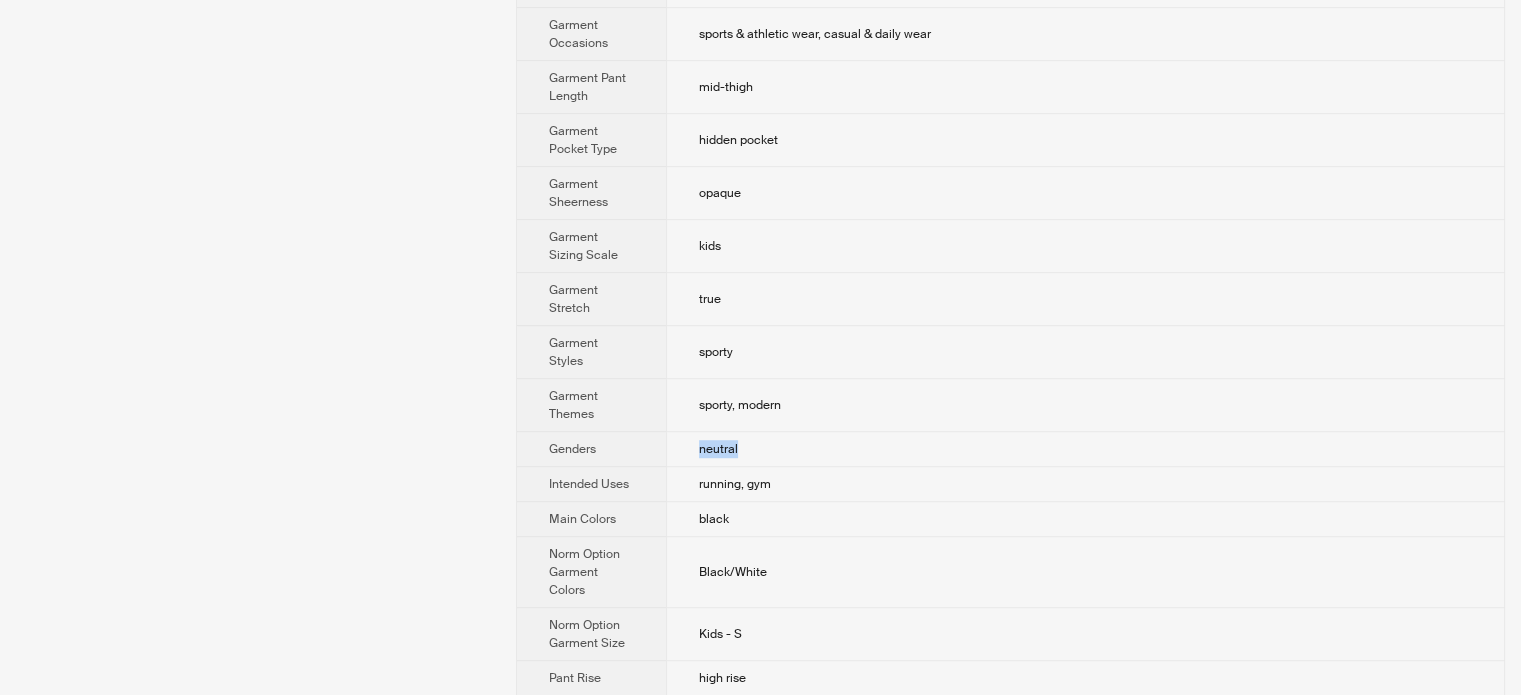 drag, startPoint x: 681, startPoint y: 407, endPoint x: 818, endPoint y: 400, distance: 137.17871 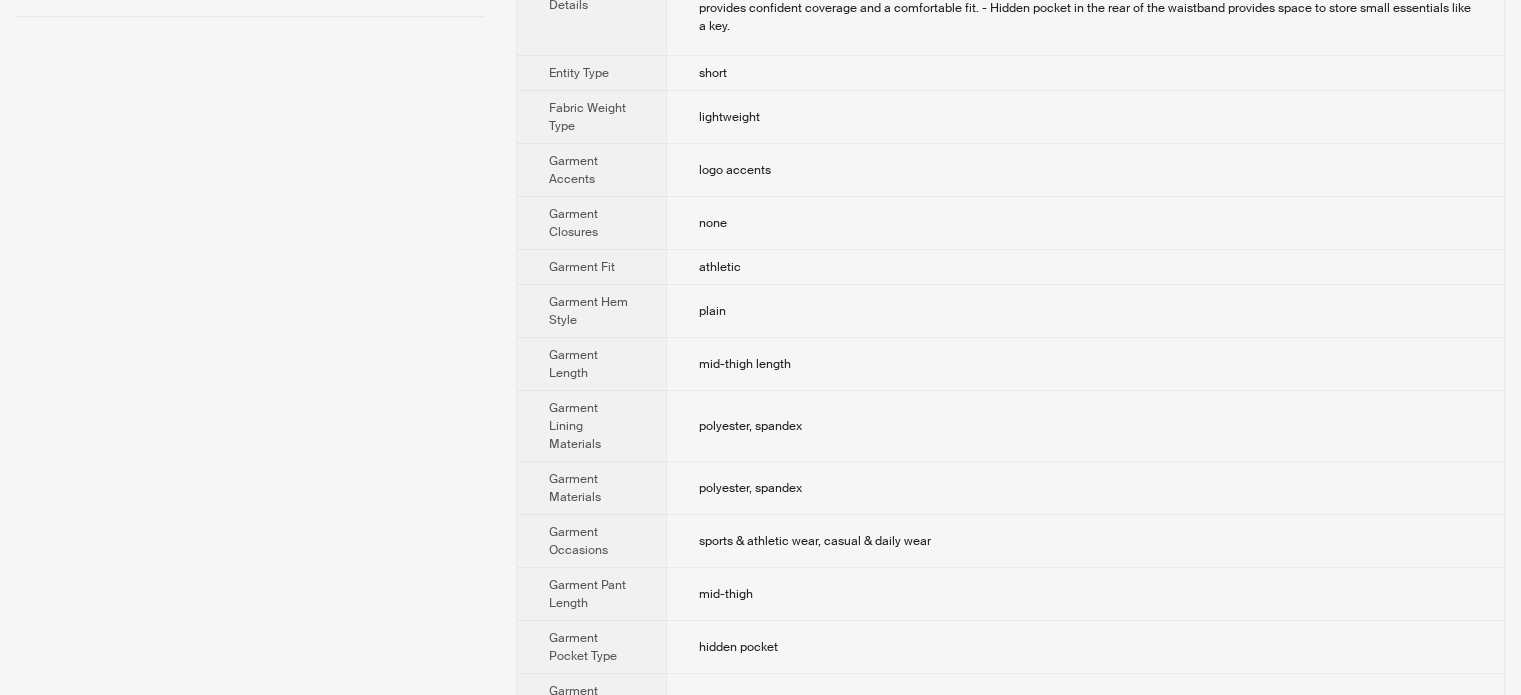 scroll, scrollTop: 300, scrollLeft: 0, axis: vertical 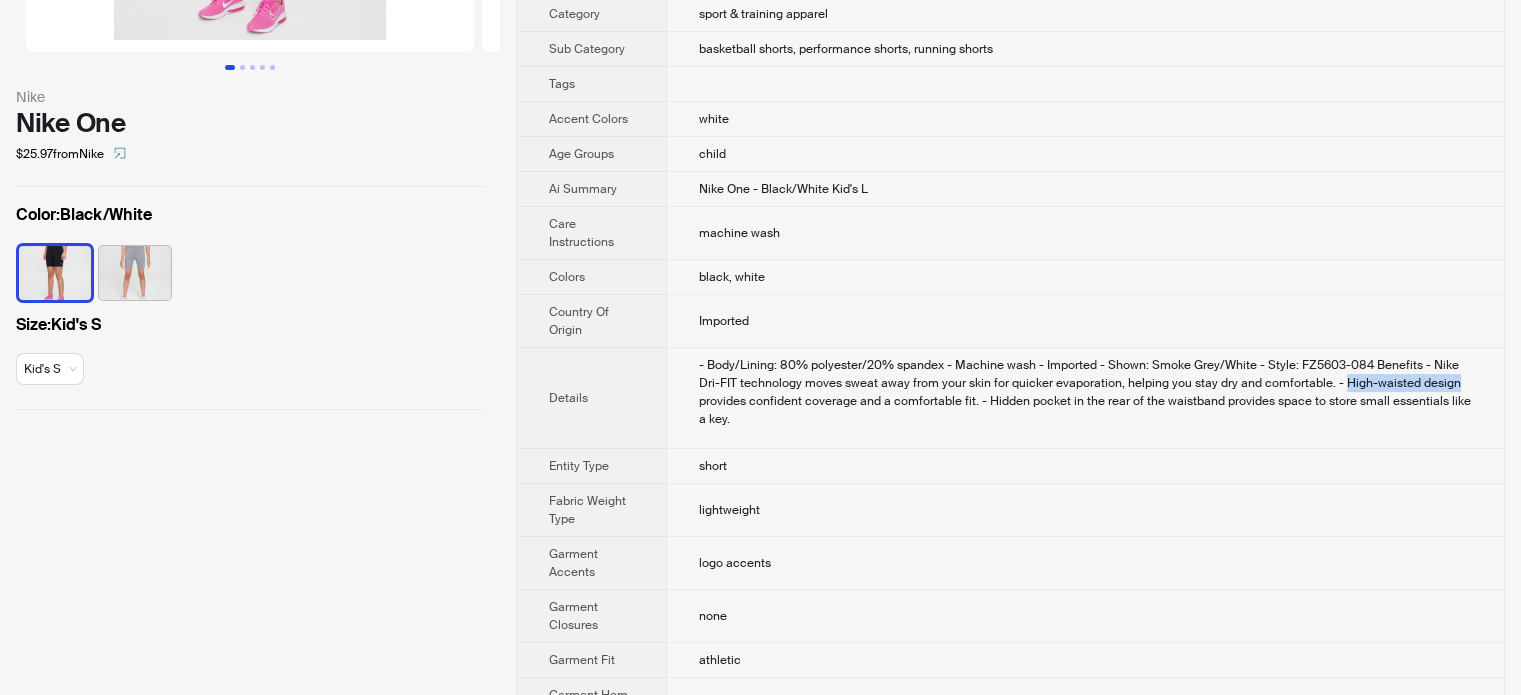 drag, startPoint x: 1315, startPoint y: 379, endPoint x: 1428, endPoint y: 383, distance: 113.07078 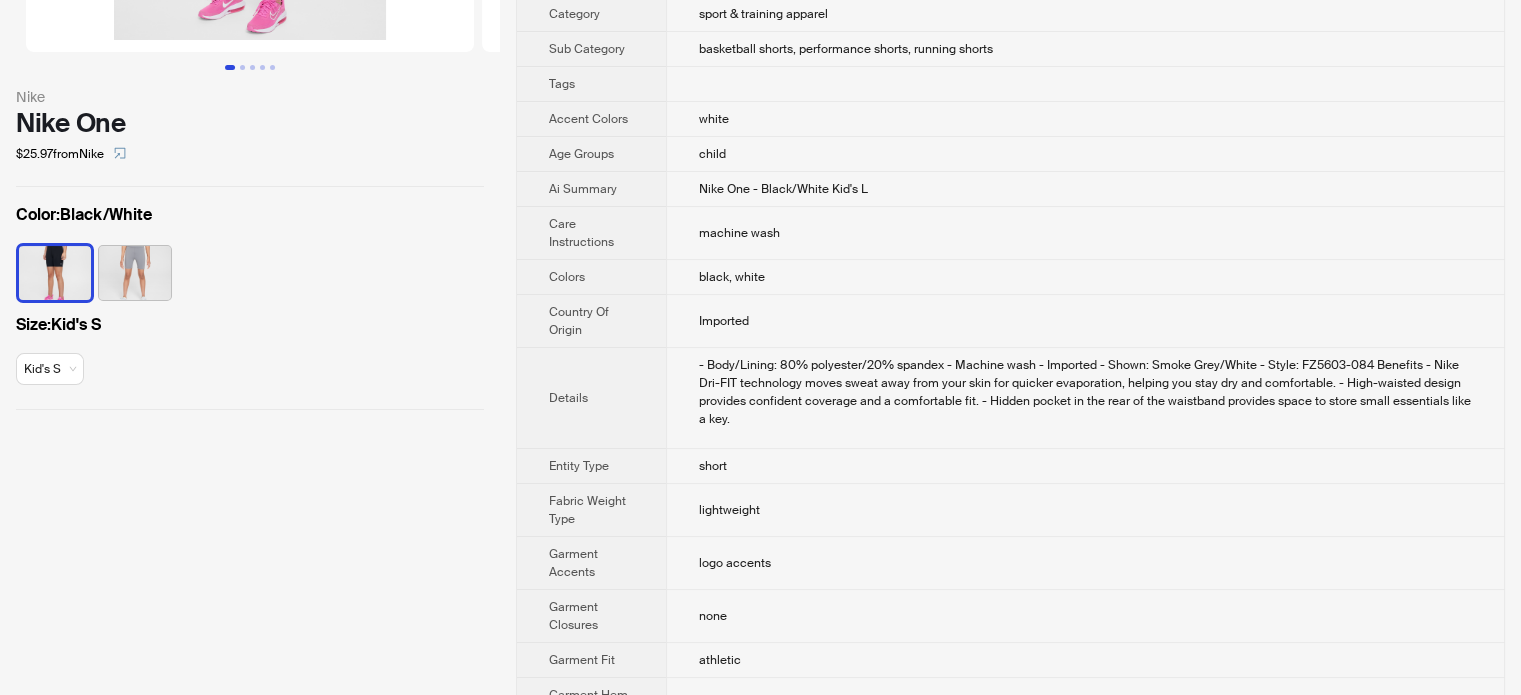 click on "- Body/Lining: 80% polyester/20% spandex
- Machine wash
- Imported
- Shown: Smoke Grey/White
- Style: FZ5603-084
Benefits
- Nike Dri-FIT technology moves sweat away from your skin for quicker evaporation, helping you stay dry and comfortable.
- High-waisted design provides confident coverage and a comfortable fit.
- Hidden pocket in the rear of the waistband provides space to store small essentials like a key." at bounding box center [1085, 392] 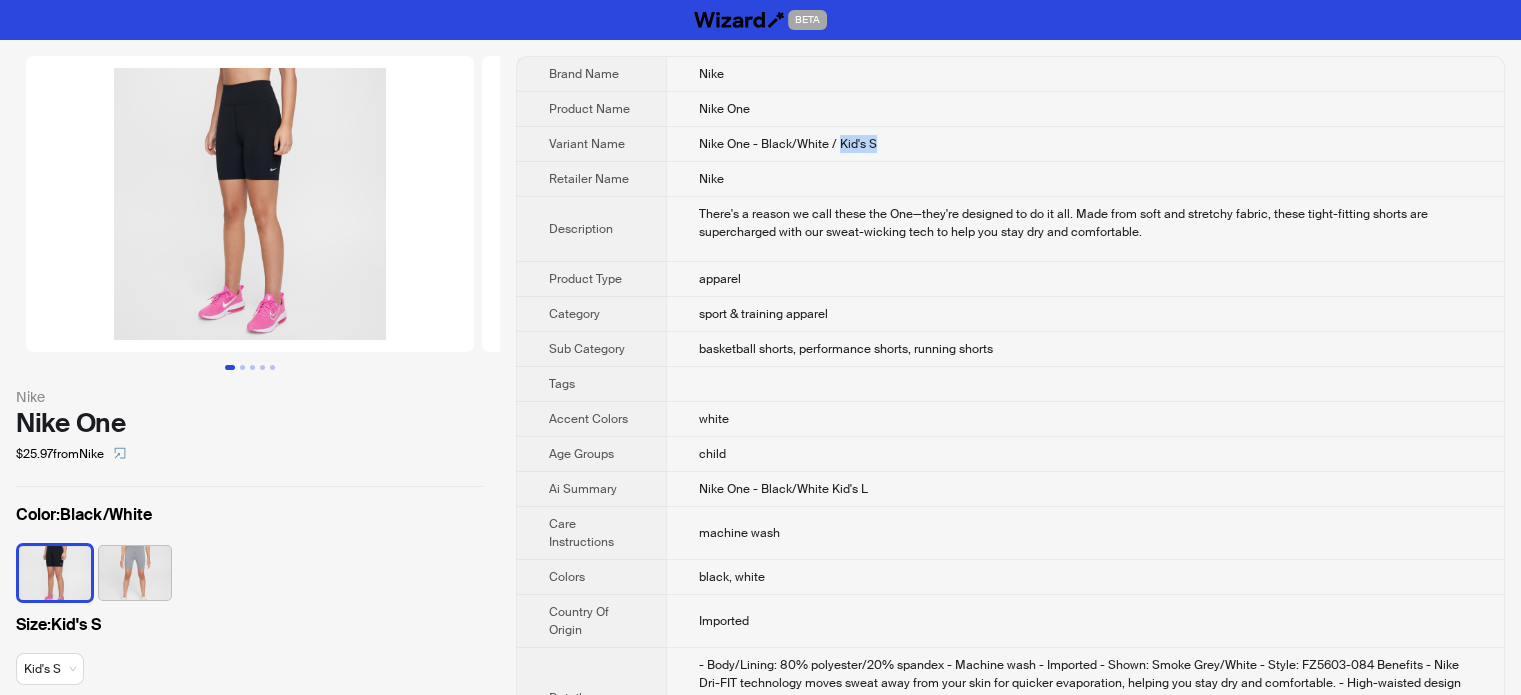 drag, startPoint x: 837, startPoint y: 143, endPoint x: 876, endPoint y: 142, distance: 39.012817 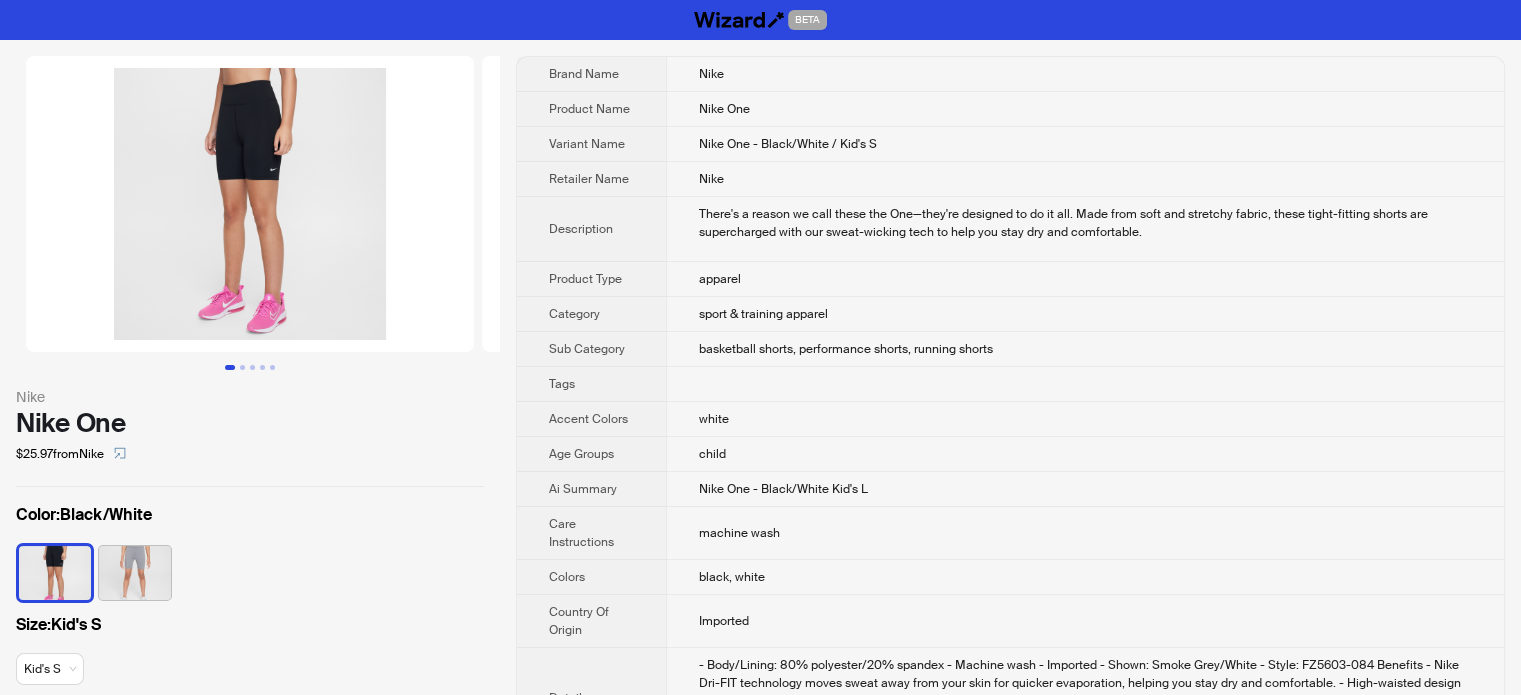 click on "Nike" at bounding box center [1085, 179] 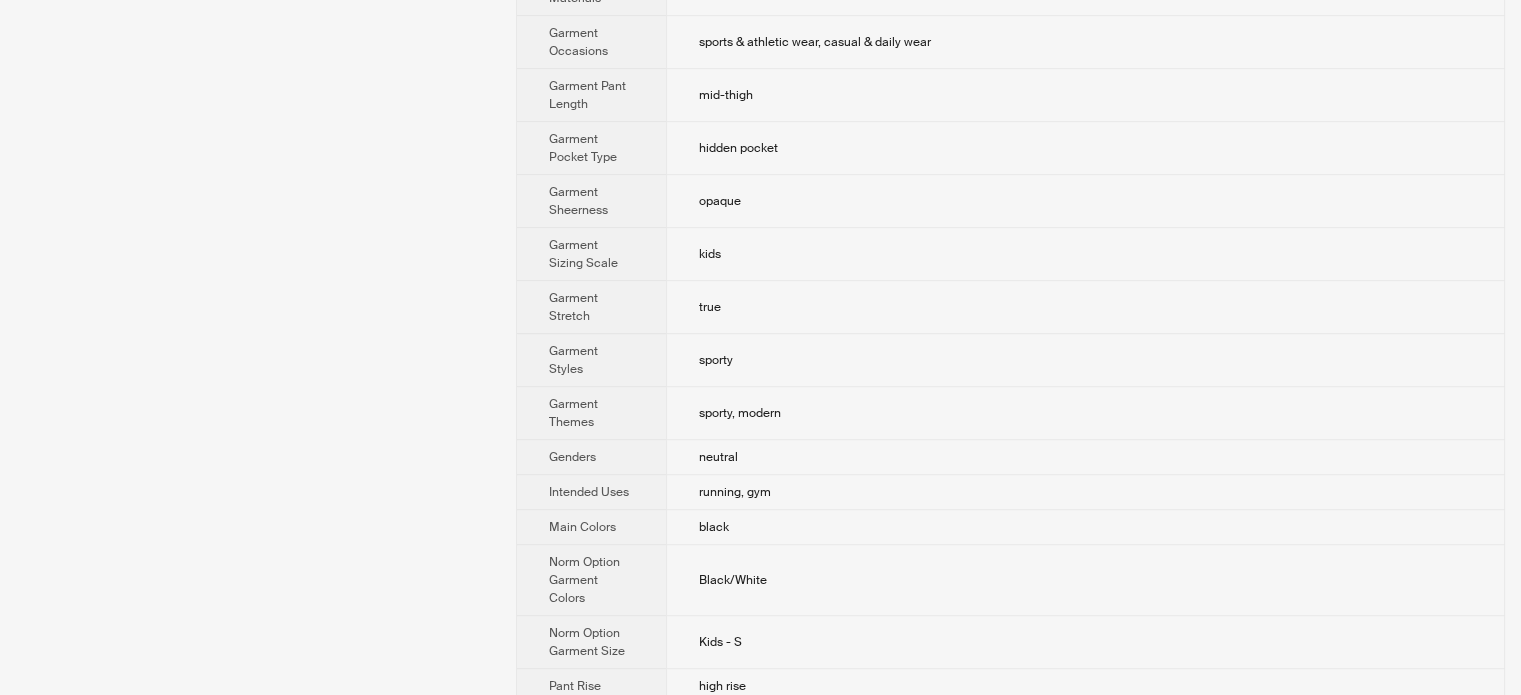 scroll, scrollTop: 1200, scrollLeft: 0, axis: vertical 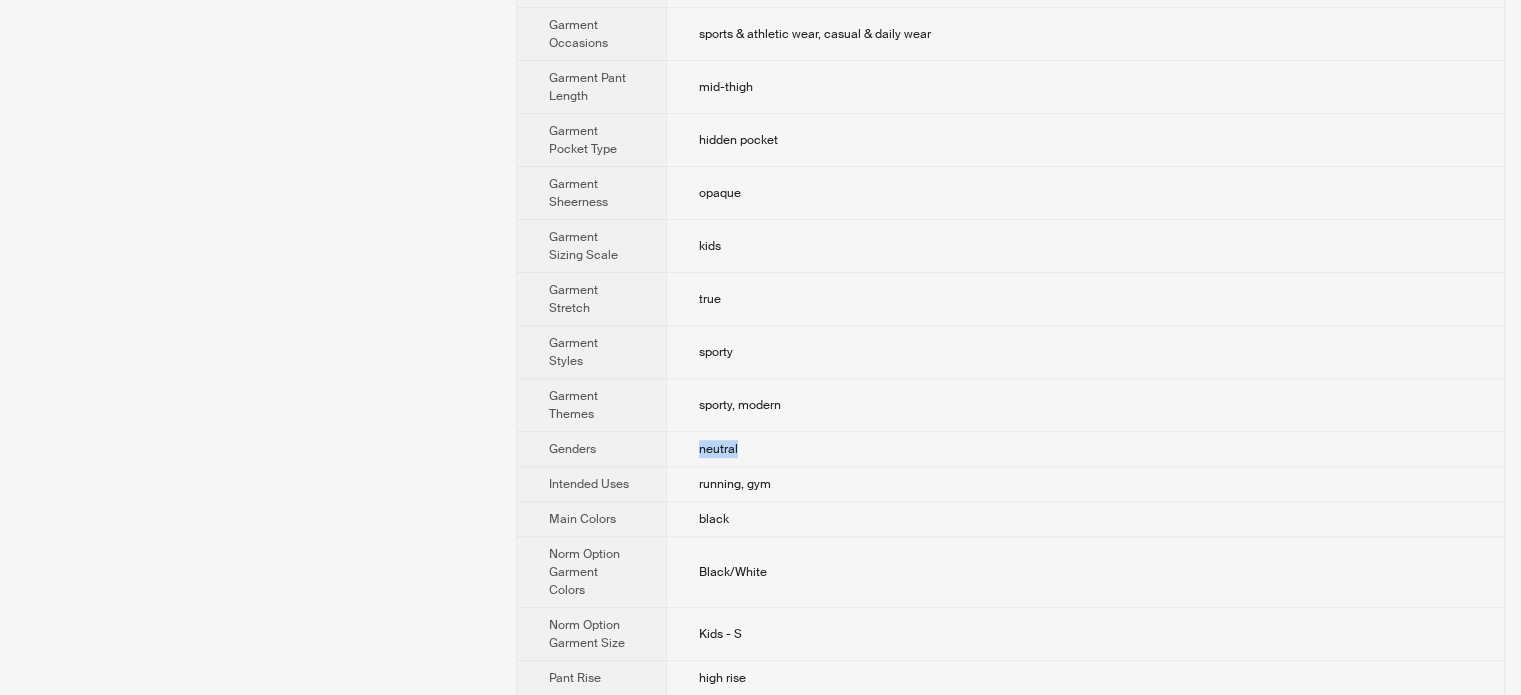 drag, startPoint x: 693, startPoint y: 404, endPoint x: 756, endPoint y: 408, distance: 63.126858 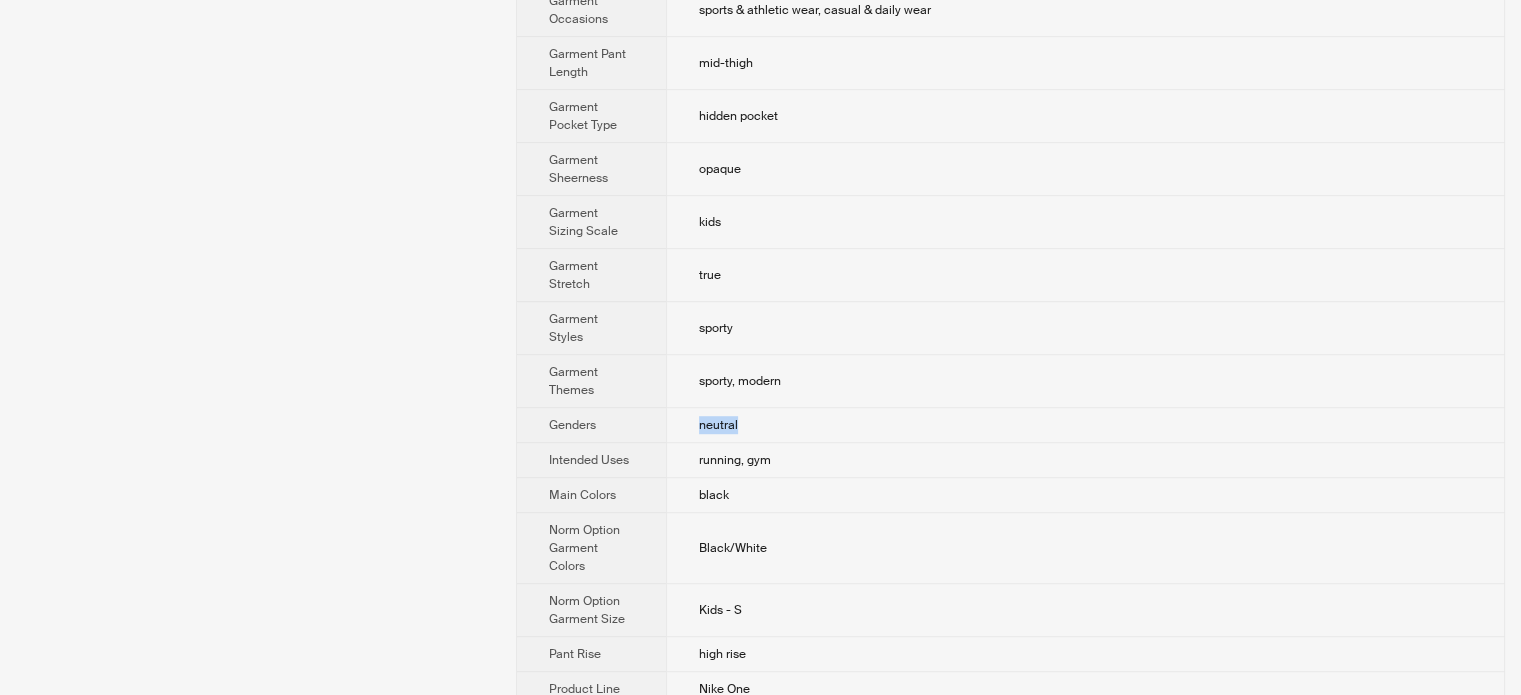scroll, scrollTop: 1500, scrollLeft: 0, axis: vertical 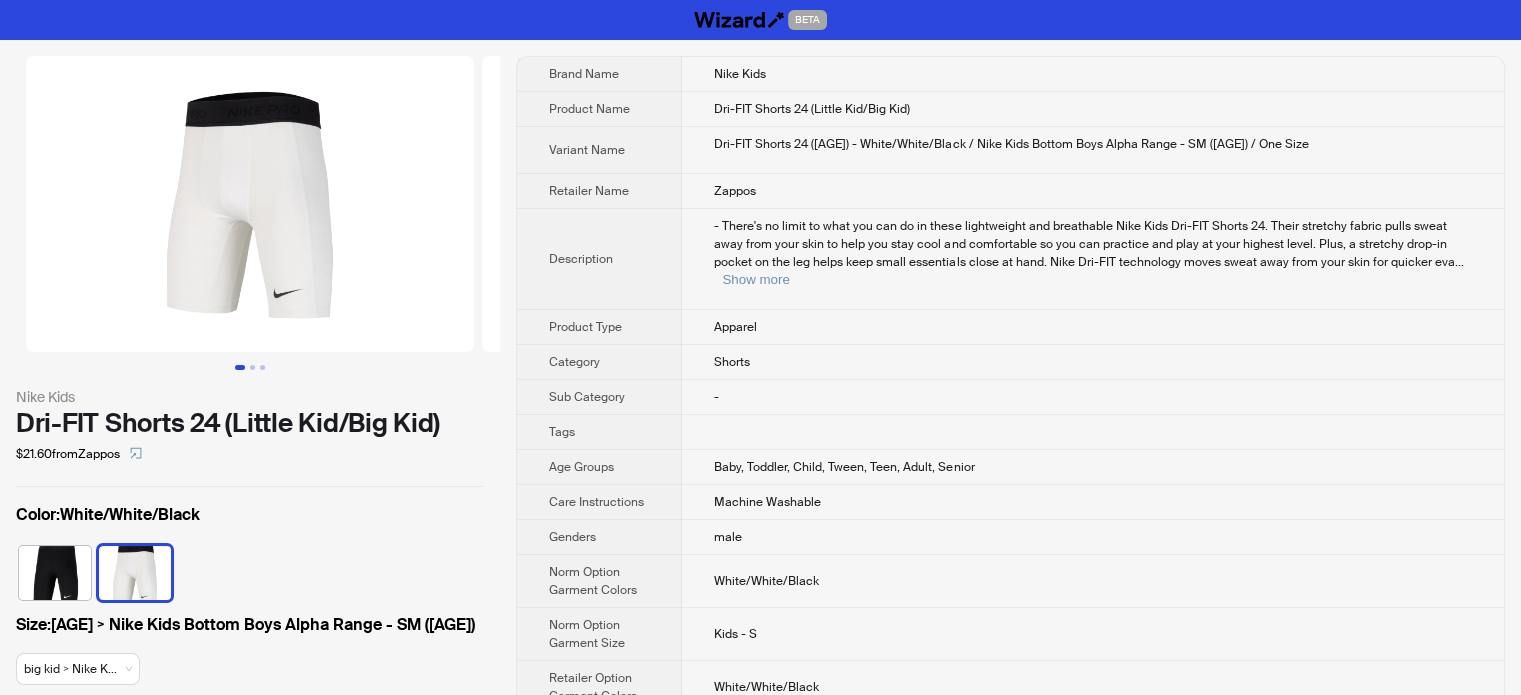 click on "Description" at bounding box center [599, 259] 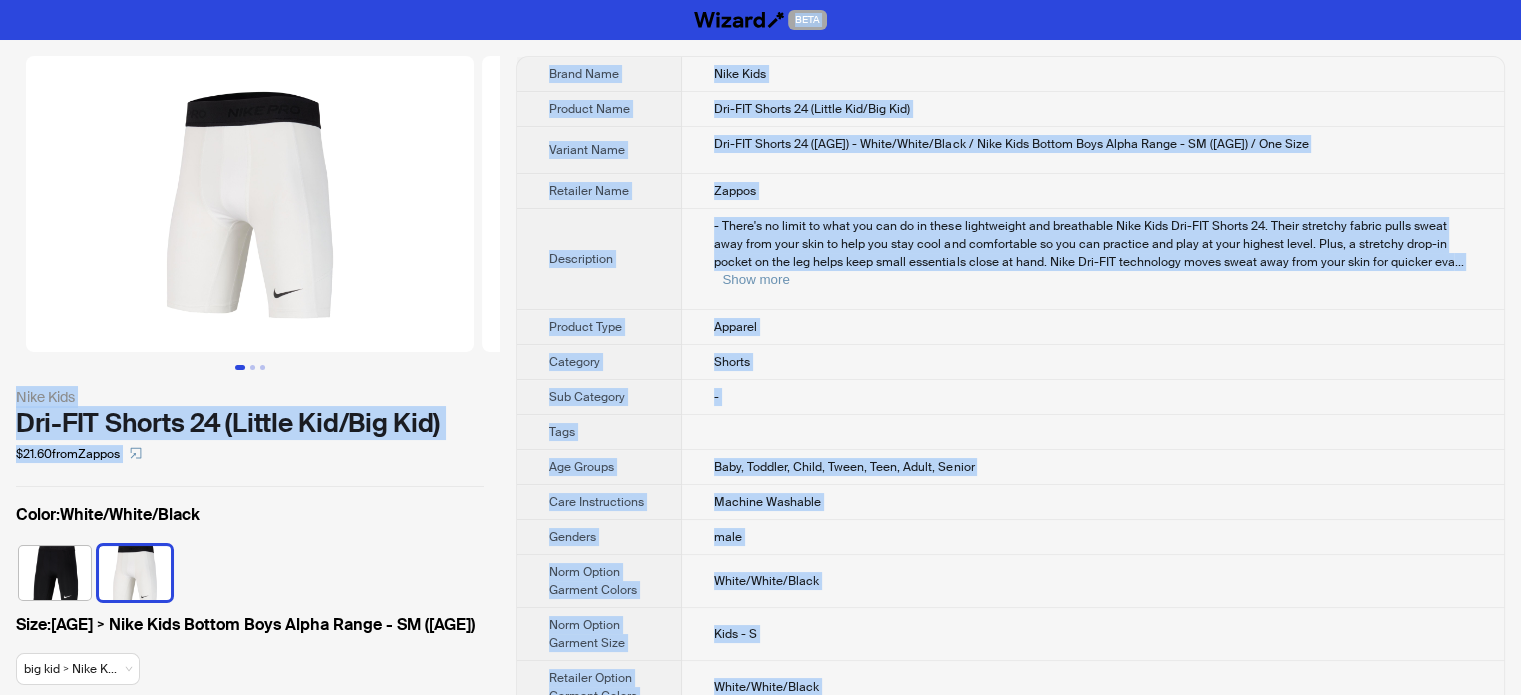 type on "**********" 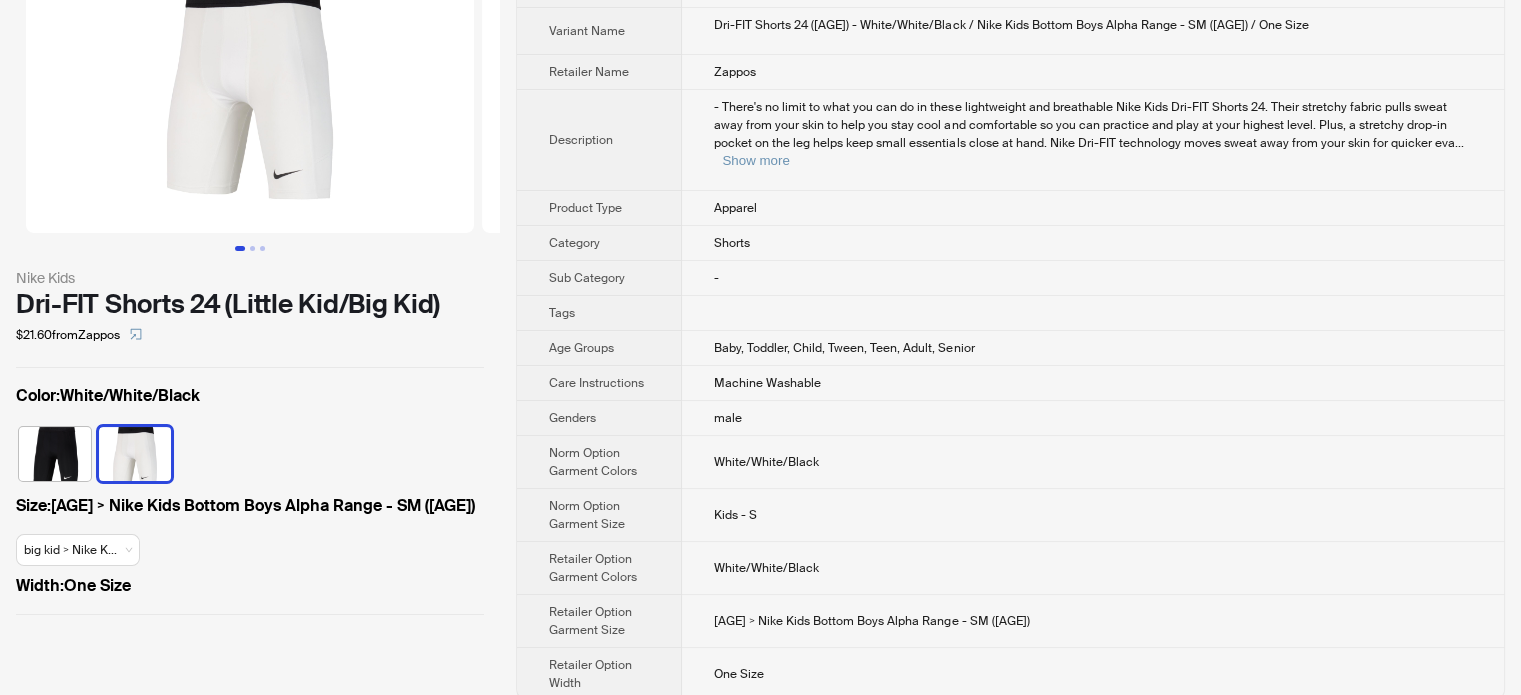 scroll, scrollTop: 0, scrollLeft: 0, axis: both 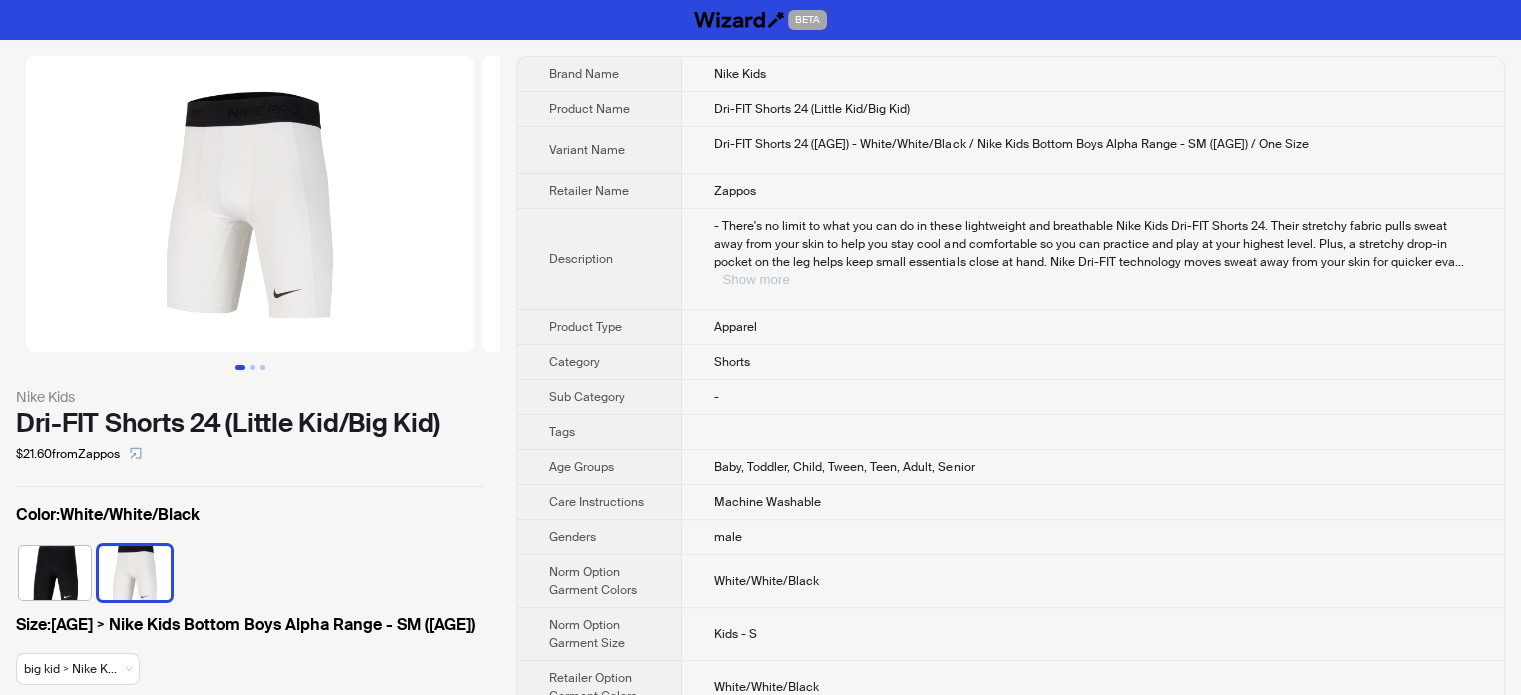 click on "Show more" at bounding box center (755, 279) 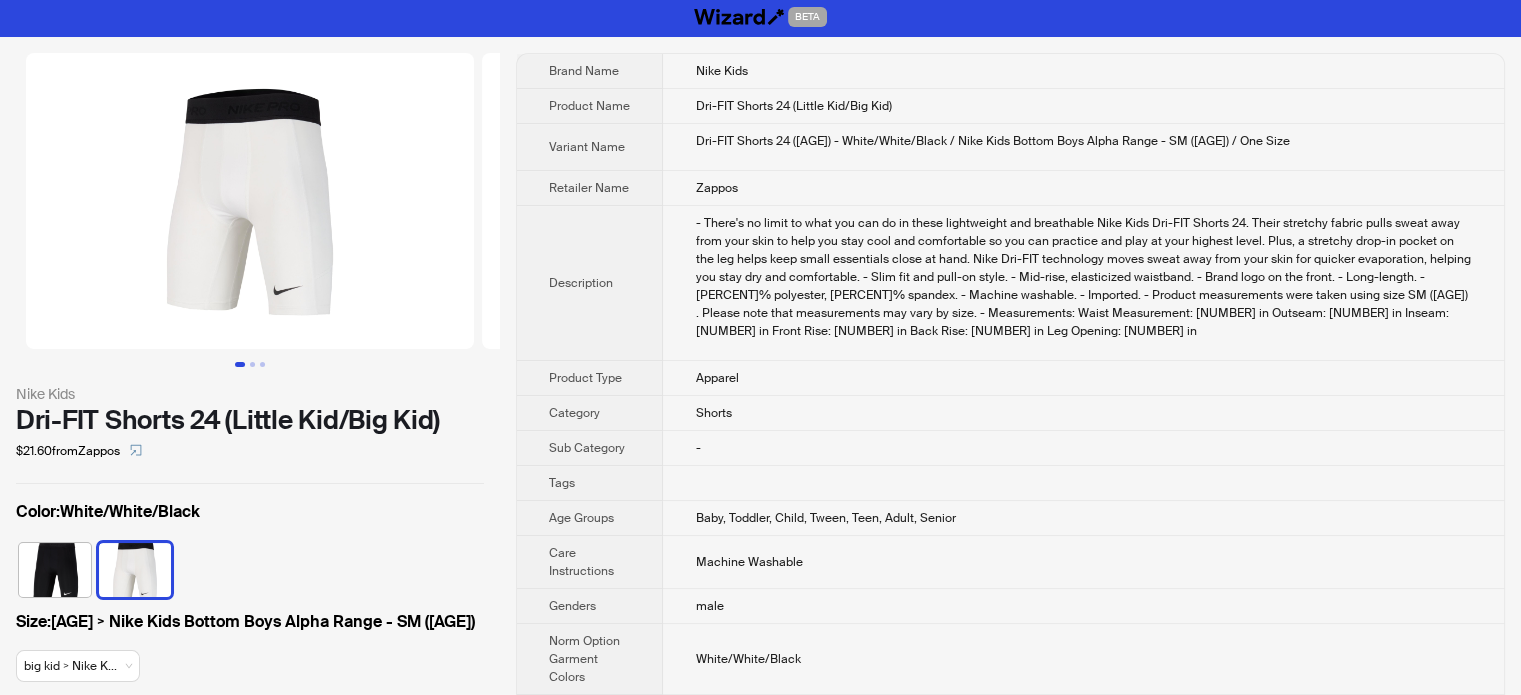 scroll, scrollTop: 0, scrollLeft: 0, axis: both 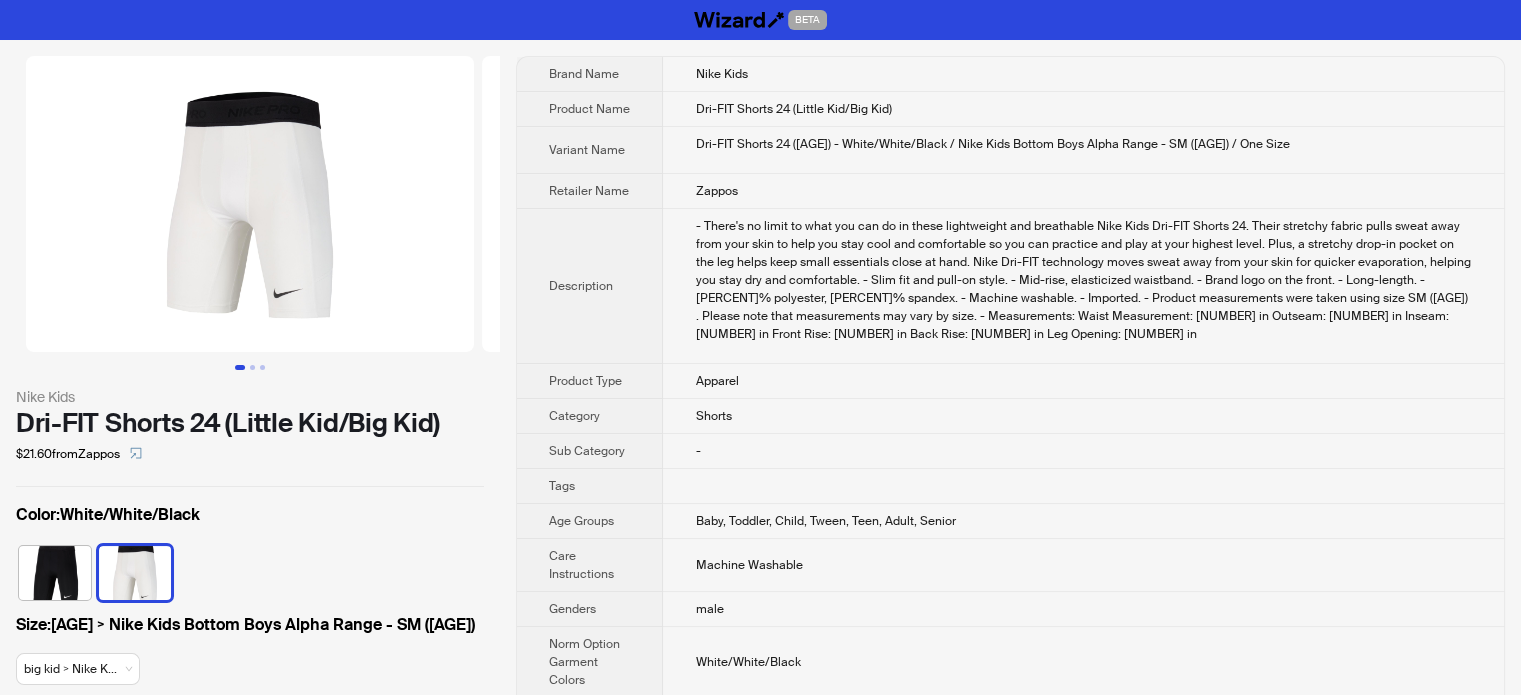 click on "Description" at bounding box center [590, 286] 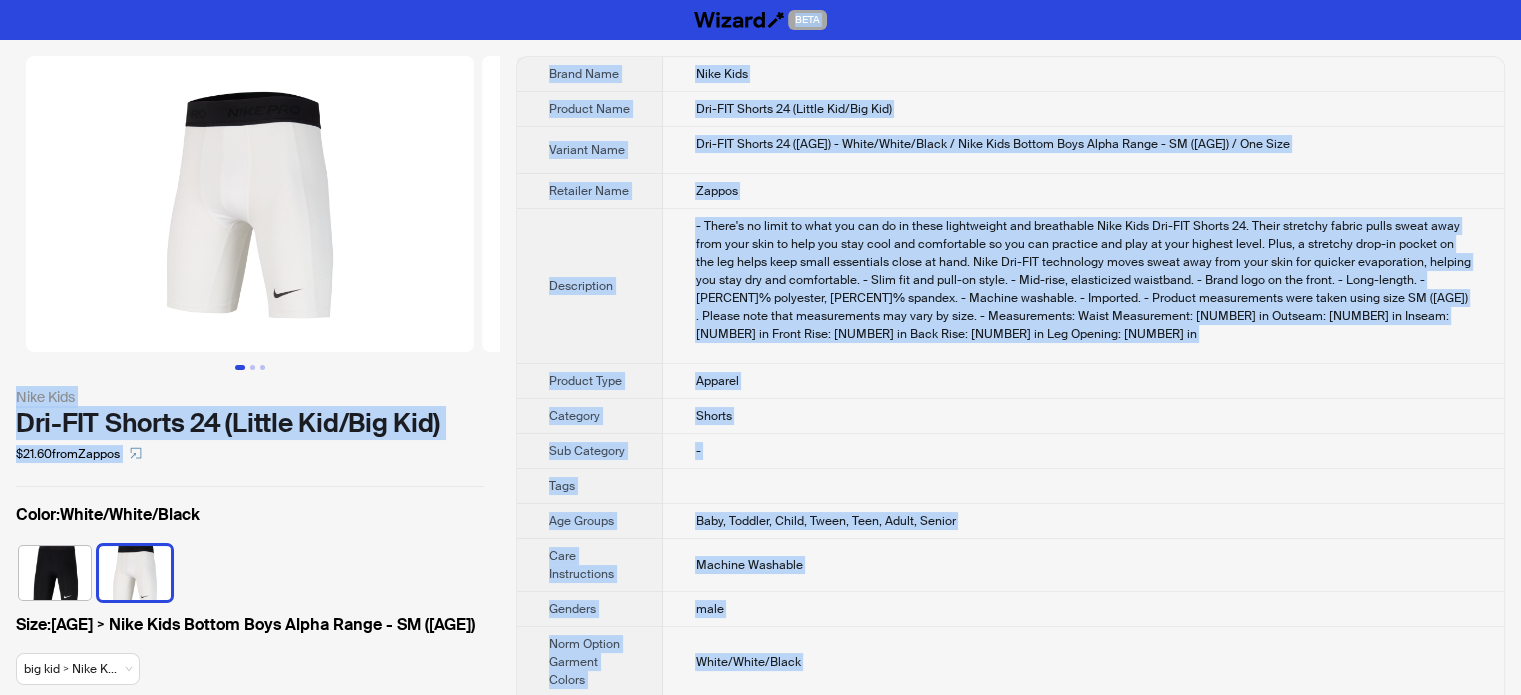 click on "- There's no limit to what you can do in these lightweight and breathable Nike Kids Dri-FIT Shorts 24. Their stretchy fabric pulls sweat away from your skin to help you stay cool and comfortable so you can practice and play at your highest level. Plus, a stretchy drop-in pocket on the leg helps keep small essentials close at hand. Nike Dri-FIT technology moves sweat away from your skin for quicker evaporation, helping you stay dry and comfortable.
- Slim fit and pull-on style.
- Mid-rise, elasticized waistband.
- Brand logo on the front.
- Long-length.
- 90% polyester, 10% spandex.
- Machine washable.
- Imported.
- Product measurements were taken using size SM (7-8 Big Kid). Please note that measurements may vary by size.
- Measurements: Waist Measurement: 22 in Outseam: 14 in Inseam: 5 in Front Rise: 9 in Back Rise: 12 in Leg Opening: 10 in" at bounding box center (1083, 280) 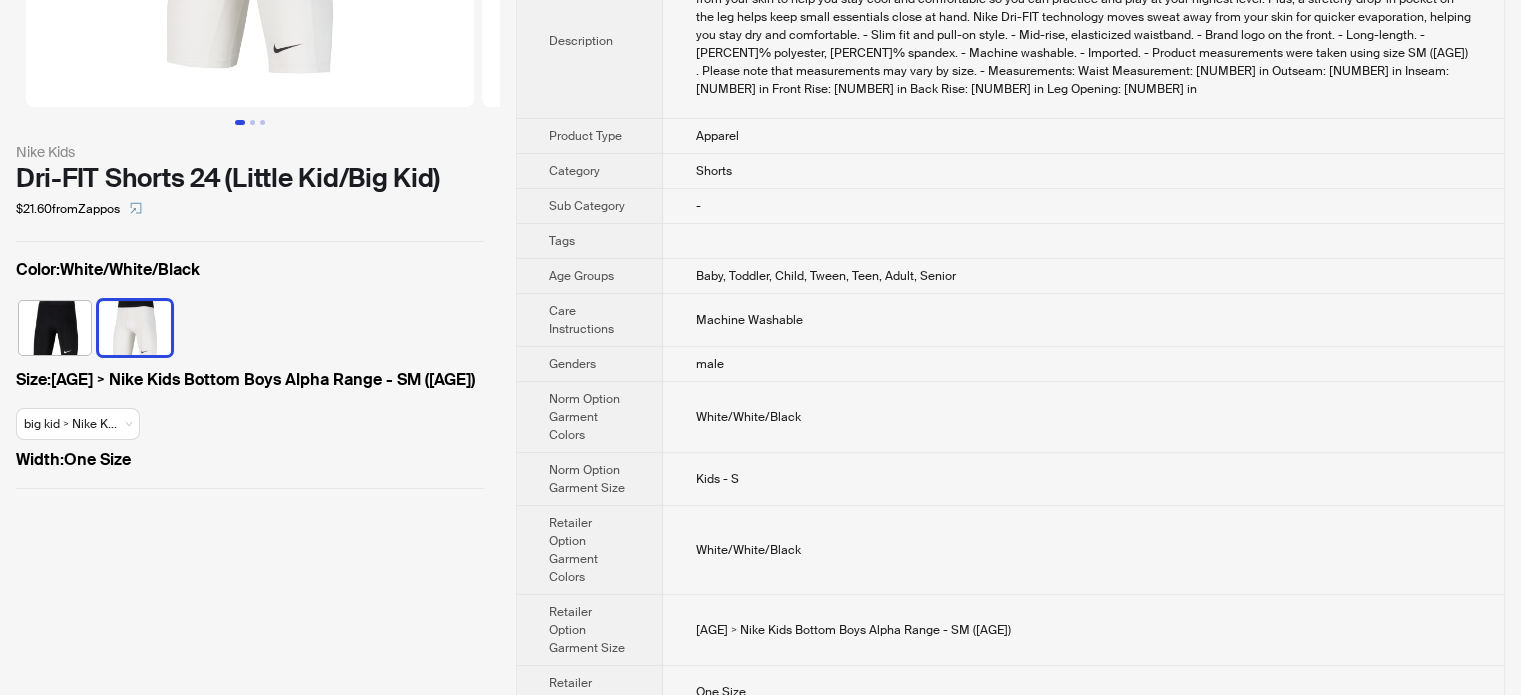 scroll, scrollTop: 0, scrollLeft: 0, axis: both 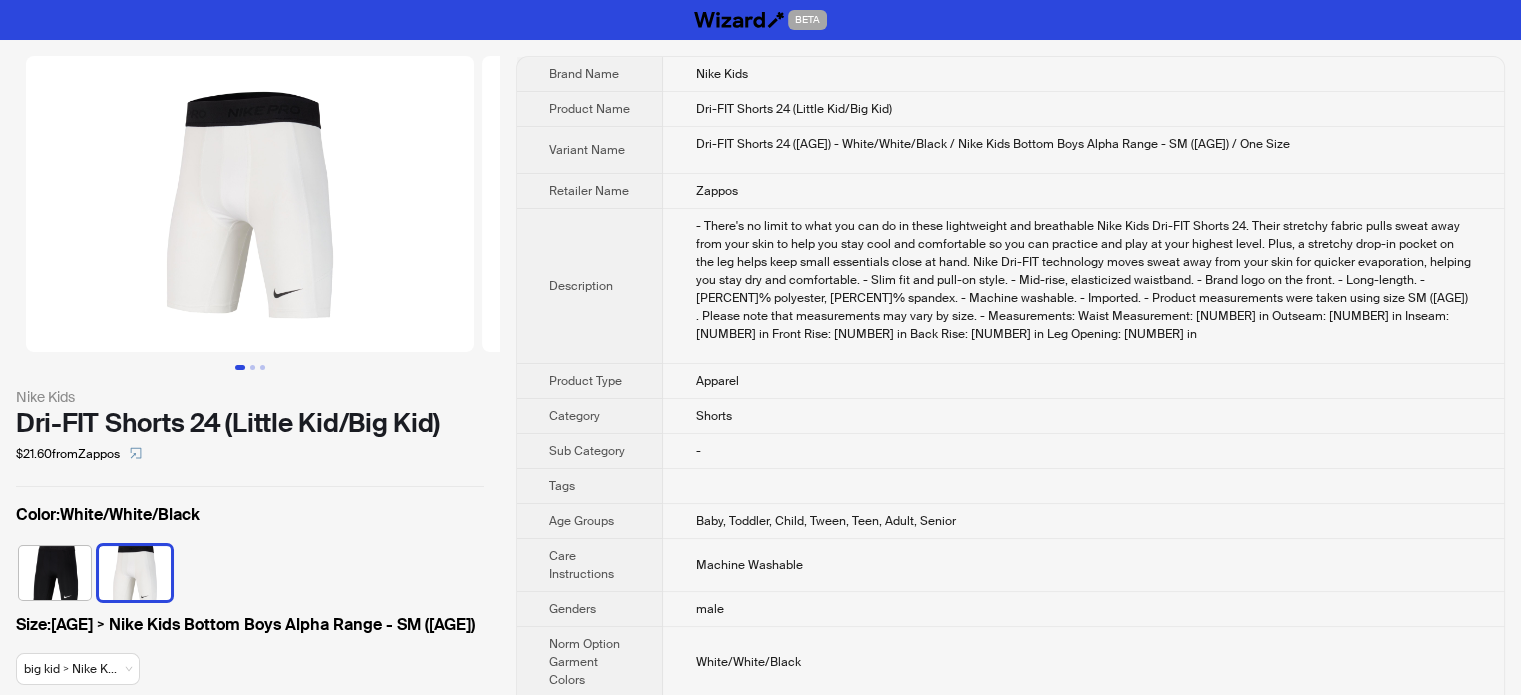 click on "Dri-FIT Shorts 24 (Little Kid/Big Kid) - White/White/Black / Nike Kids Bottom Boys Alpha Range - SM (7-8 Big Kid) / One Size" at bounding box center [1083, 144] 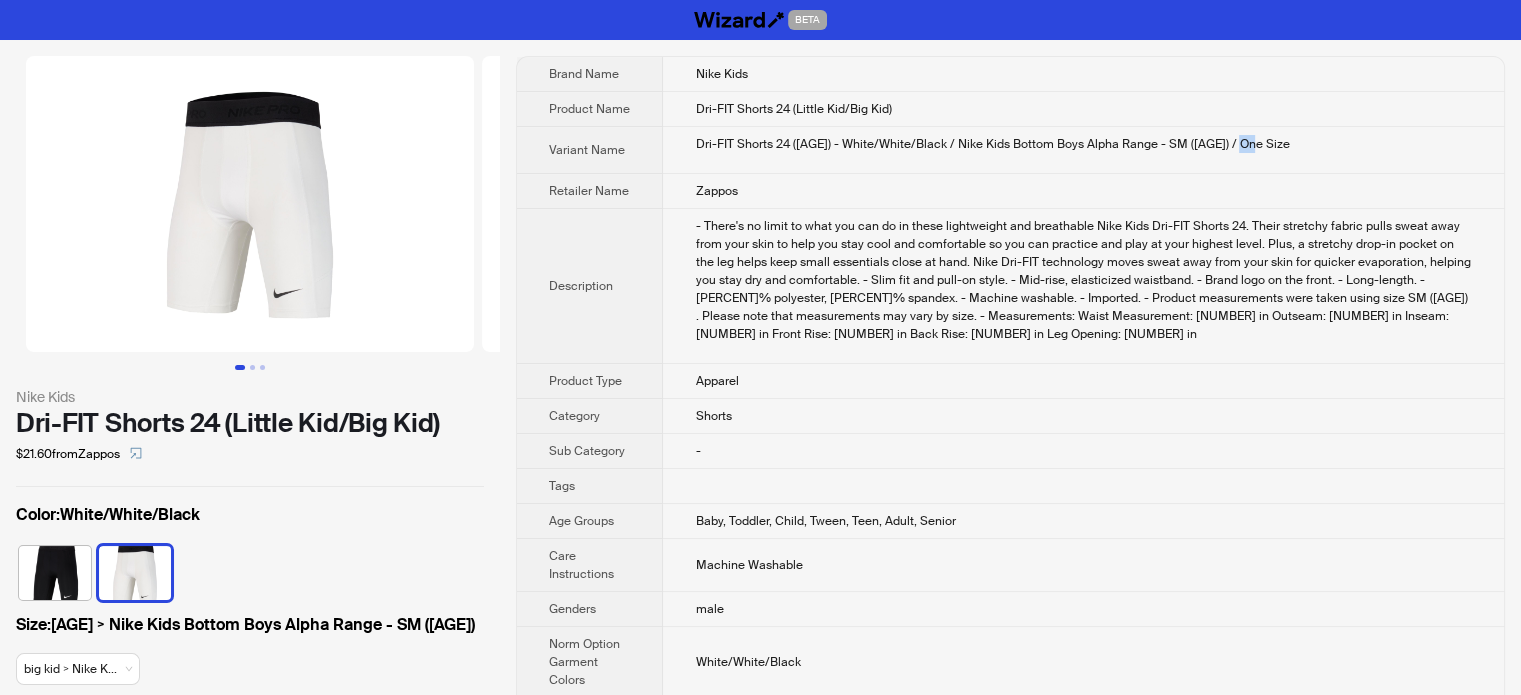 drag, startPoint x: 1224, startPoint y: 143, endPoint x: 1241, endPoint y: 141, distance: 17.117243 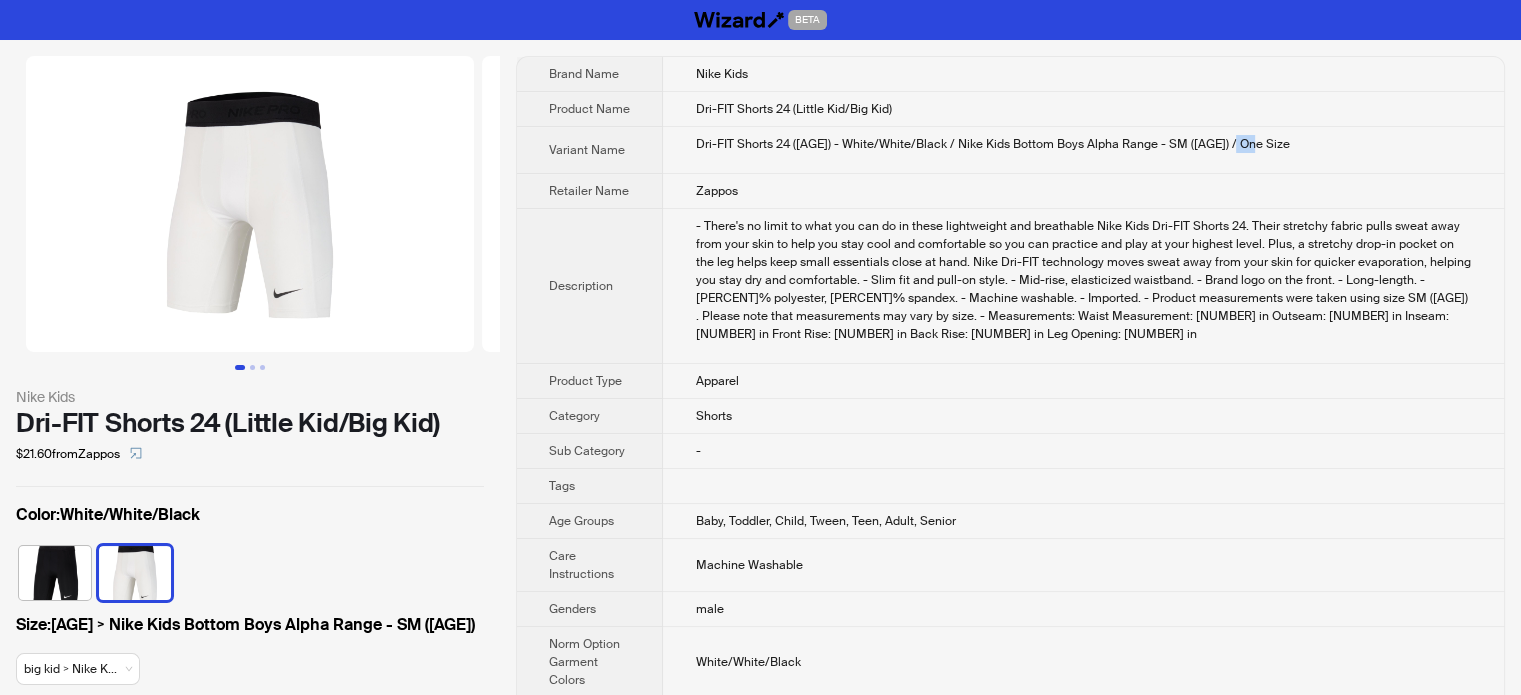drag, startPoint x: 1221, startPoint y: 142, endPoint x: 1235, endPoint y: 169, distance: 30.413813 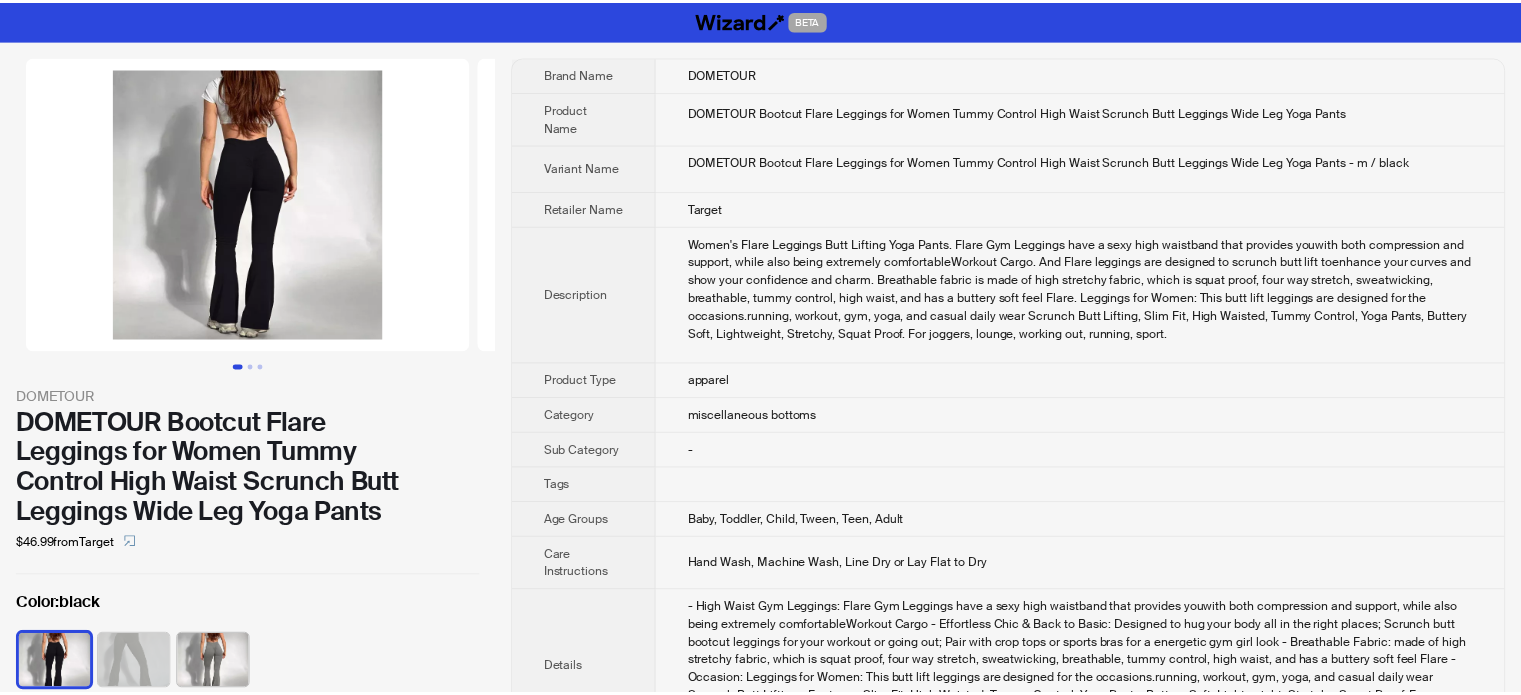 scroll, scrollTop: 0, scrollLeft: 0, axis: both 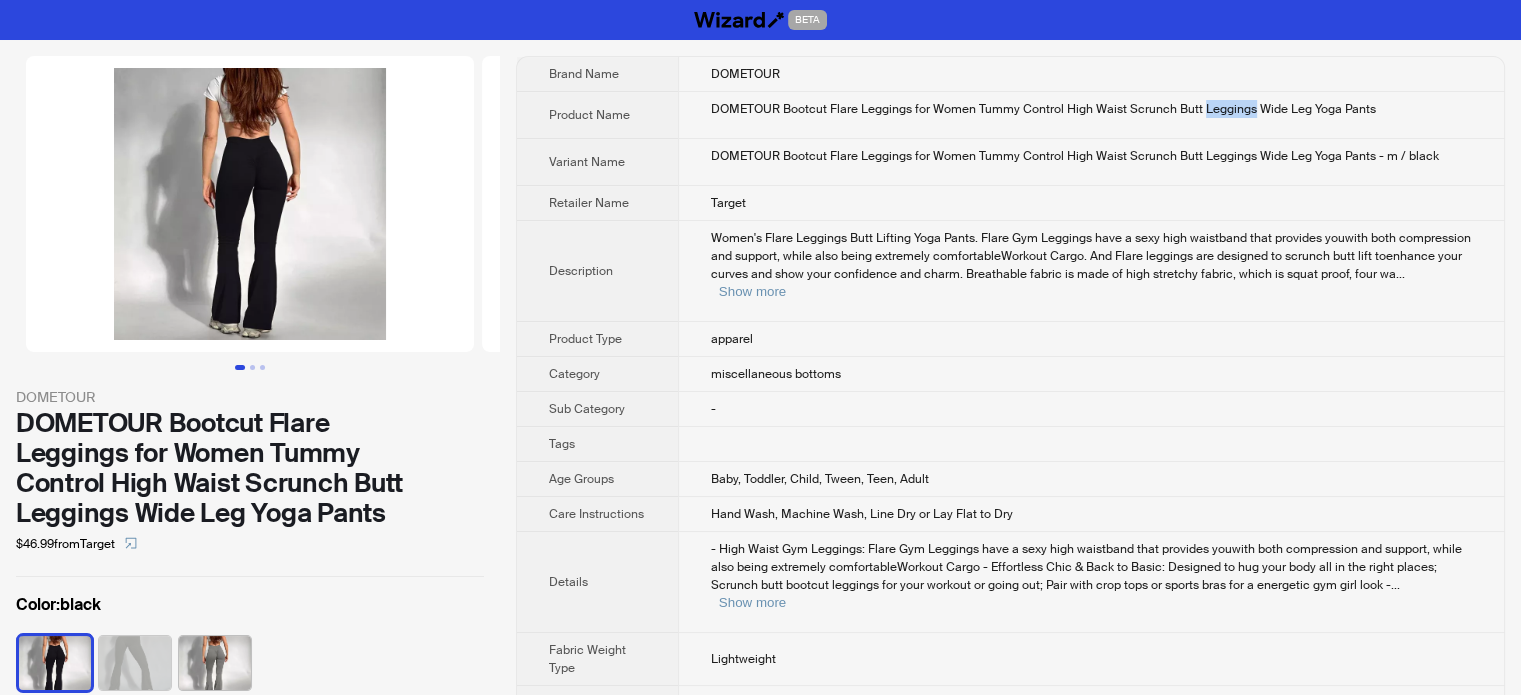 drag, startPoint x: 1200, startPoint y: 105, endPoint x: 1280, endPoint y: 77, distance: 84.758484 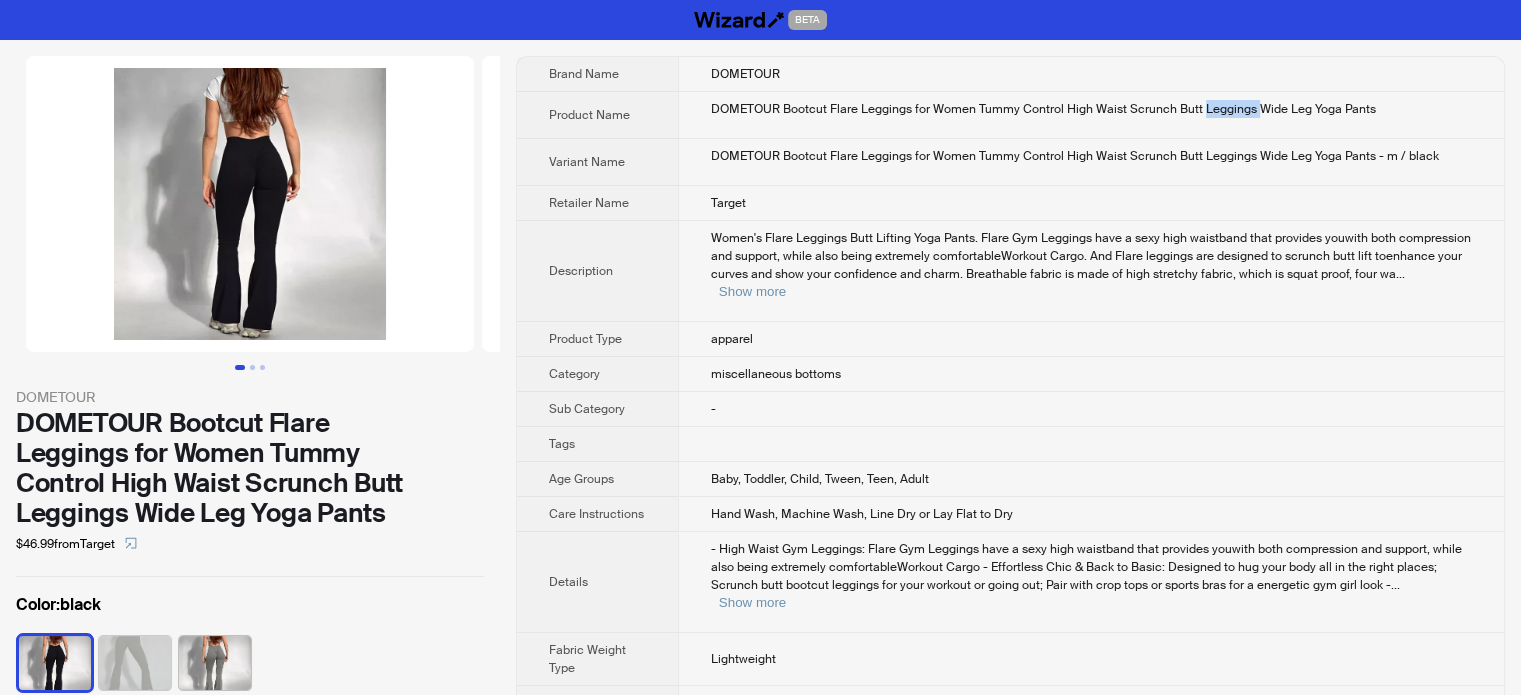 copy on "Leggings" 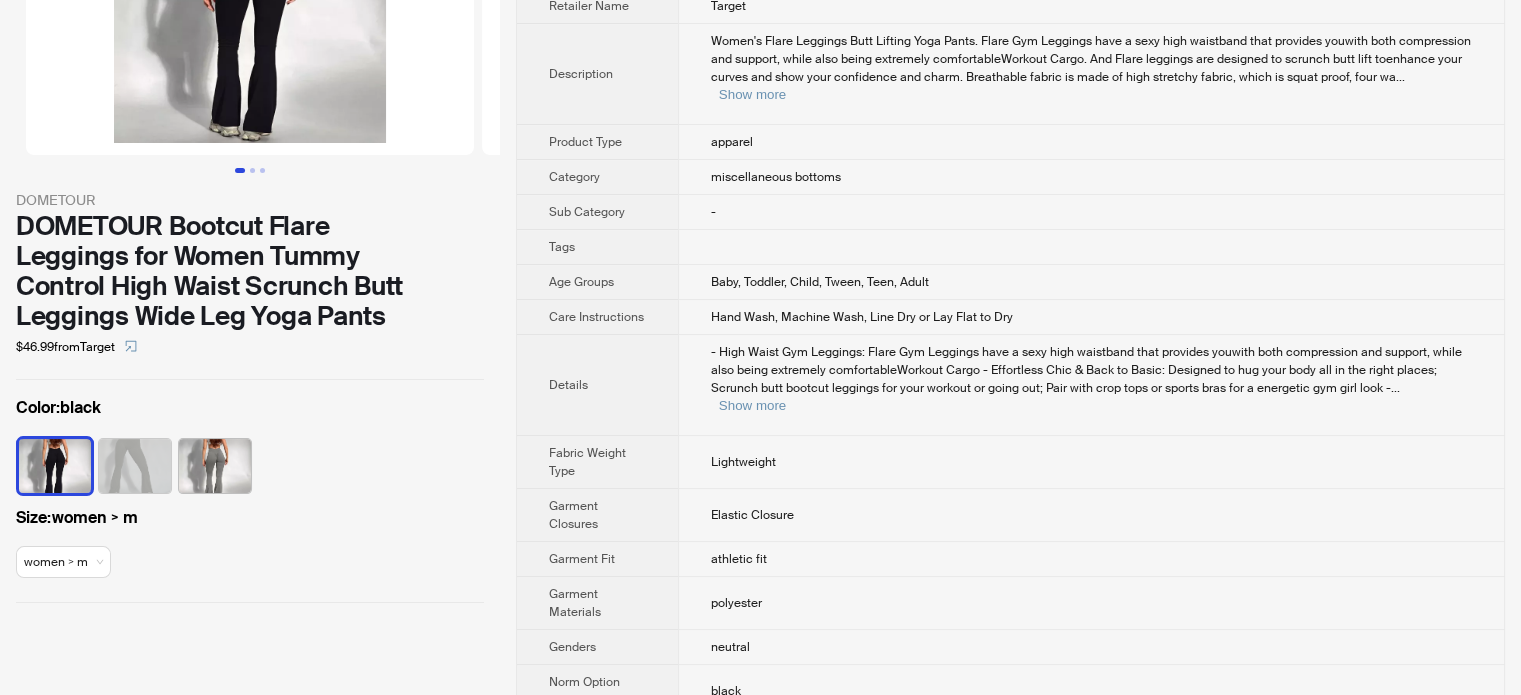 scroll, scrollTop: 488, scrollLeft: 0, axis: vertical 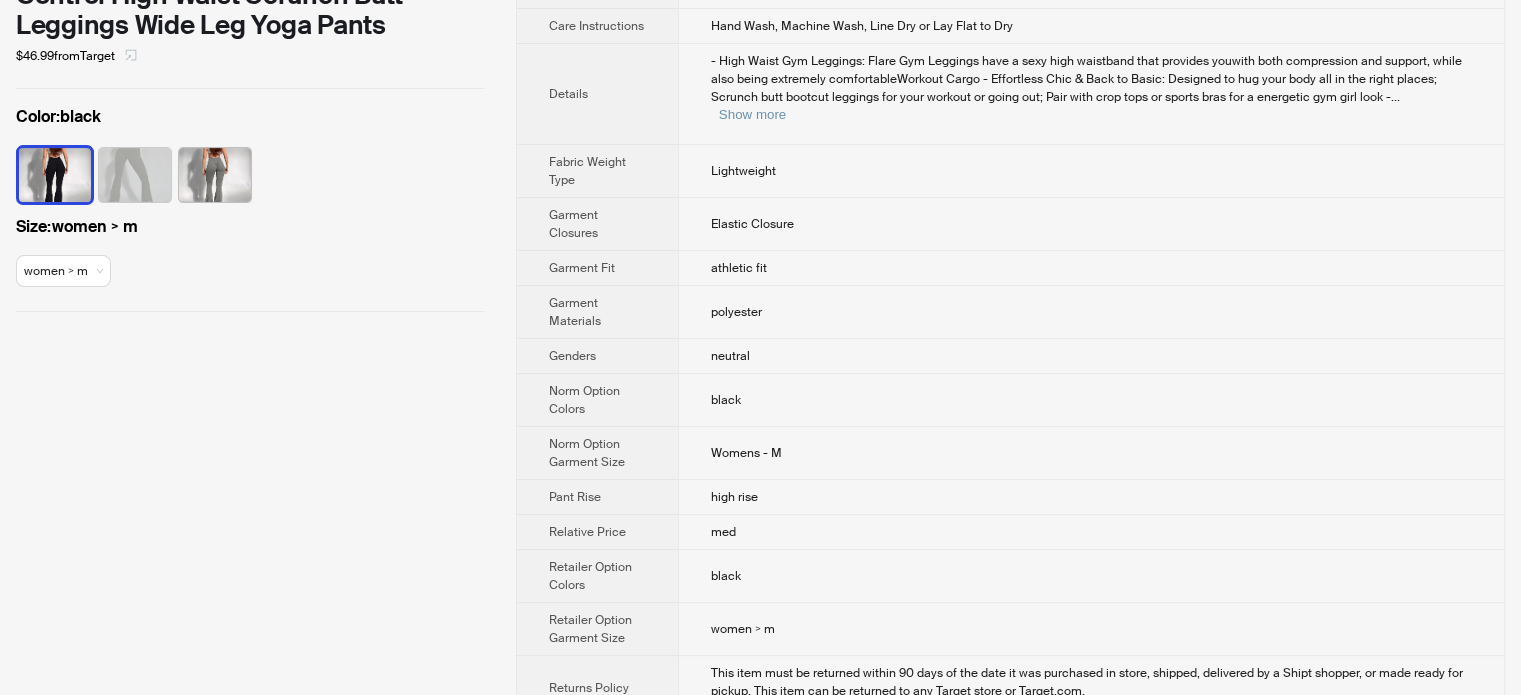 click at bounding box center (131, 56) 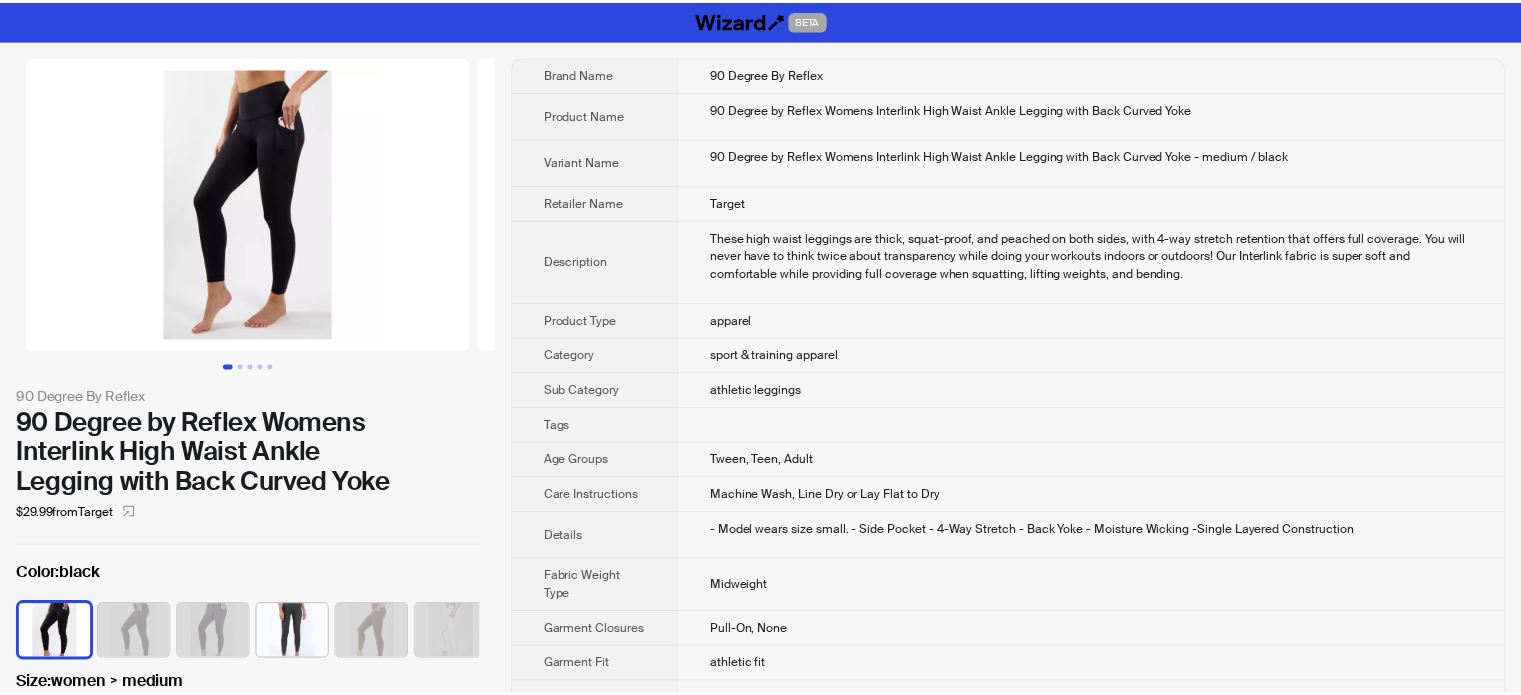 scroll, scrollTop: 0, scrollLeft: 0, axis: both 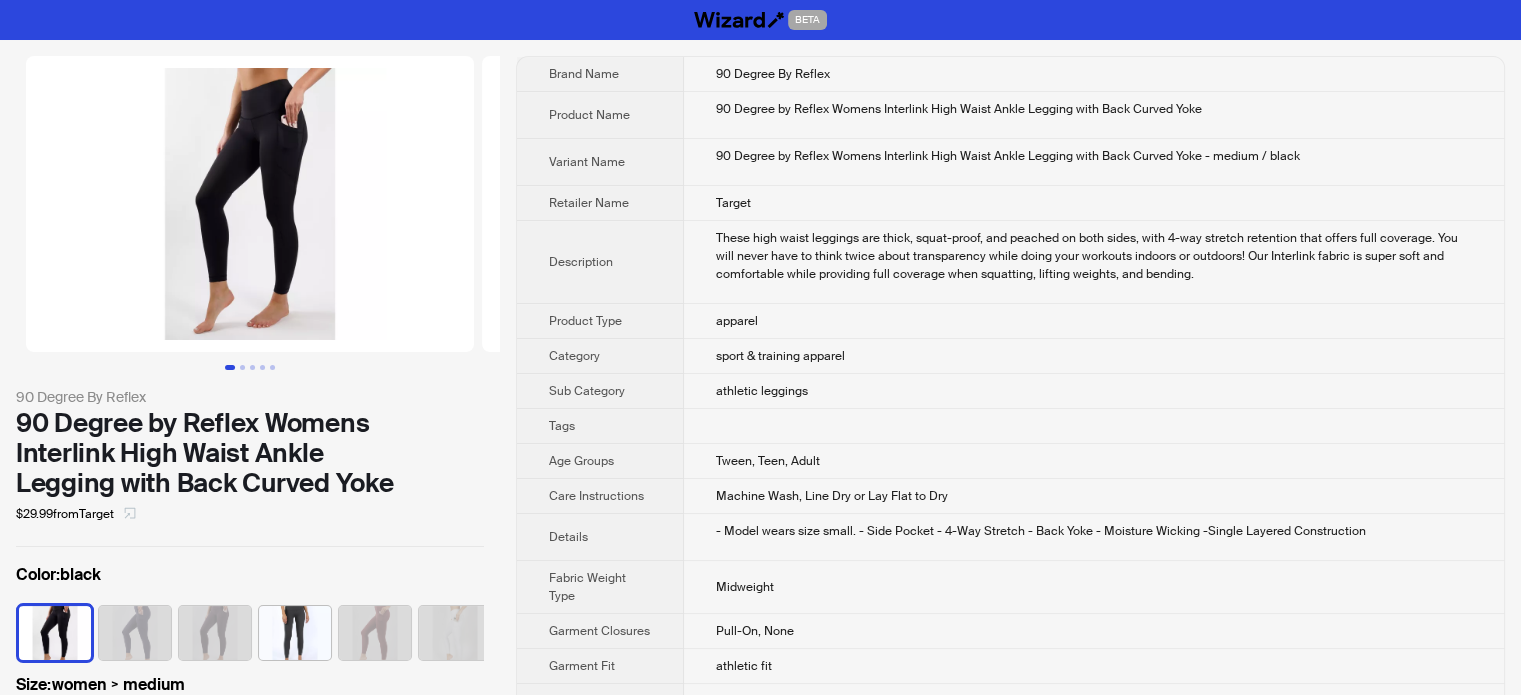 click at bounding box center (130, 514) 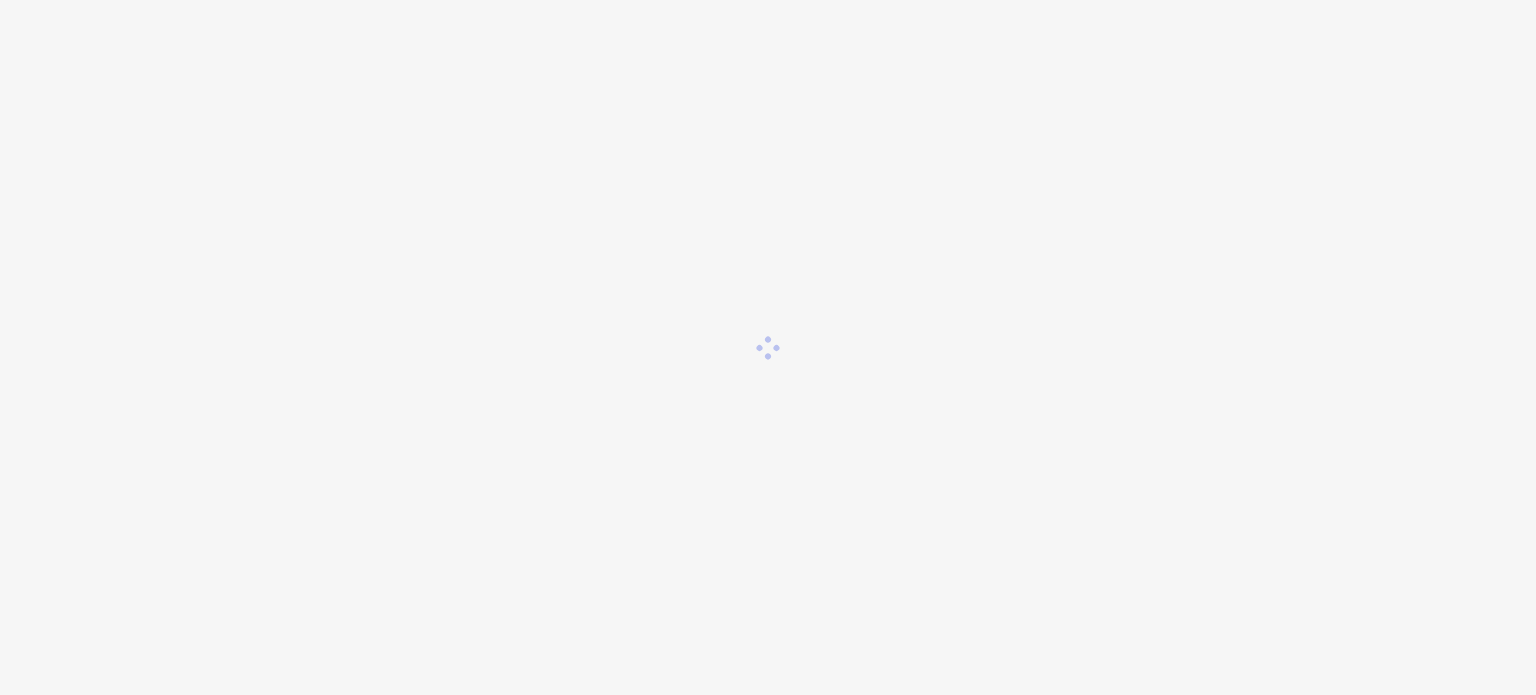 scroll, scrollTop: 0, scrollLeft: 0, axis: both 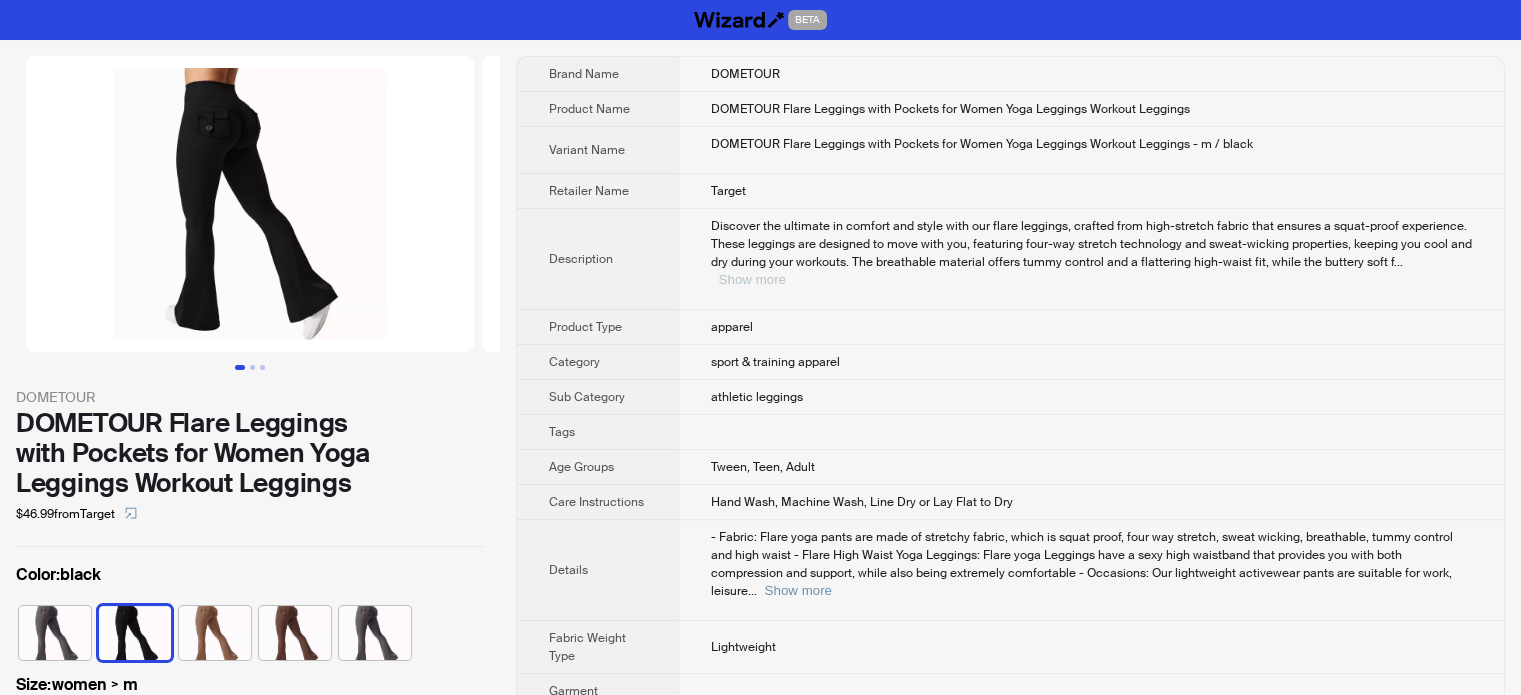 click on "Show more" at bounding box center (752, 279) 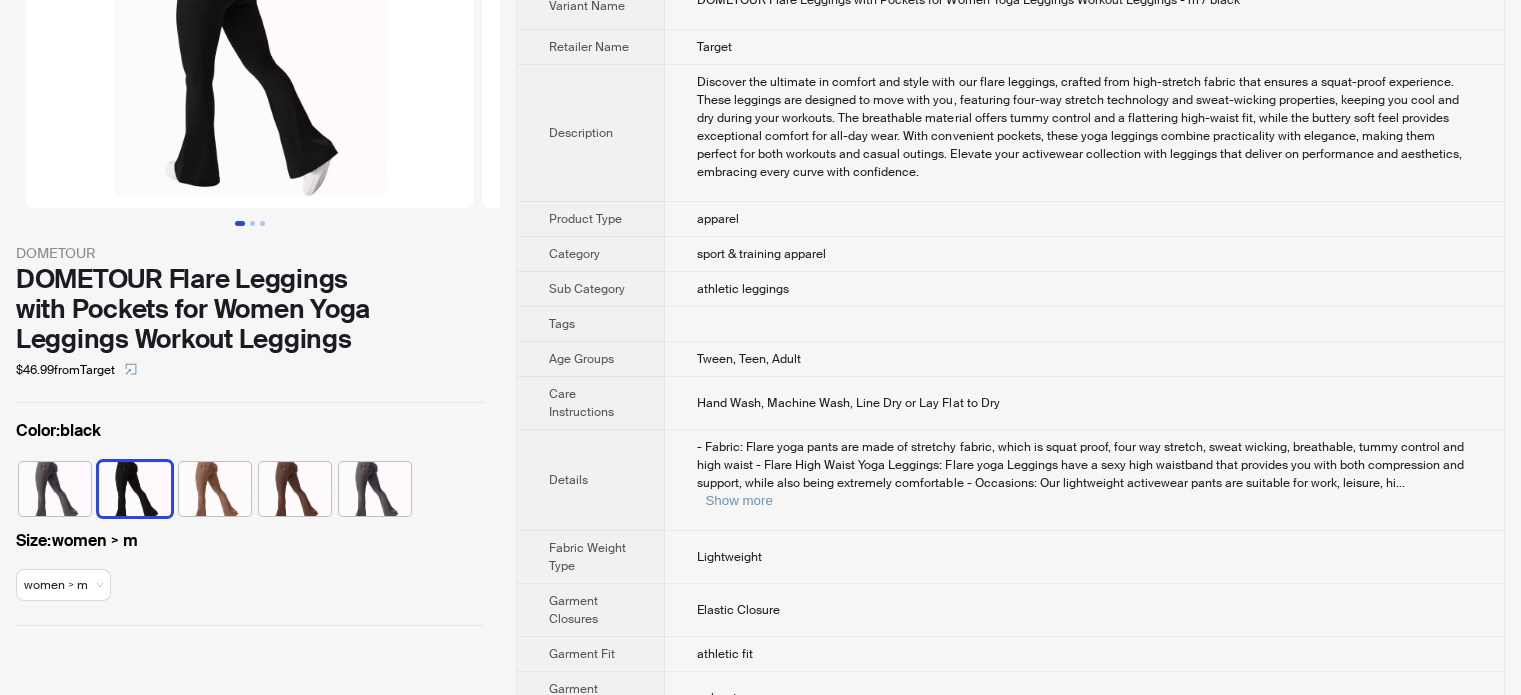 scroll, scrollTop: 300, scrollLeft: 0, axis: vertical 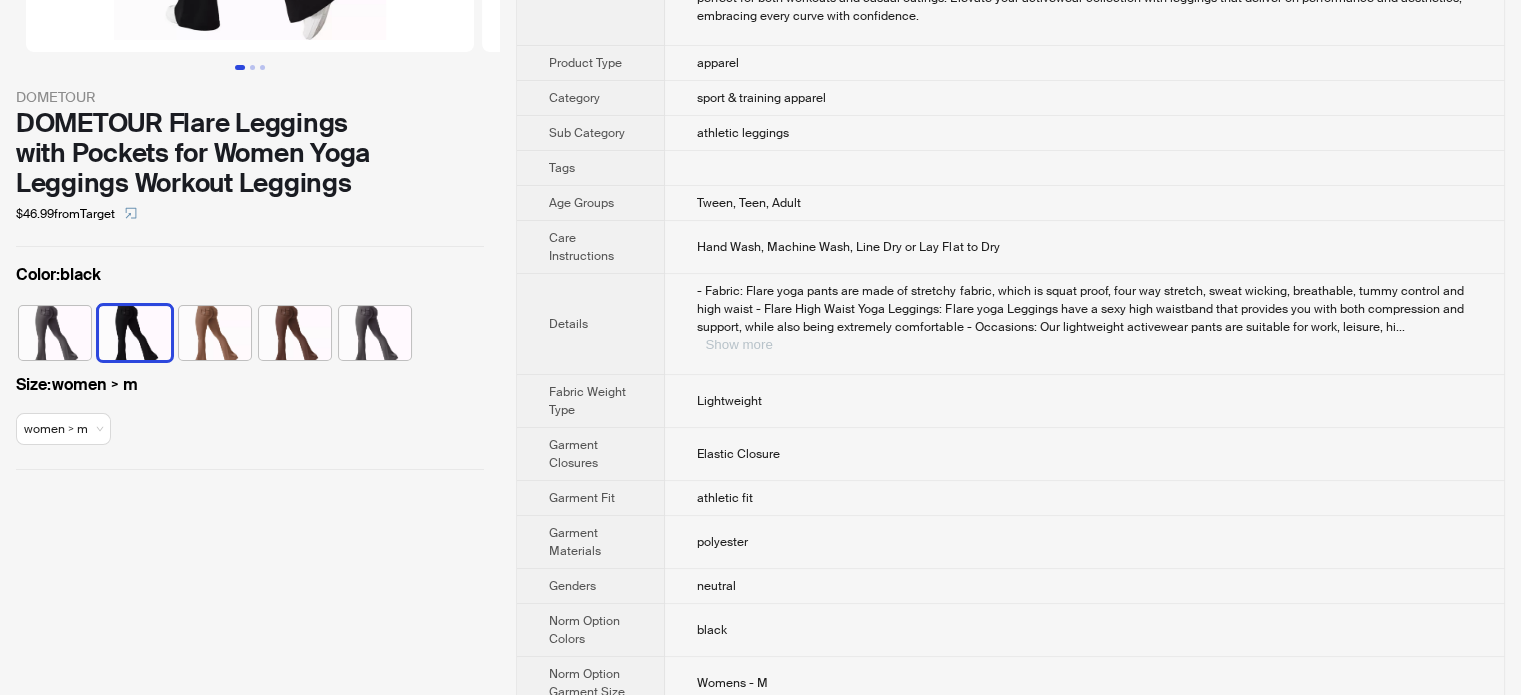 click on "Show more" at bounding box center (738, 344) 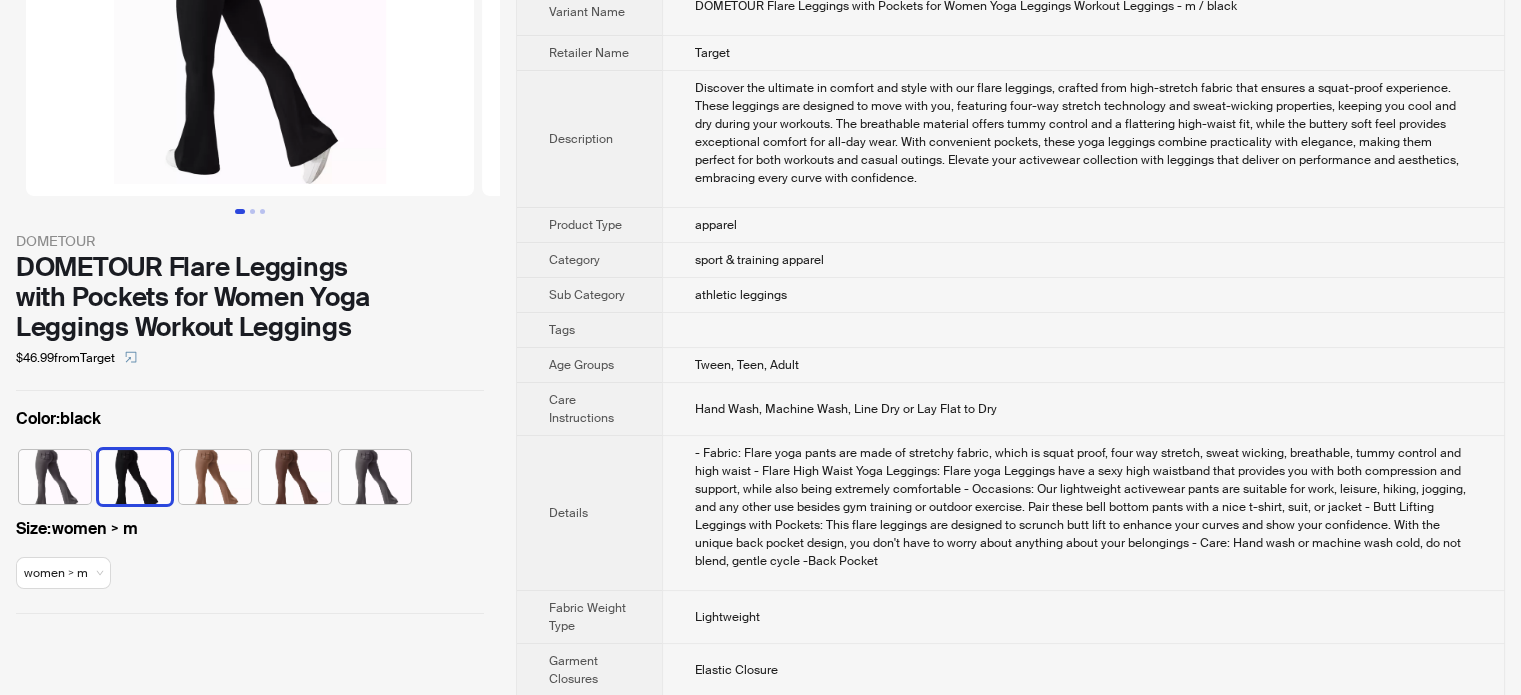 scroll, scrollTop: 200, scrollLeft: 0, axis: vertical 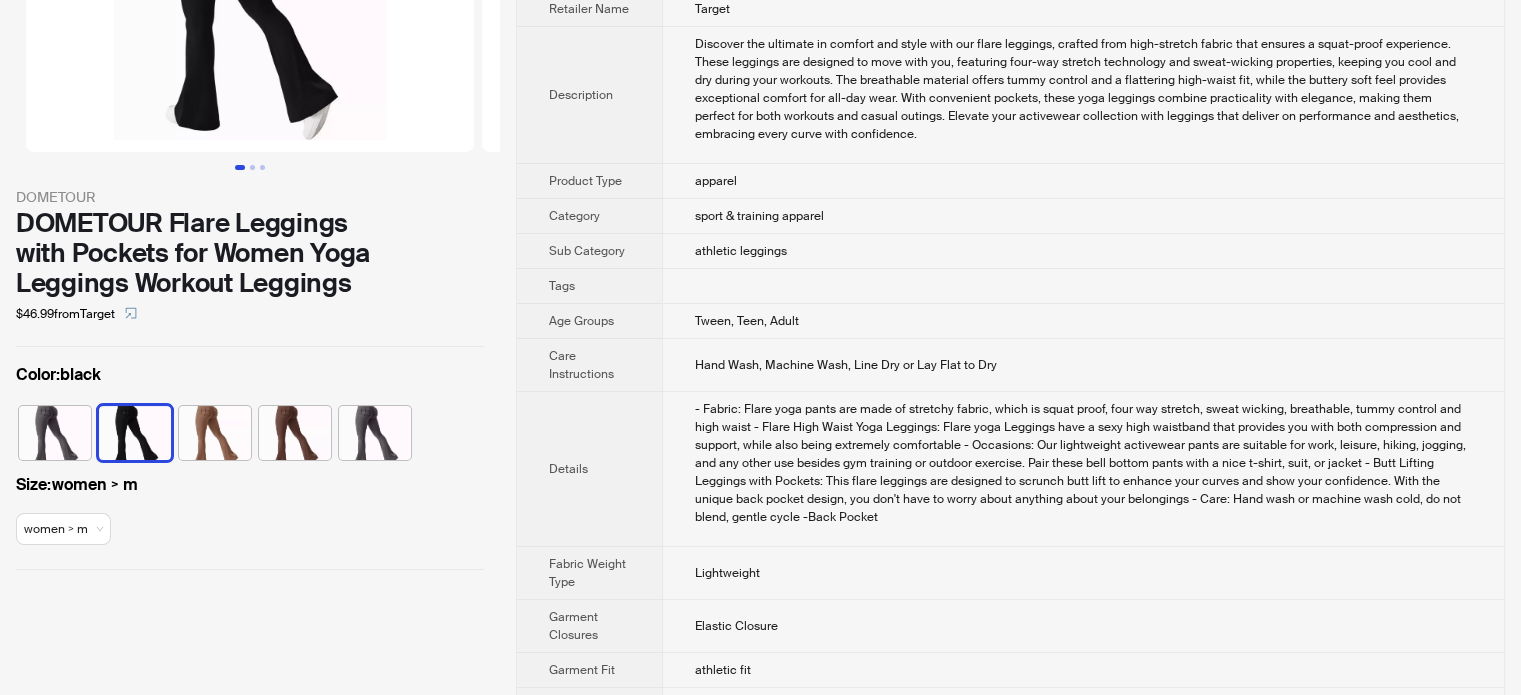 click on "Description" at bounding box center (589, 95) 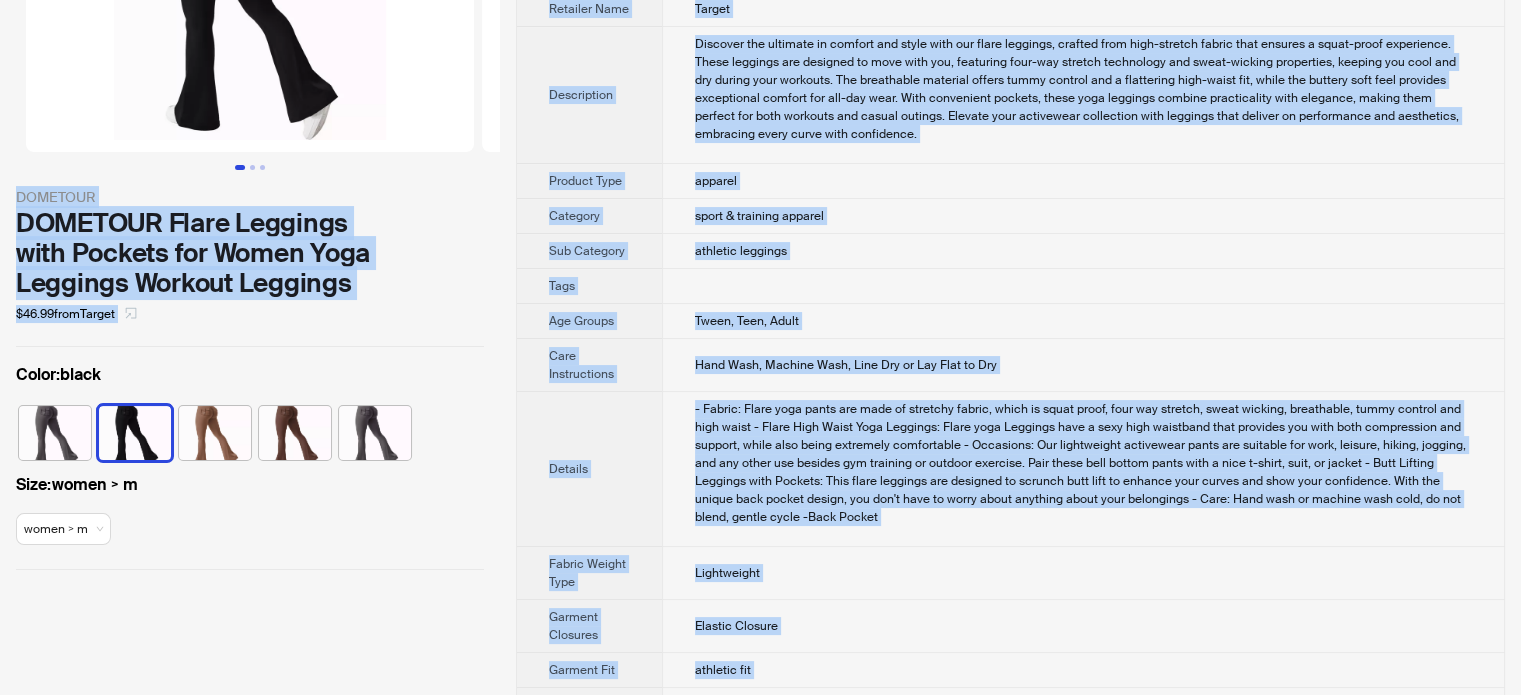 type on "**********" 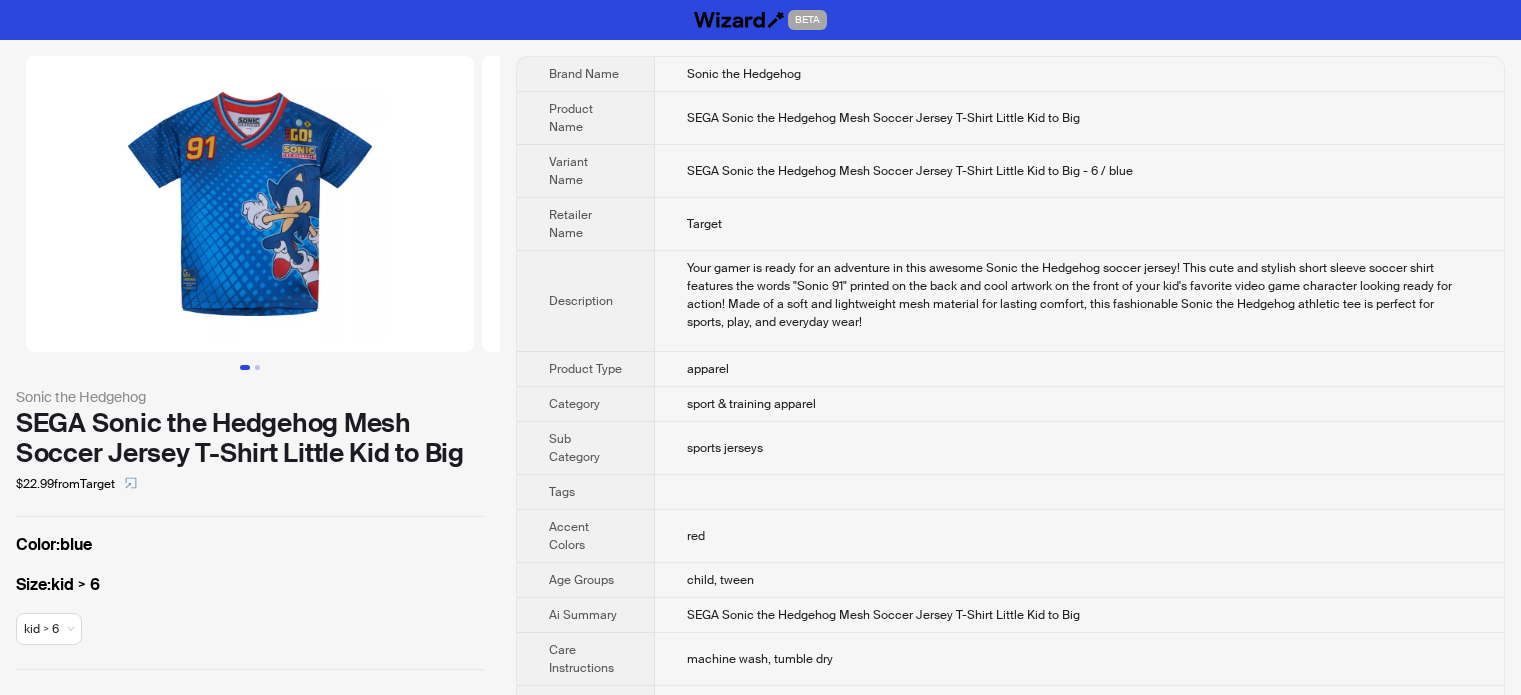 scroll, scrollTop: 0, scrollLeft: 0, axis: both 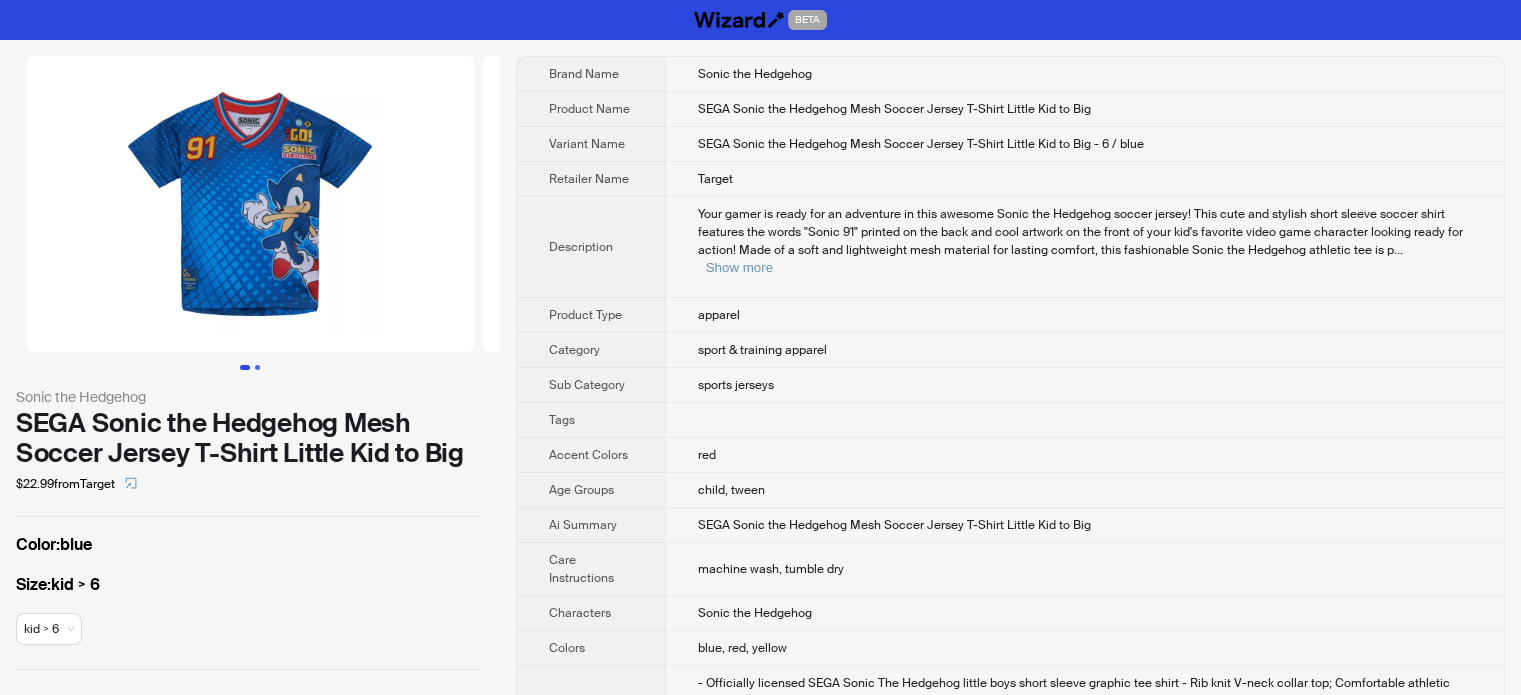 click at bounding box center (257, 367) 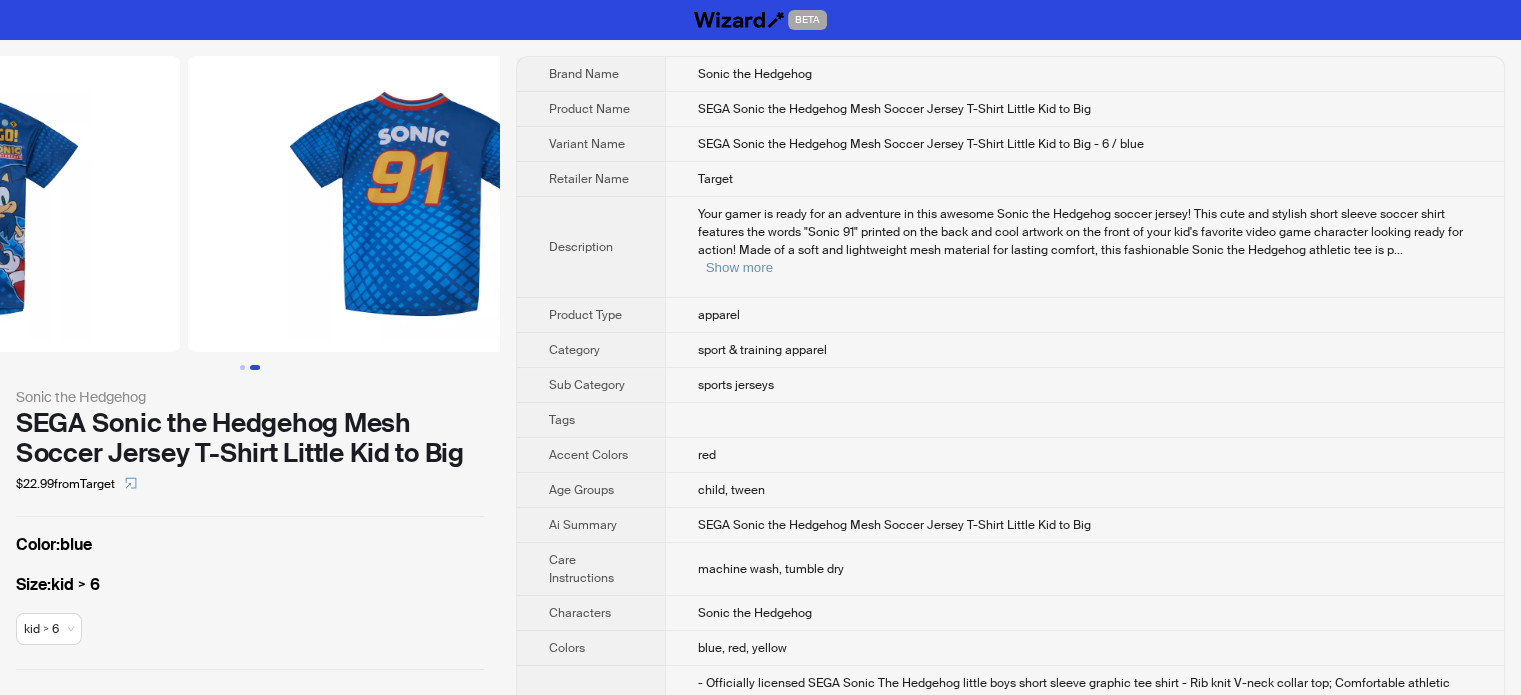 scroll, scrollTop: 0, scrollLeft: 456, axis: horizontal 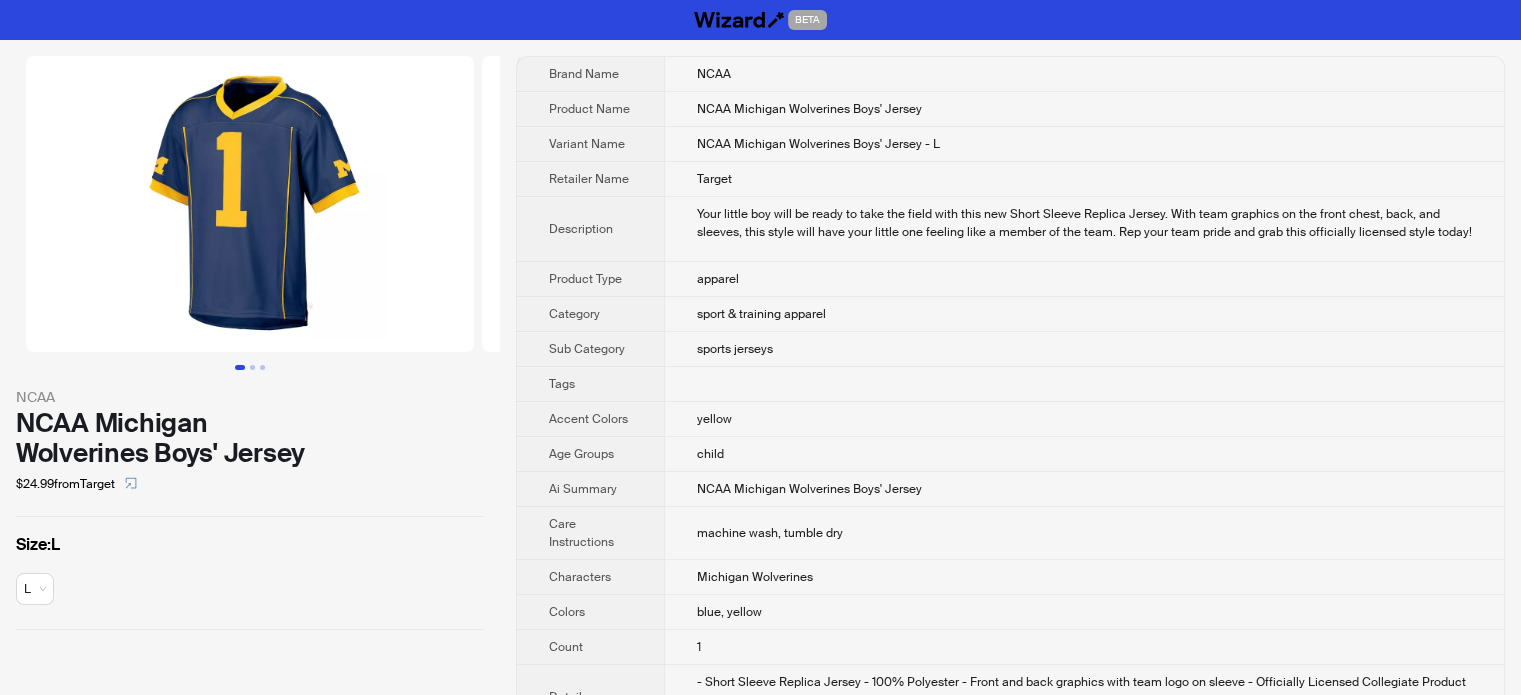 click on "NCAA Michigan Wolverines Boys' Jersey" at bounding box center (809, 109) 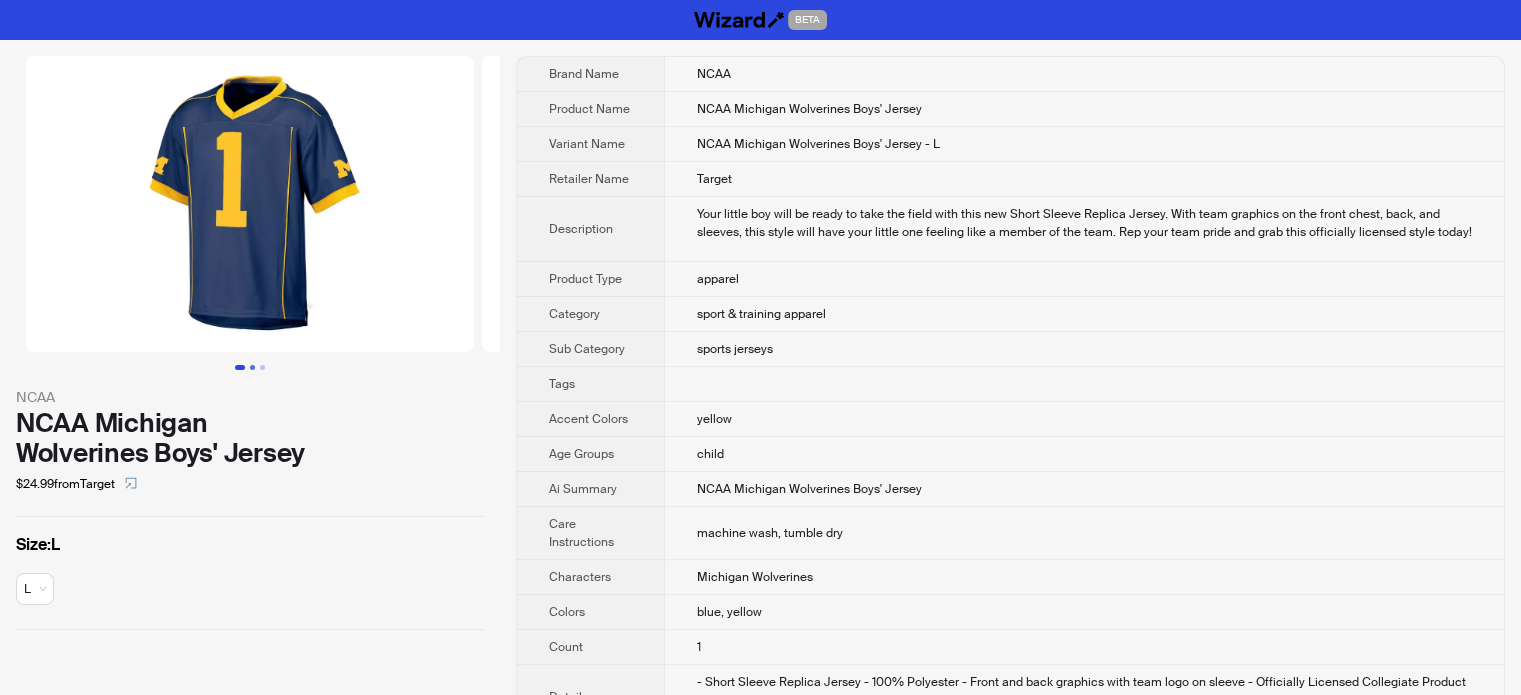 click at bounding box center [252, 367] 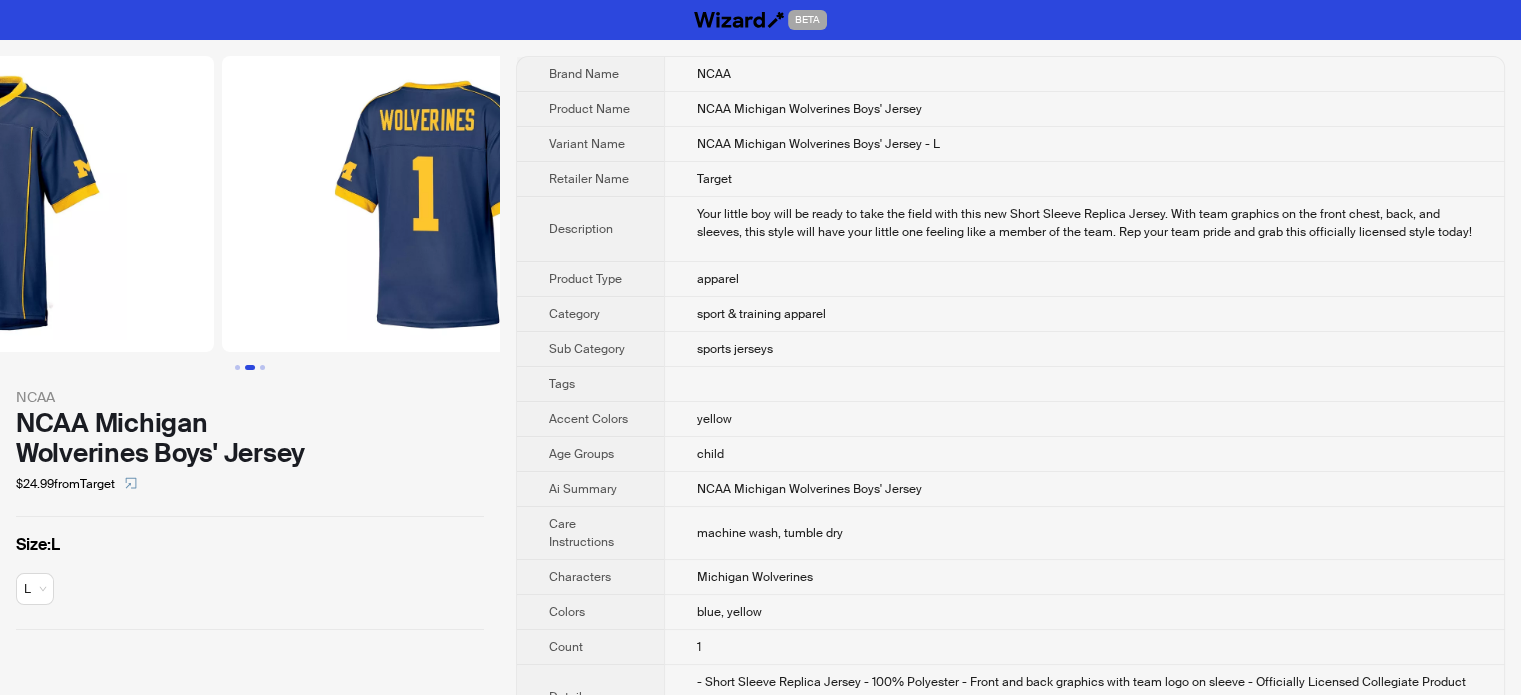 scroll, scrollTop: 0, scrollLeft: 456, axis: horizontal 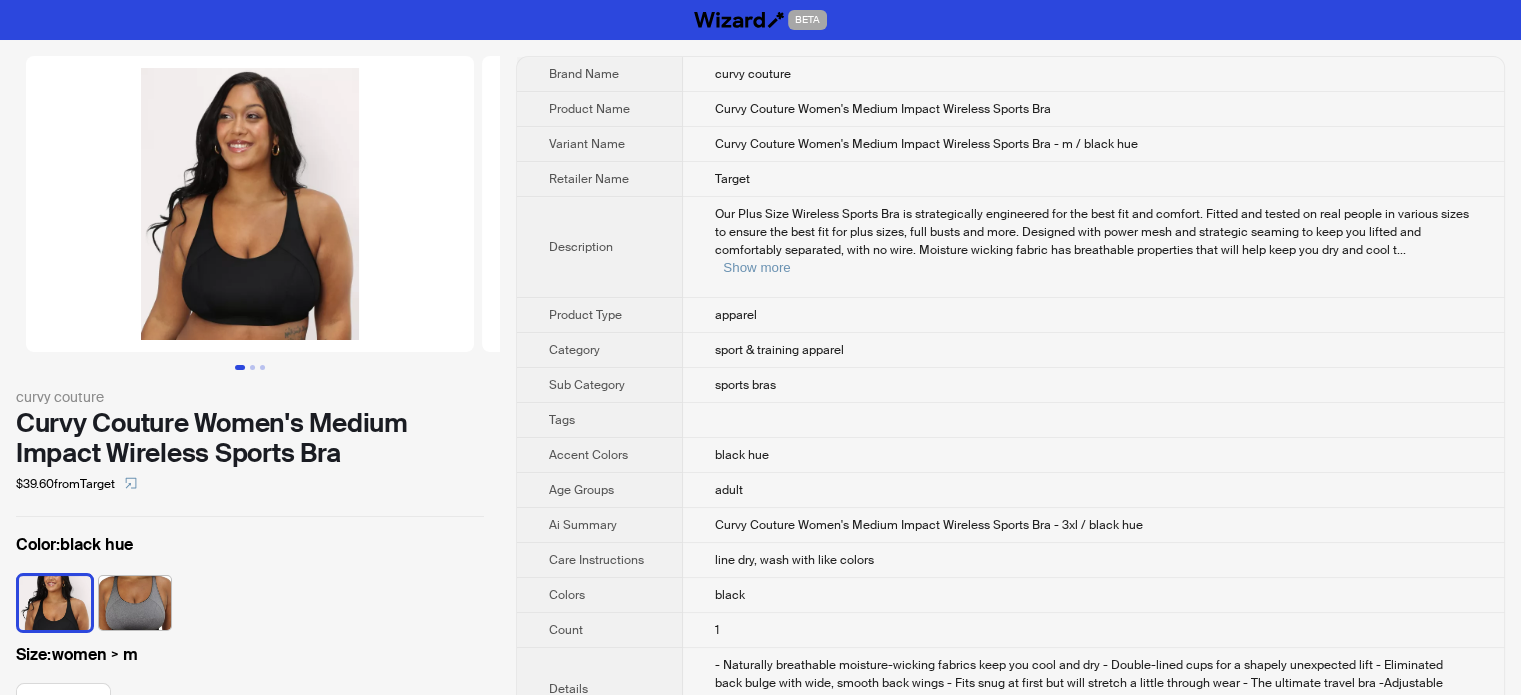 click on "Our Plus Size Wireless Sports Bra is strategically engineered for the best fit and comfort. Fitted and tested on real people in various sizes to ensure the best fit for plus sizes, full busts and more. Designed with power mesh and strategic seaming to keep you lifted and comfortably separated, with no wire. Moisture wicking fabric has breathable properties that will help keep you dry and cool t ... Show more" at bounding box center [1093, 241] 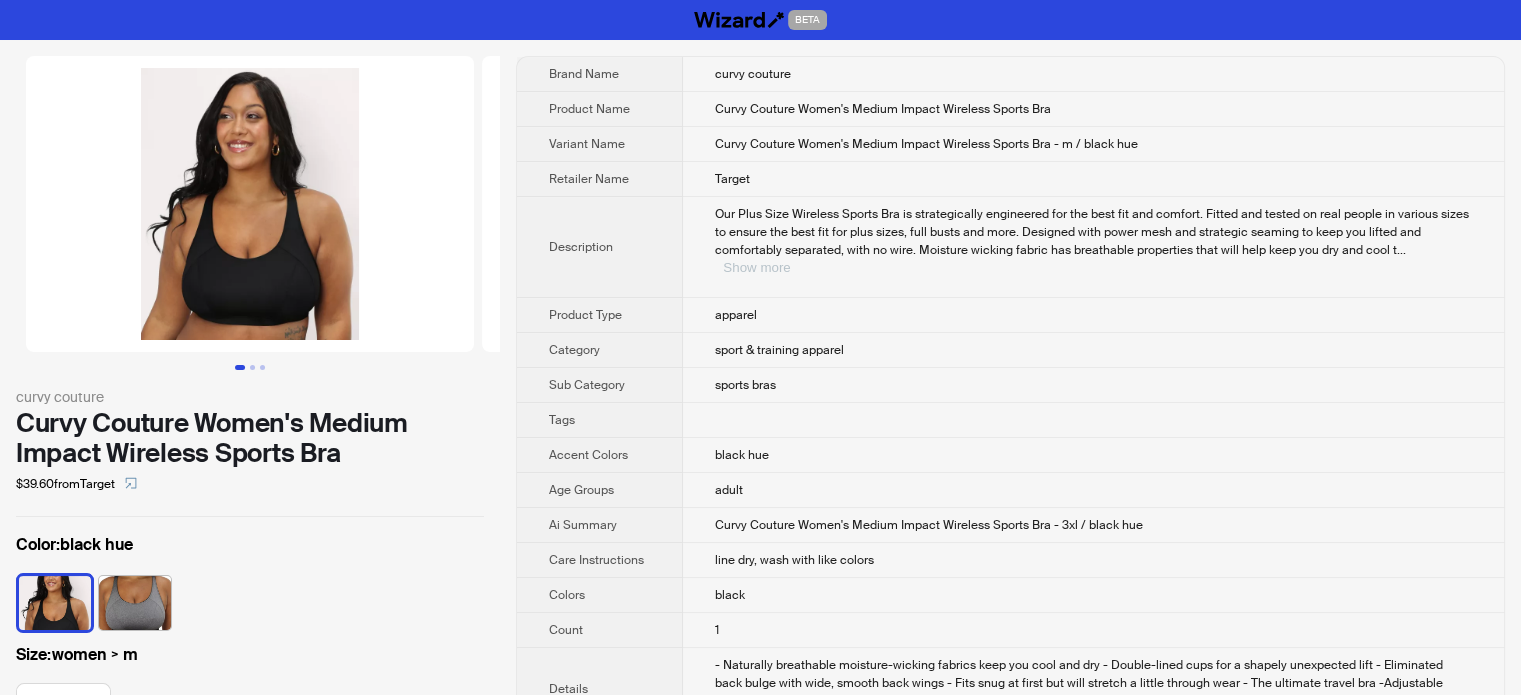 click on "Show more" at bounding box center (756, 267) 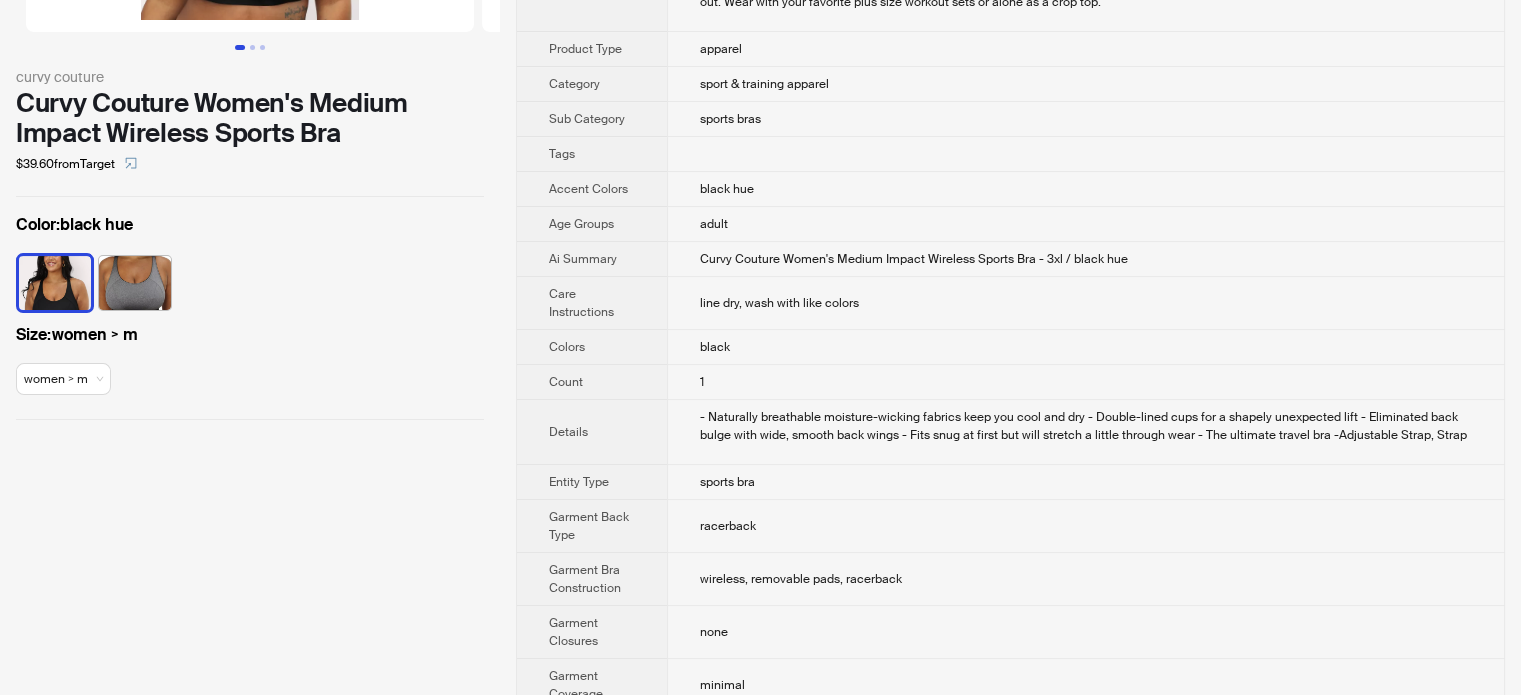 scroll, scrollTop: 500, scrollLeft: 0, axis: vertical 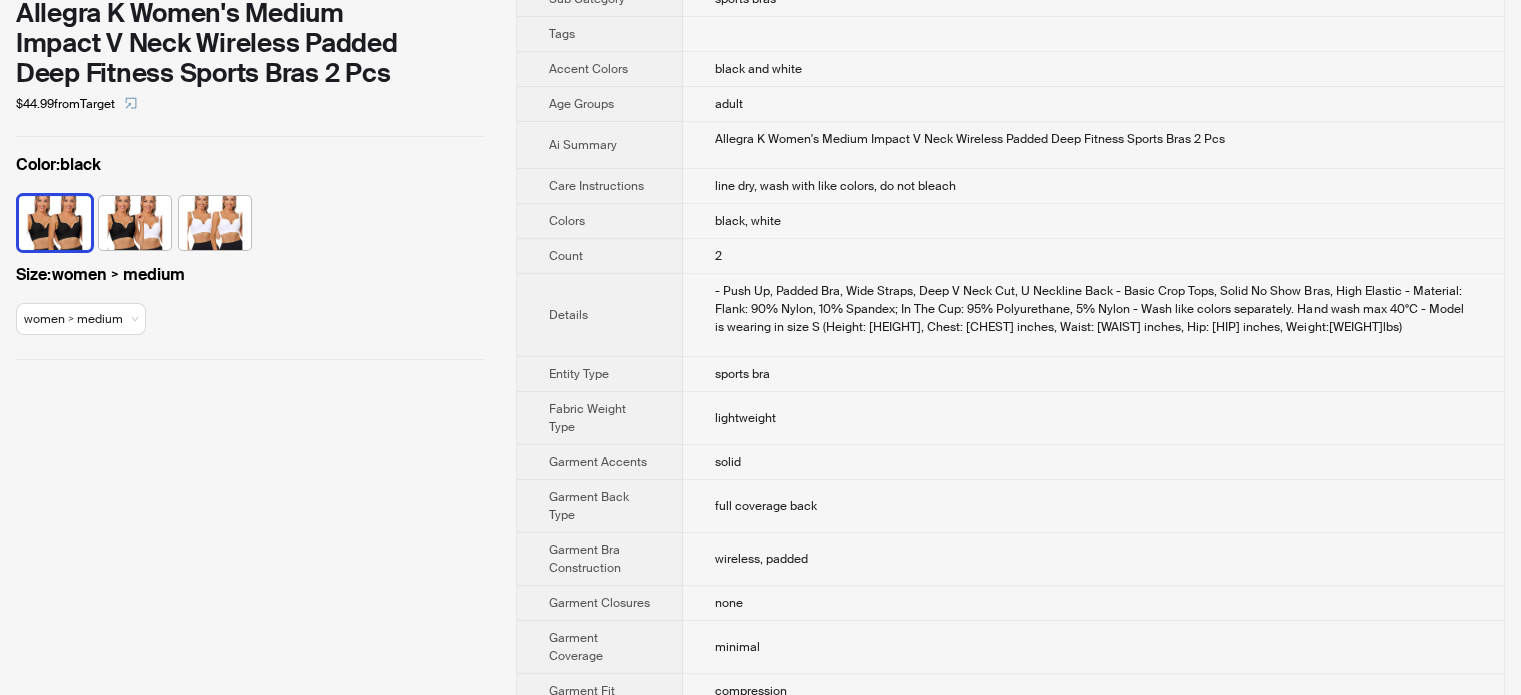 click on "Allegra K Women's Medium Impact V Neck Wireless Padded Deep Fitness Sports Bras 2 Pcs" at bounding box center (1093, 145) 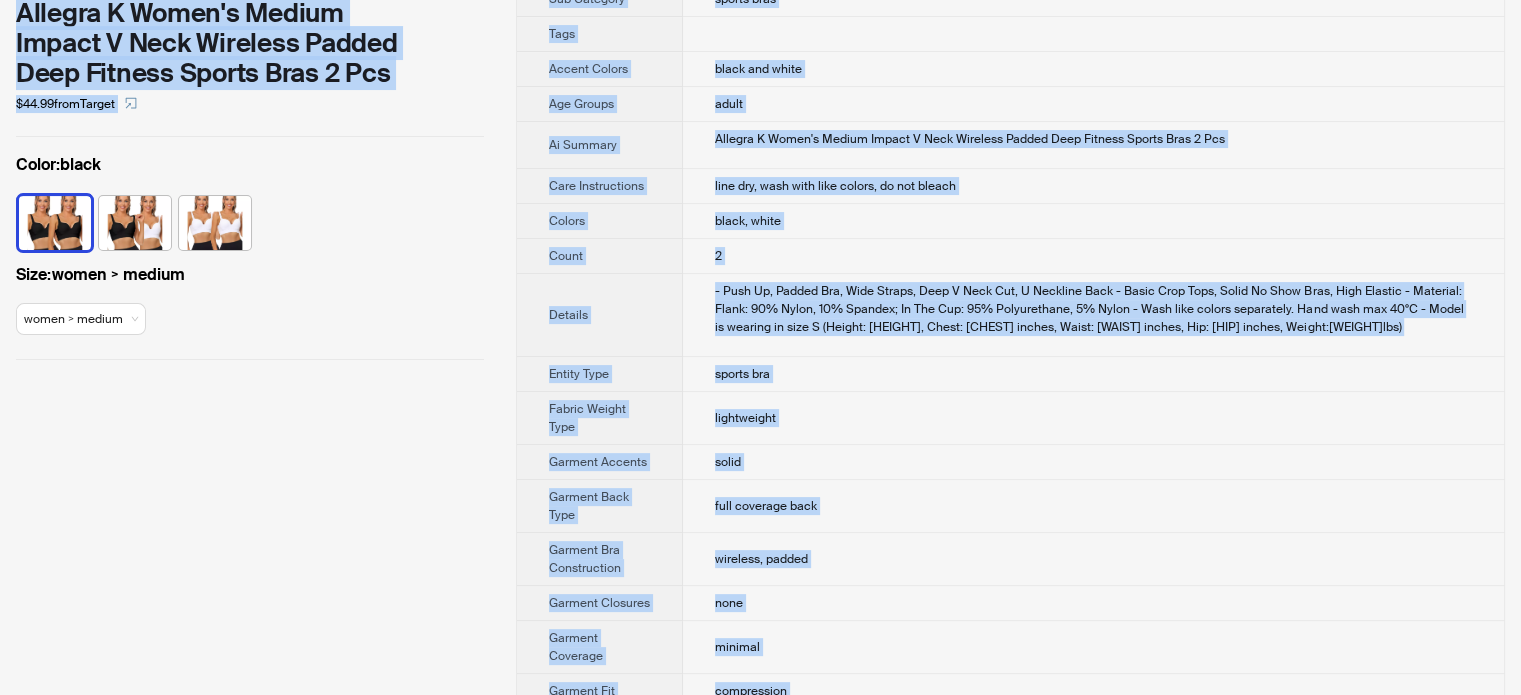 type on "**********" 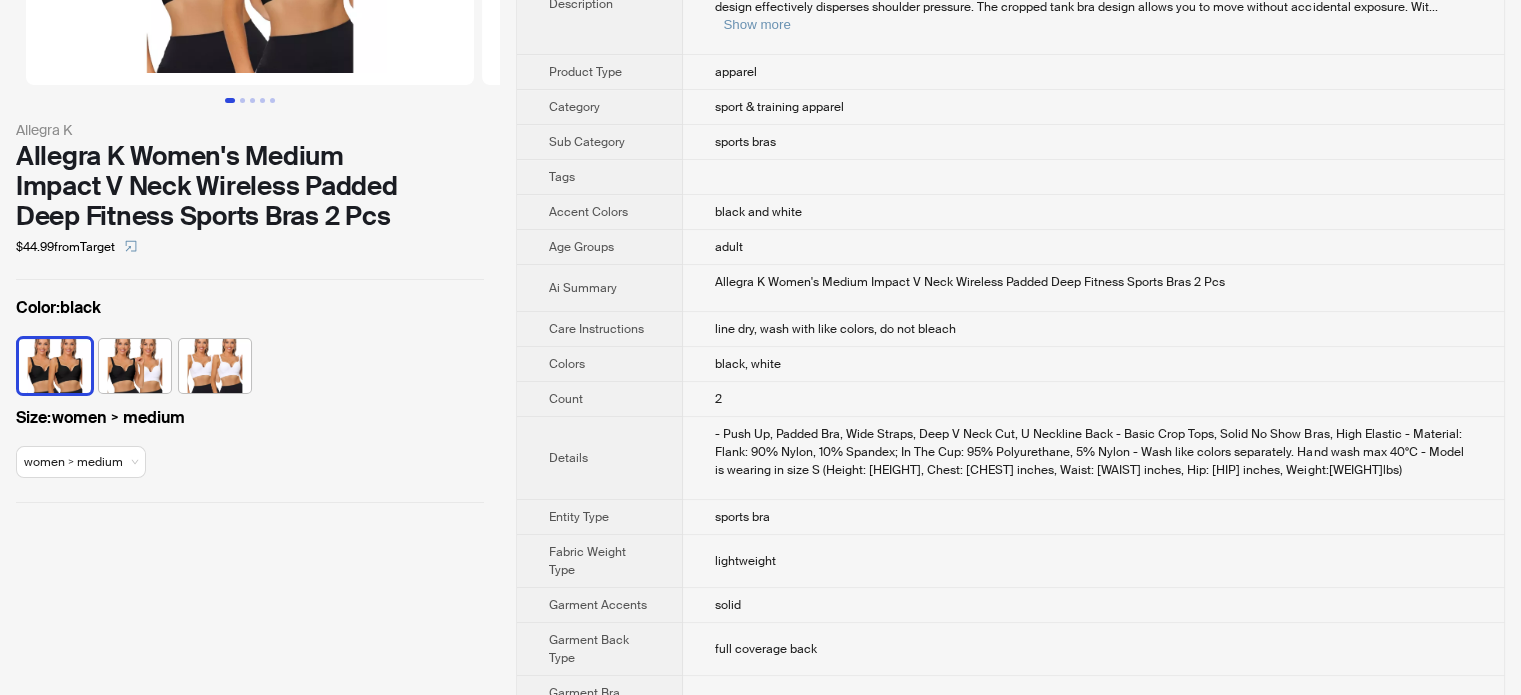 scroll, scrollTop: 600, scrollLeft: 0, axis: vertical 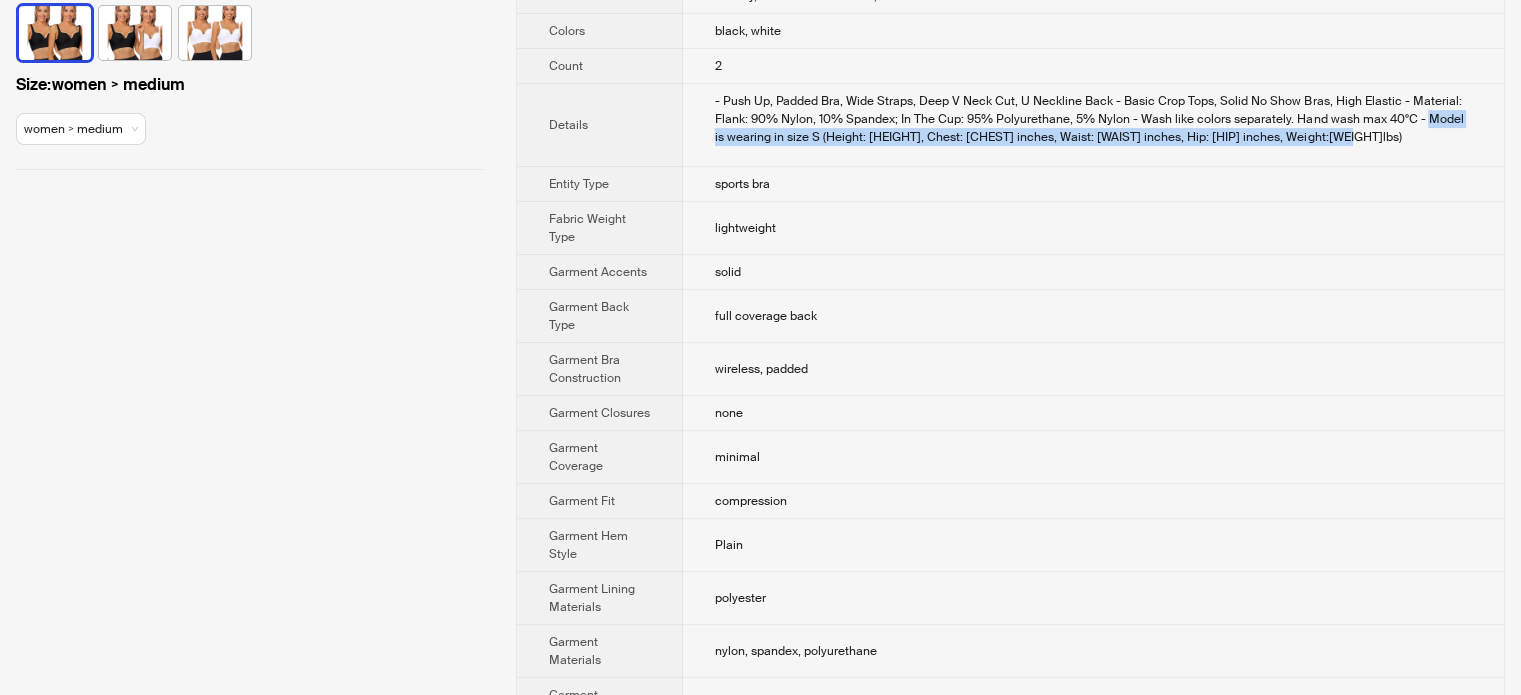 drag, startPoint x: 1417, startPoint y: 97, endPoint x: 1436, endPoint y: 136, distance: 43.382023 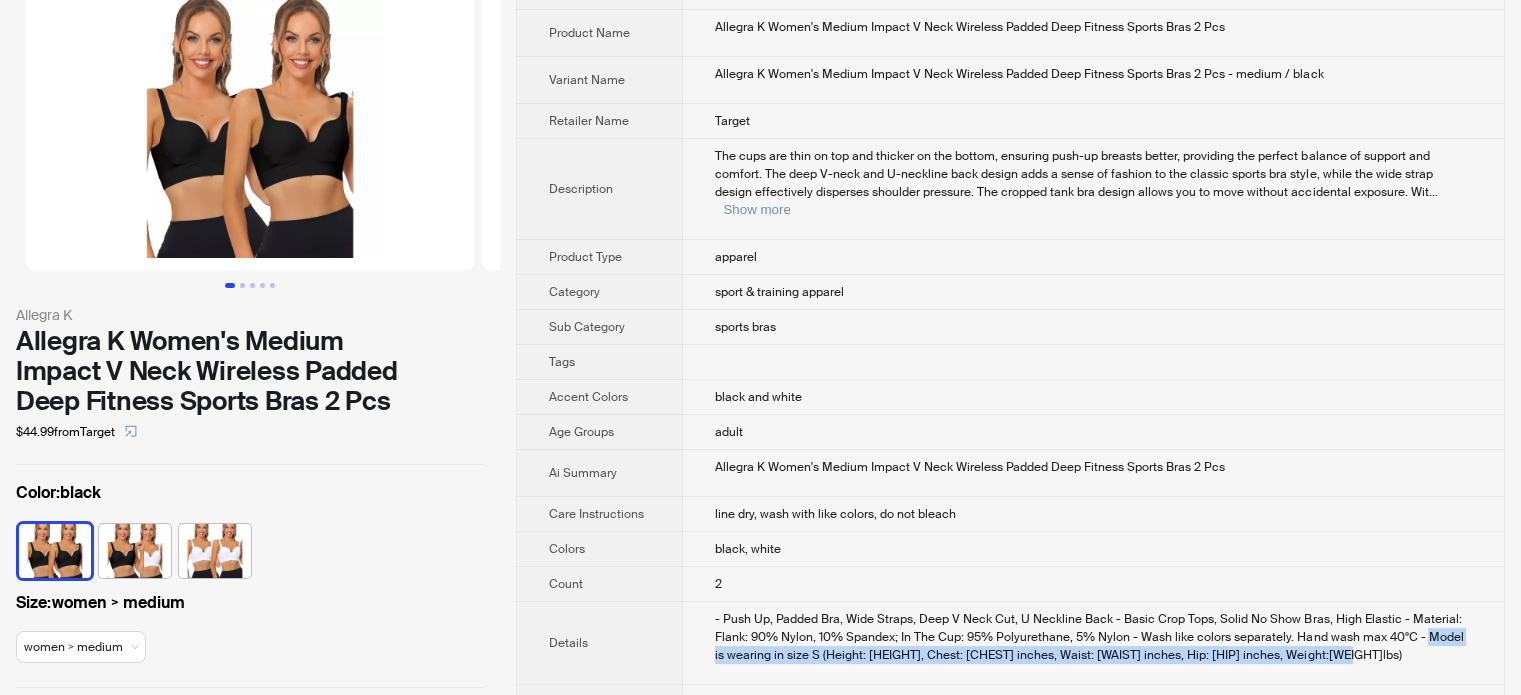 scroll, scrollTop: 0, scrollLeft: 0, axis: both 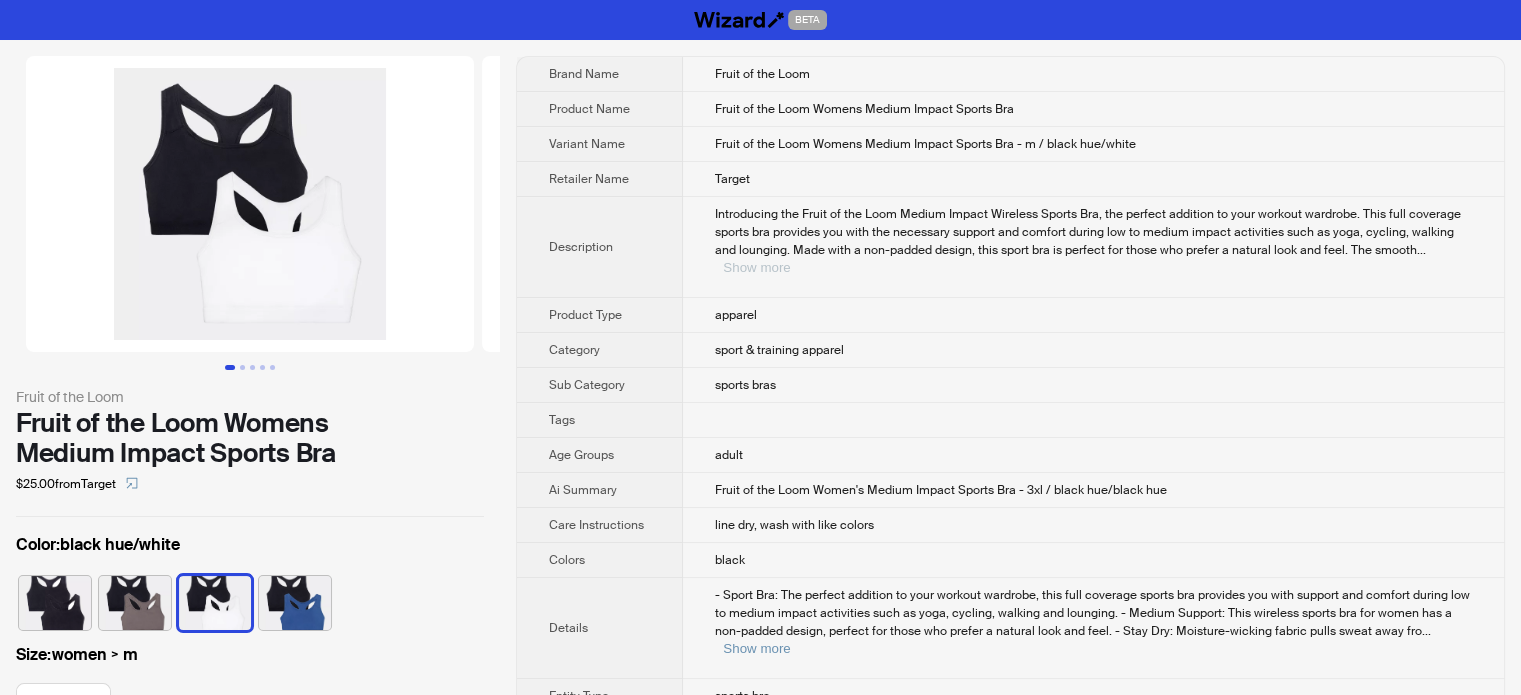 click on "Show more" at bounding box center [756, 267] 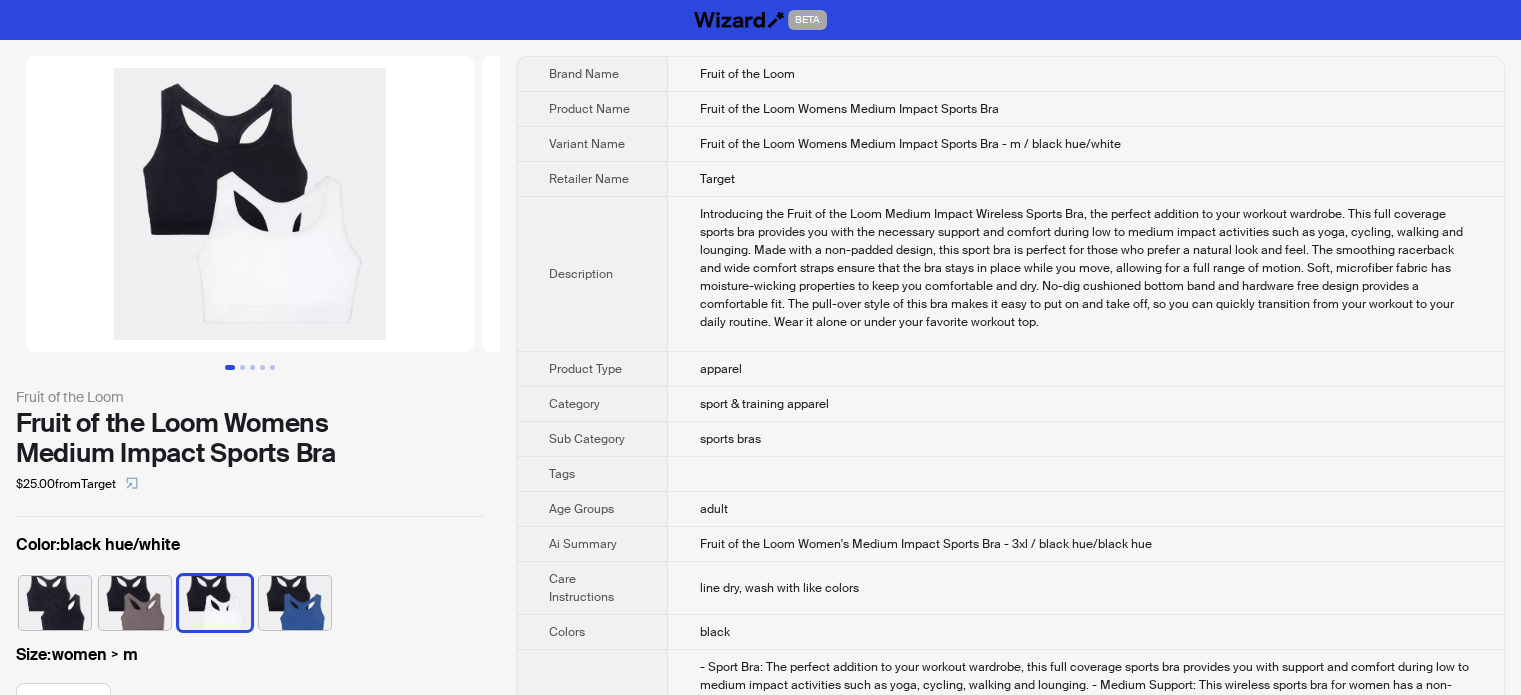 click on "Description" at bounding box center (592, 274) 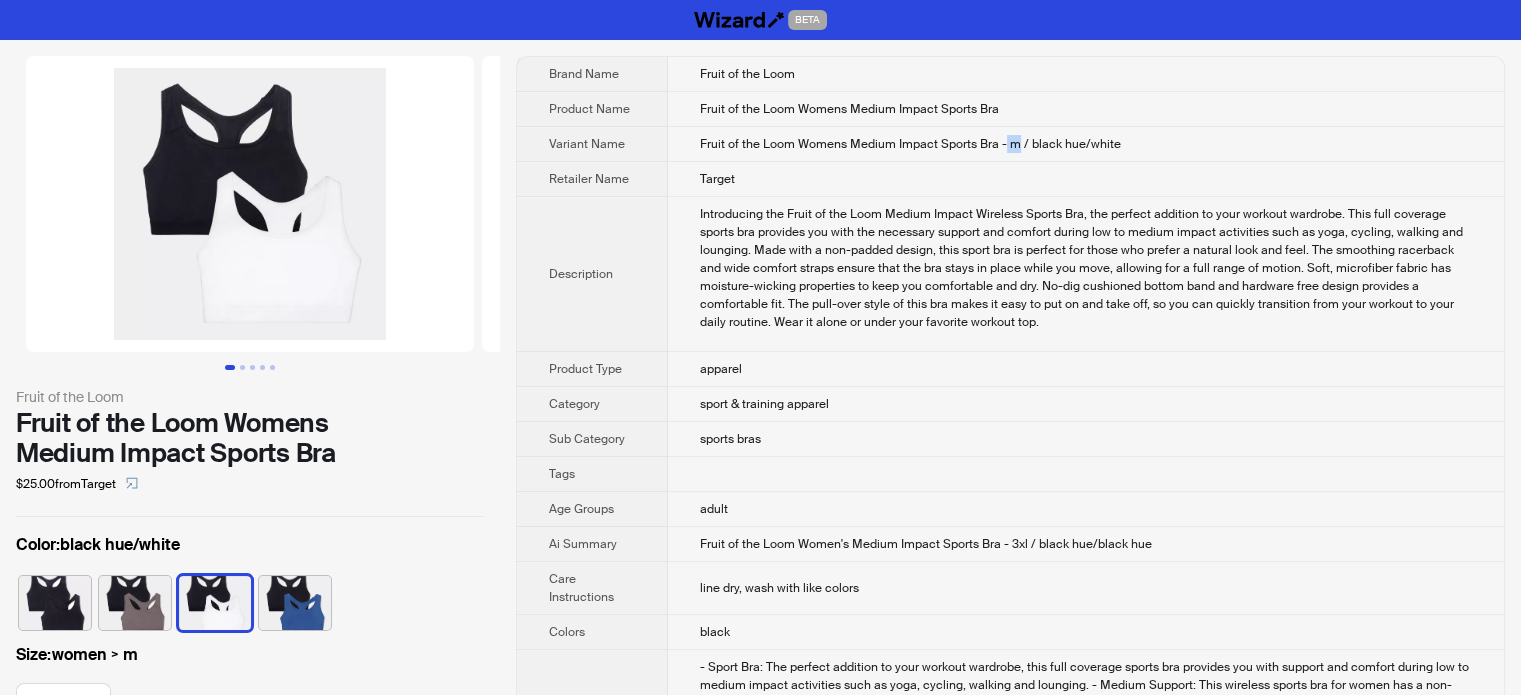 type on "*" 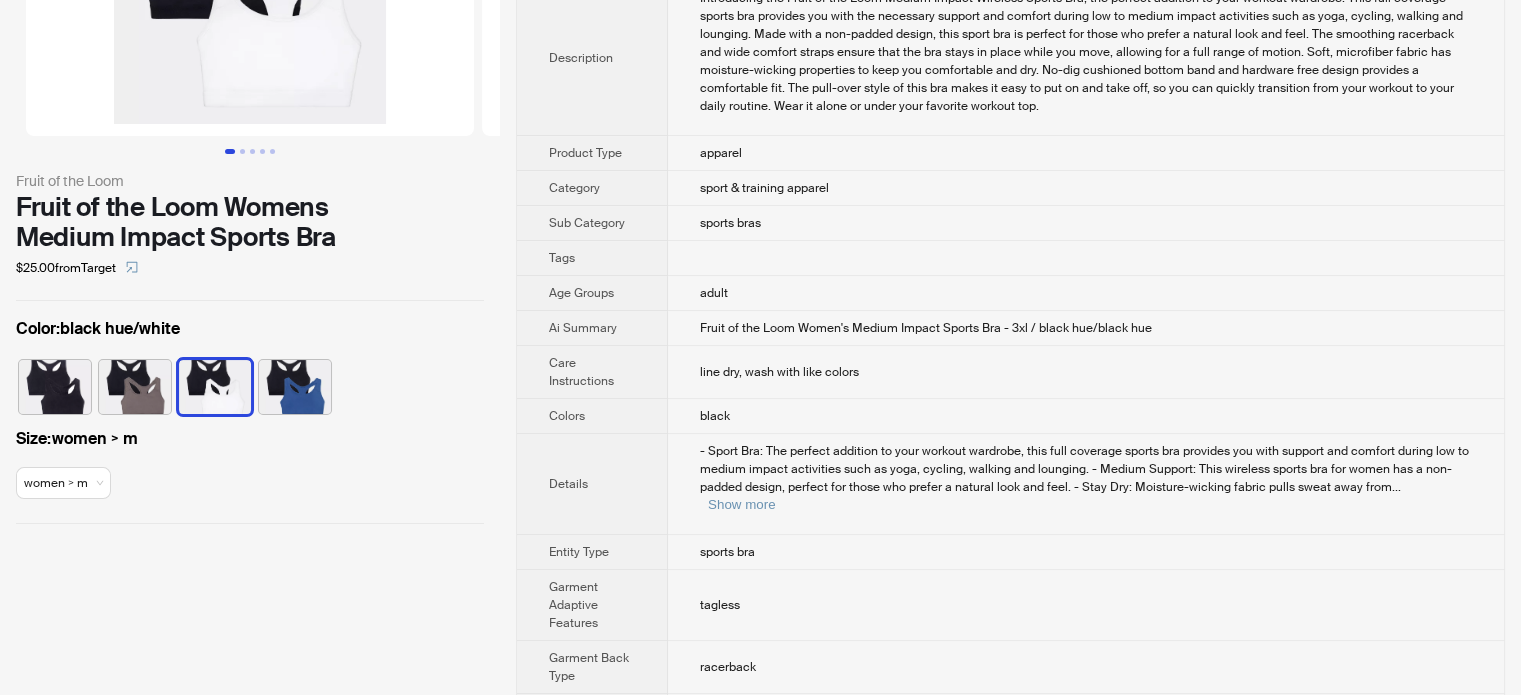 scroll, scrollTop: 500, scrollLeft: 0, axis: vertical 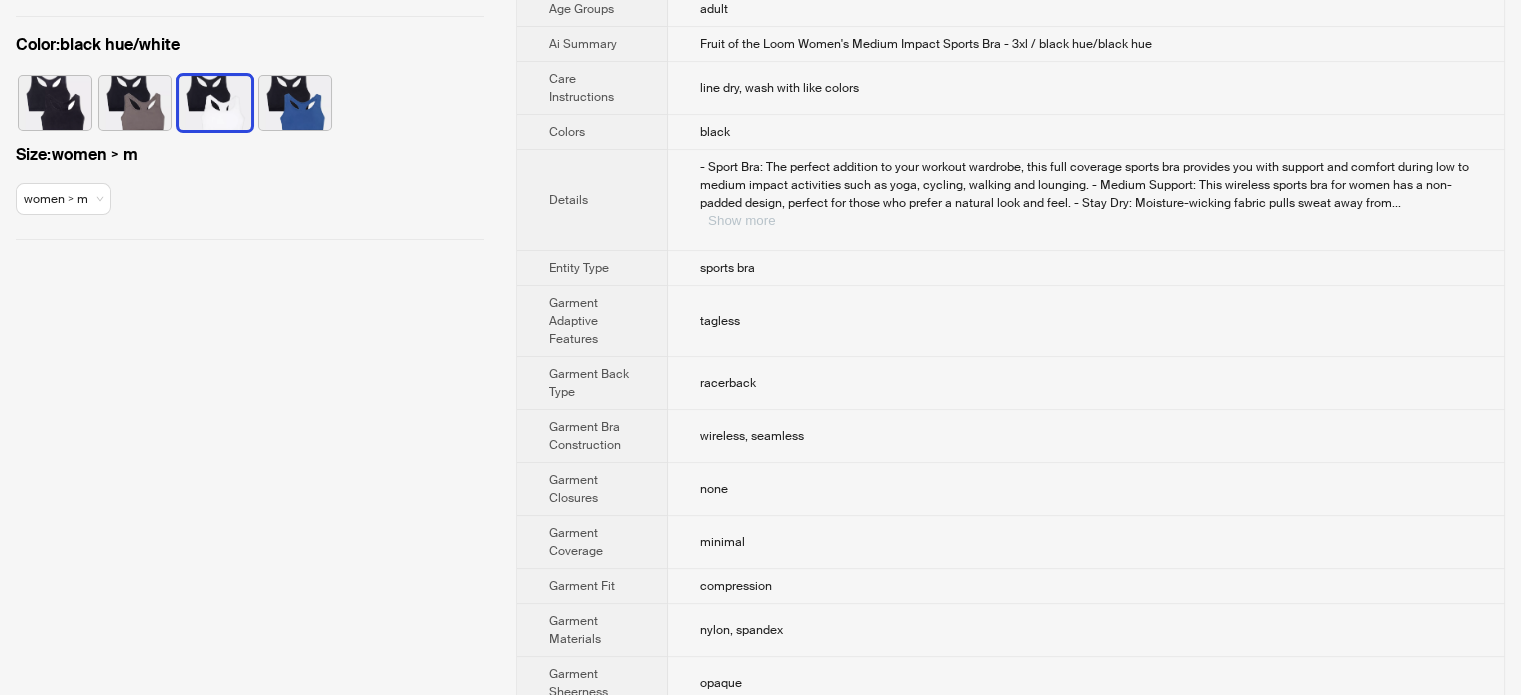 click on "Show more" at bounding box center [741, 220] 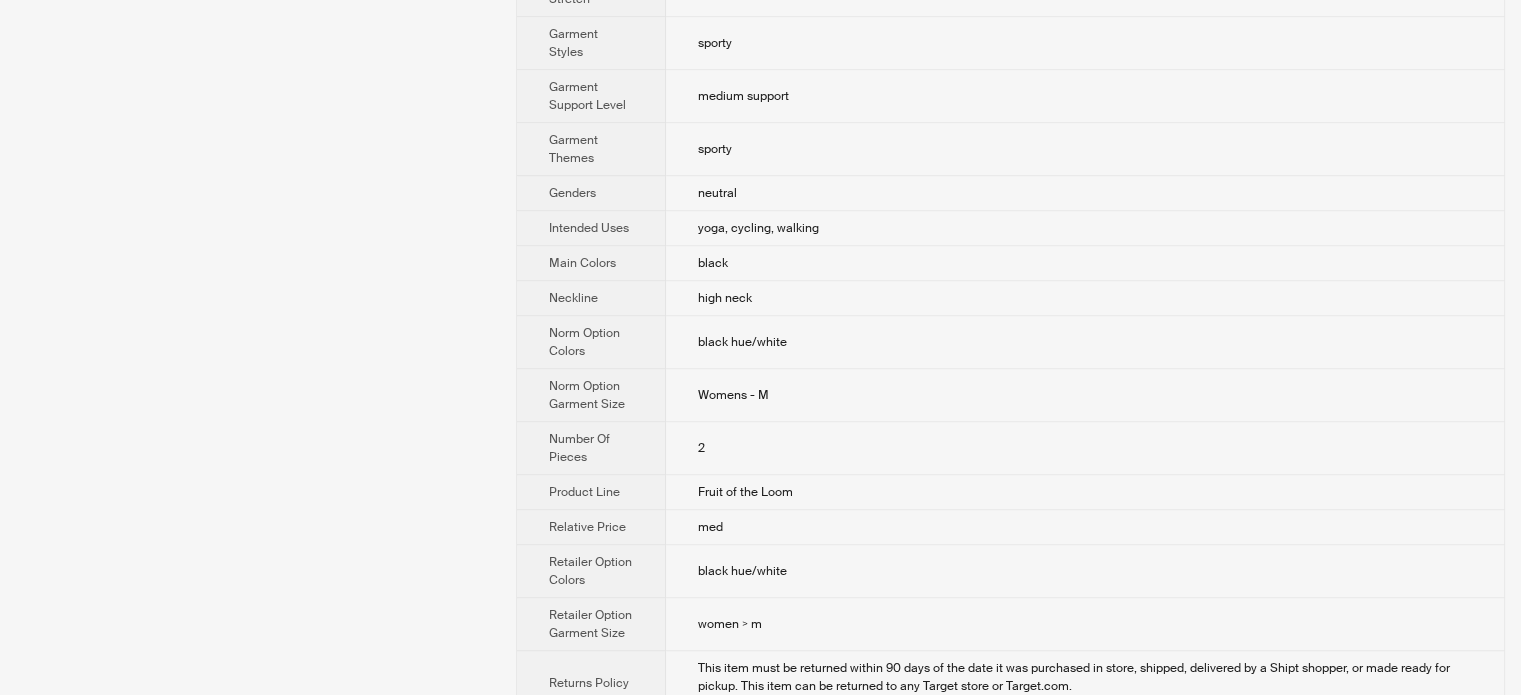 scroll, scrollTop: 1587, scrollLeft: 0, axis: vertical 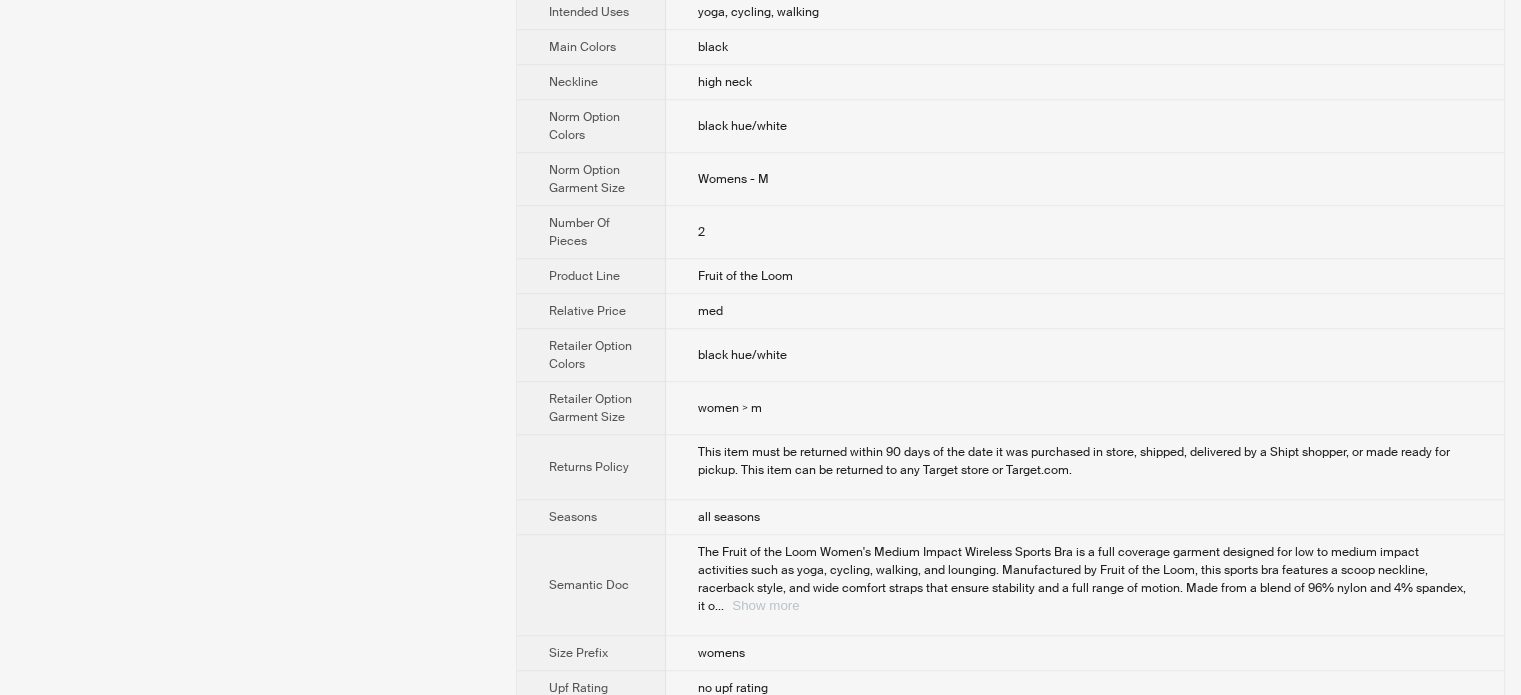 click on "Show more" at bounding box center (765, 605) 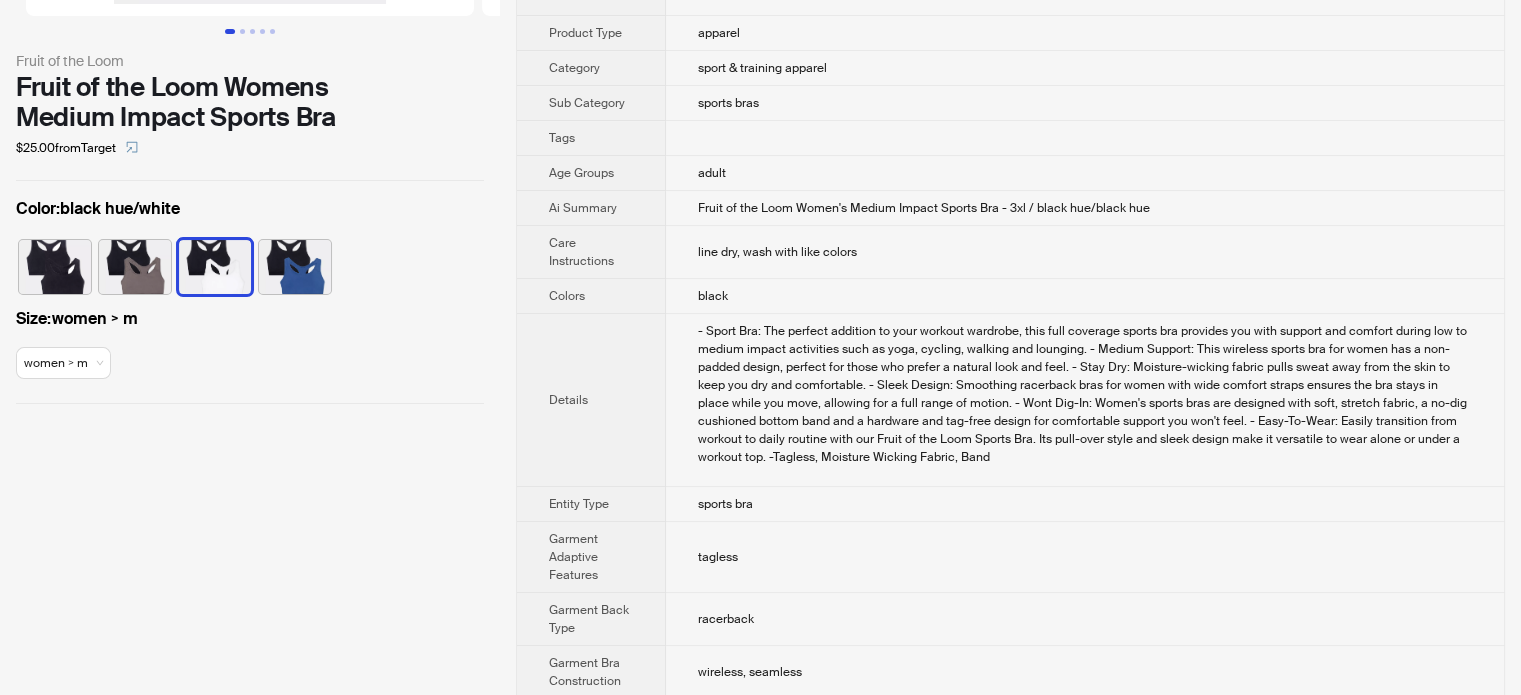 scroll, scrollTop: 0, scrollLeft: 0, axis: both 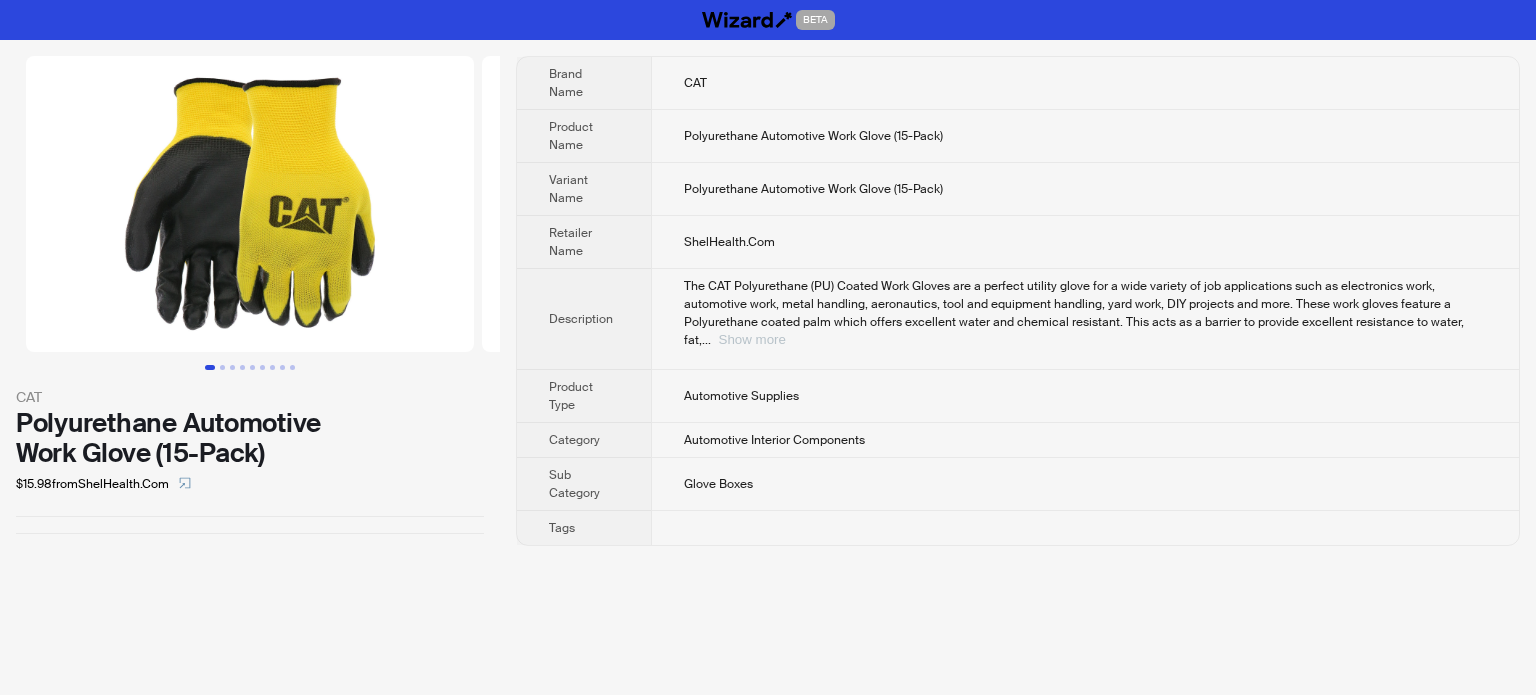 click on "Show more" at bounding box center (752, 339) 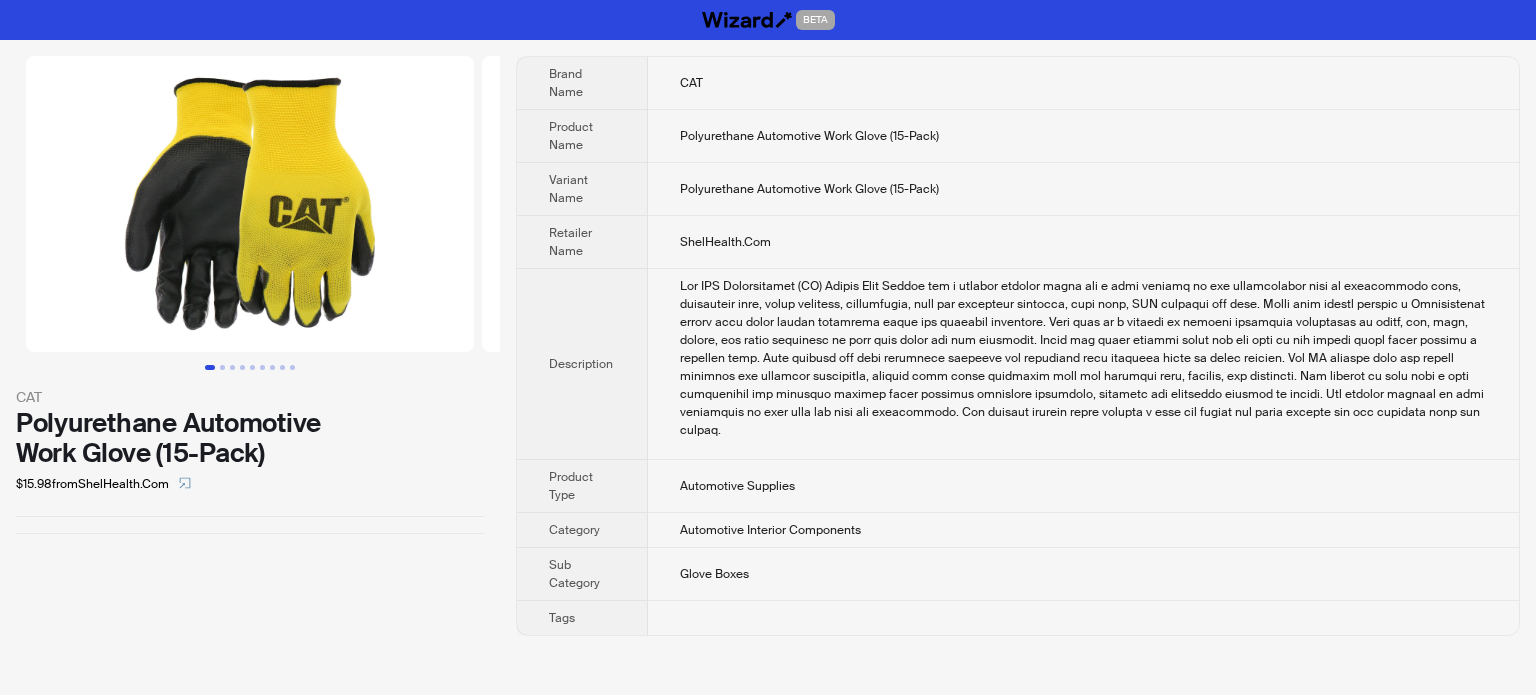 click on "Polyurethane Automotive Work Glove (15-Pack)" at bounding box center [1083, 136] 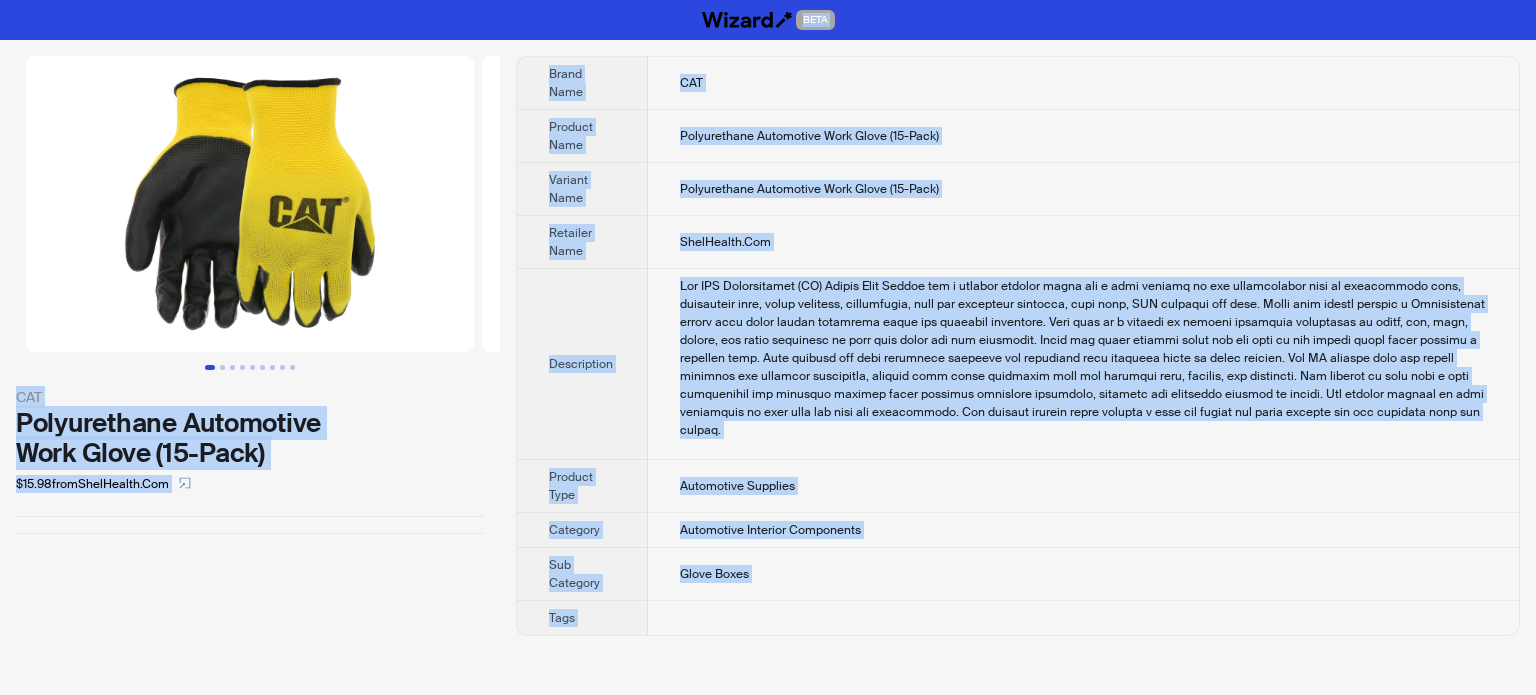 type on "**********" 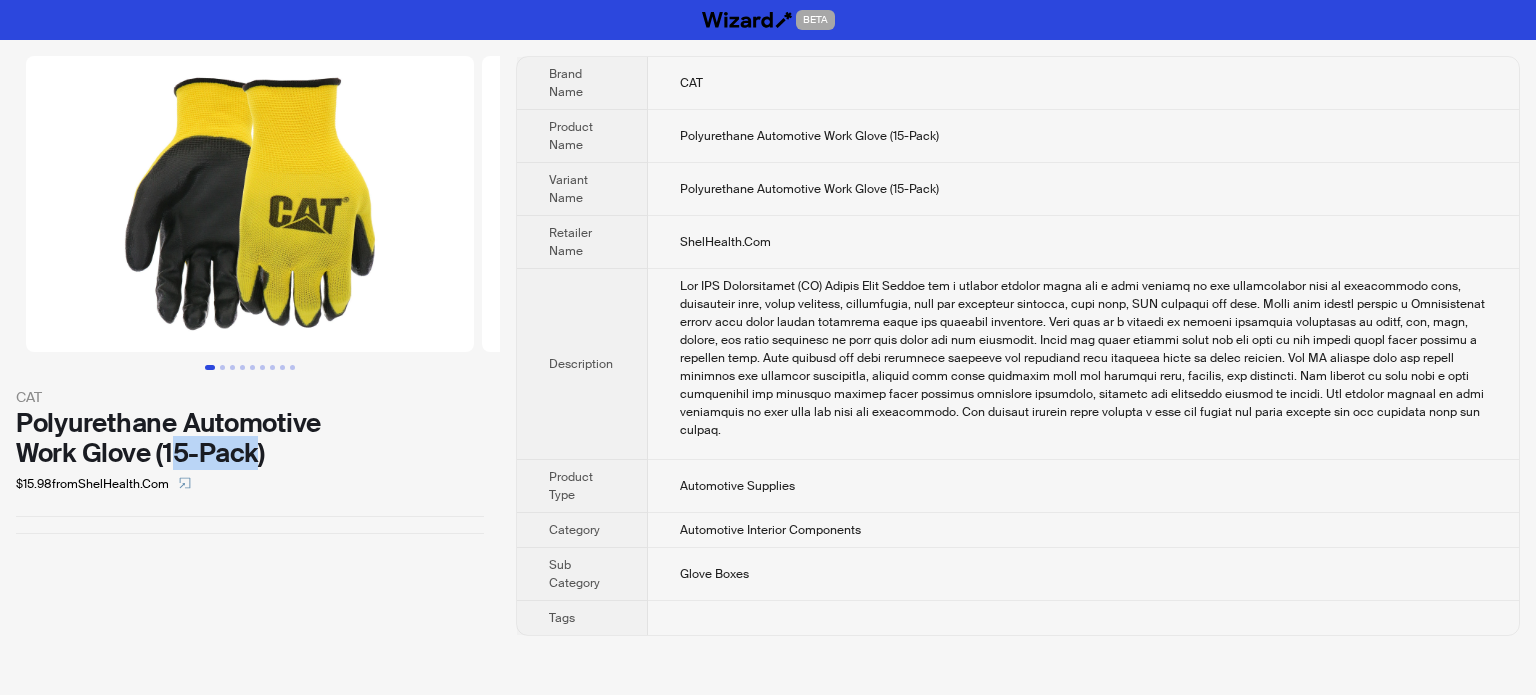 drag, startPoint x: 170, startPoint y: 447, endPoint x: 252, endPoint y: 447, distance: 82 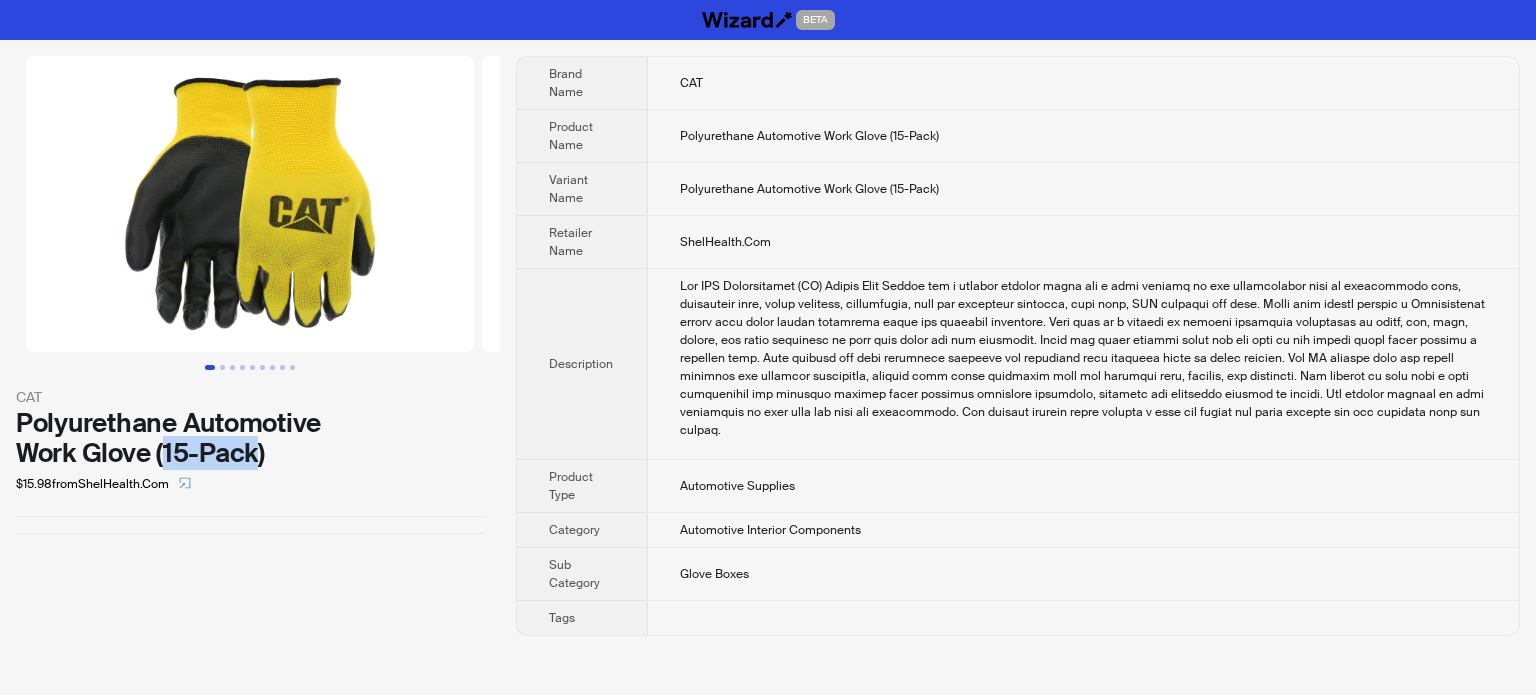 drag, startPoint x: 166, startPoint y: 451, endPoint x: 258, endPoint y: 450, distance: 92.00543 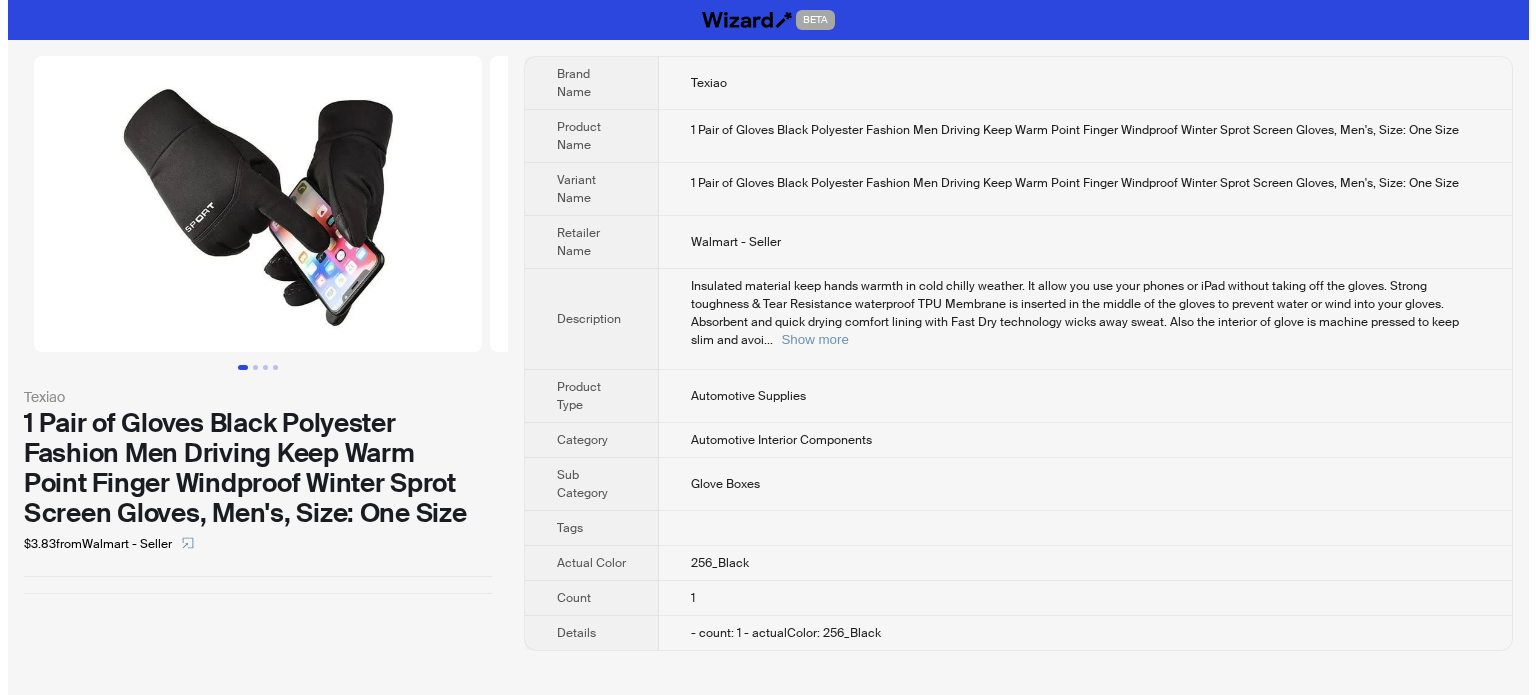 scroll, scrollTop: 0, scrollLeft: 0, axis: both 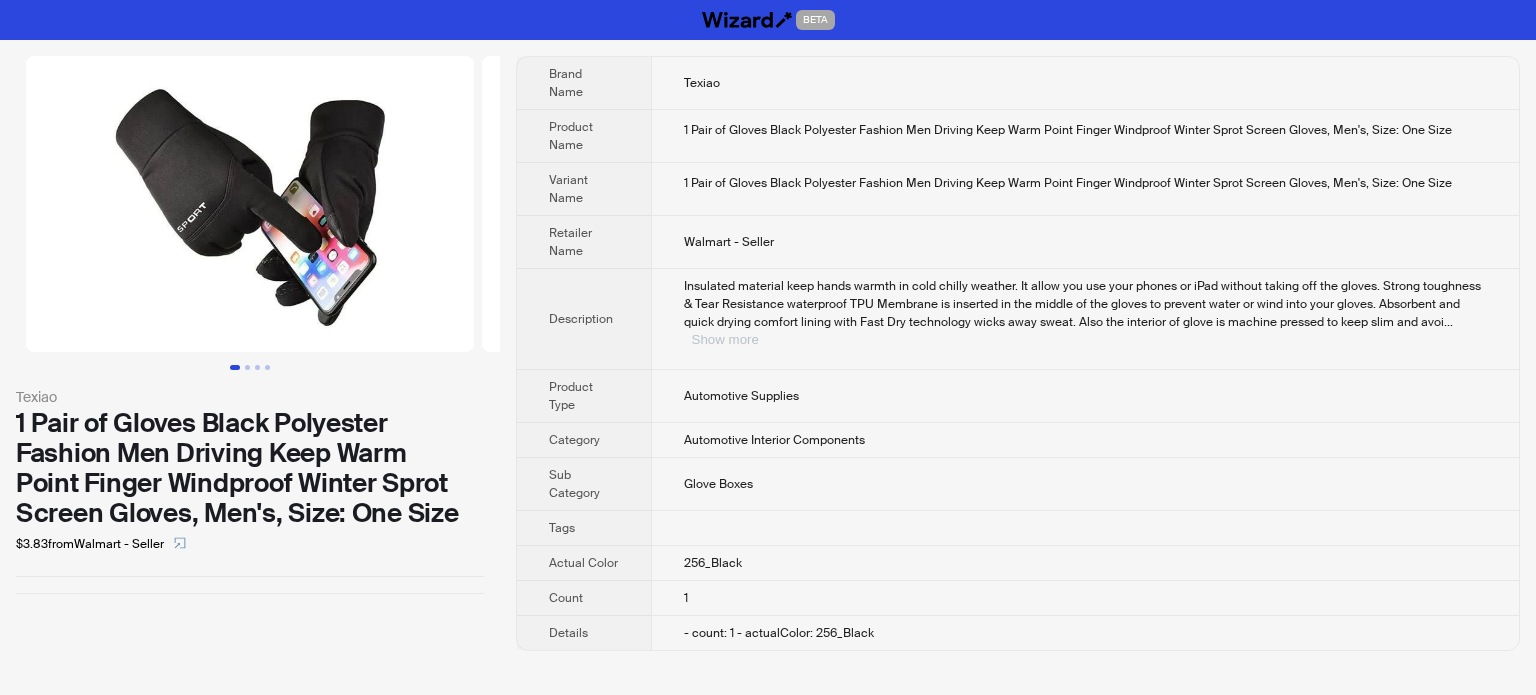 click on "Show more" at bounding box center [725, 339] 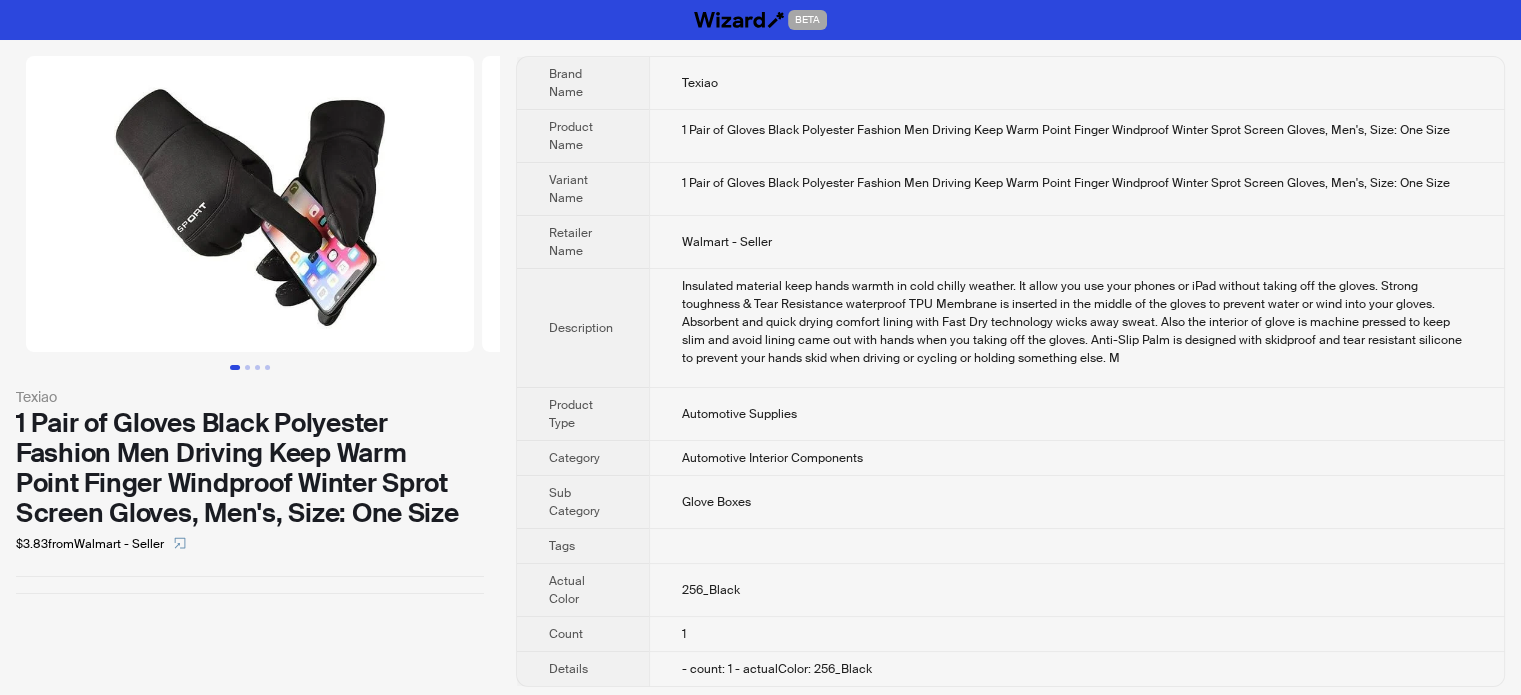 click on "1 Pair of Gloves Black Polyester Fashion Men Driving Keep Warm Point Finger Windproof Winter Sprot Screen Gloves, Men's, Size: One Size" at bounding box center [1076, 189] 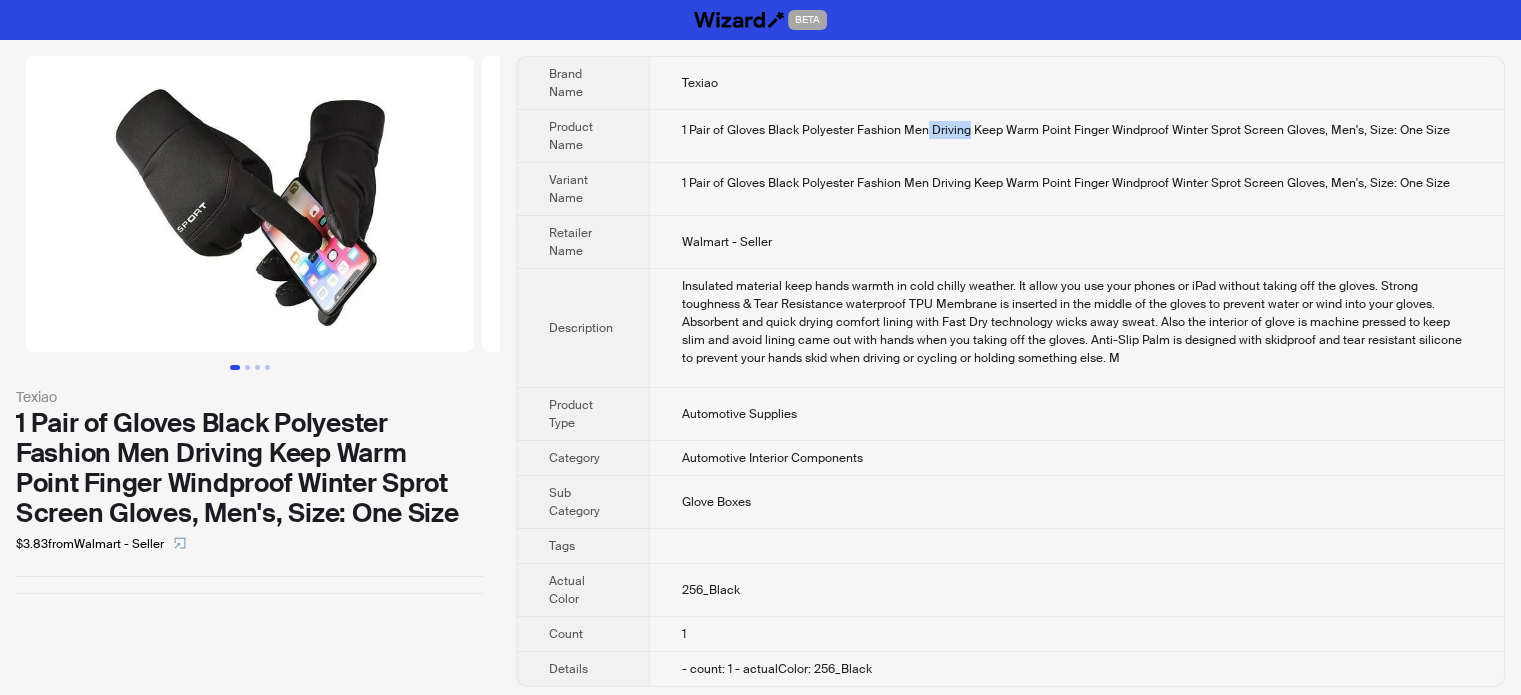 drag, startPoint x: 922, startPoint y: 127, endPoint x: 964, endPoint y: 128, distance: 42.0119 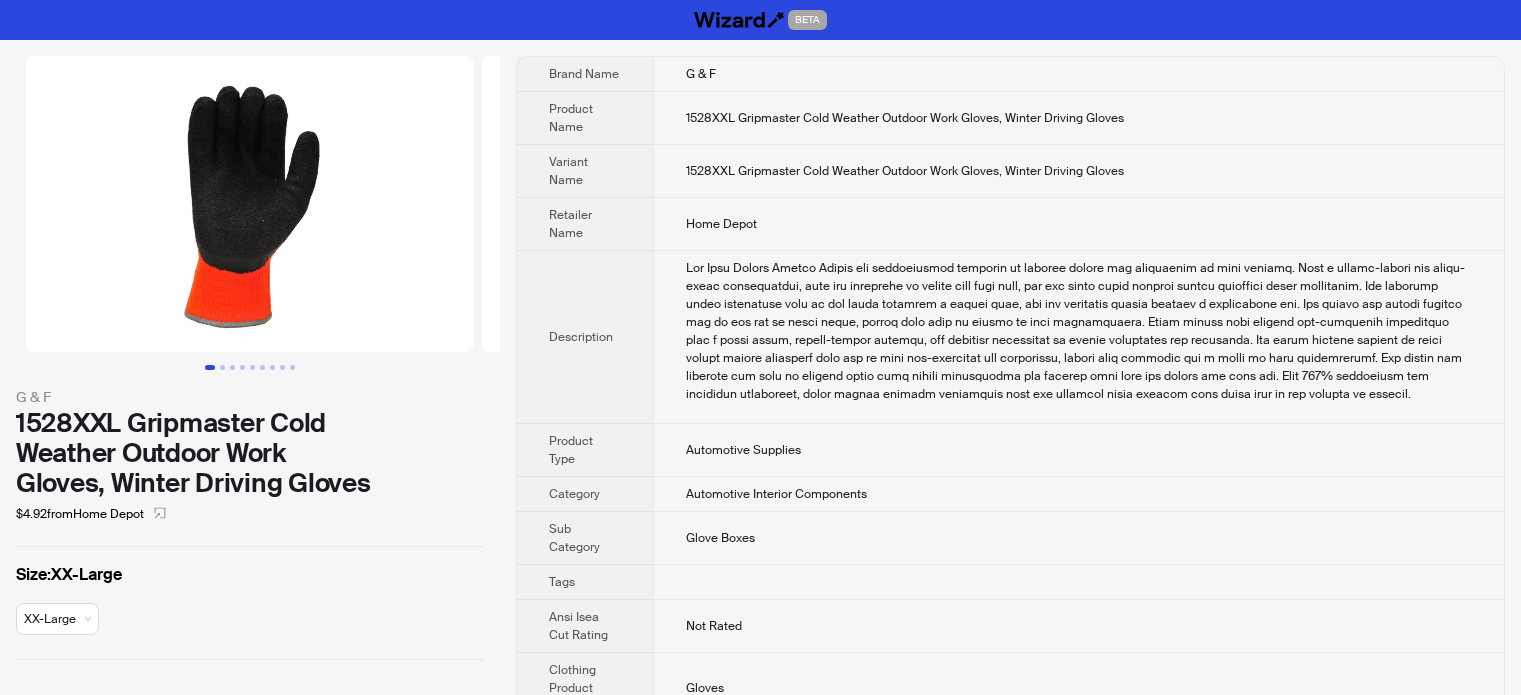 scroll, scrollTop: 0, scrollLeft: 0, axis: both 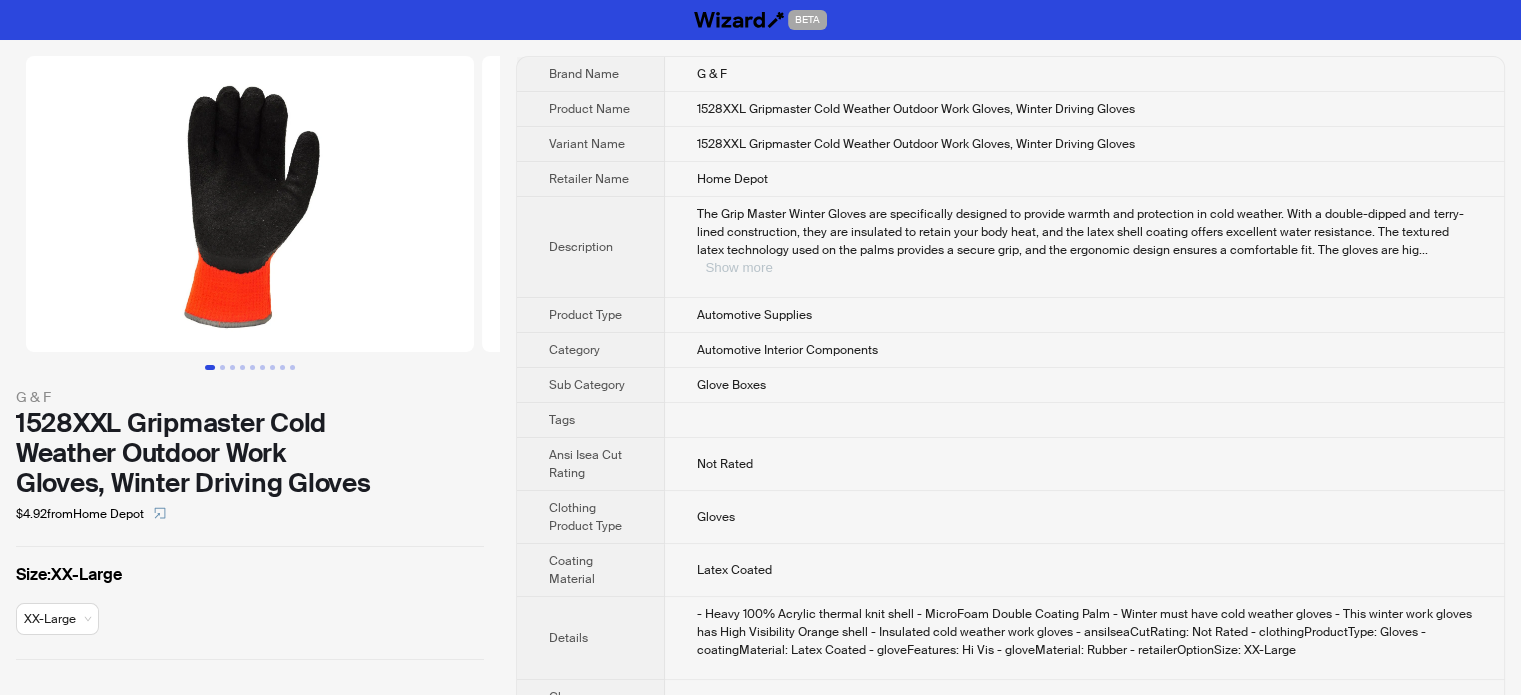 click on "Show more" at bounding box center (738, 267) 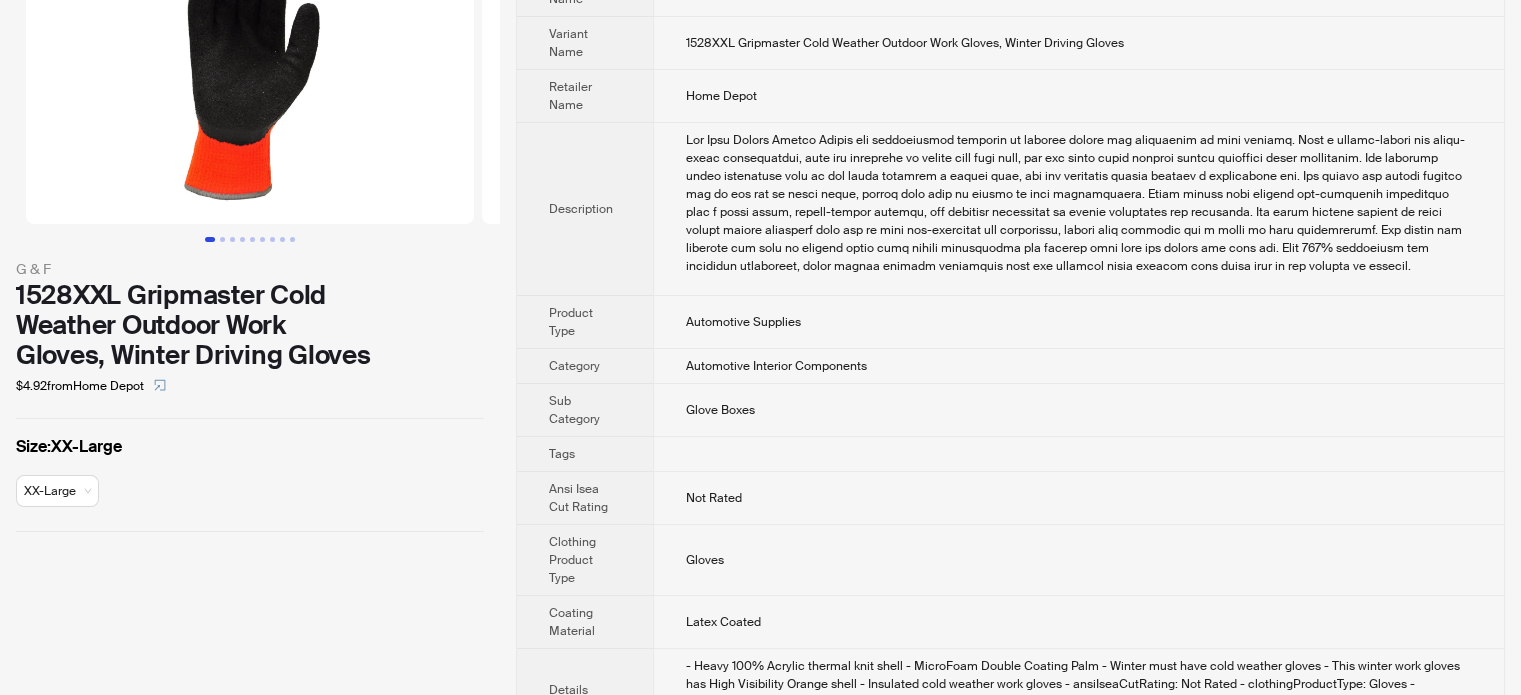 scroll, scrollTop: 336, scrollLeft: 0, axis: vertical 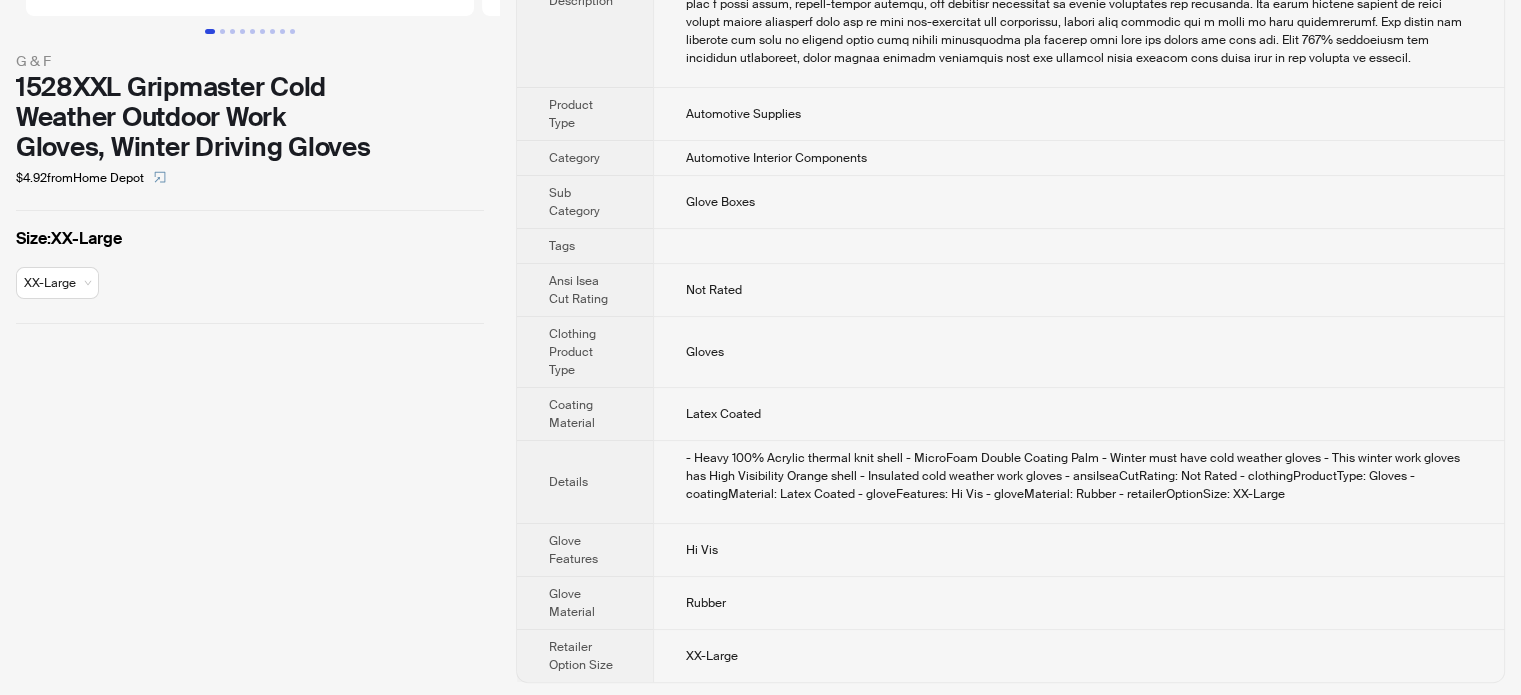 click on "Tags" at bounding box center (585, 246) 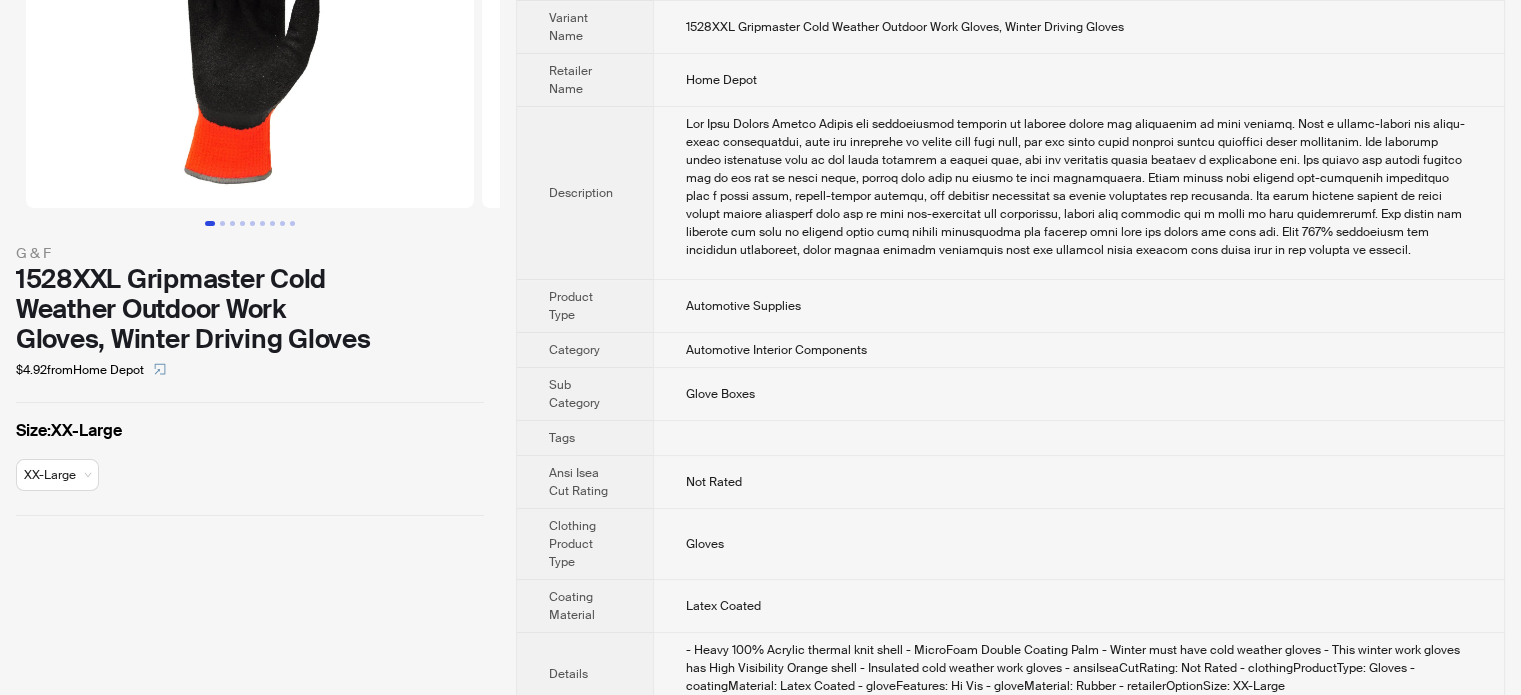 scroll, scrollTop: 0, scrollLeft: 0, axis: both 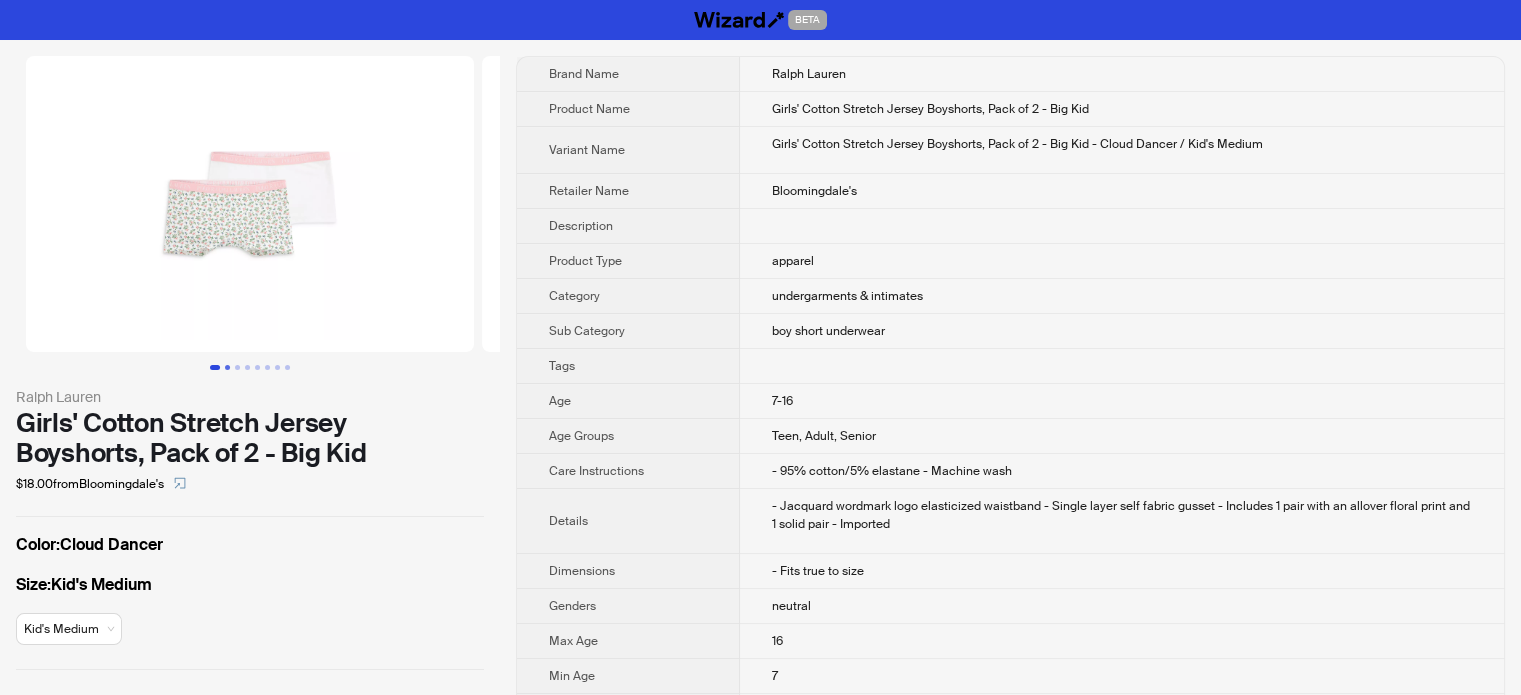 click at bounding box center [227, 367] 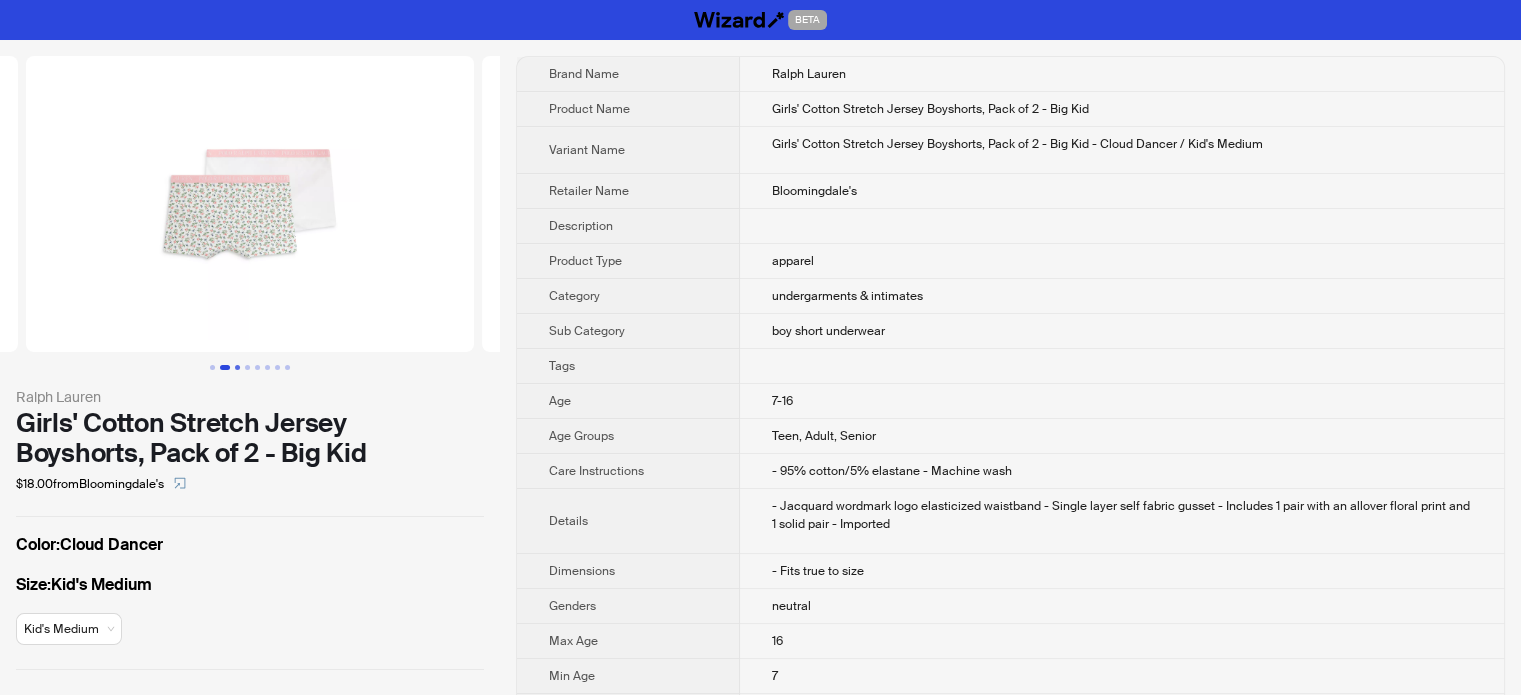 click at bounding box center (237, 367) 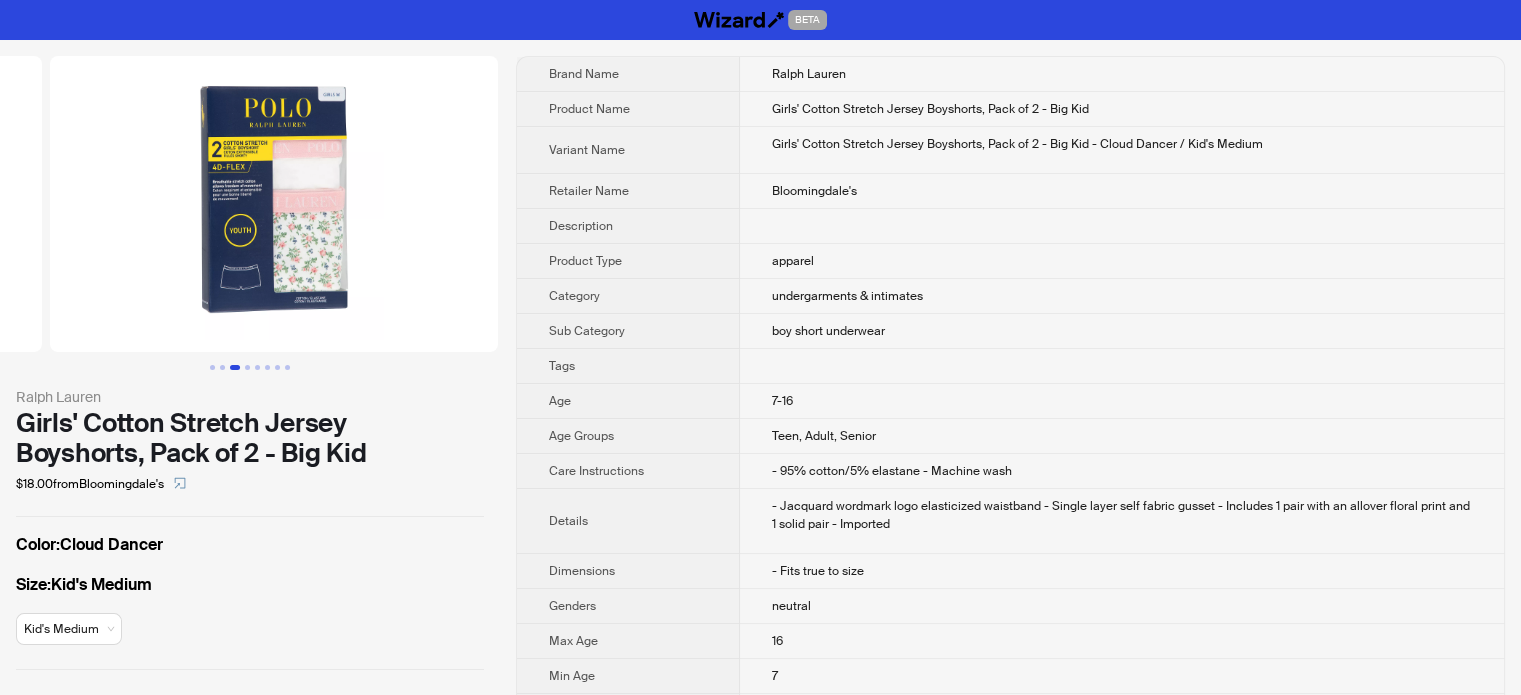 scroll, scrollTop: 0, scrollLeft: 912, axis: horizontal 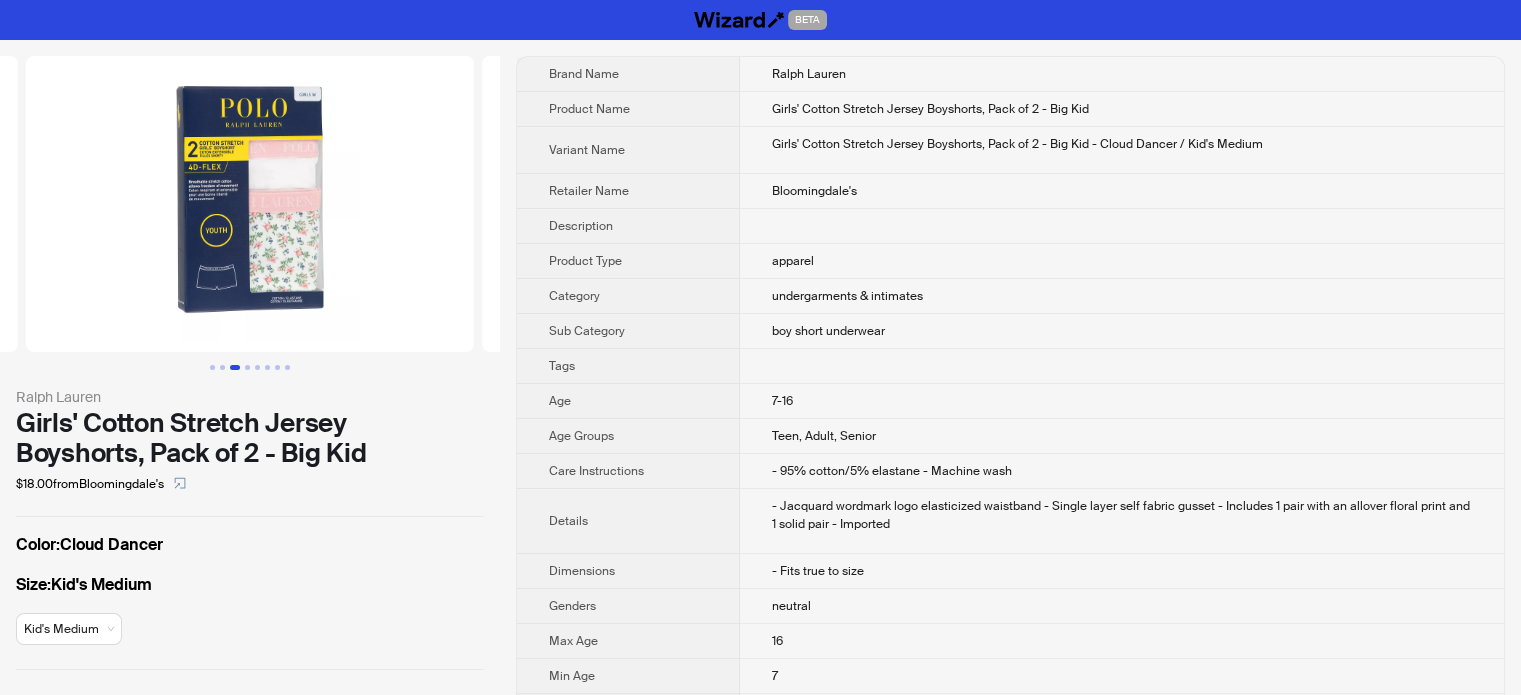type 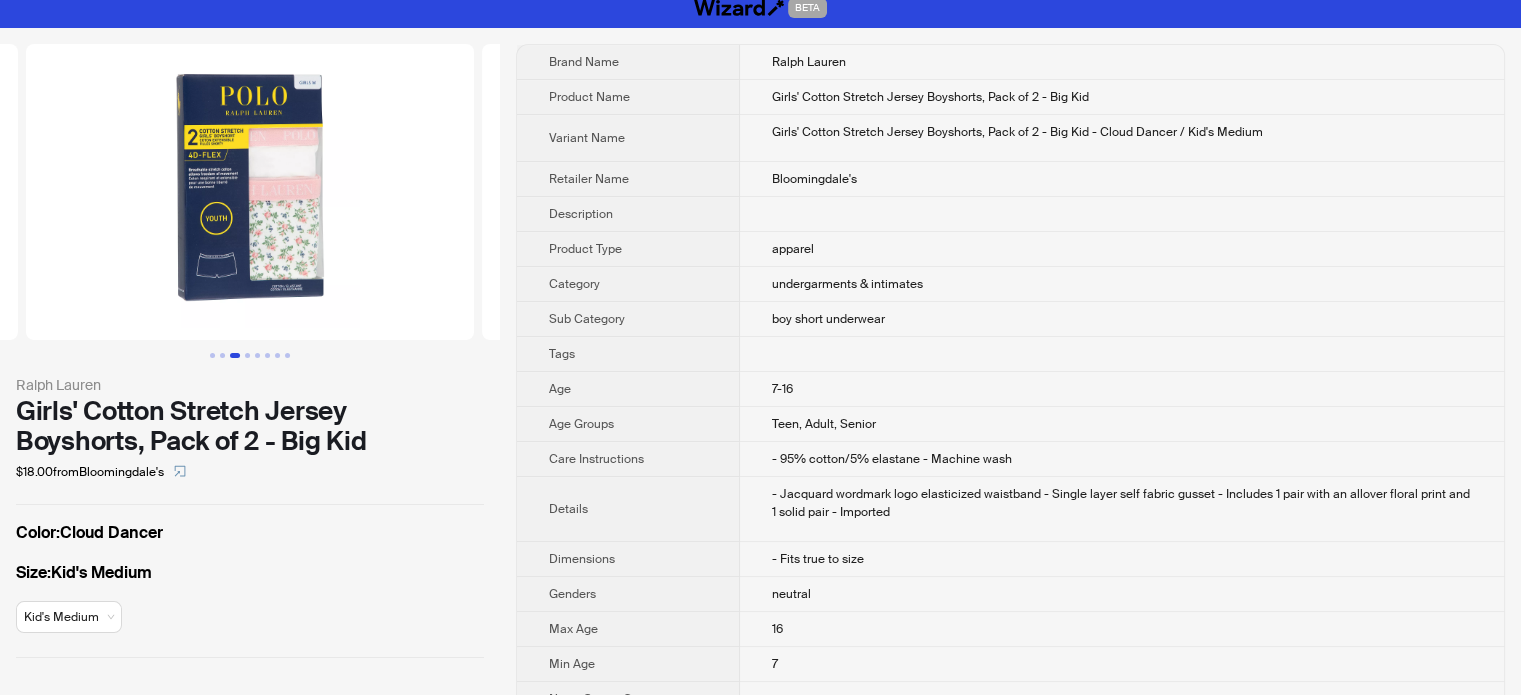 scroll, scrollTop: 0, scrollLeft: 0, axis: both 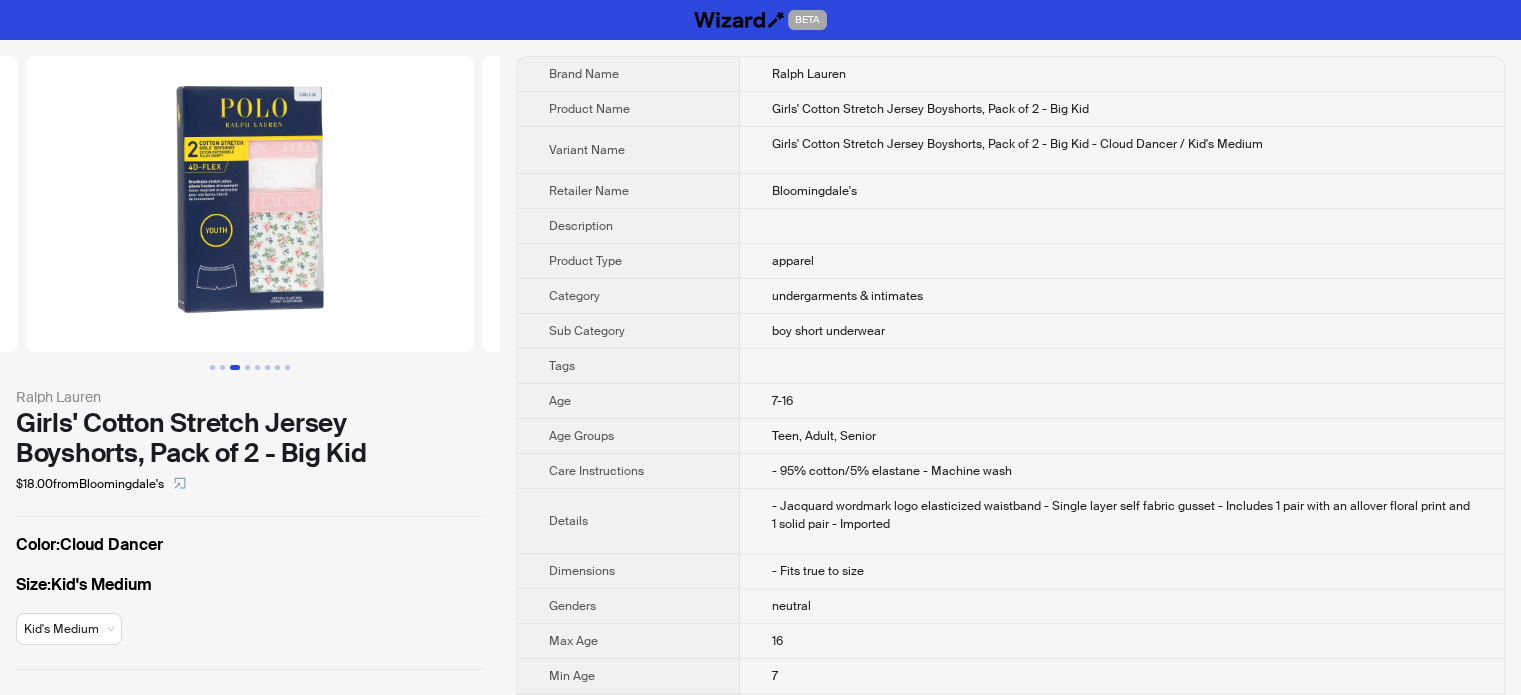 click on "Retailer Name" at bounding box center [628, 191] 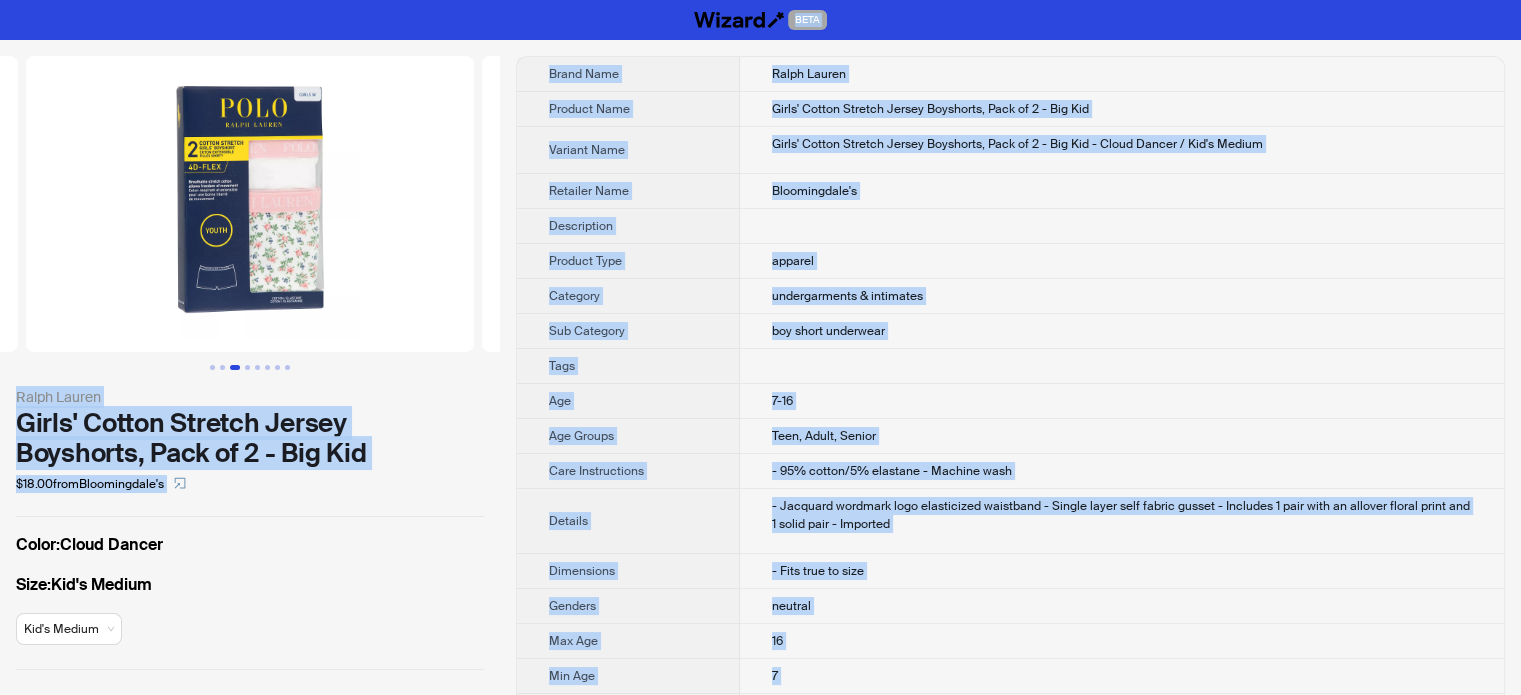 type on "**********" 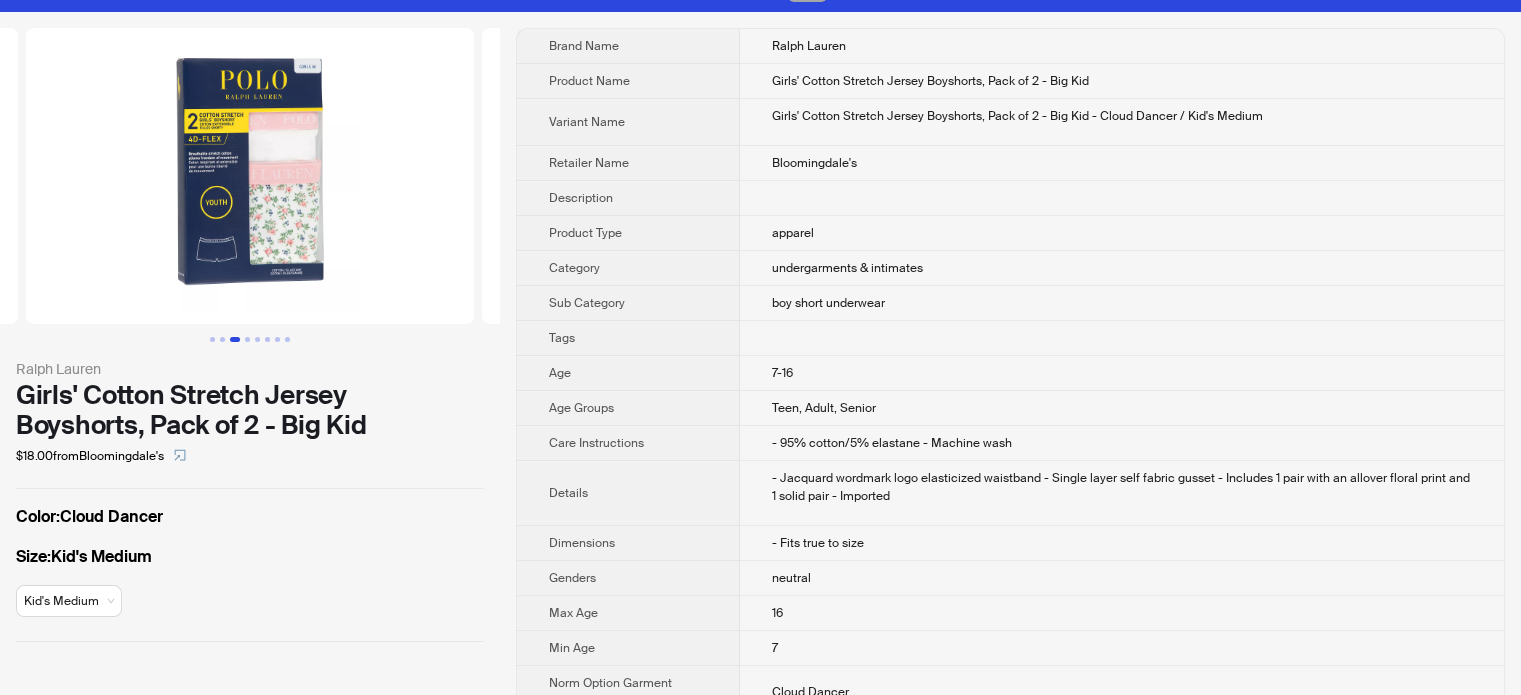 scroll, scrollTop: 0, scrollLeft: 0, axis: both 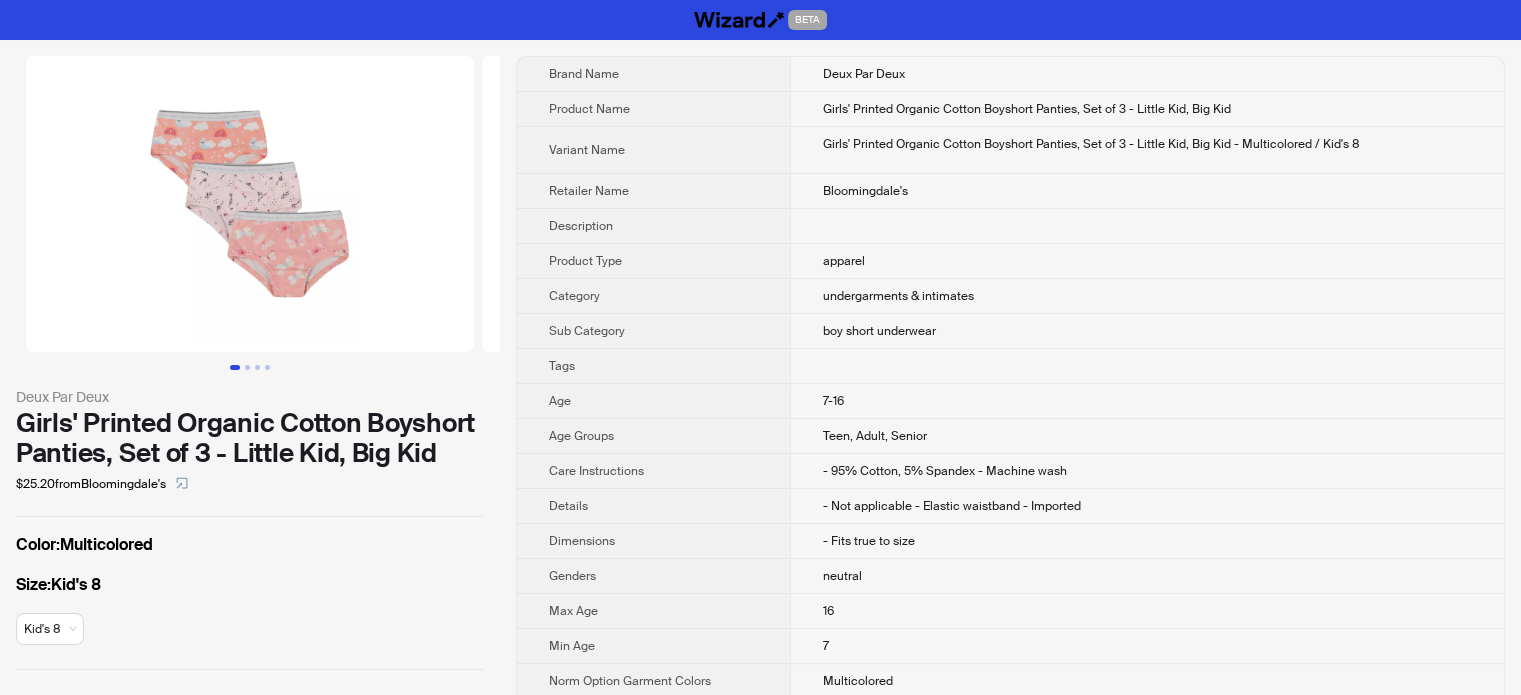 click on "Description" at bounding box center [653, 226] 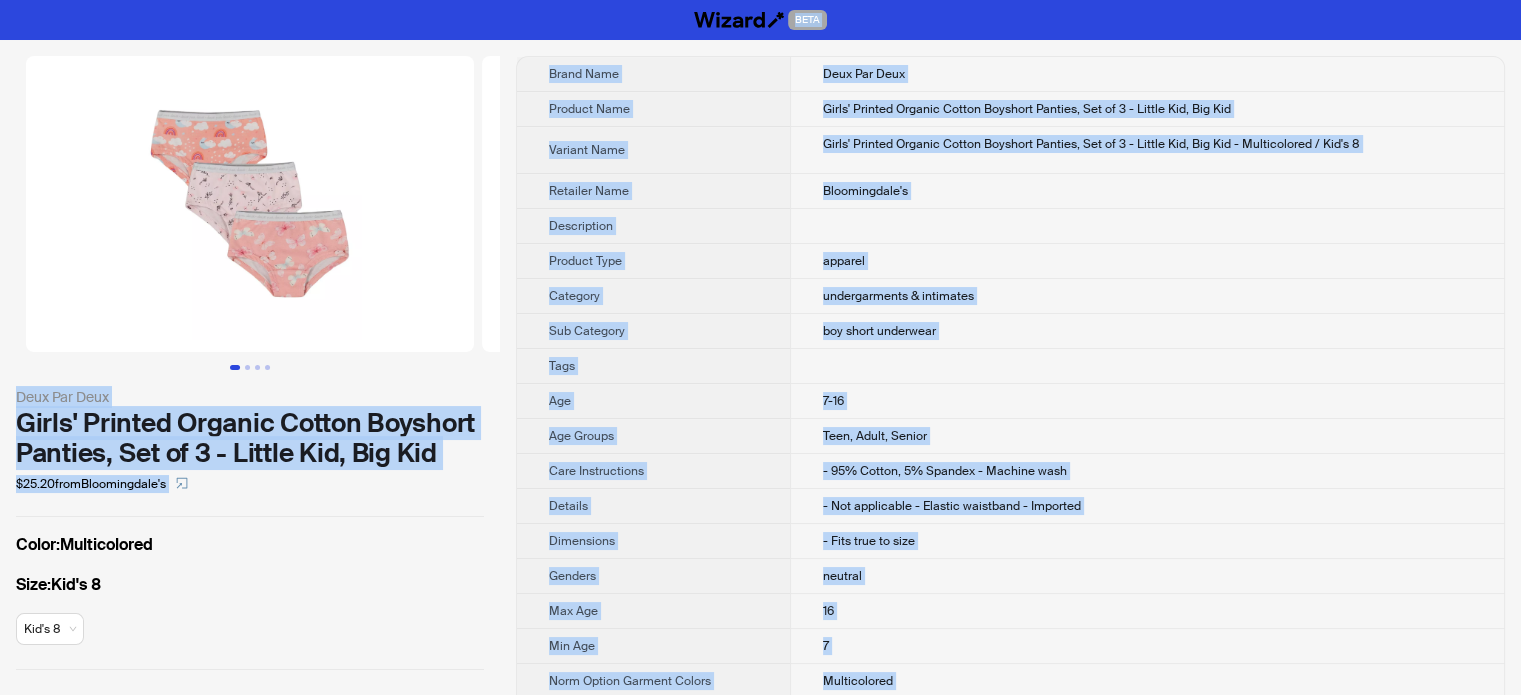 type on "**********" 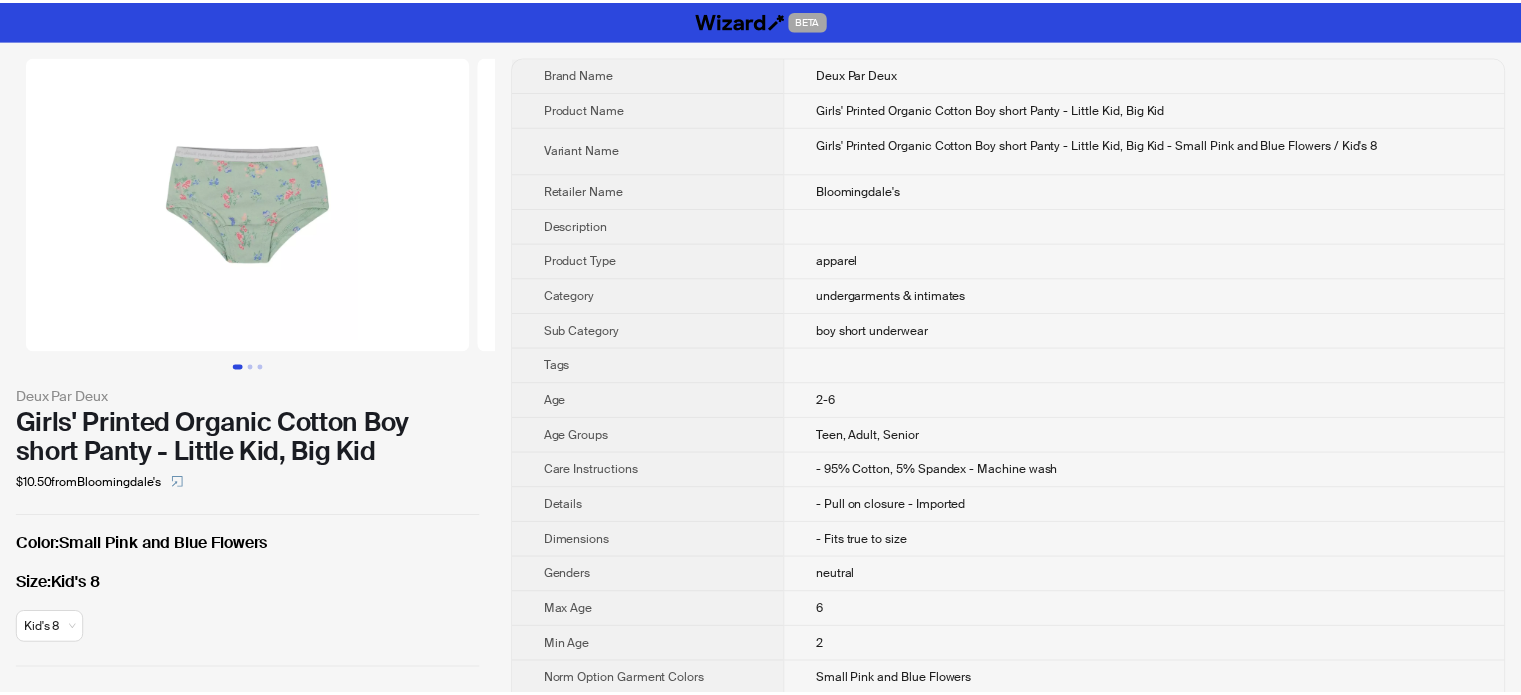 scroll, scrollTop: 0, scrollLeft: 0, axis: both 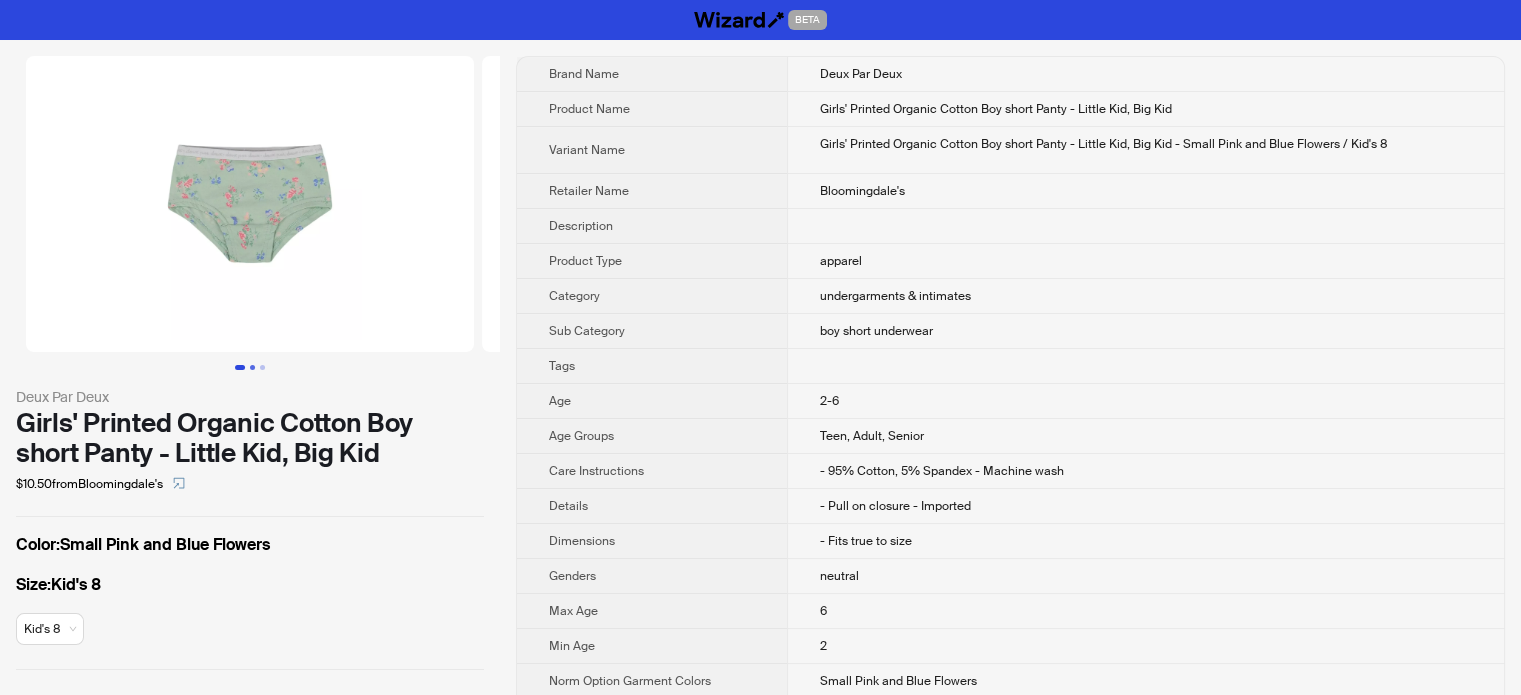 click at bounding box center (252, 367) 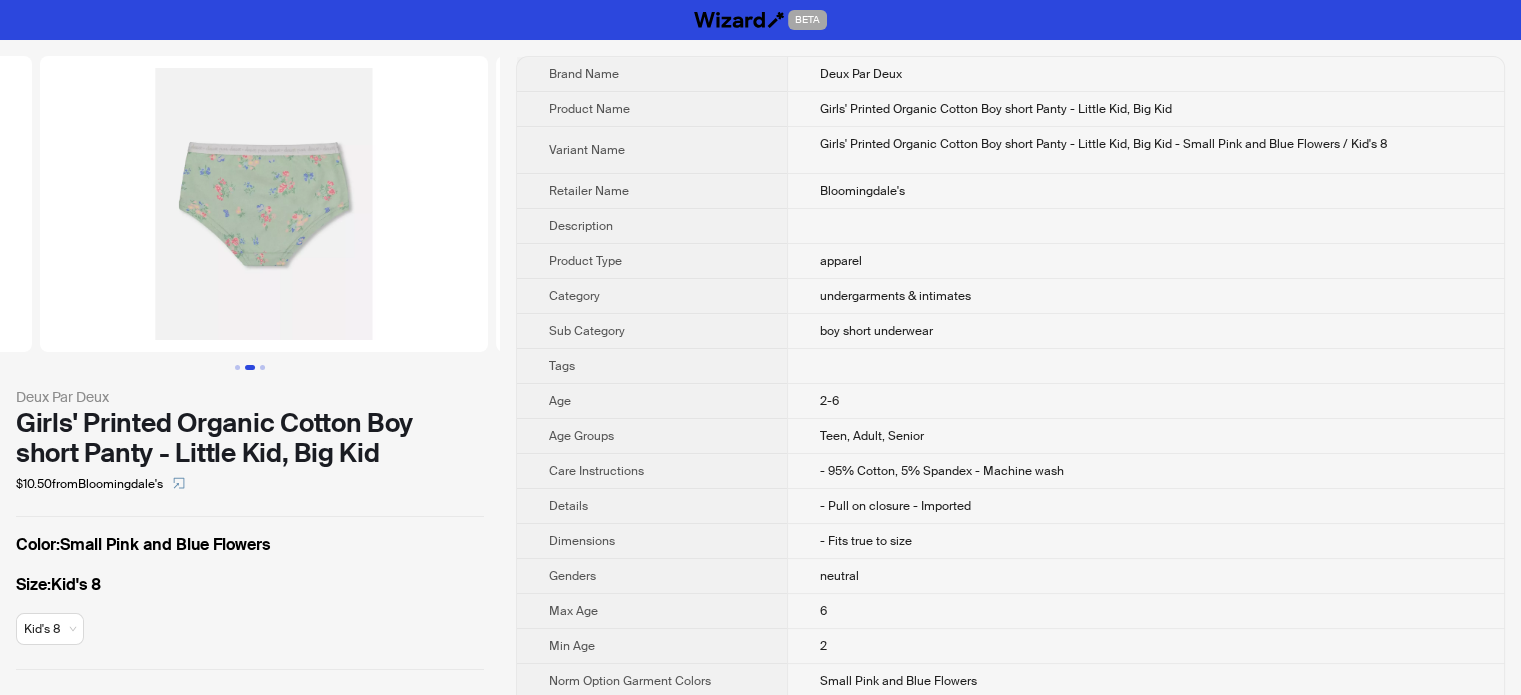 scroll, scrollTop: 0, scrollLeft: 456, axis: horizontal 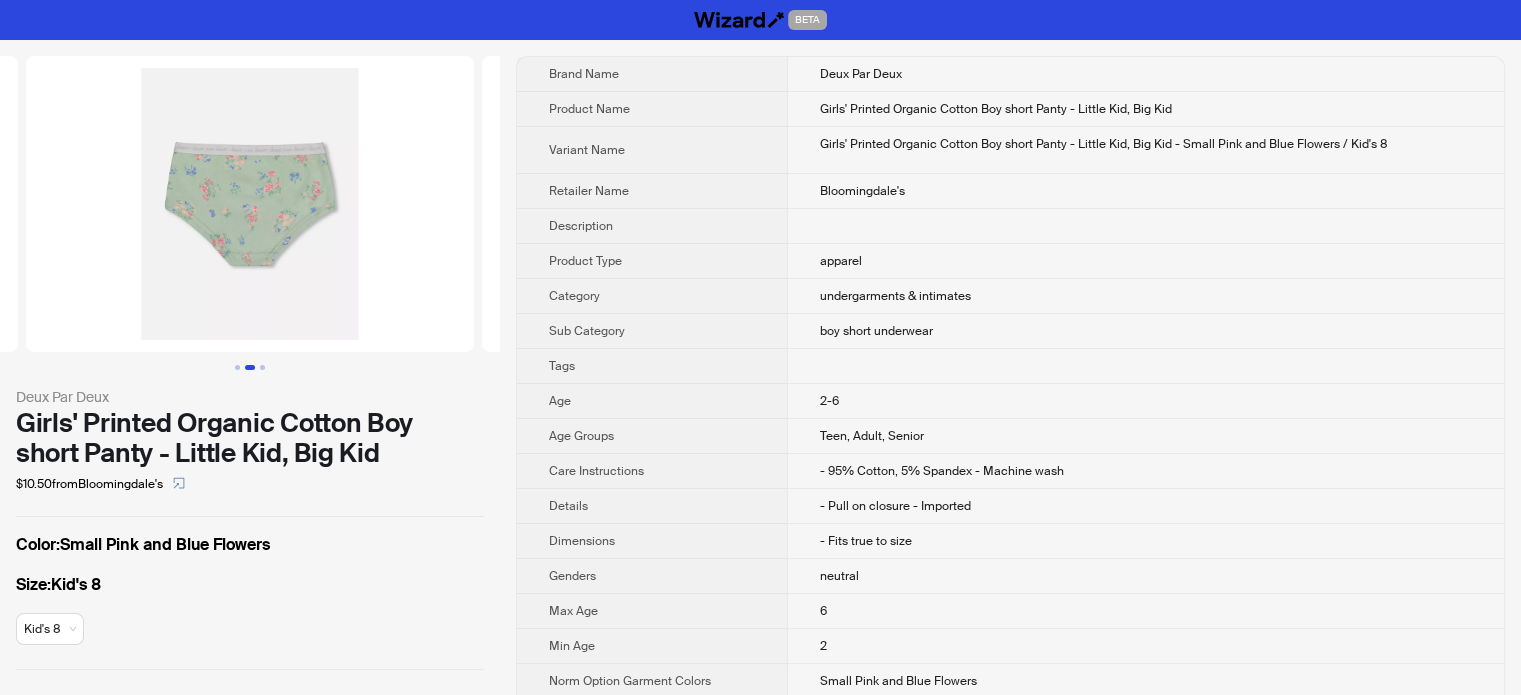 type 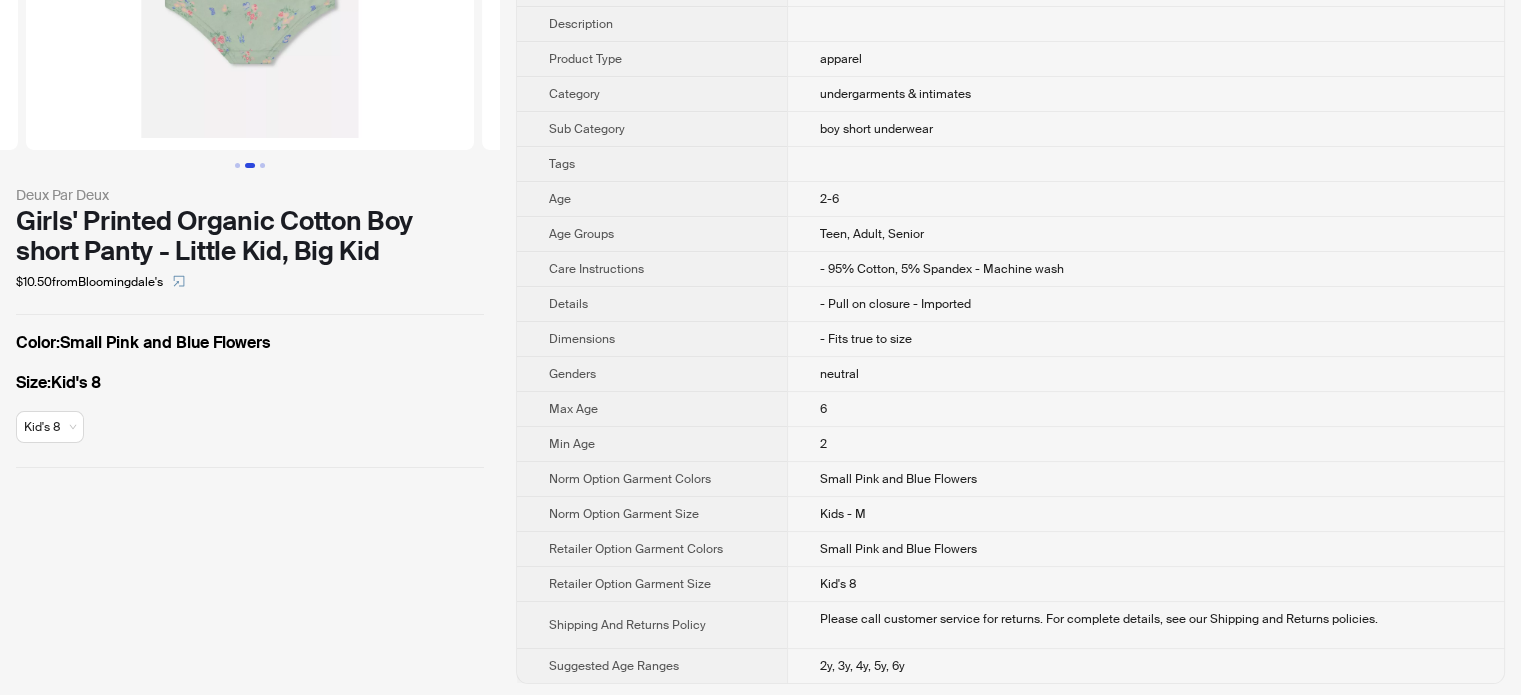 scroll, scrollTop: 2, scrollLeft: 0, axis: vertical 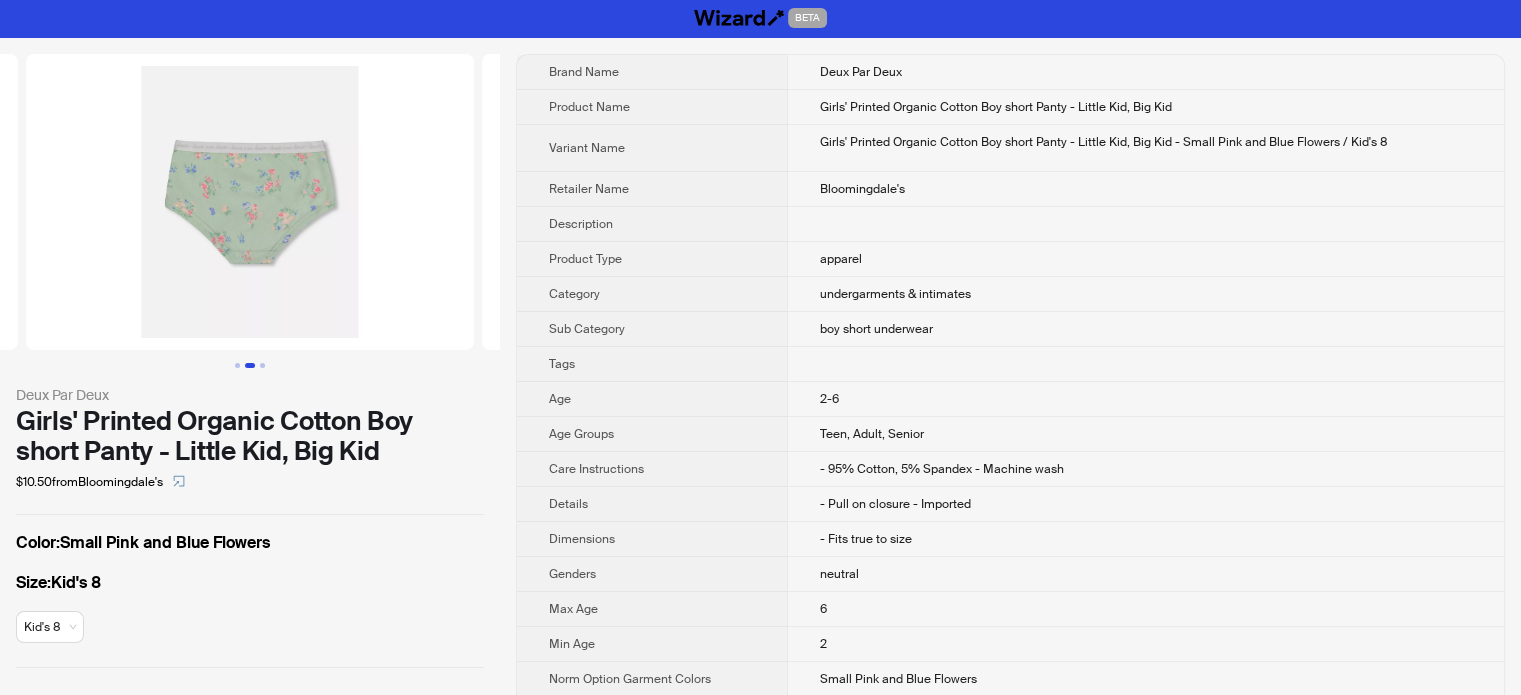 click on "Sub Category" at bounding box center [652, 329] 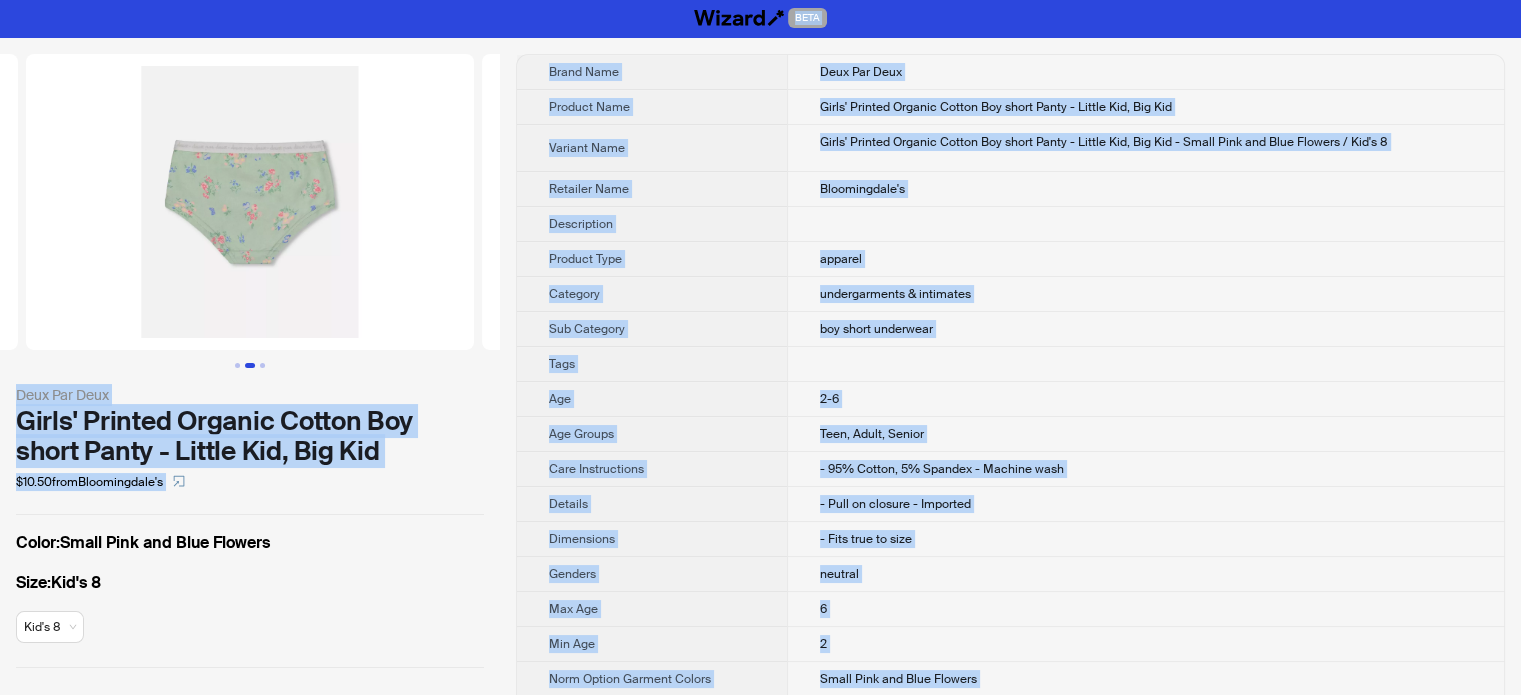 type on "**********" 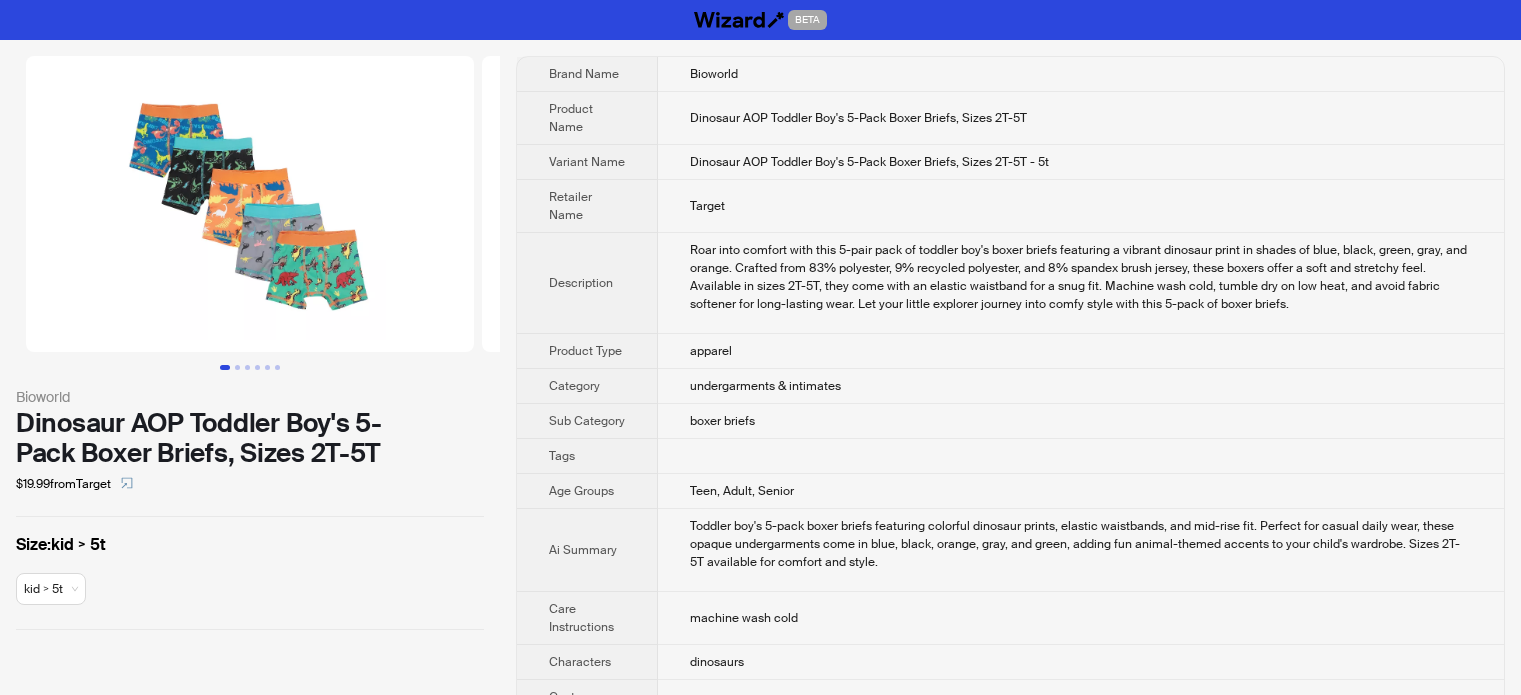 scroll, scrollTop: 0, scrollLeft: 0, axis: both 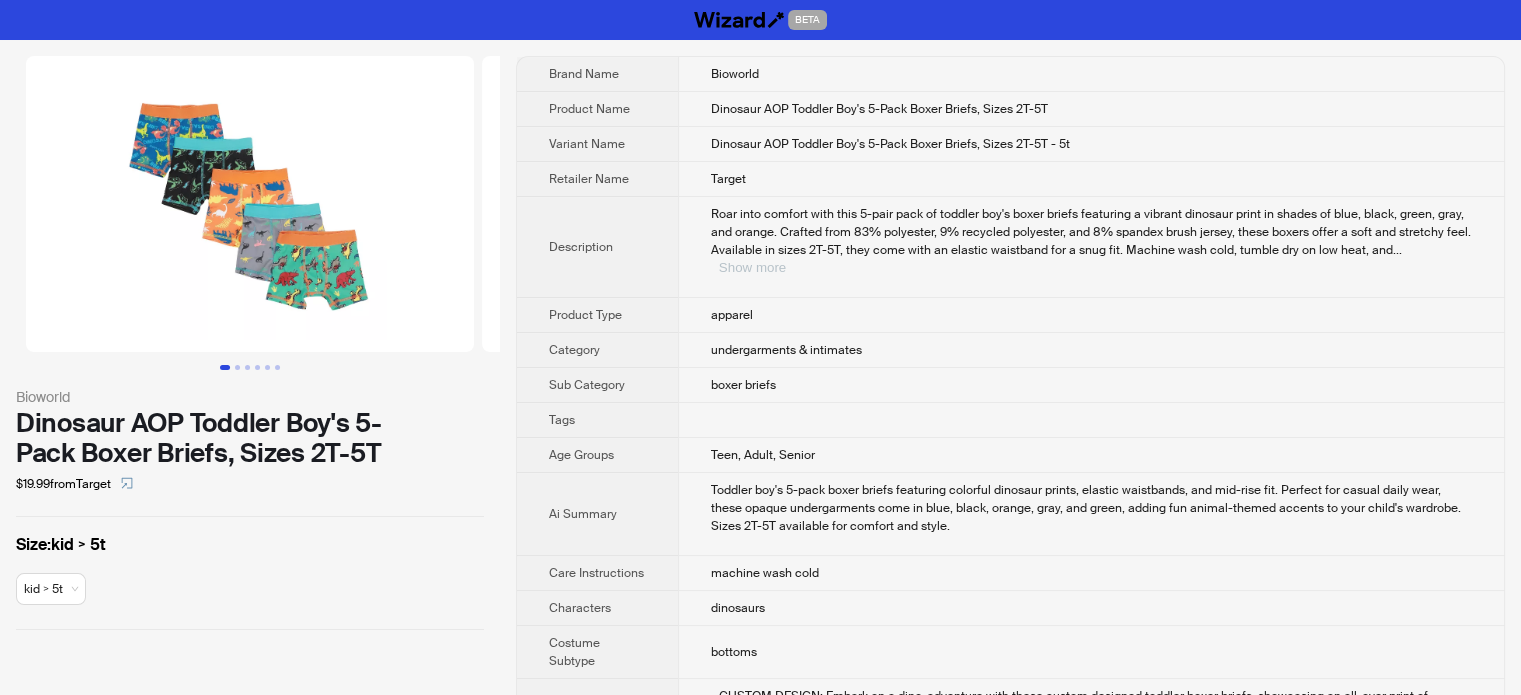 click on "Show more" at bounding box center (752, 267) 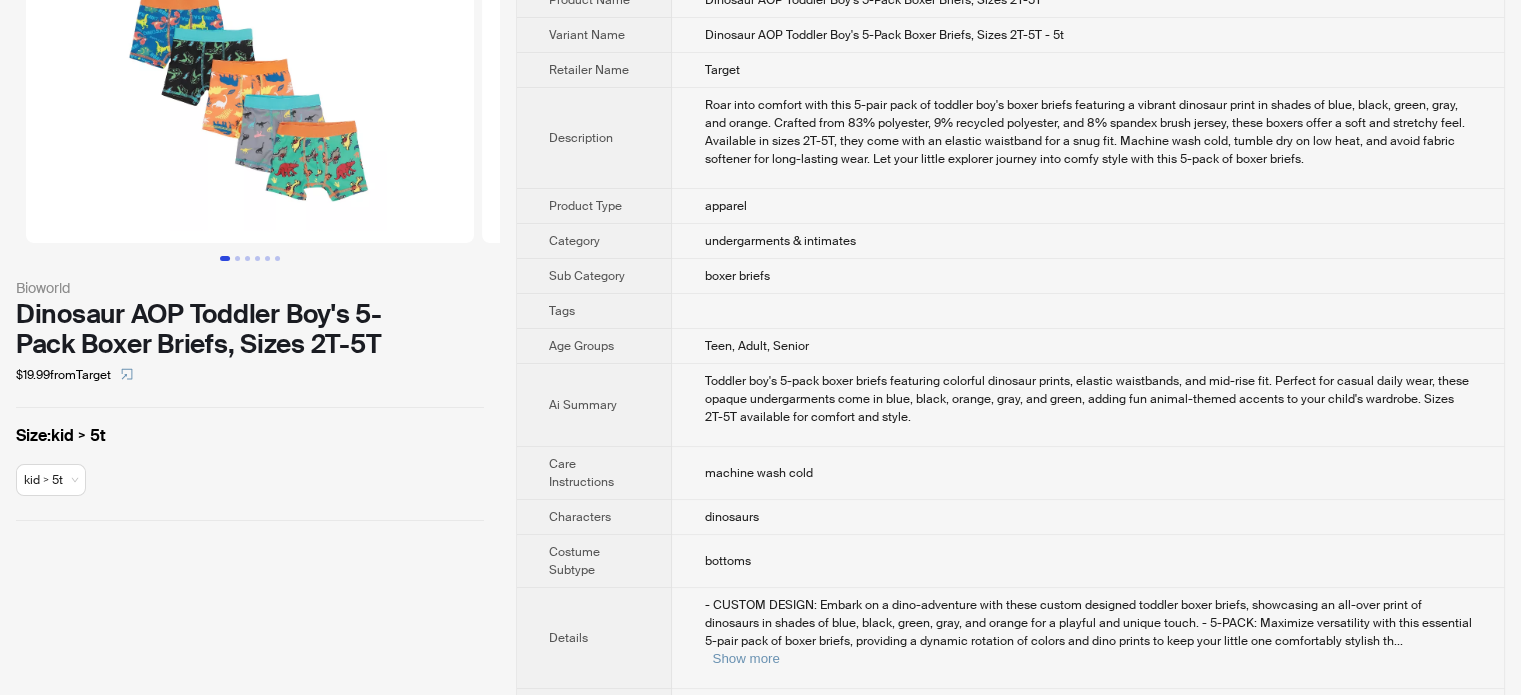 scroll, scrollTop: 0, scrollLeft: 0, axis: both 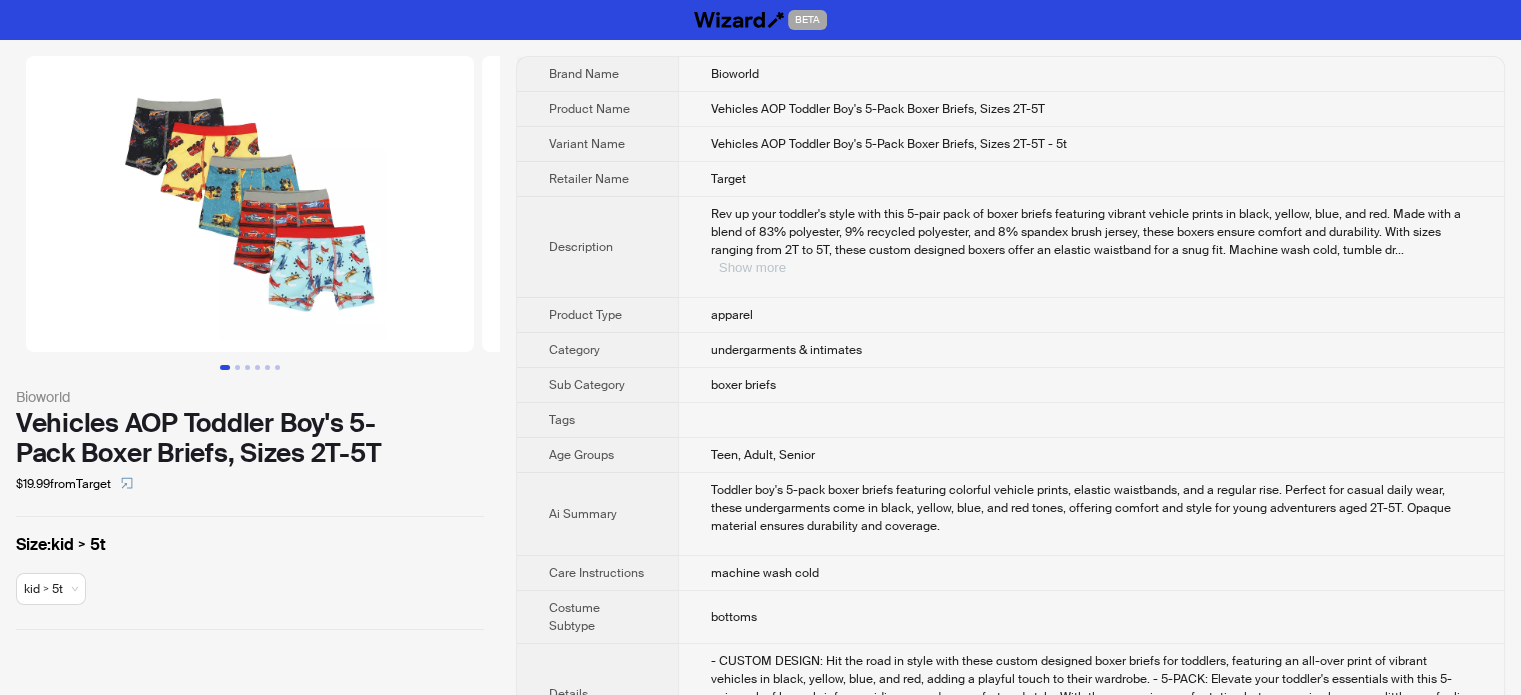 click on "Show more" at bounding box center (752, 267) 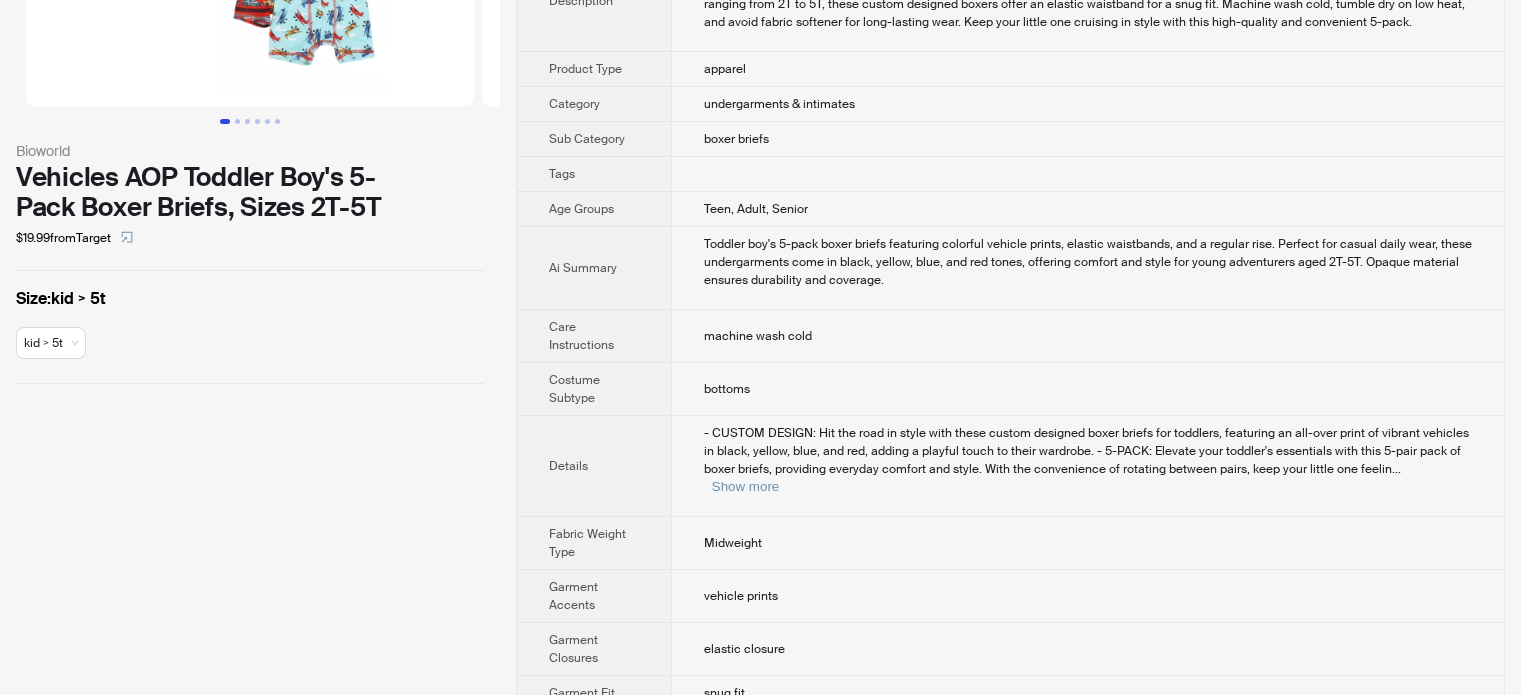 scroll, scrollTop: 500, scrollLeft: 0, axis: vertical 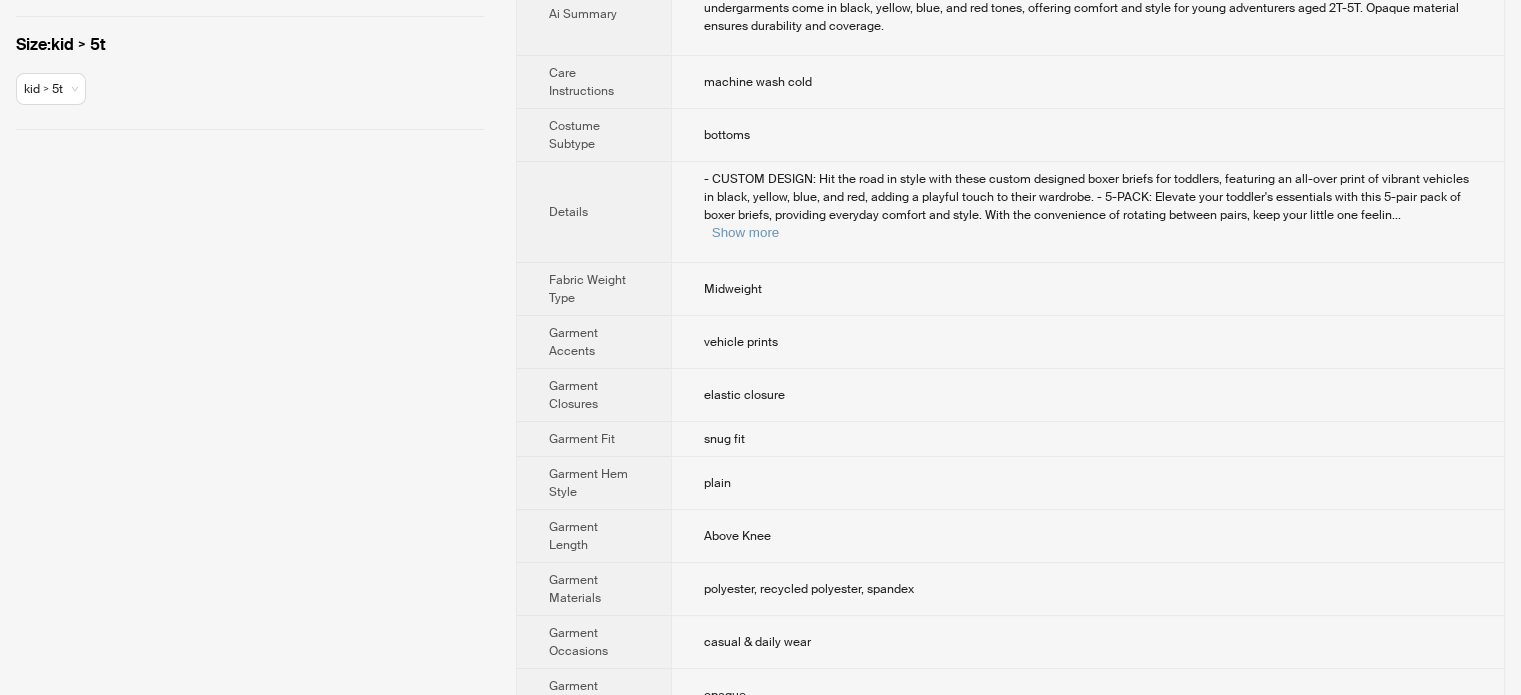 click on "- CUSTOM DESIGN: Hit the road in style with these custom designed boxer briefs for toddlers, featuring an all-over print of vibrant vehicles in black, yellow, blue, and red, adding a playful touch to their wardrobe.
- 5-PACK: Elevate your toddler's essentials with this 5-pair pack of boxer briefs, providing everyday comfort and style. With the convenience of rotating between pairs, keep your little one feelin ... Show more" at bounding box center (1087, 212) 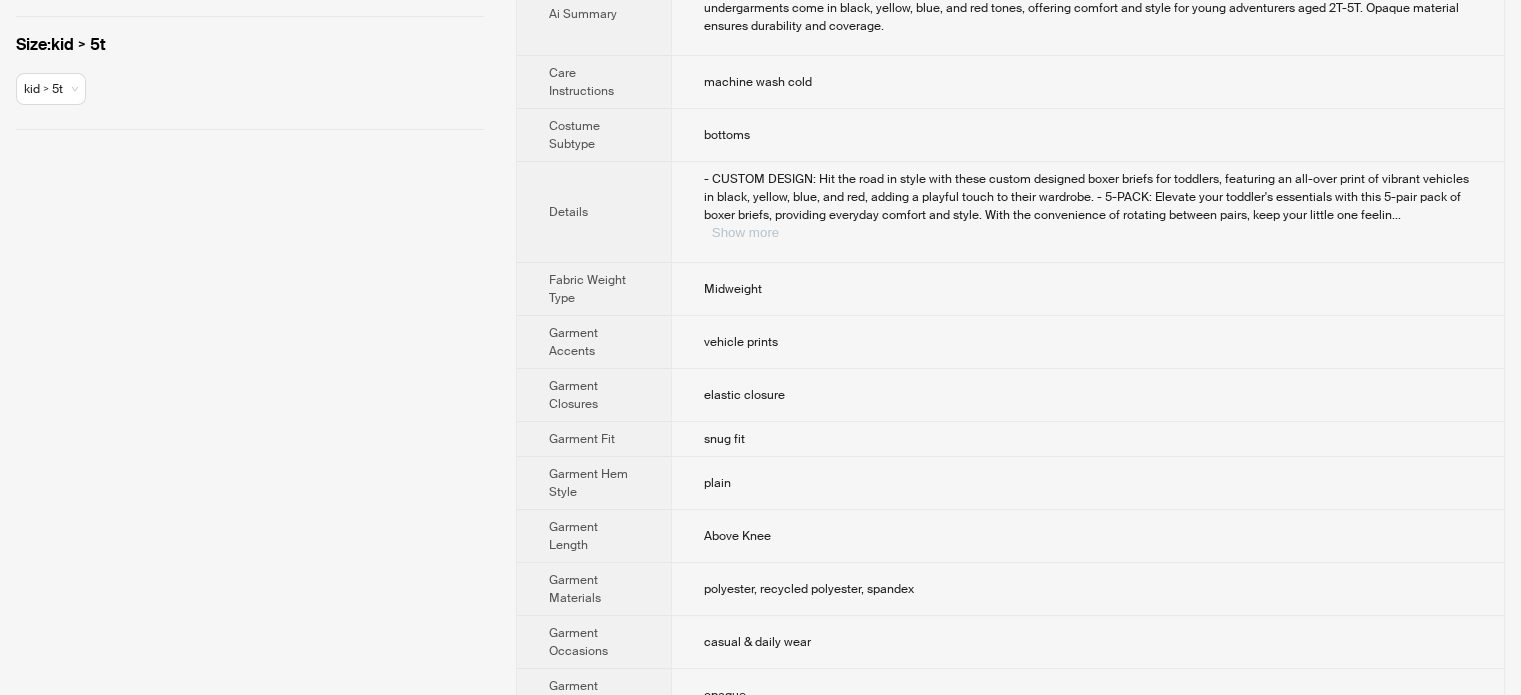 click on "Show more" at bounding box center [745, 232] 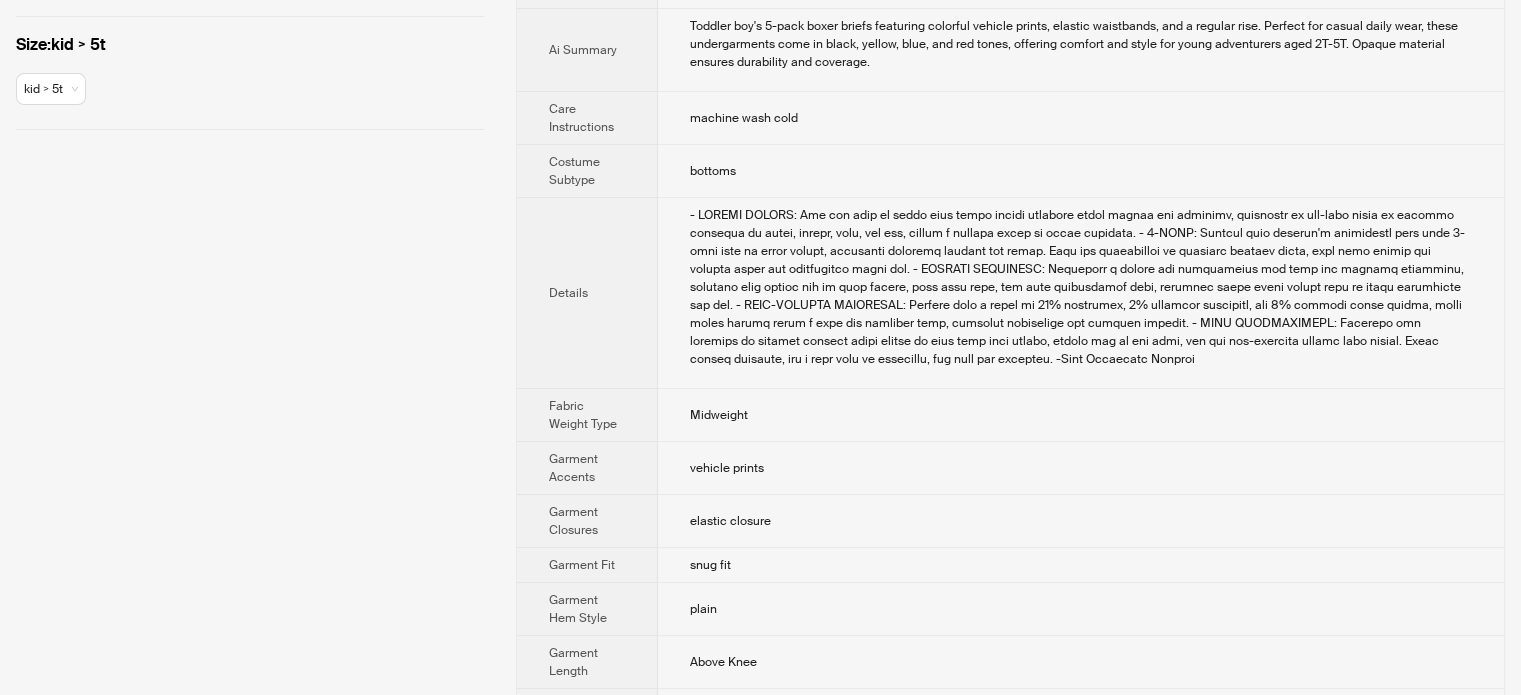scroll, scrollTop: 0, scrollLeft: 0, axis: both 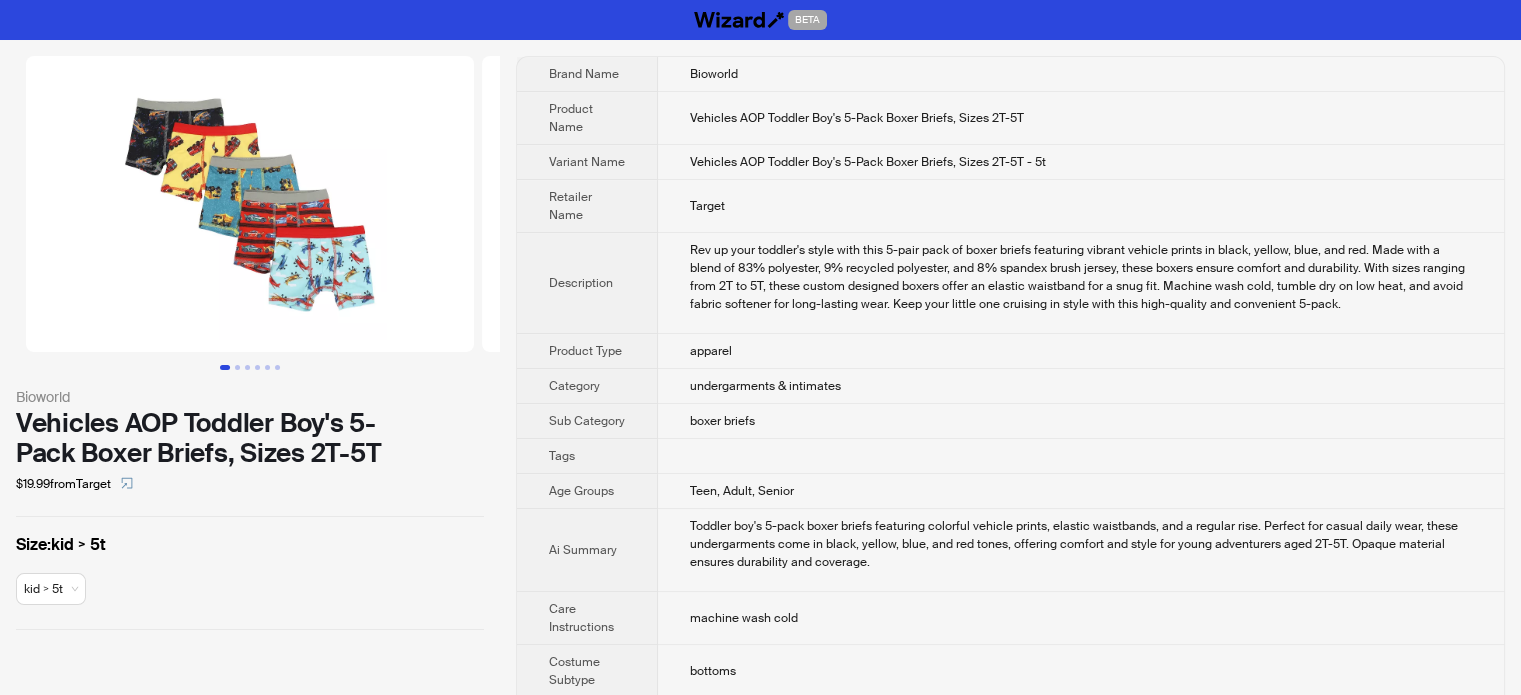 click on "Rev up your toddler's style with this 5-pair pack of boxer briefs featuring vibrant vehicle prints in black, yellow, blue, and red. Made with a blend of 83% polyester, 9% recycled polyester, and 8% spandex brush jersey, these boxers ensure comfort and durability. With sizes ranging from 2T to 5T, these custom designed boxers offer an elastic waistband for a snug fit. Machine wash cold, tumble dry on low heat, and avoid fabric softener for long-lasting wear. Keep your little one cruising in style with this high-quality and convenient 5-pack." at bounding box center (1081, 283) 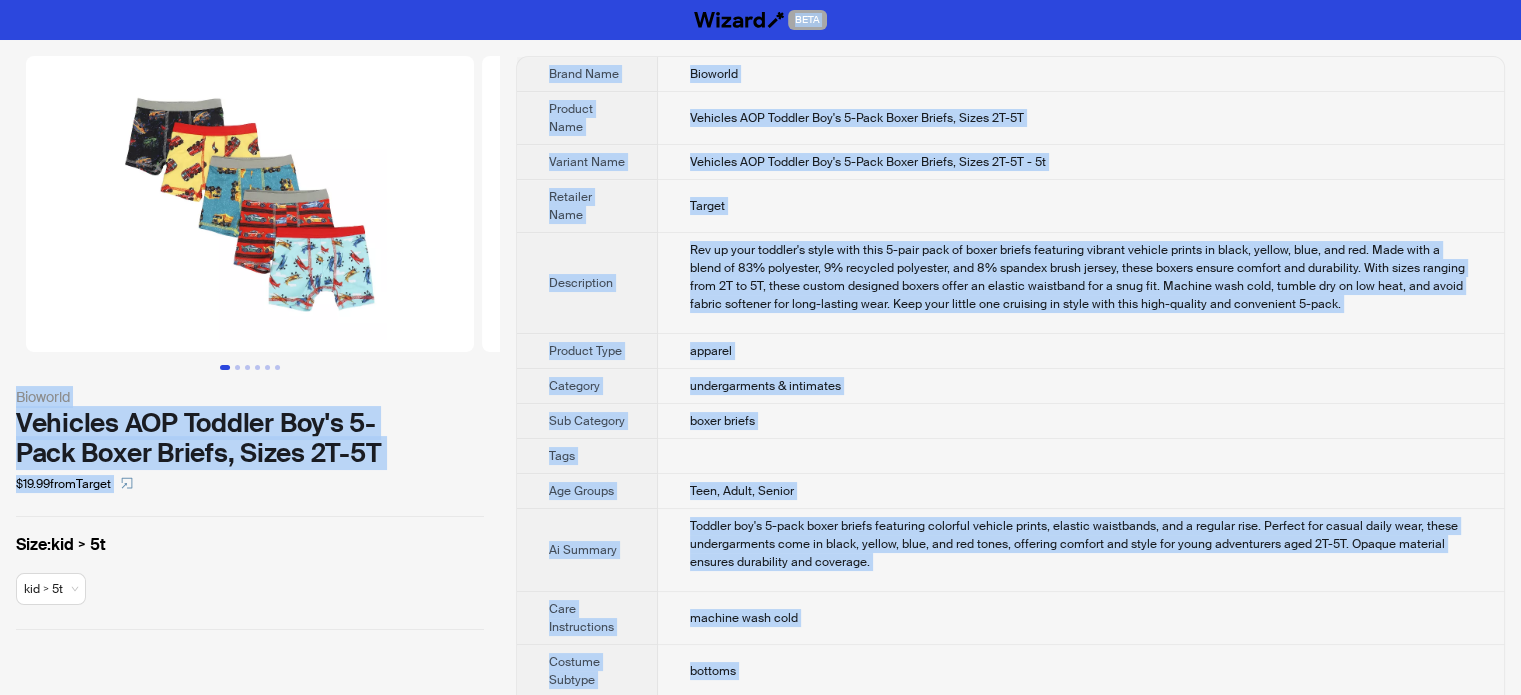 type on "**********" 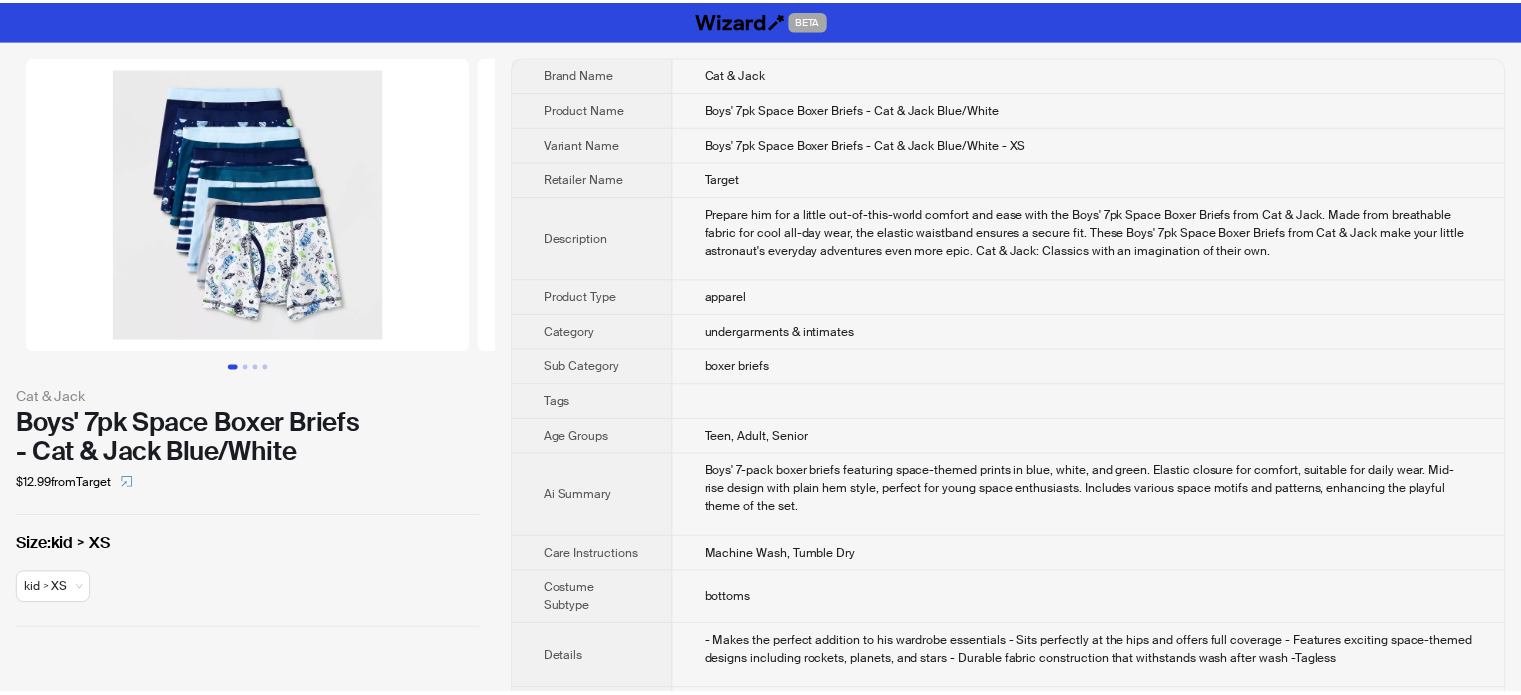 scroll, scrollTop: 0, scrollLeft: 0, axis: both 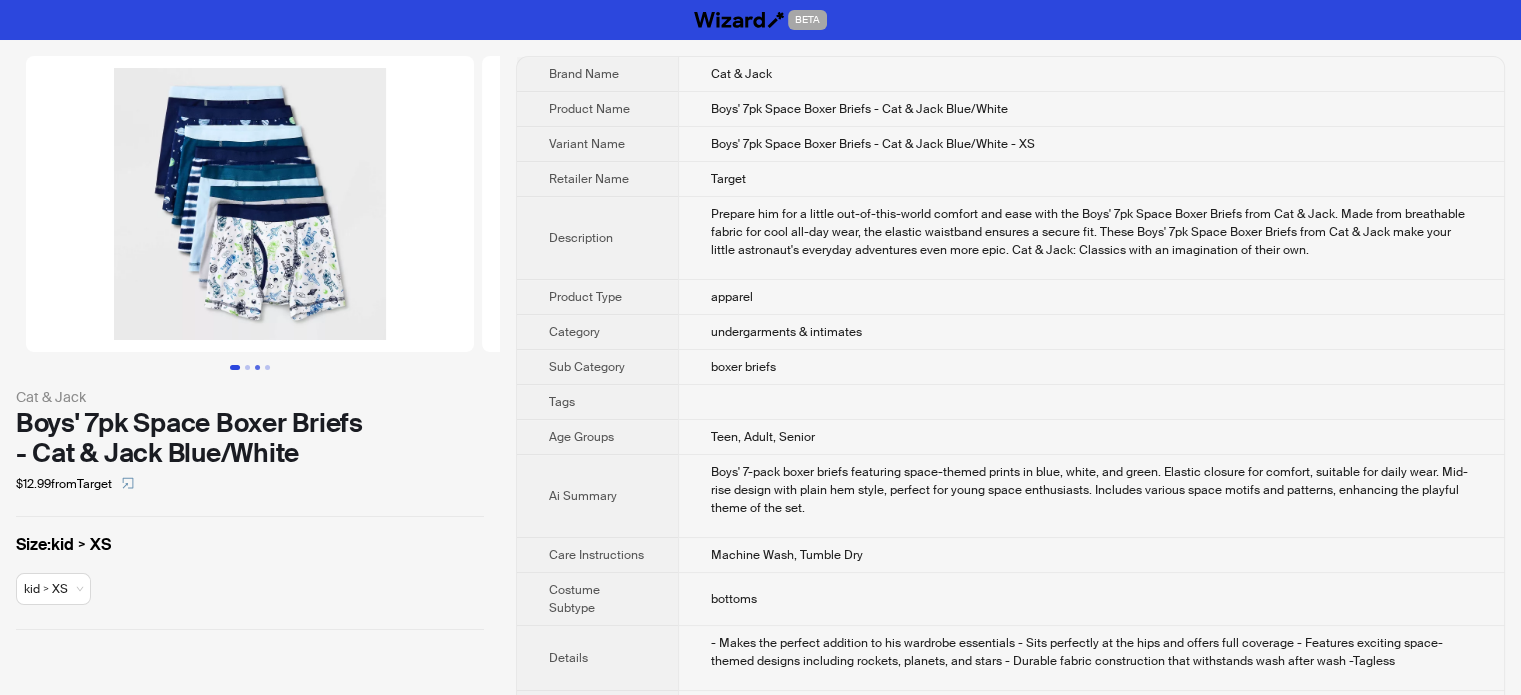 click at bounding box center (257, 367) 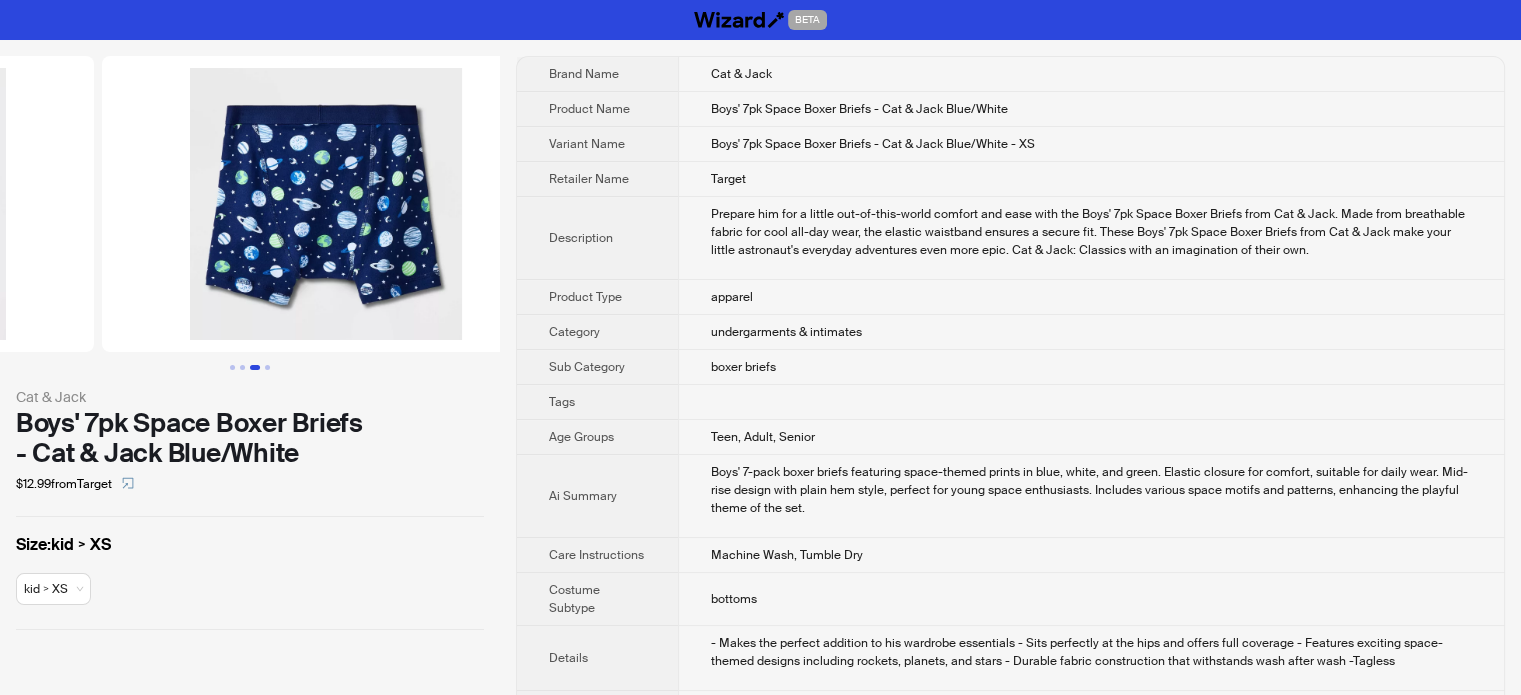 scroll, scrollTop: 0, scrollLeft: 912, axis: horizontal 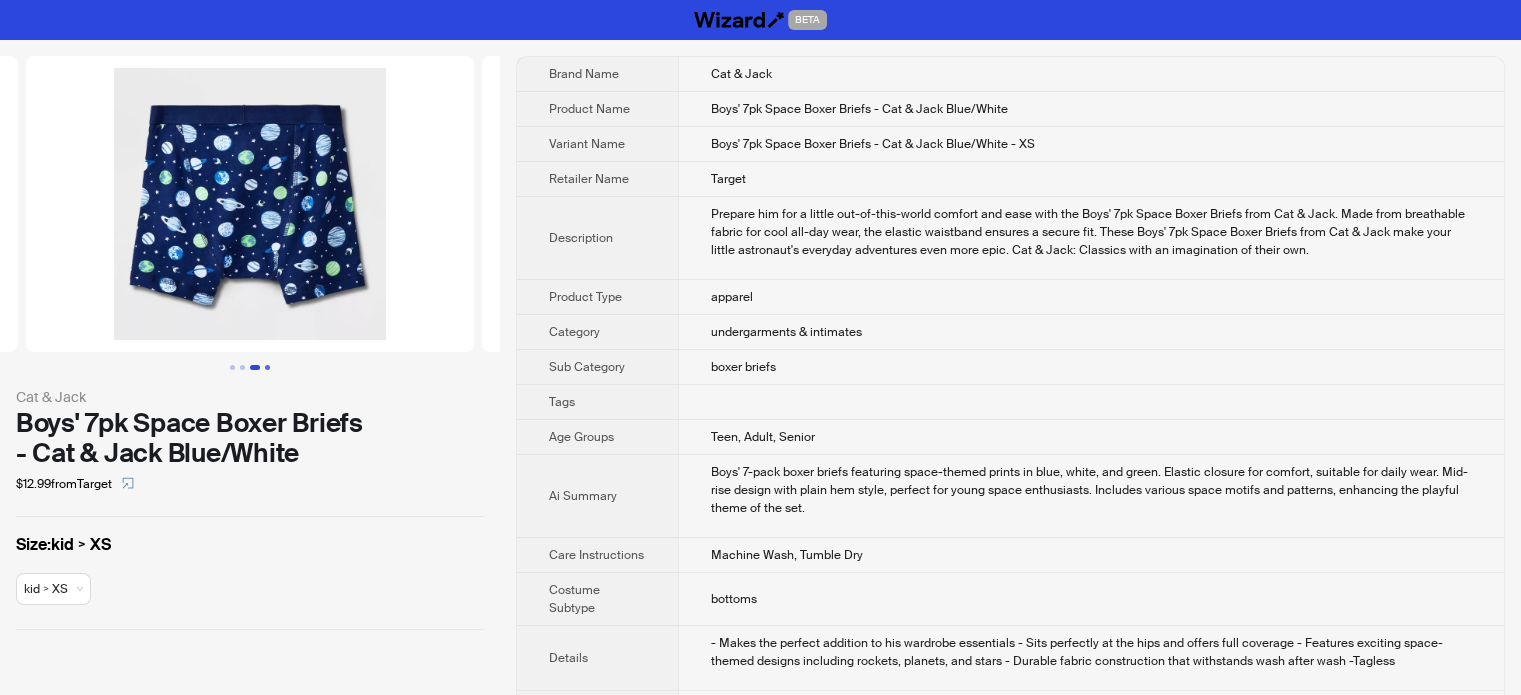 click at bounding box center (267, 367) 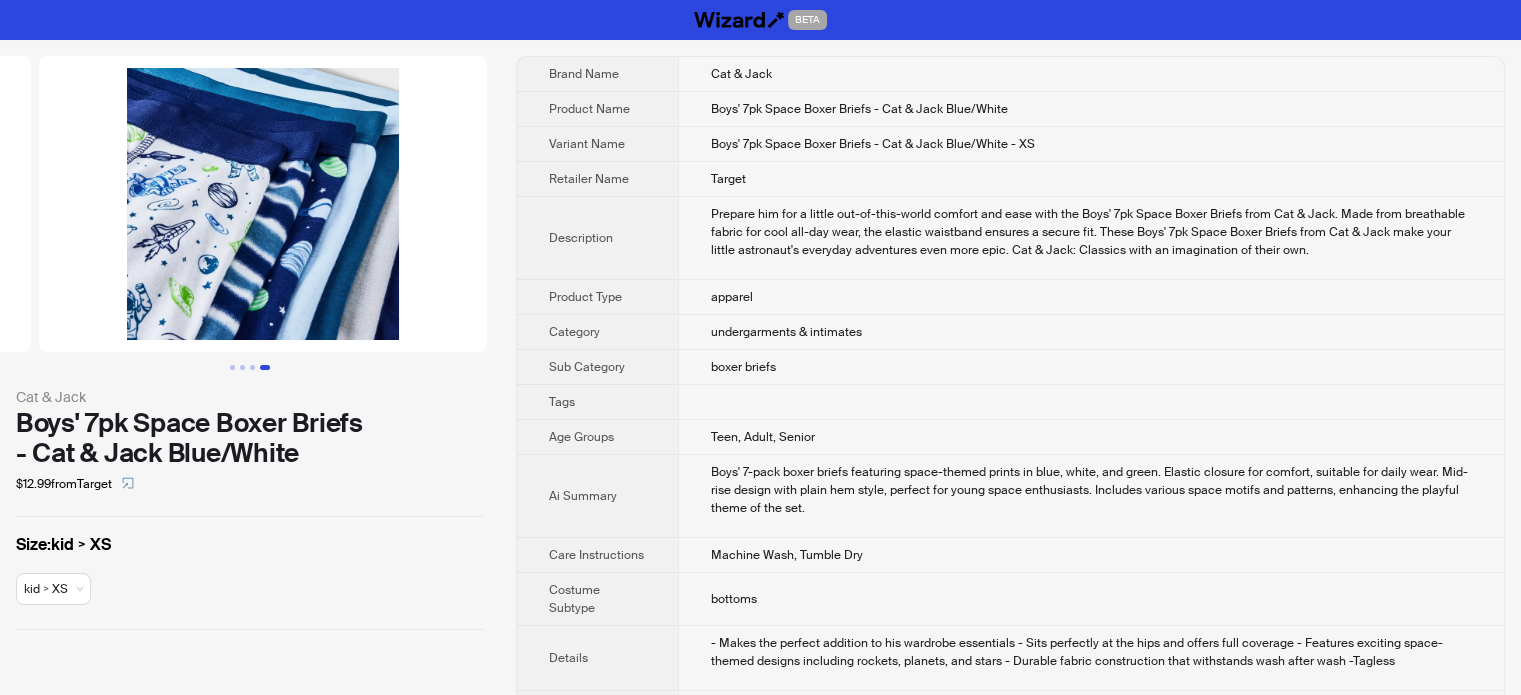 scroll, scrollTop: 0, scrollLeft: 1368, axis: horizontal 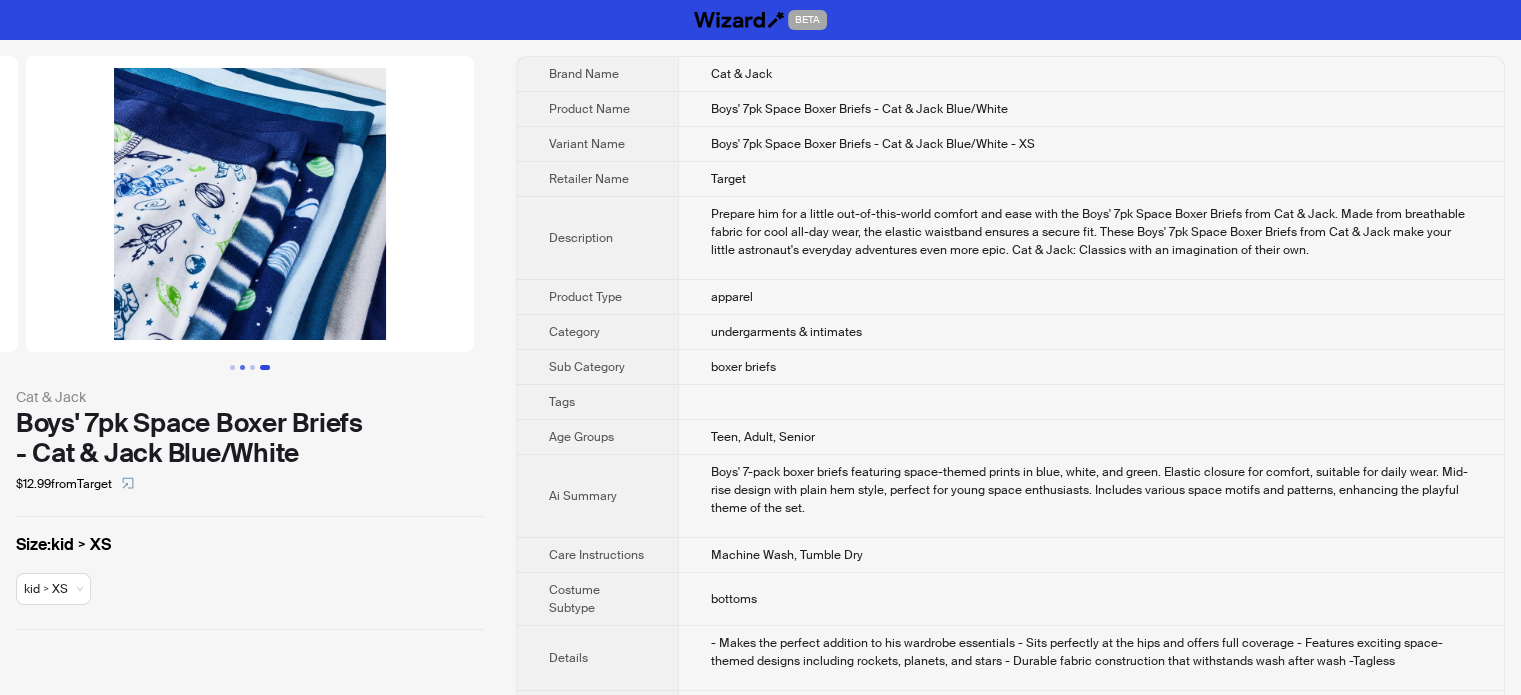 click at bounding box center (242, 367) 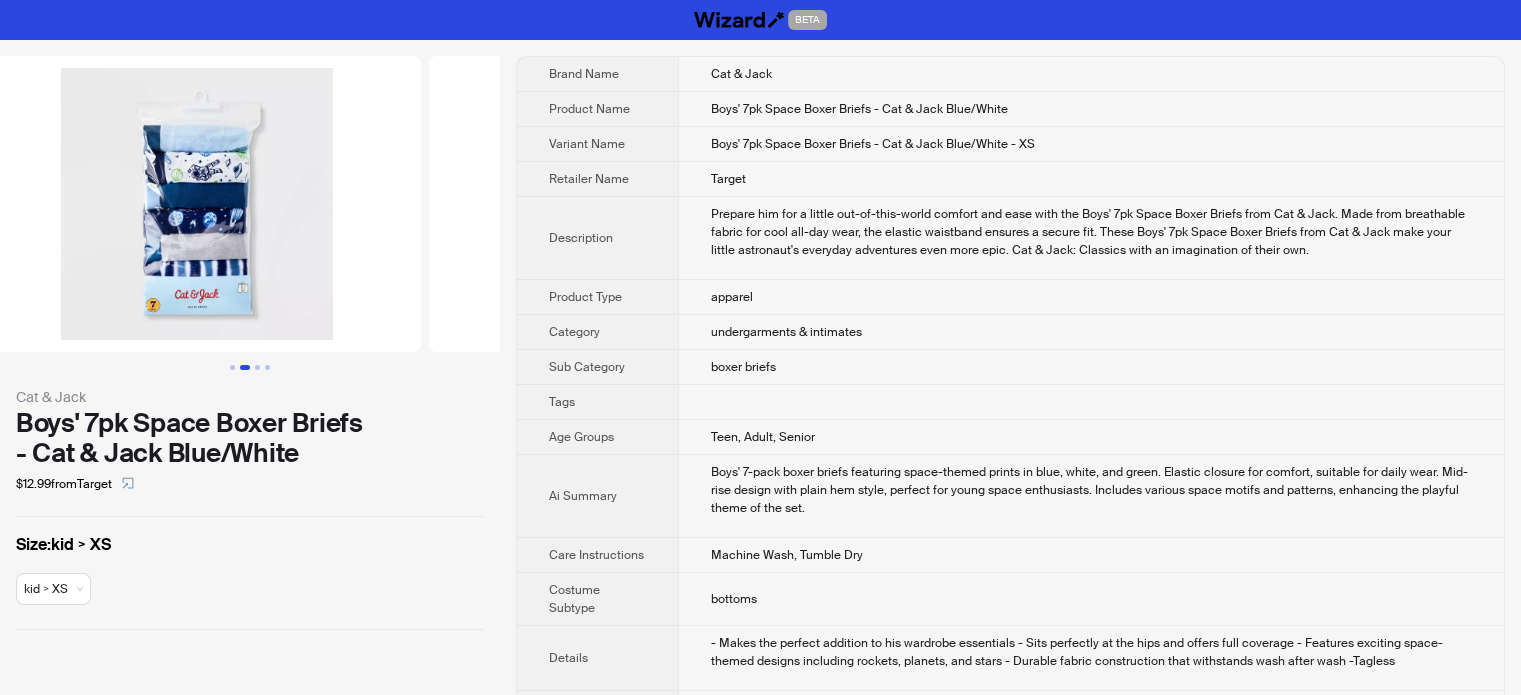 scroll, scrollTop: 0, scrollLeft: 456, axis: horizontal 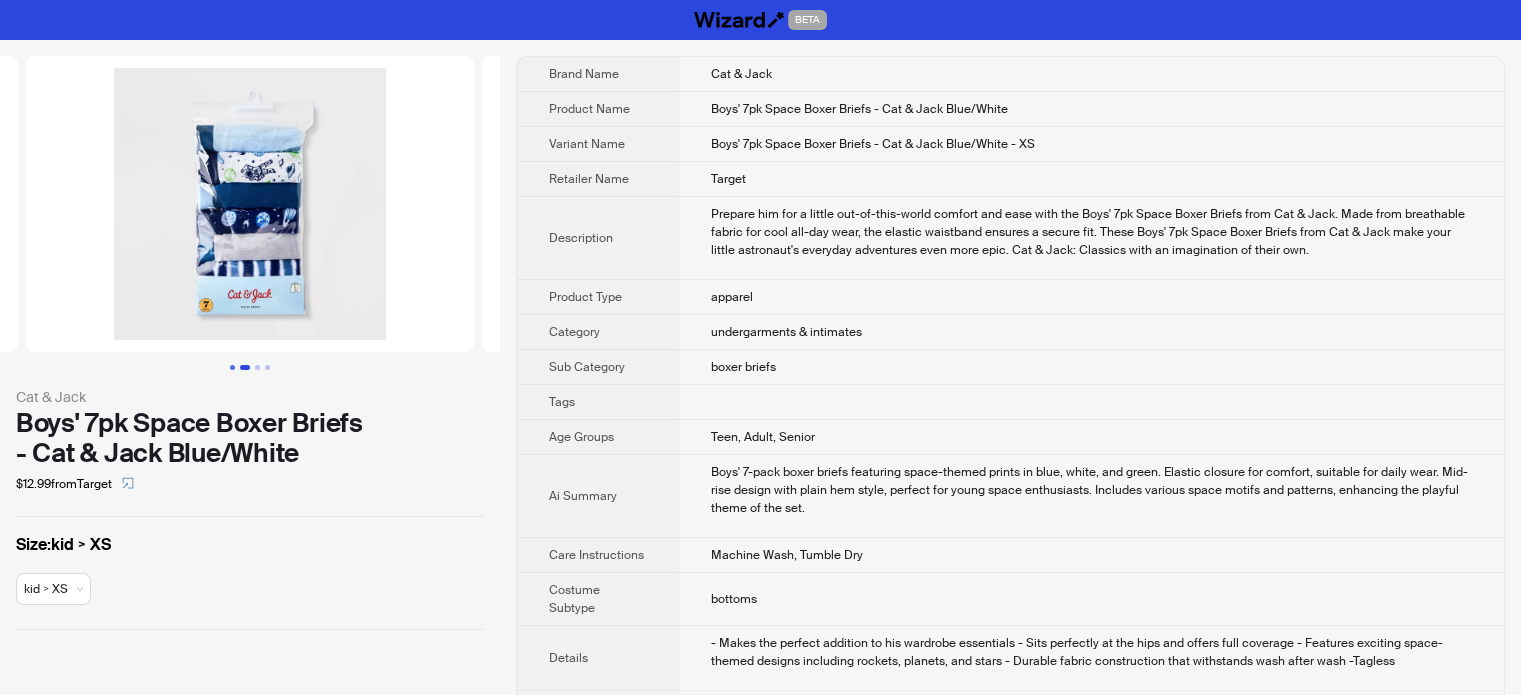 click at bounding box center (232, 367) 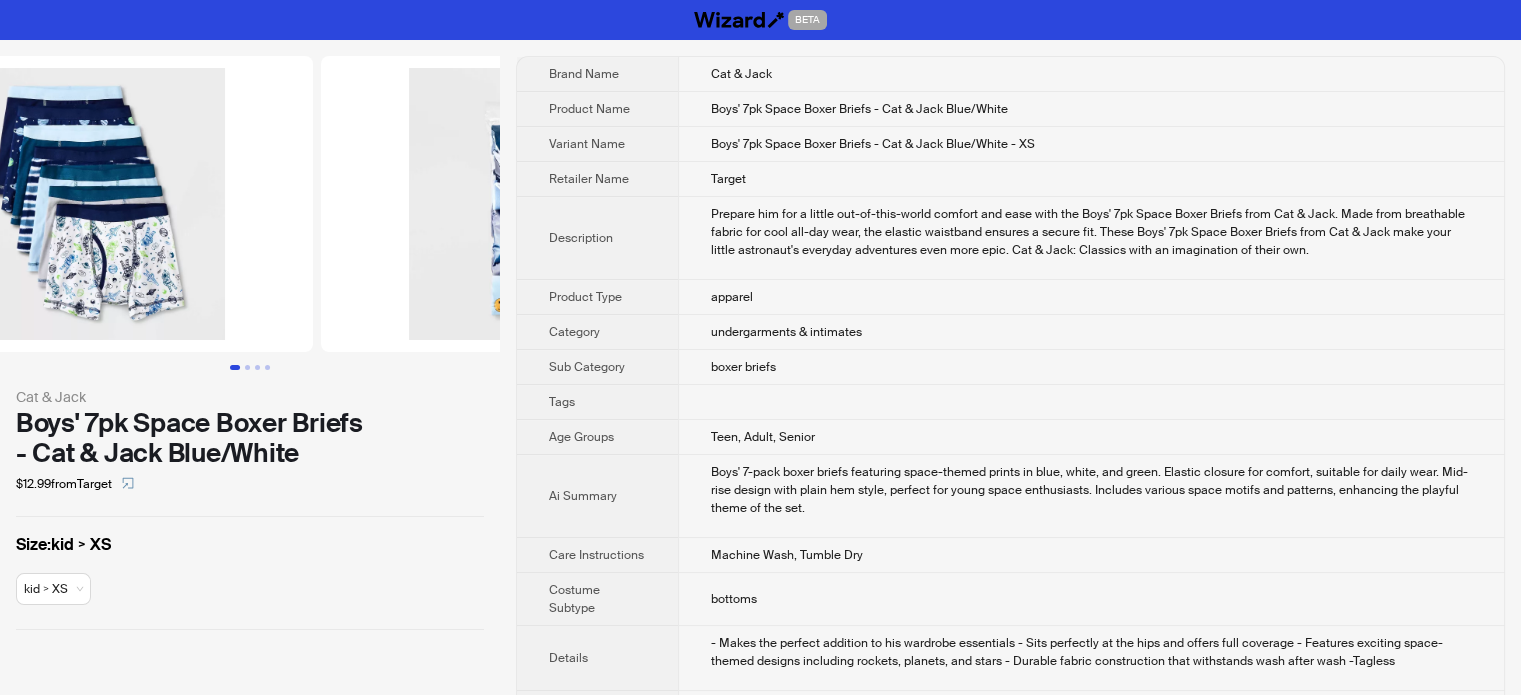 scroll, scrollTop: 0, scrollLeft: 0, axis: both 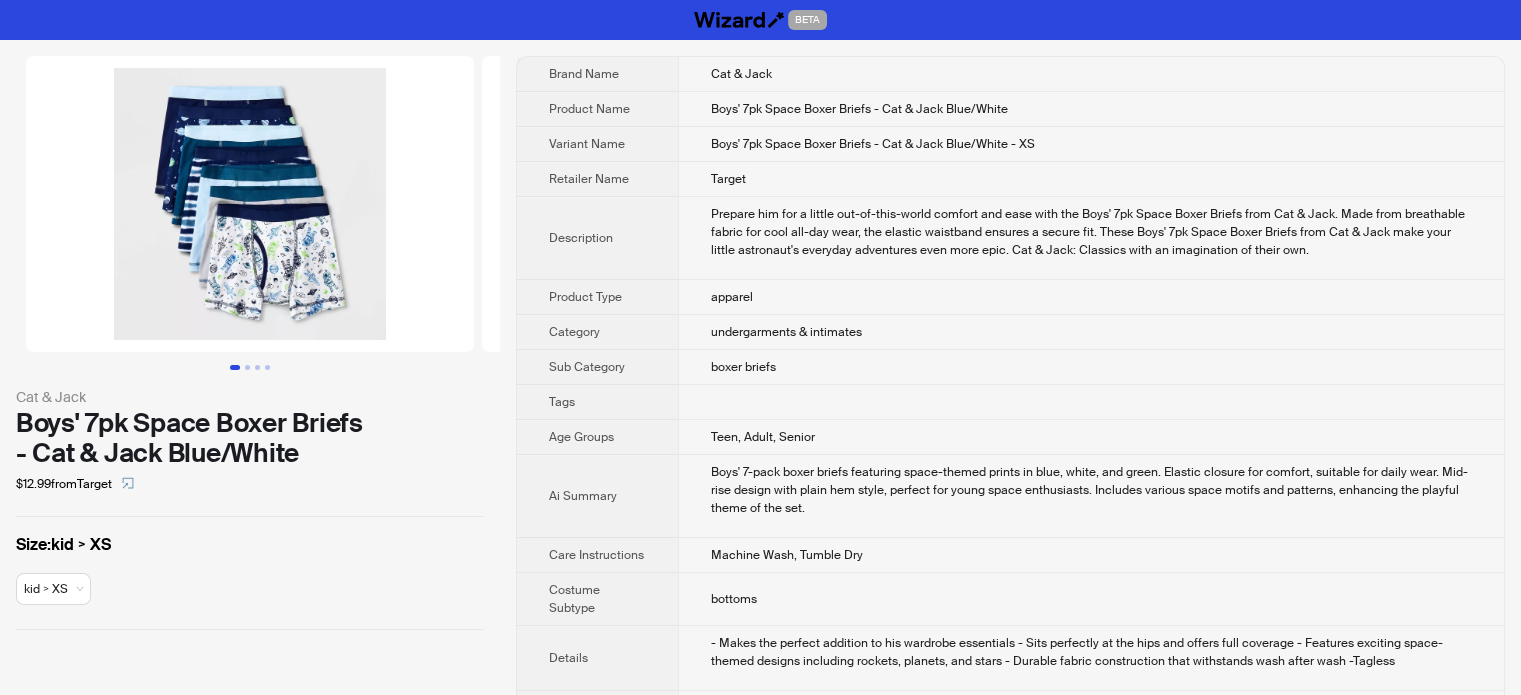 click on "Description" at bounding box center (597, 238) 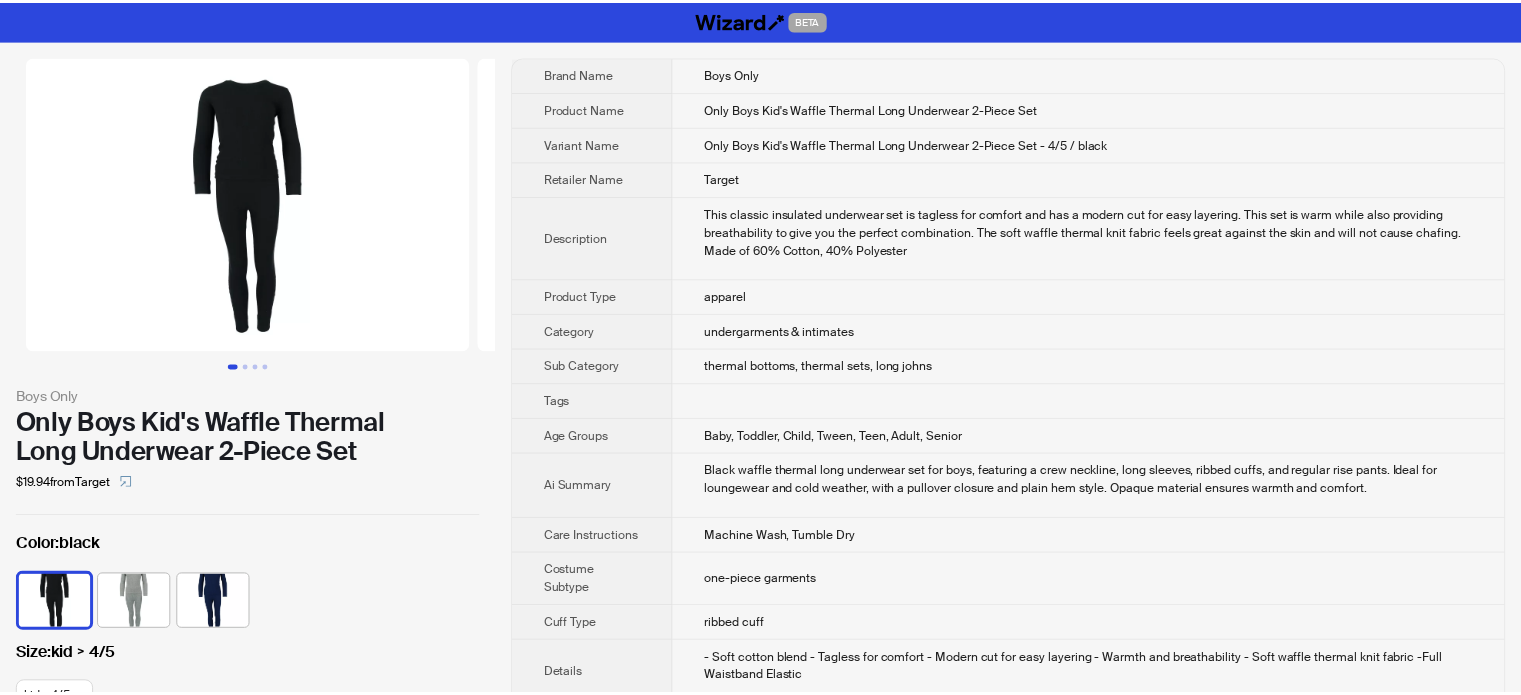 scroll, scrollTop: 0, scrollLeft: 0, axis: both 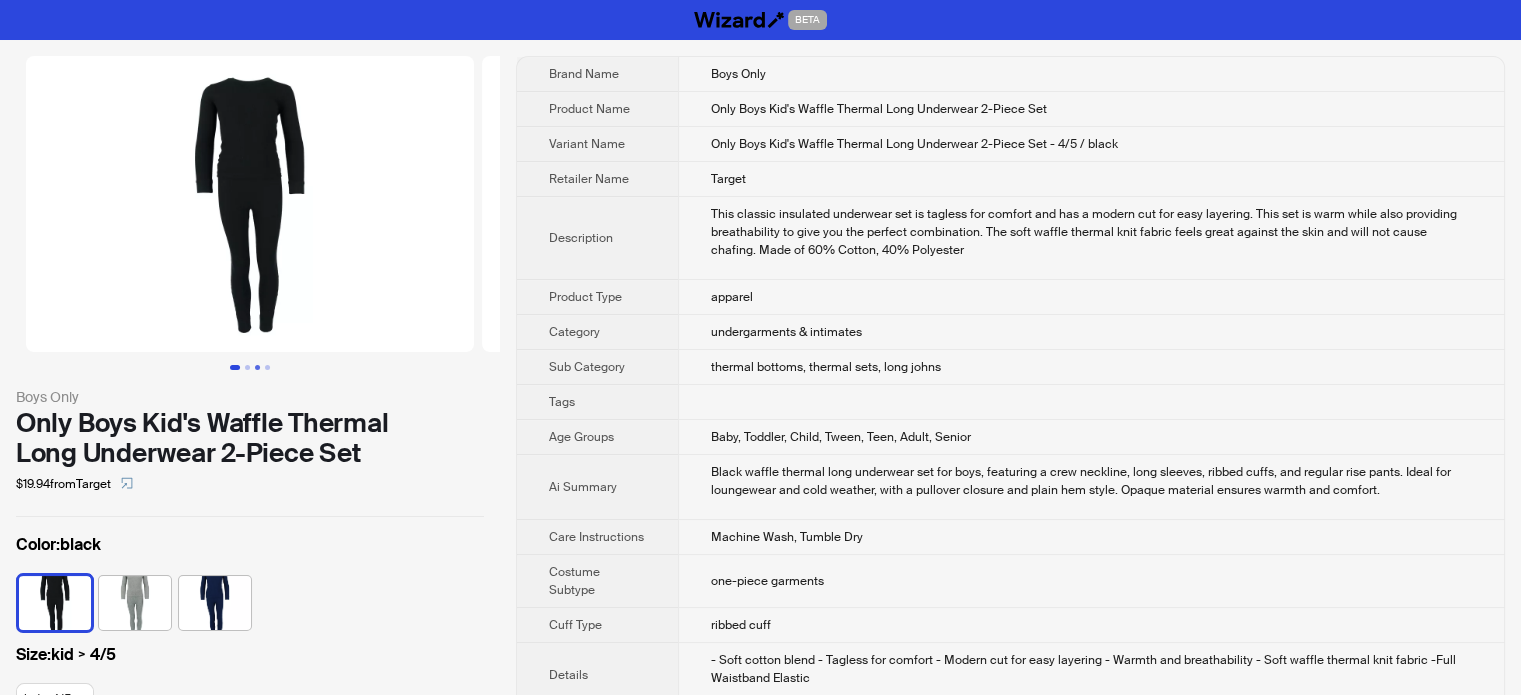 click at bounding box center [257, 367] 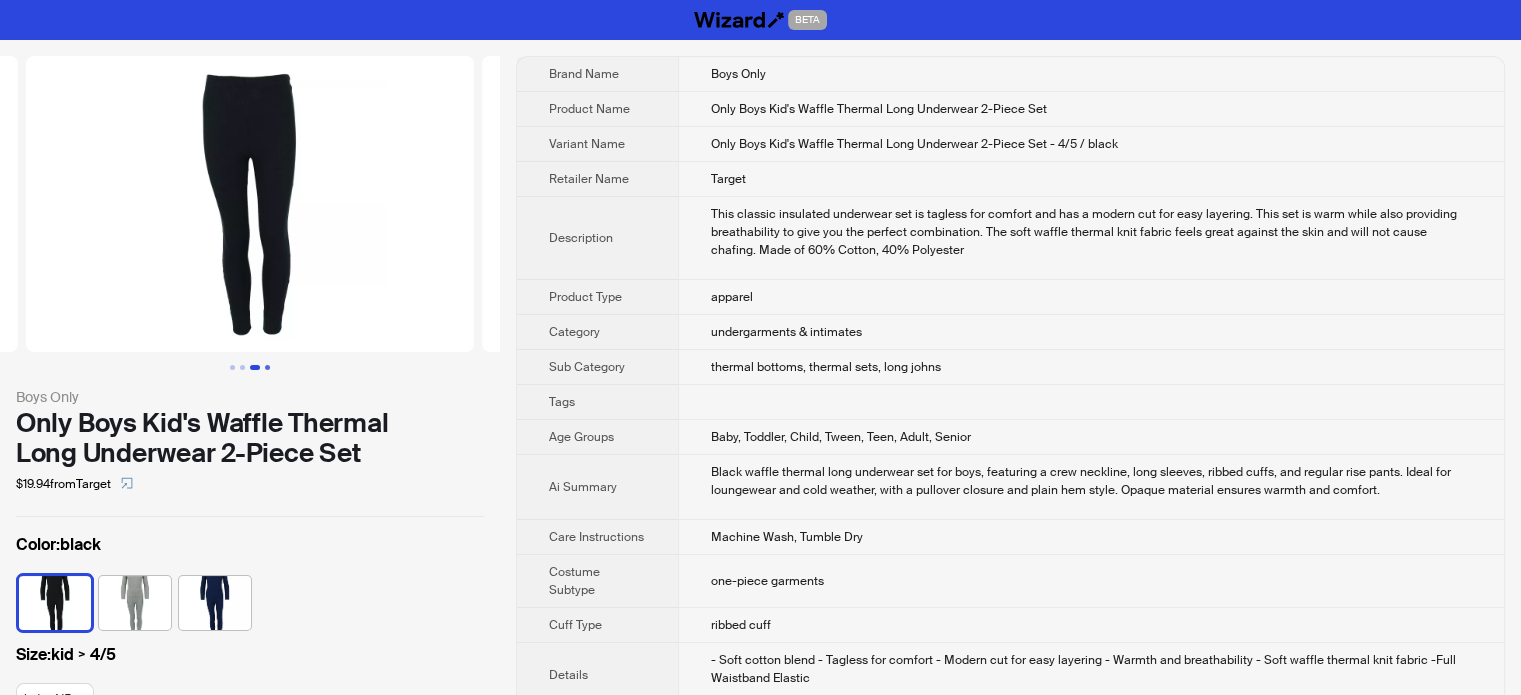 click at bounding box center (267, 367) 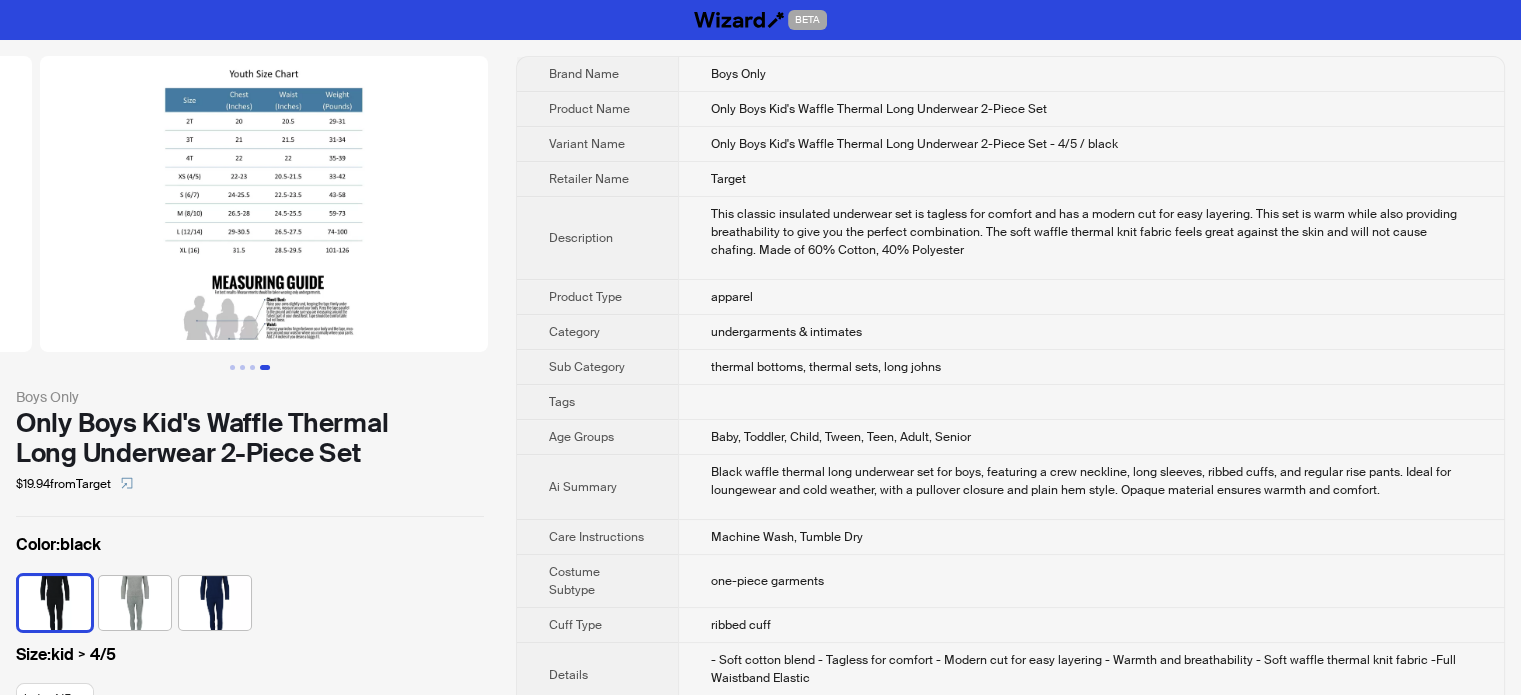 scroll, scrollTop: 0, scrollLeft: 1368, axis: horizontal 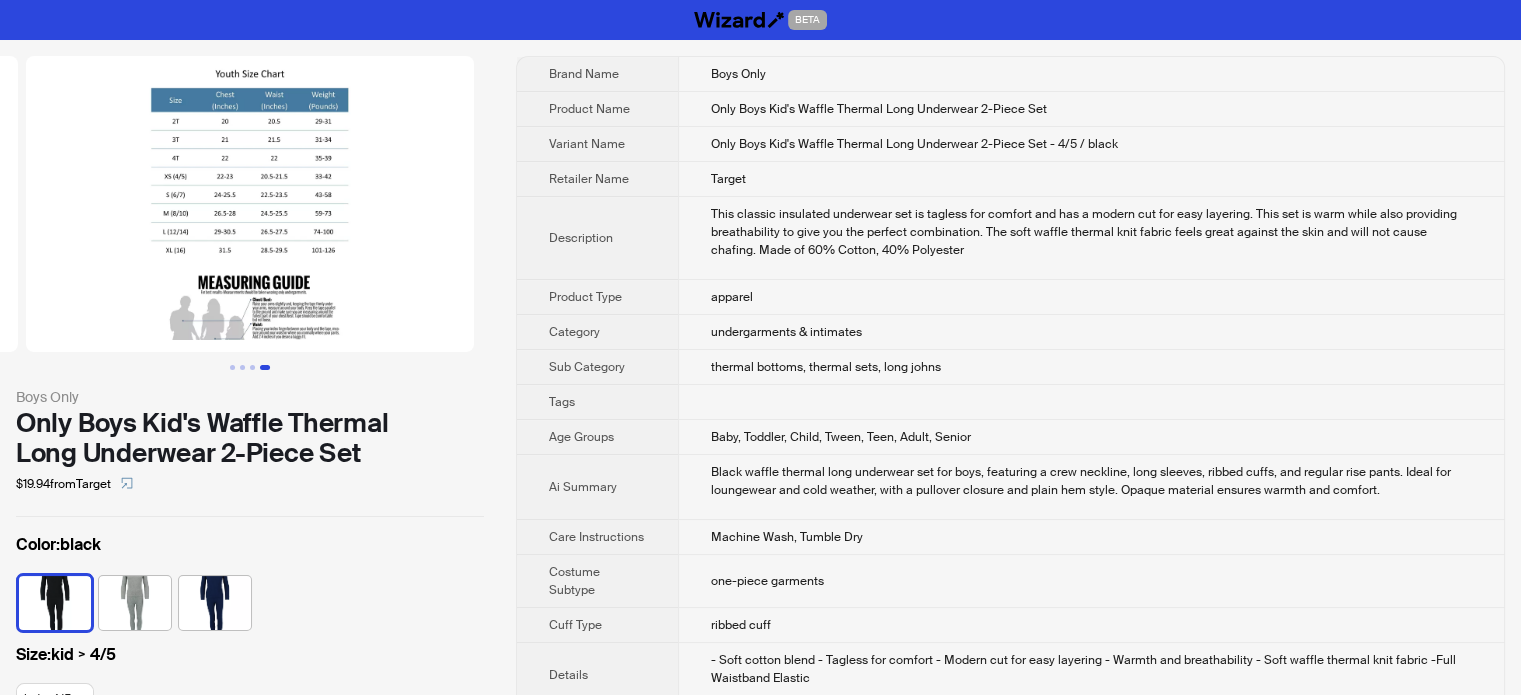 type 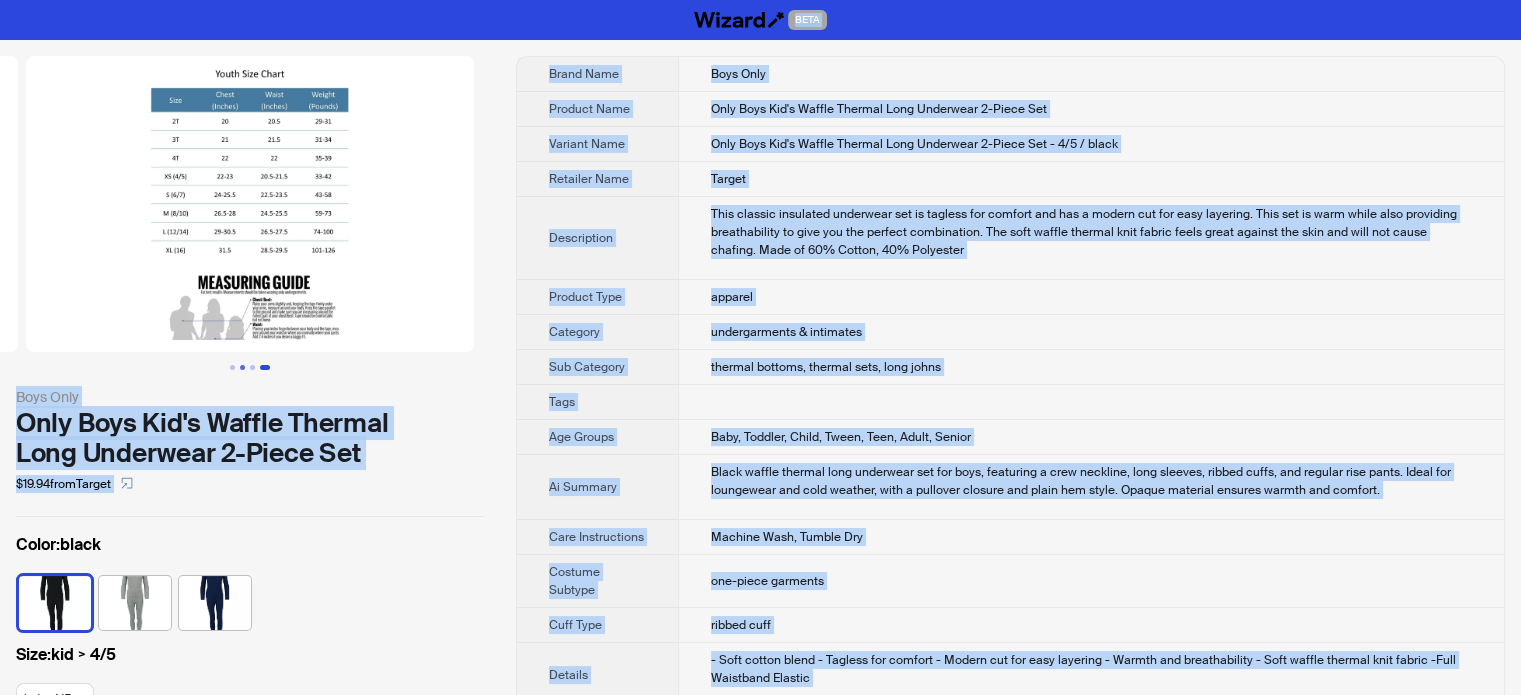 type on "**********" 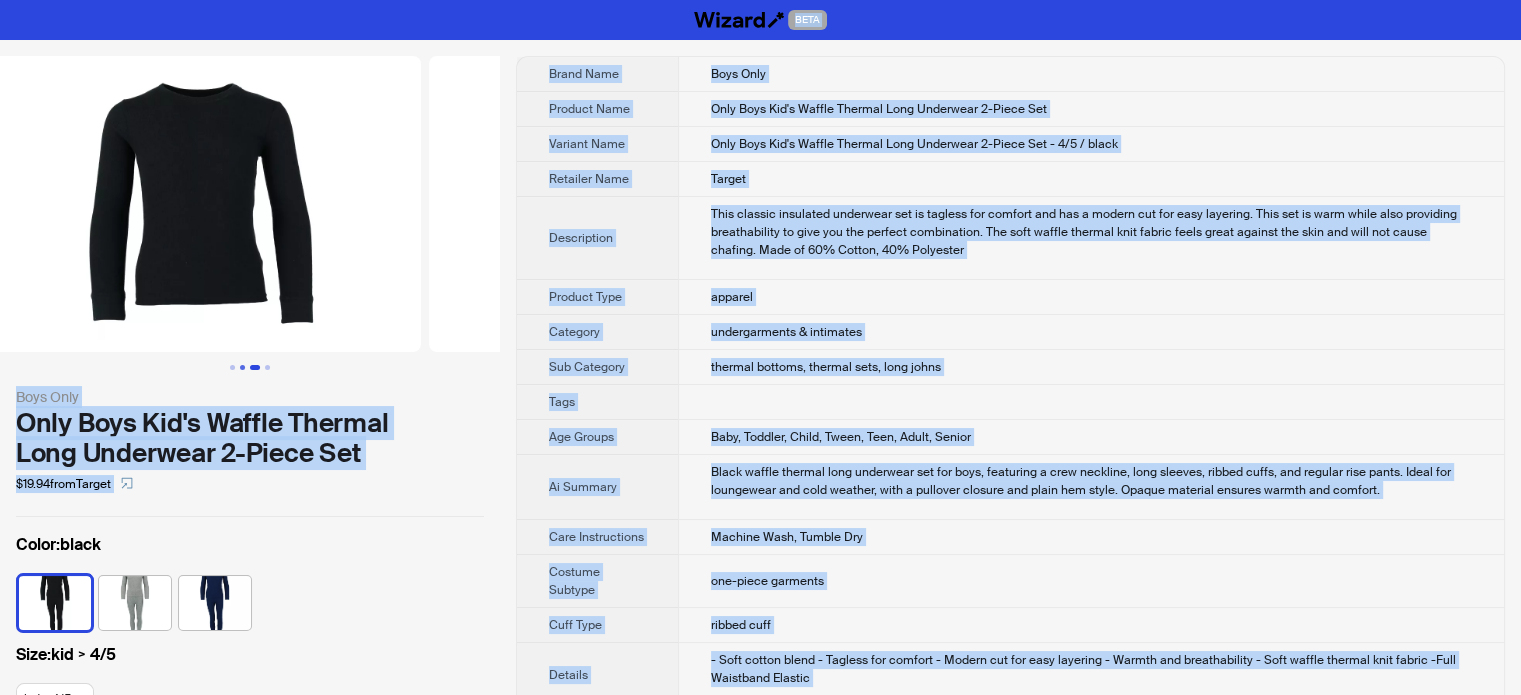 scroll, scrollTop: 0, scrollLeft: 456, axis: horizontal 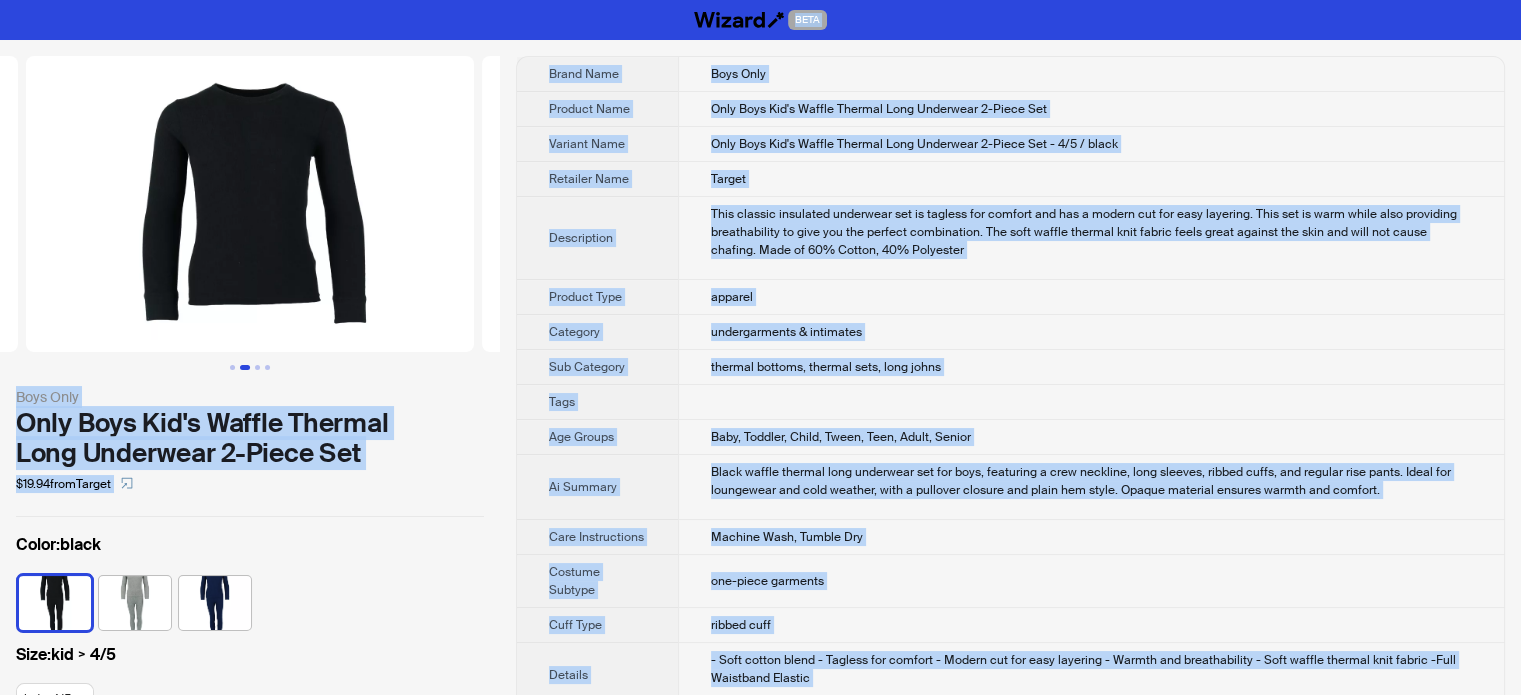 click on "Only Boys Kid's Waffle Thermal Long Underwear 2-Piece Set - 4/5 / black" at bounding box center [914, 144] 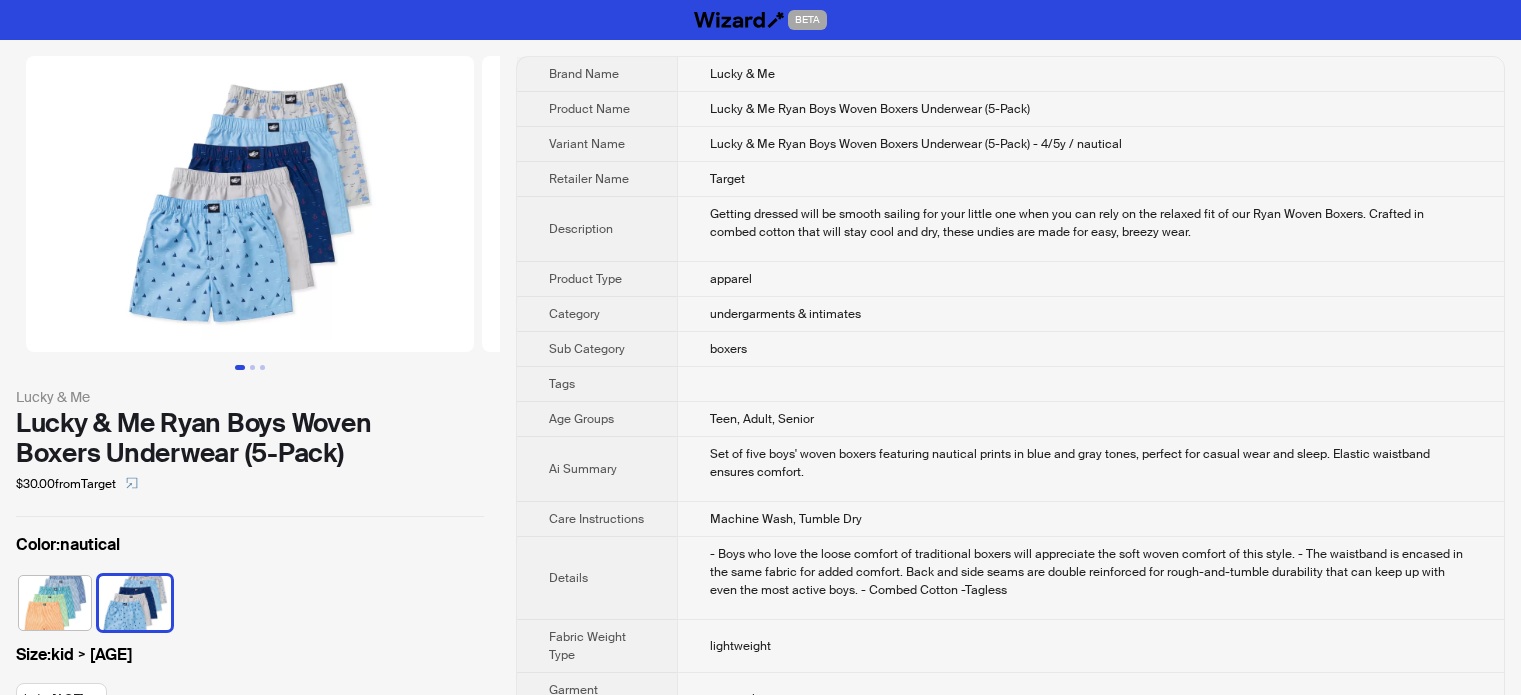 scroll, scrollTop: 0, scrollLeft: 0, axis: both 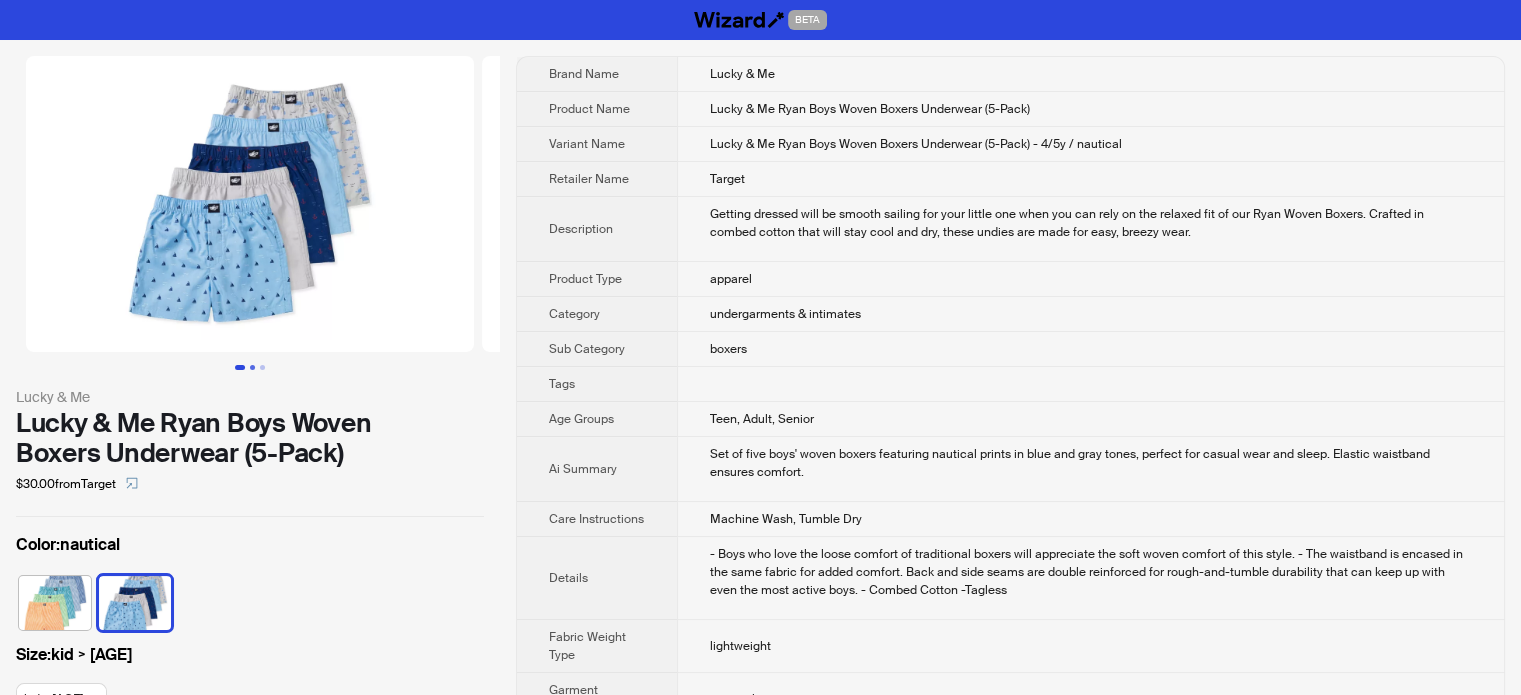 click at bounding box center (252, 367) 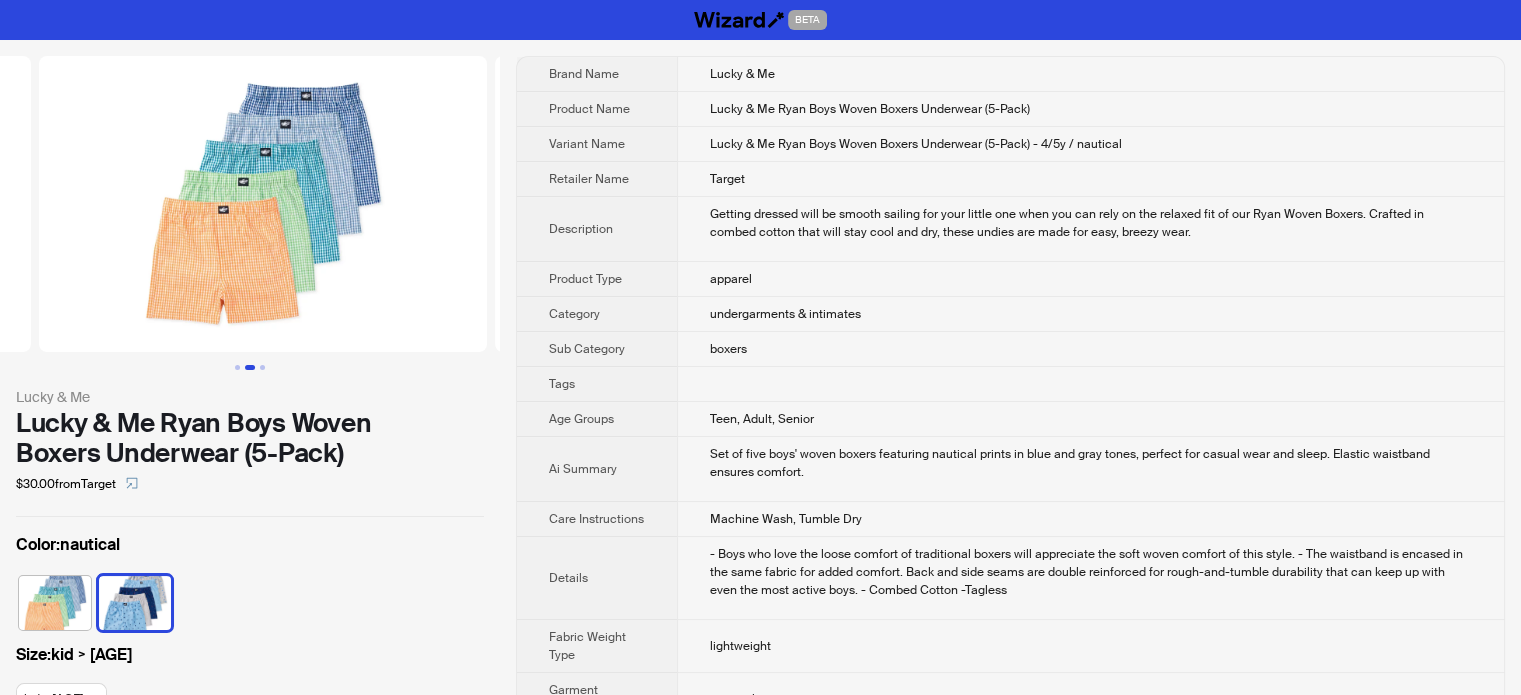scroll, scrollTop: 0, scrollLeft: 456, axis: horizontal 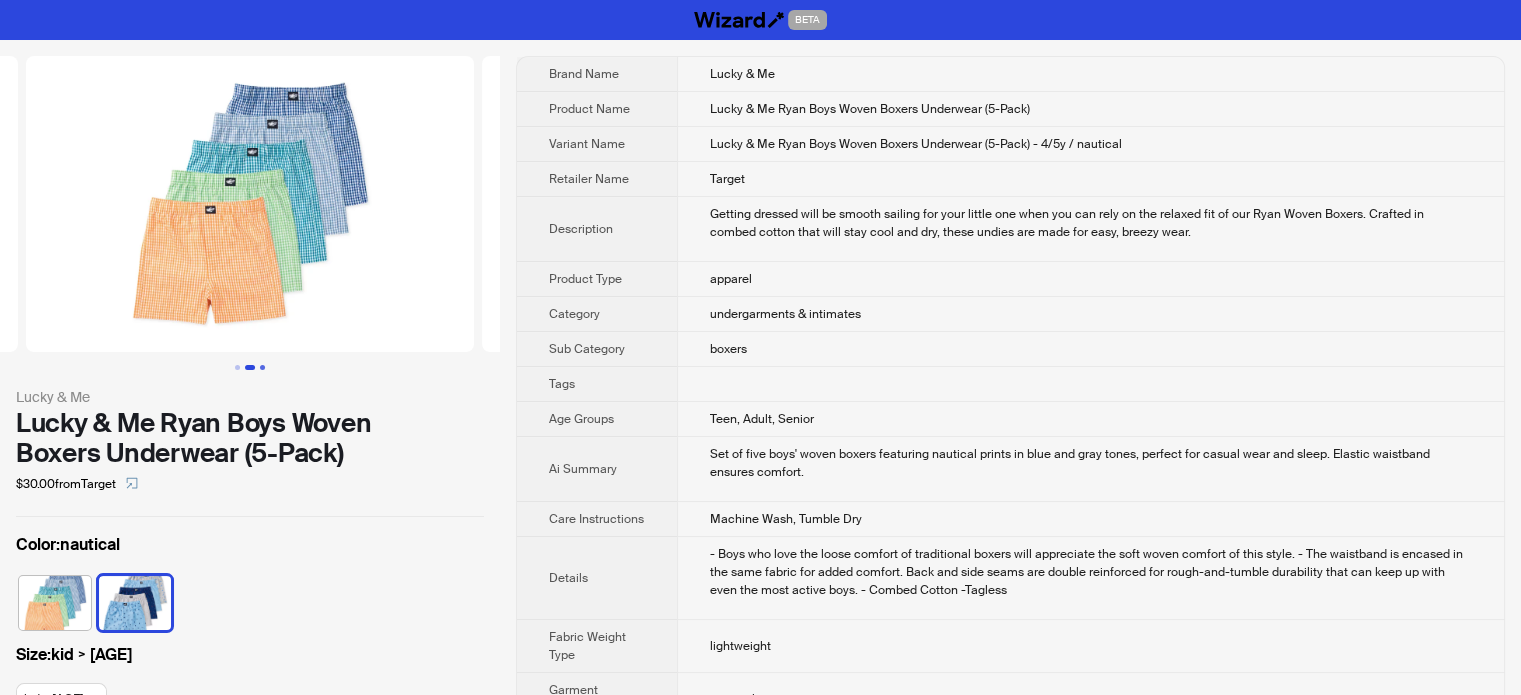 click at bounding box center [262, 367] 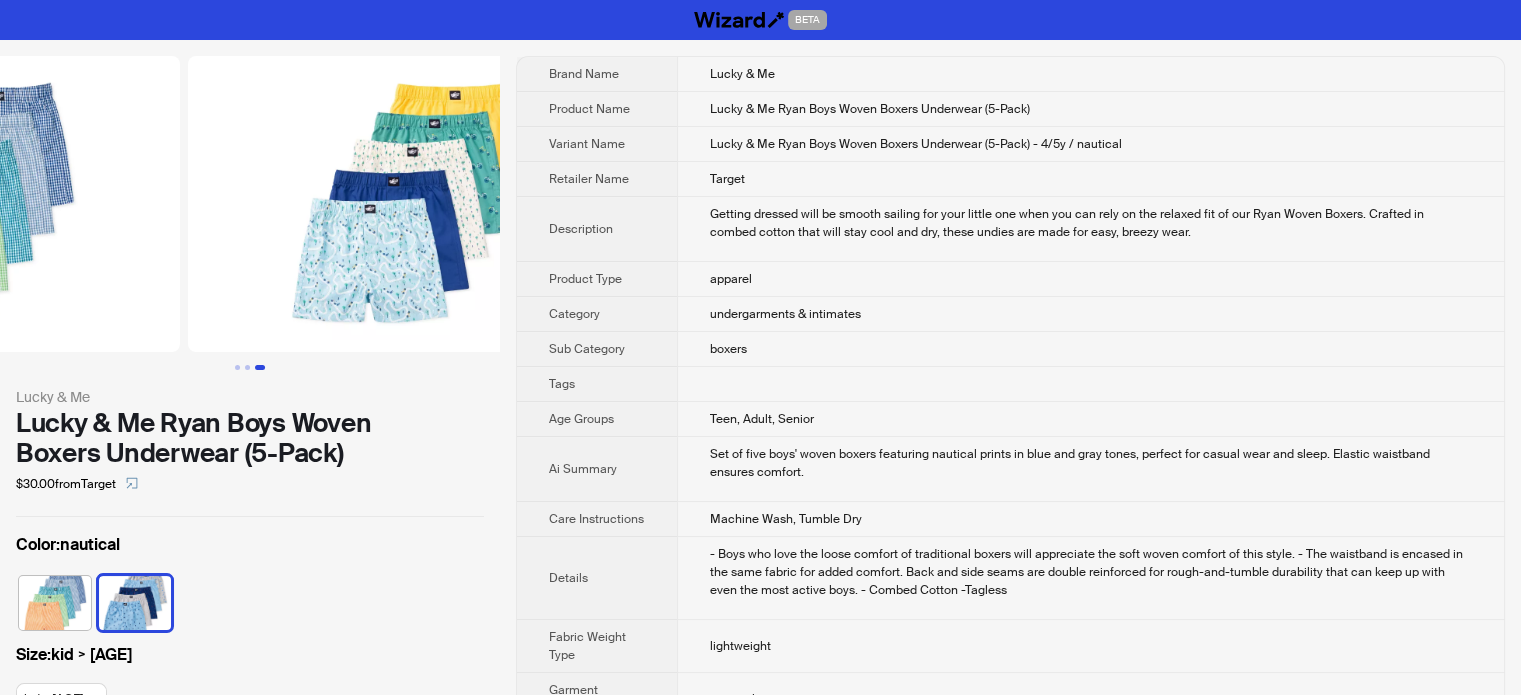 scroll, scrollTop: 0, scrollLeft: 912, axis: horizontal 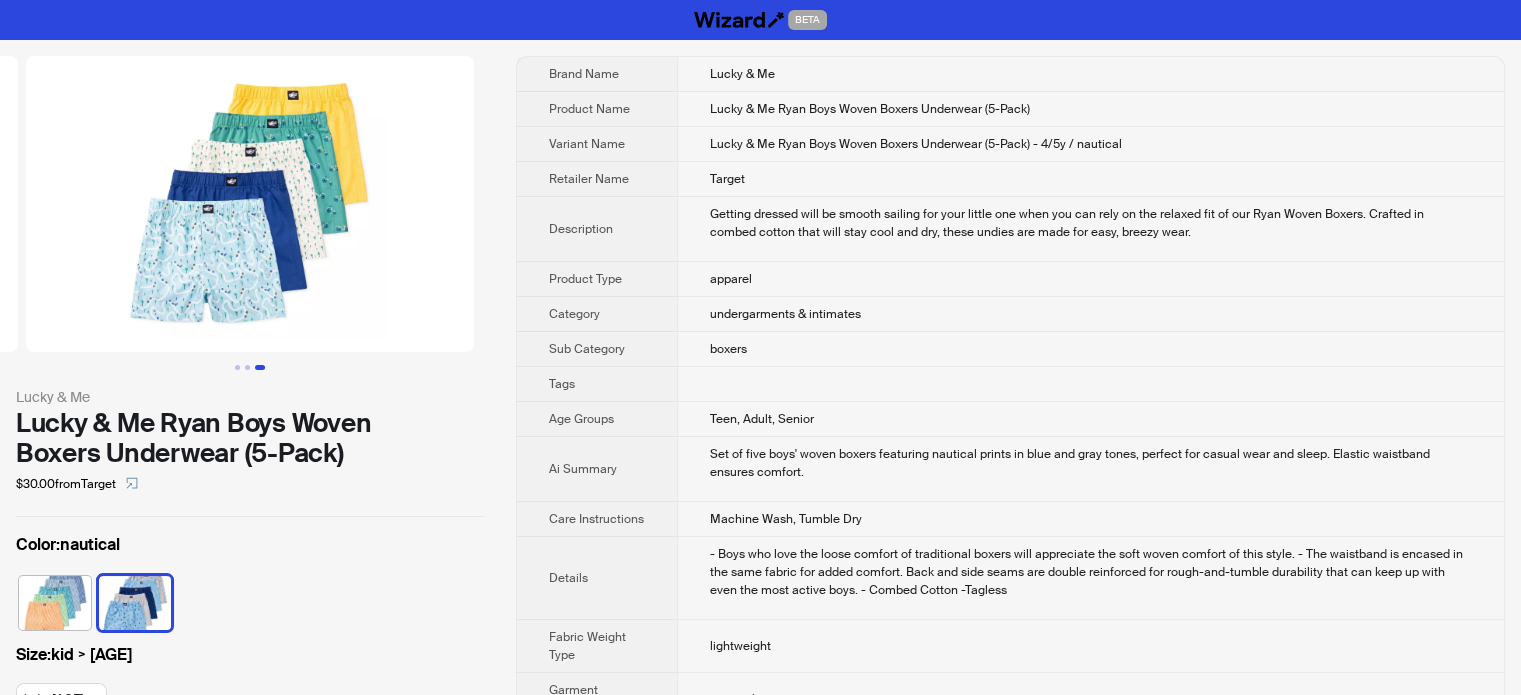 click on "Description" at bounding box center (597, 229) 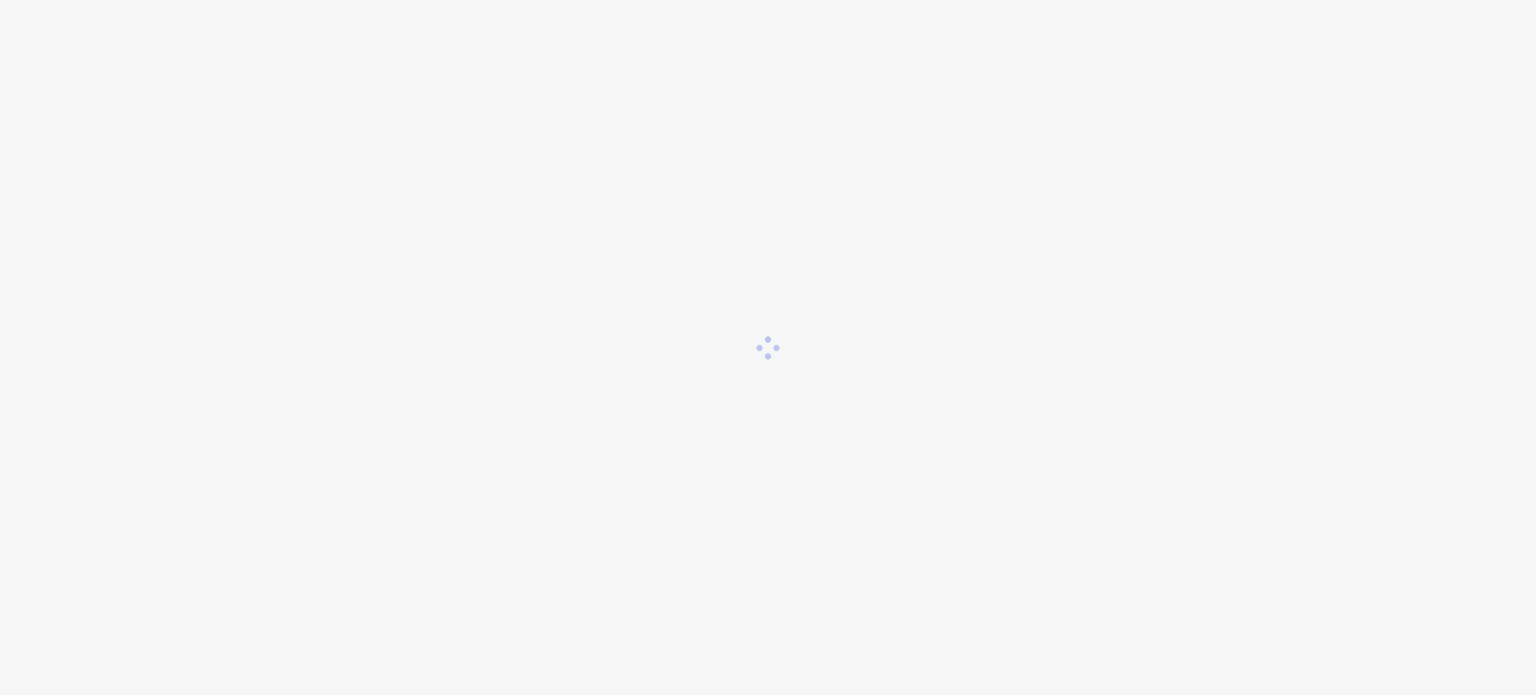 scroll, scrollTop: 0, scrollLeft: 0, axis: both 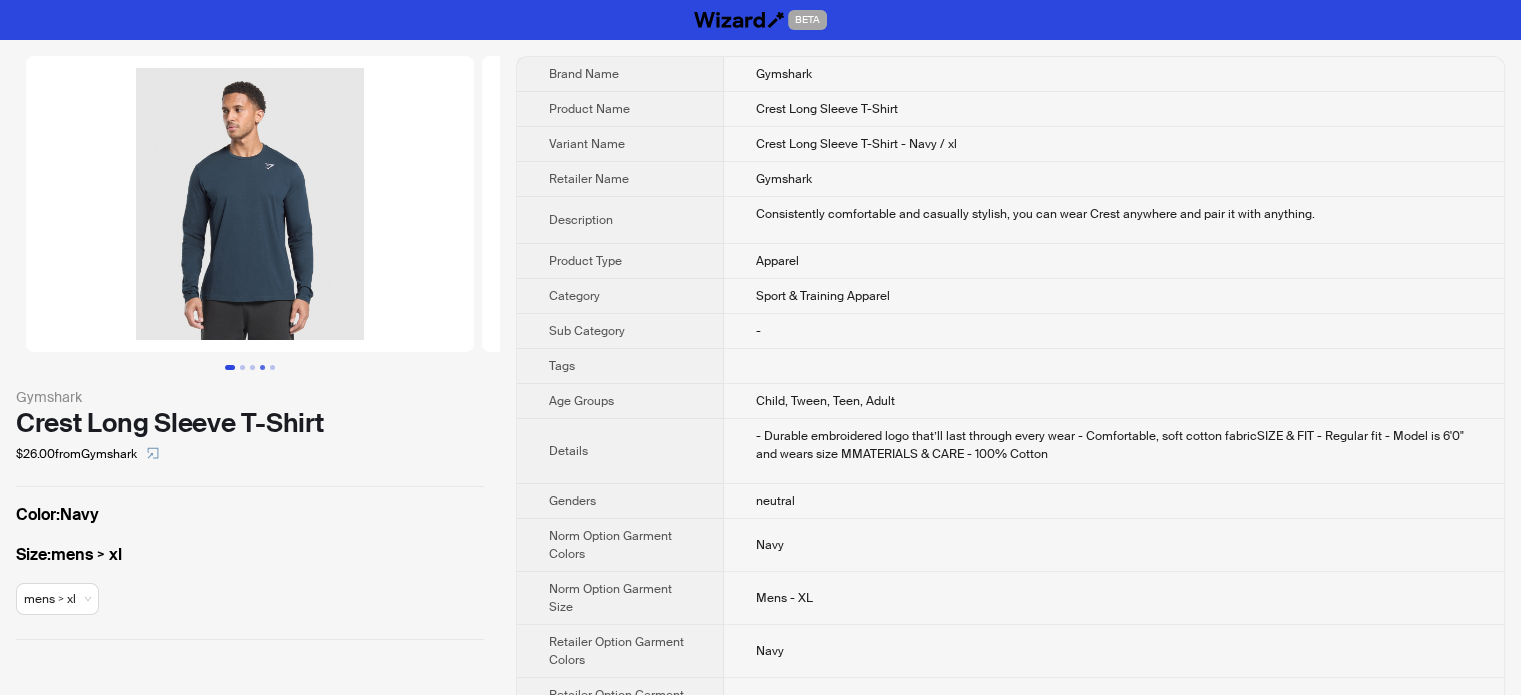 click at bounding box center (262, 367) 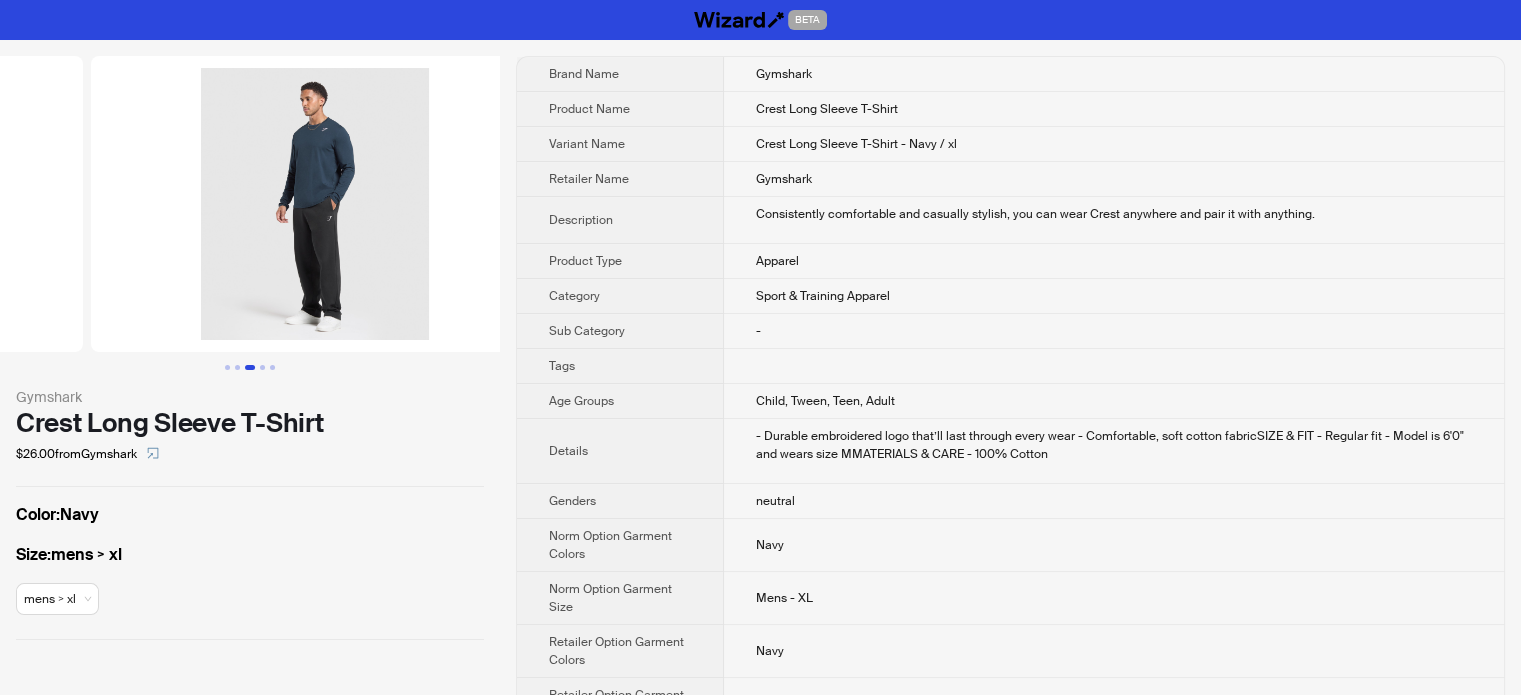 scroll, scrollTop: 0, scrollLeft: 1368, axis: horizontal 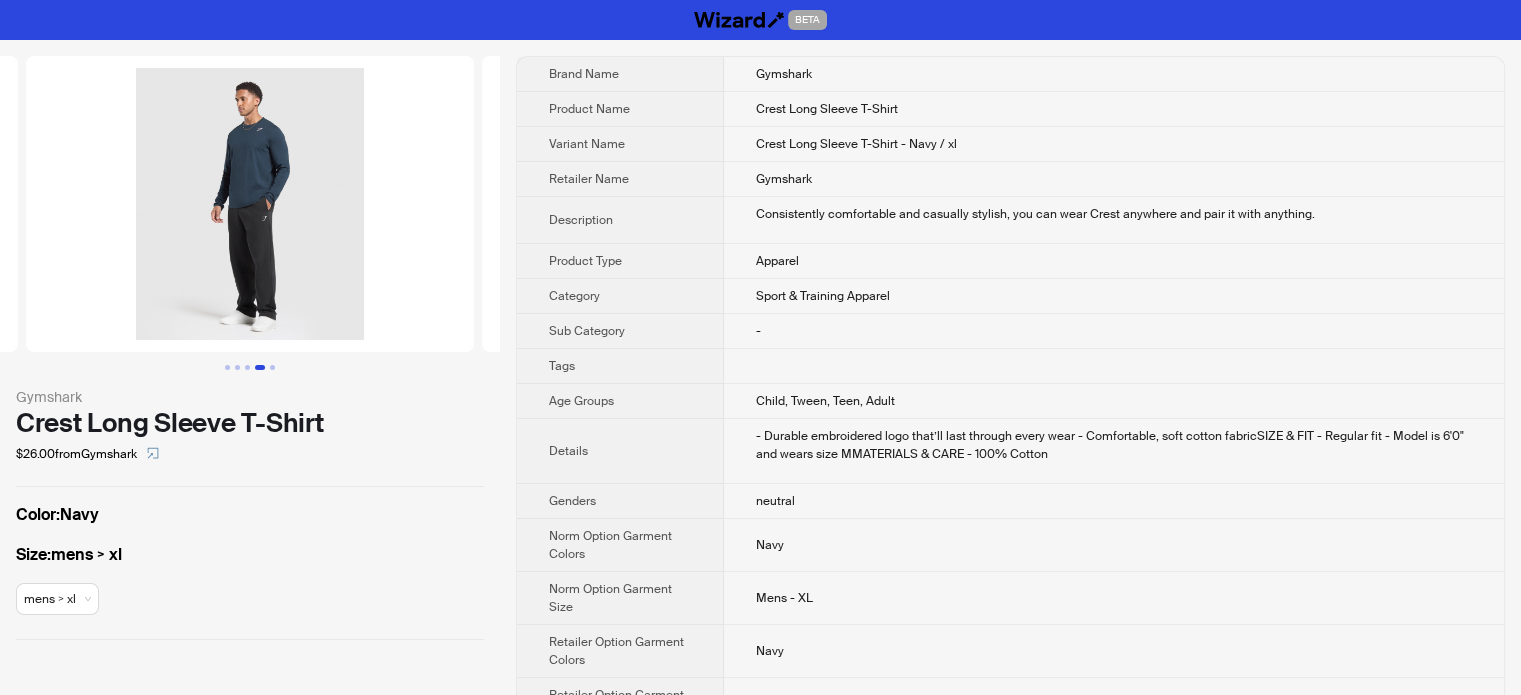 type 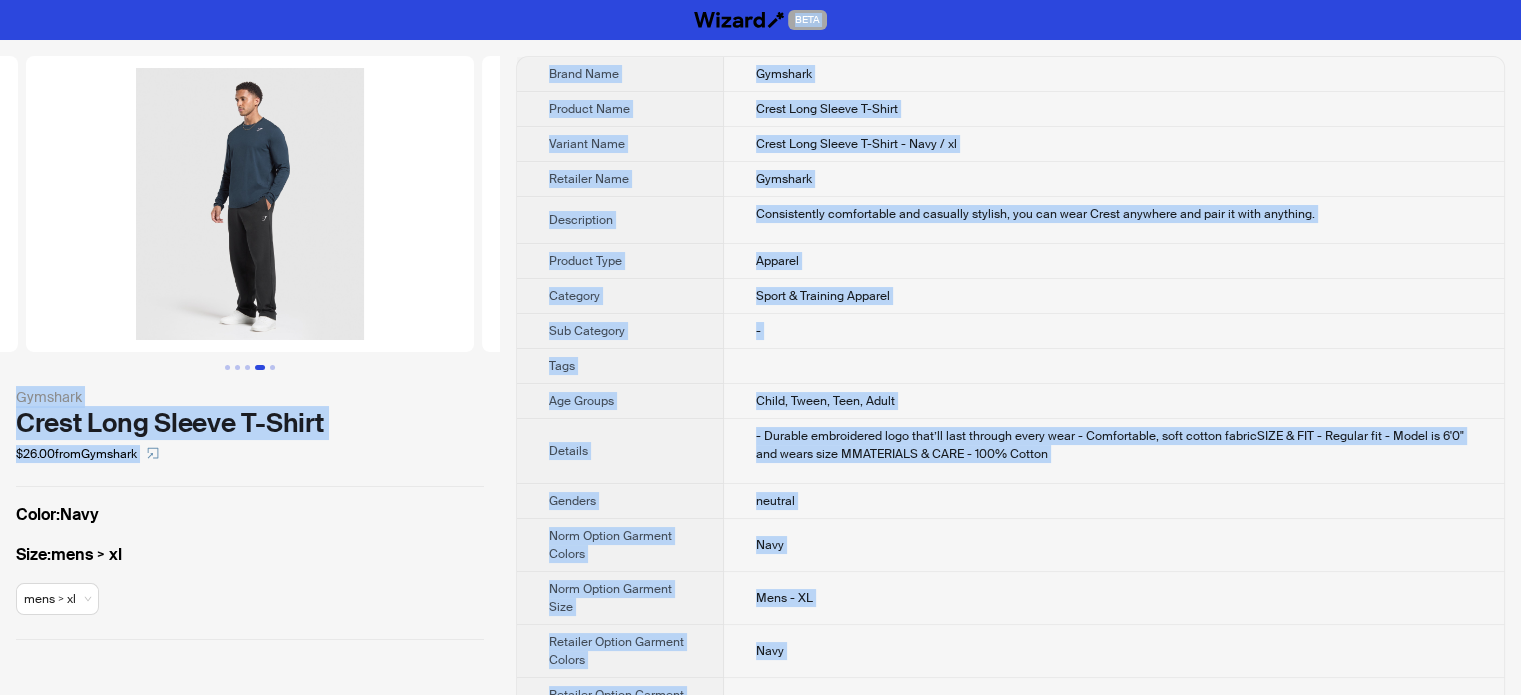 type on "**********" 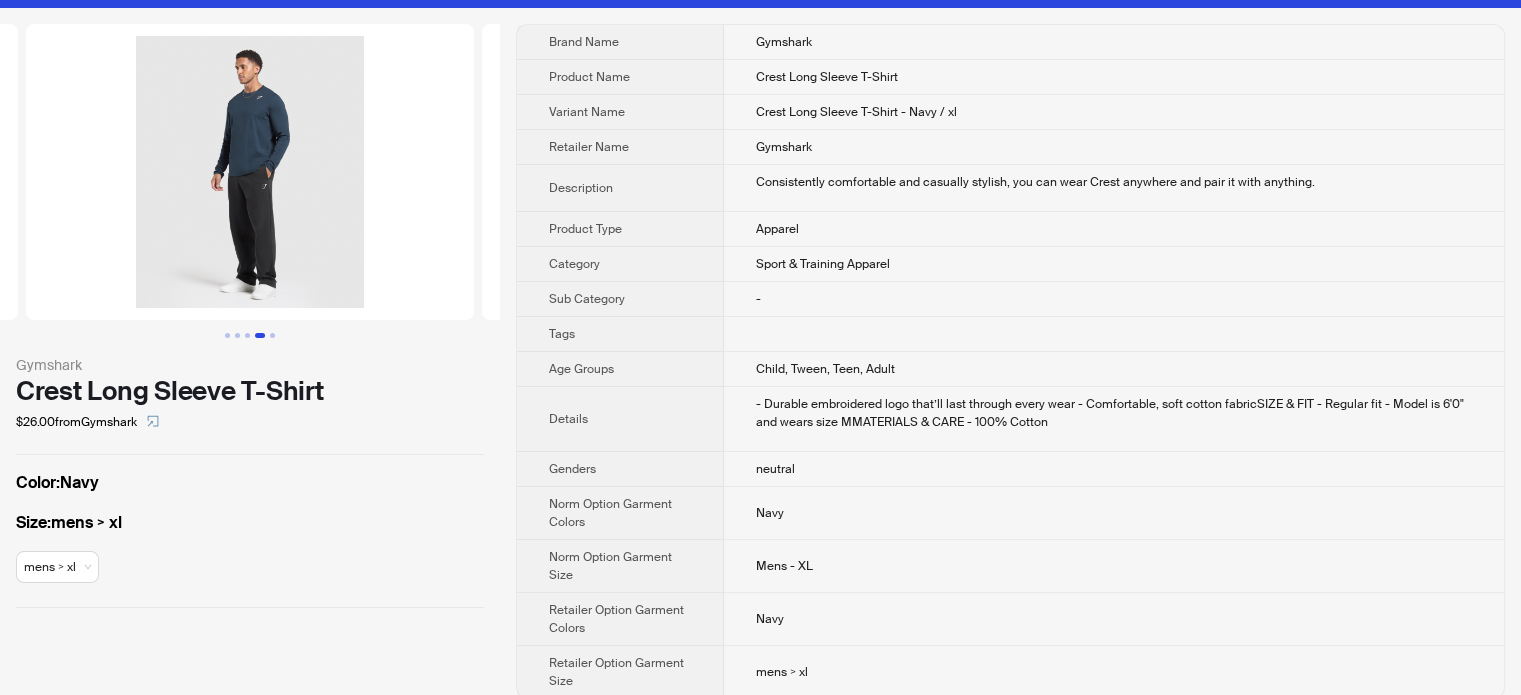 scroll, scrollTop: 48, scrollLeft: 0, axis: vertical 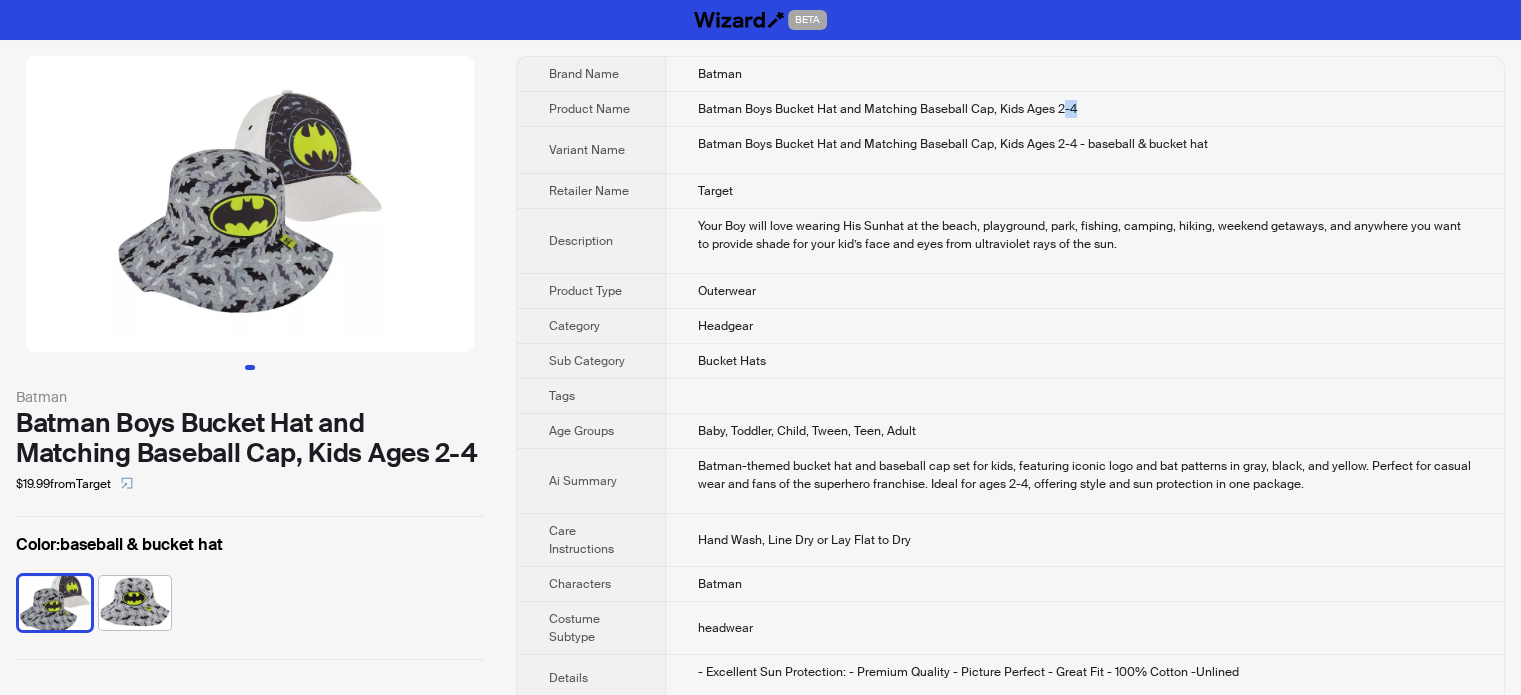 drag, startPoint x: 1056, startPoint y: 104, endPoint x: 1080, endPoint y: 104, distance: 24 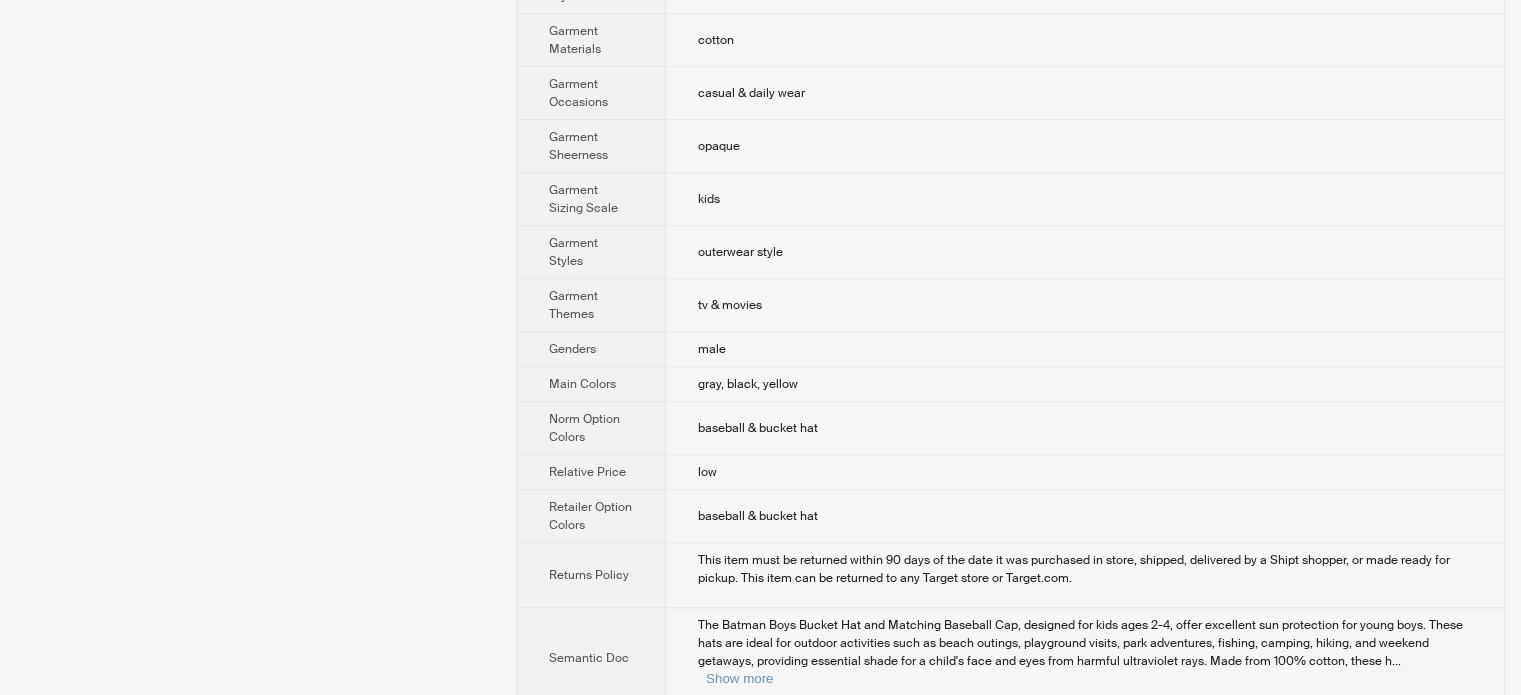 scroll, scrollTop: 905, scrollLeft: 0, axis: vertical 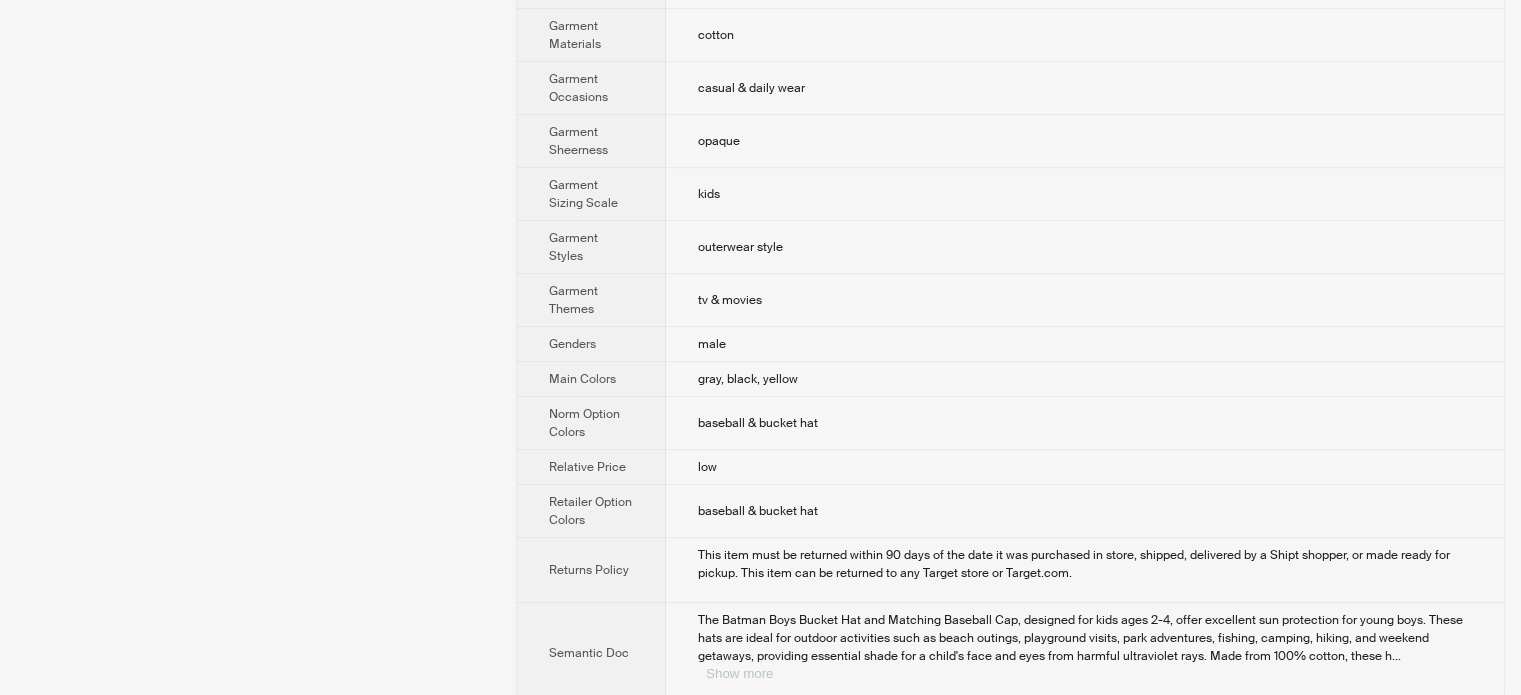 click on "Show more" at bounding box center [739, 673] 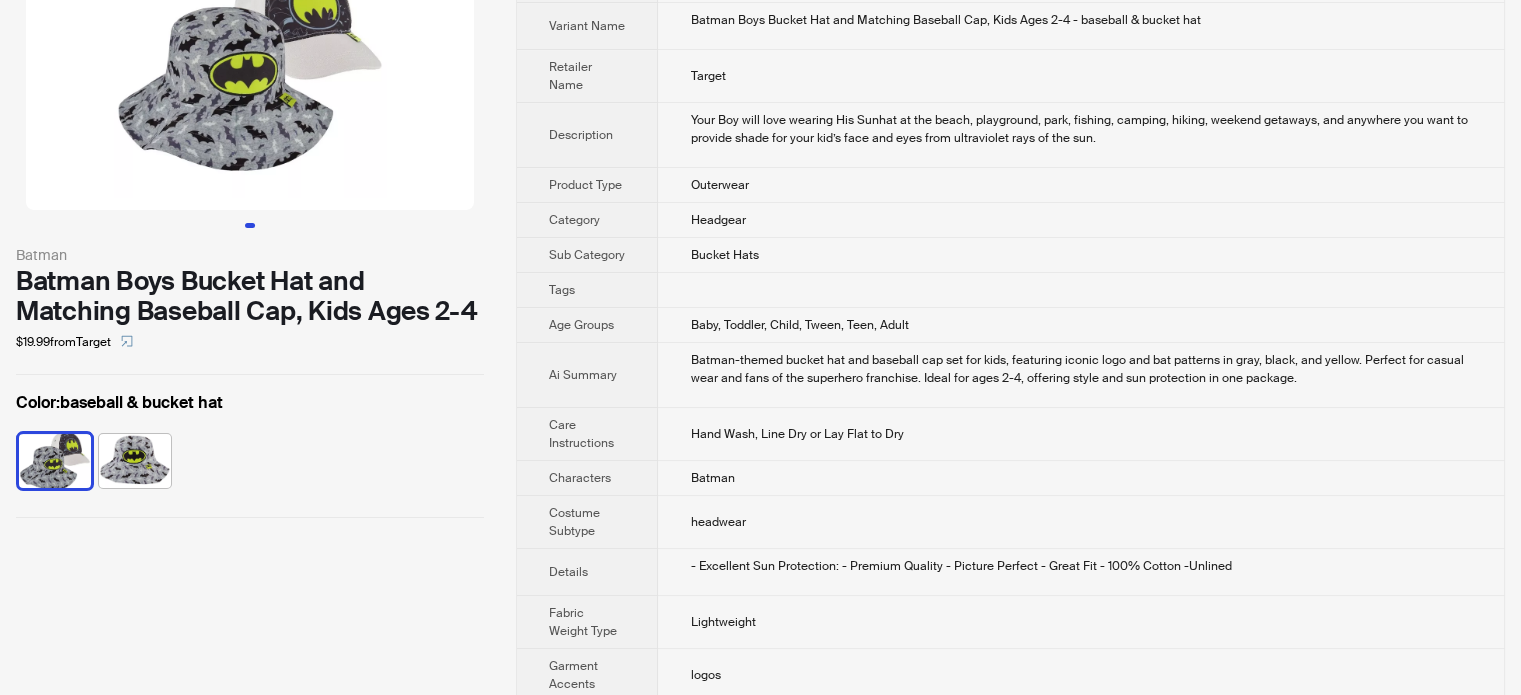 scroll, scrollTop: 0, scrollLeft: 0, axis: both 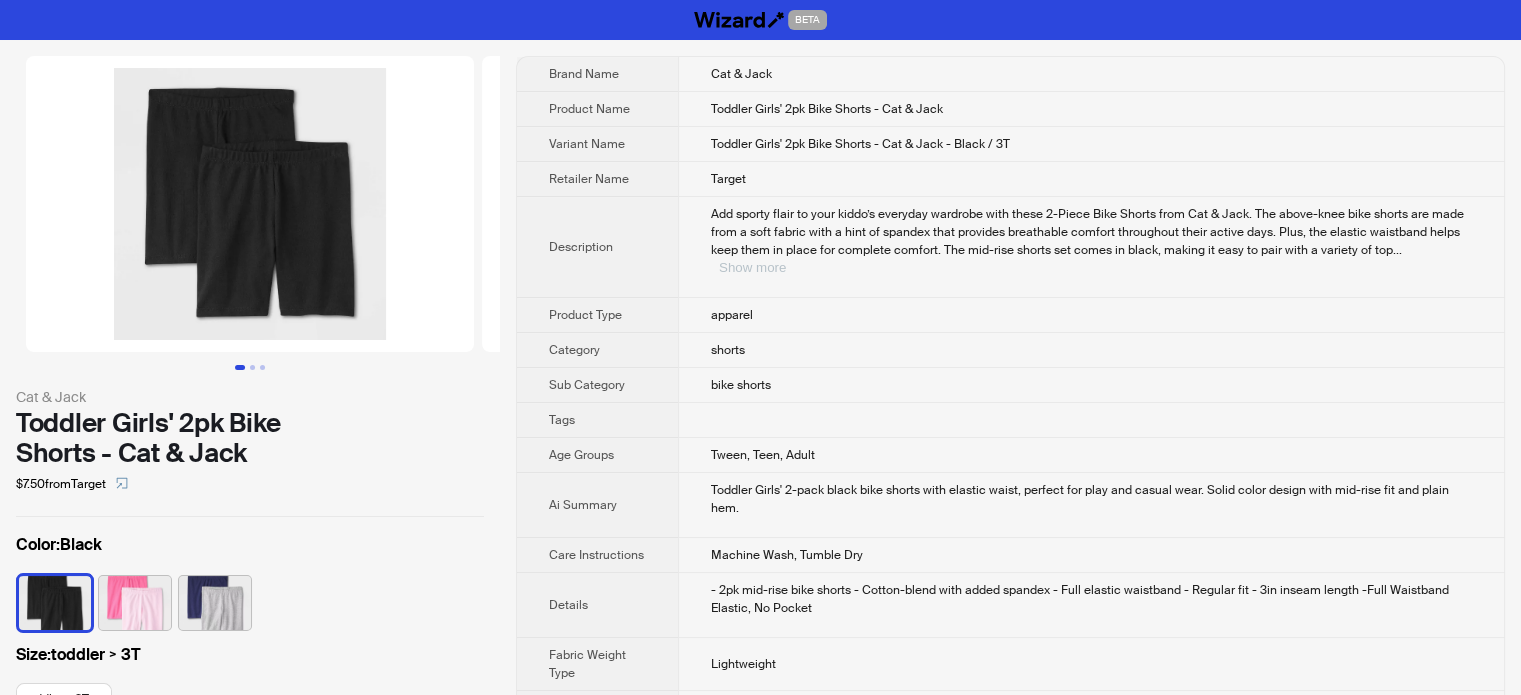 click on "Show more" at bounding box center [752, 267] 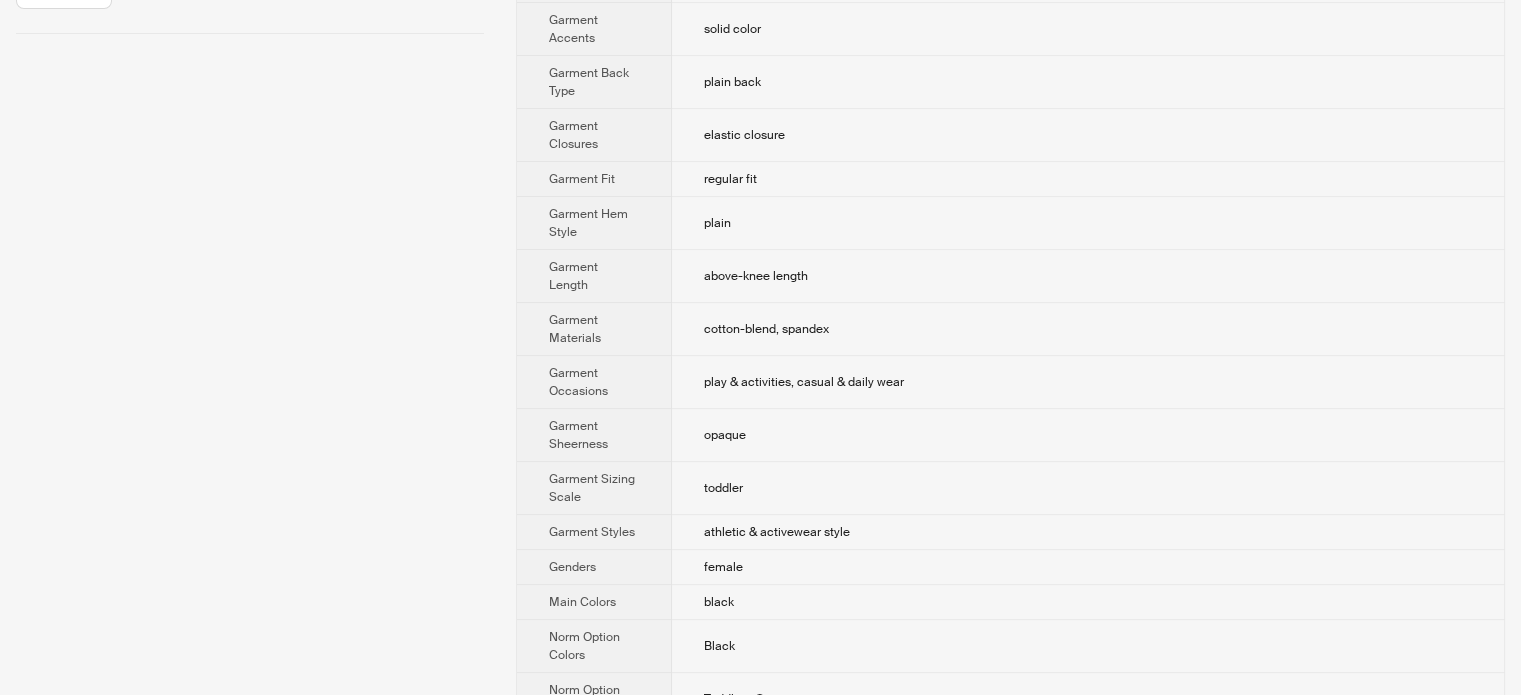 scroll, scrollTop: 1068, scrollLeft: 0, axis: vertical 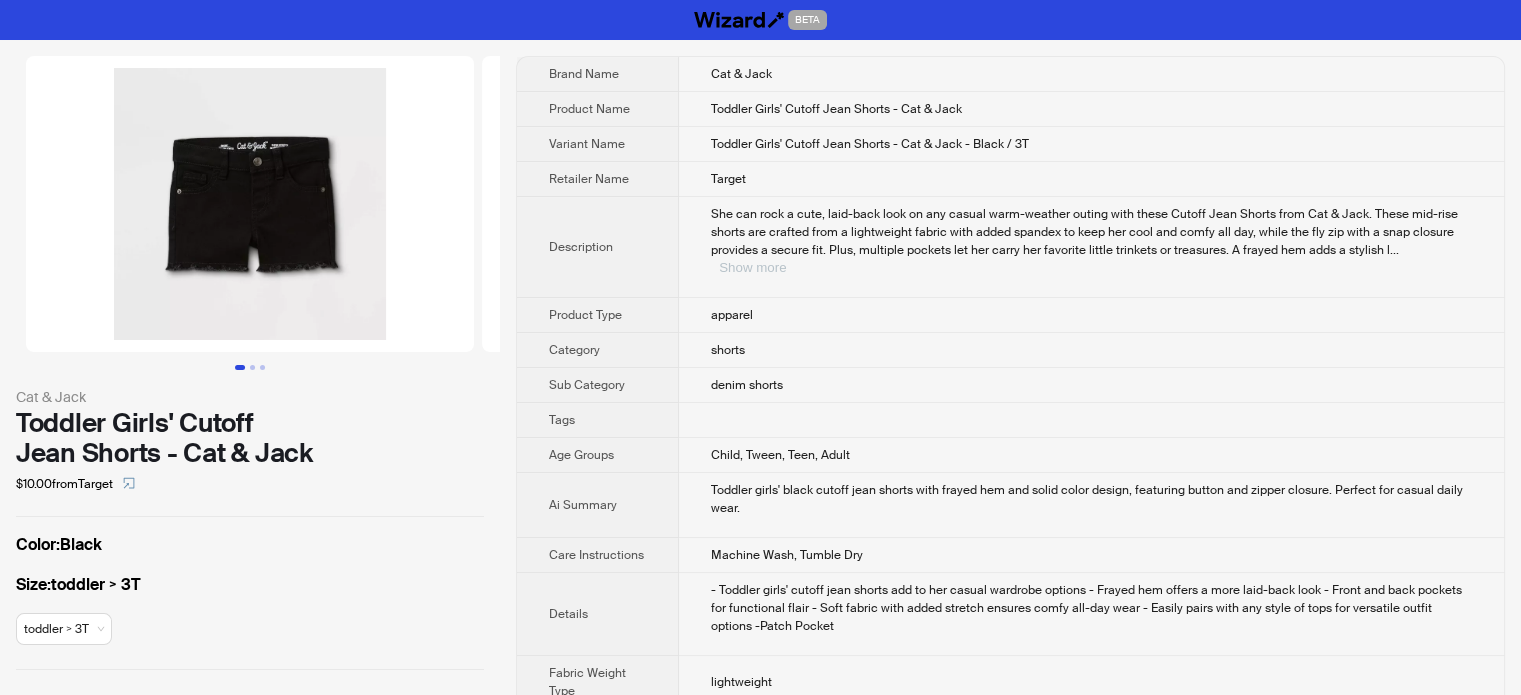 click on "Show more" at bounding box center (752, 267) 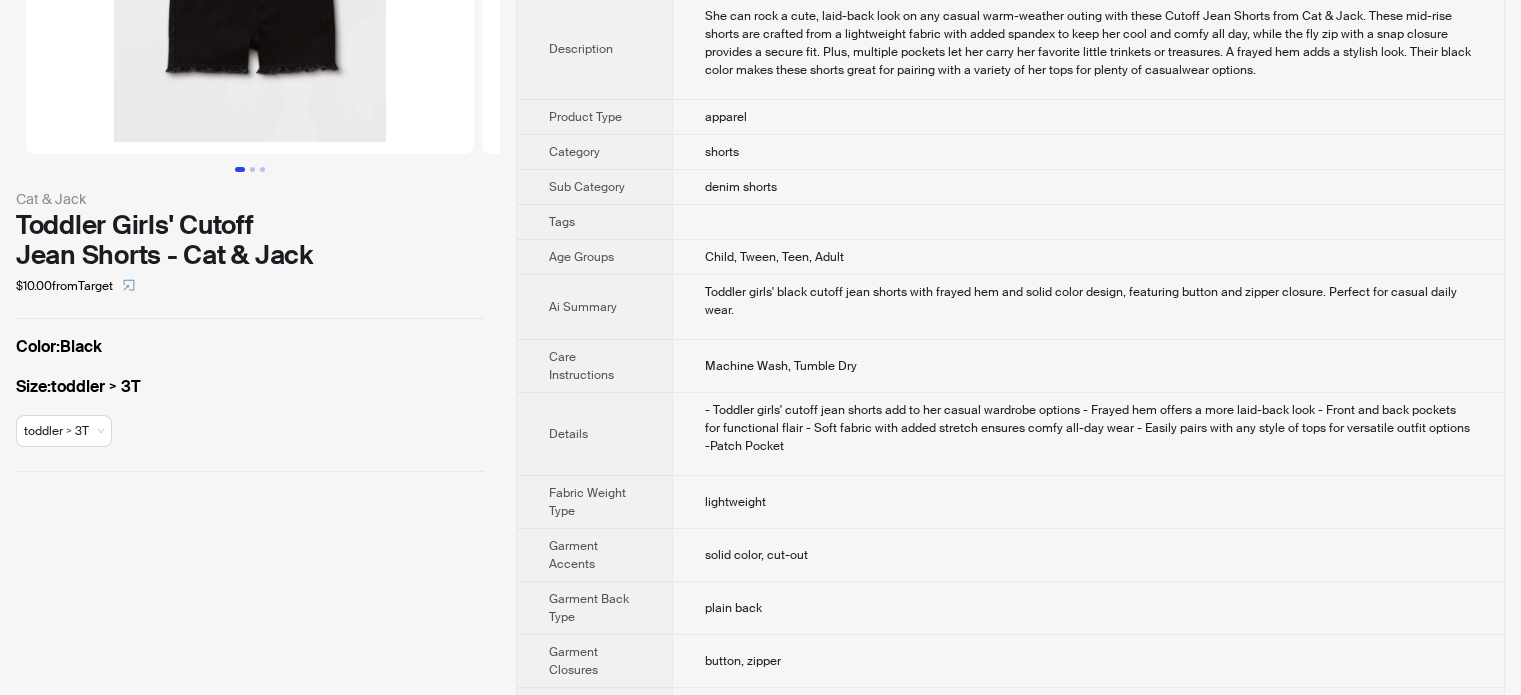 scroll, scrollTop: 0, scrollLeft: 0, axis: both 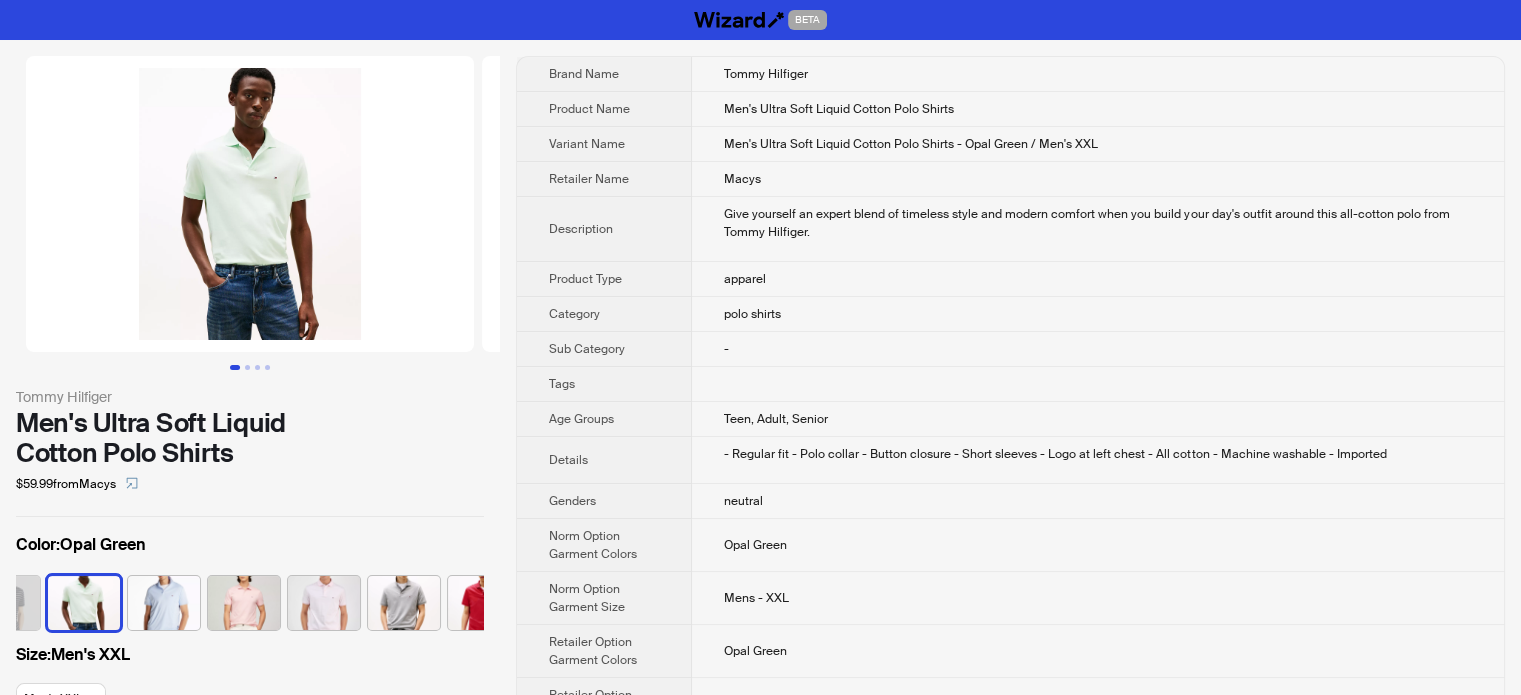 click on "polo shirts" at bounding box center [1098, 314] 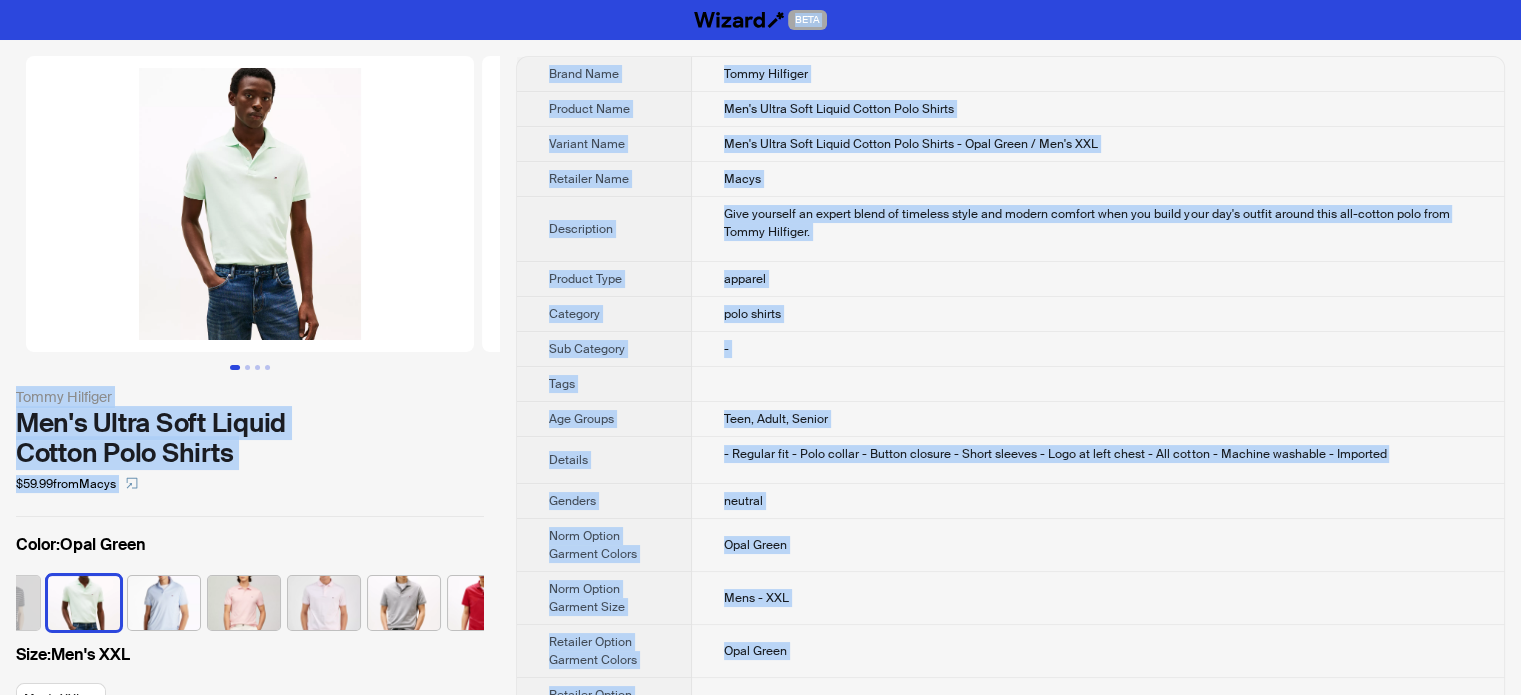 type on "**********" 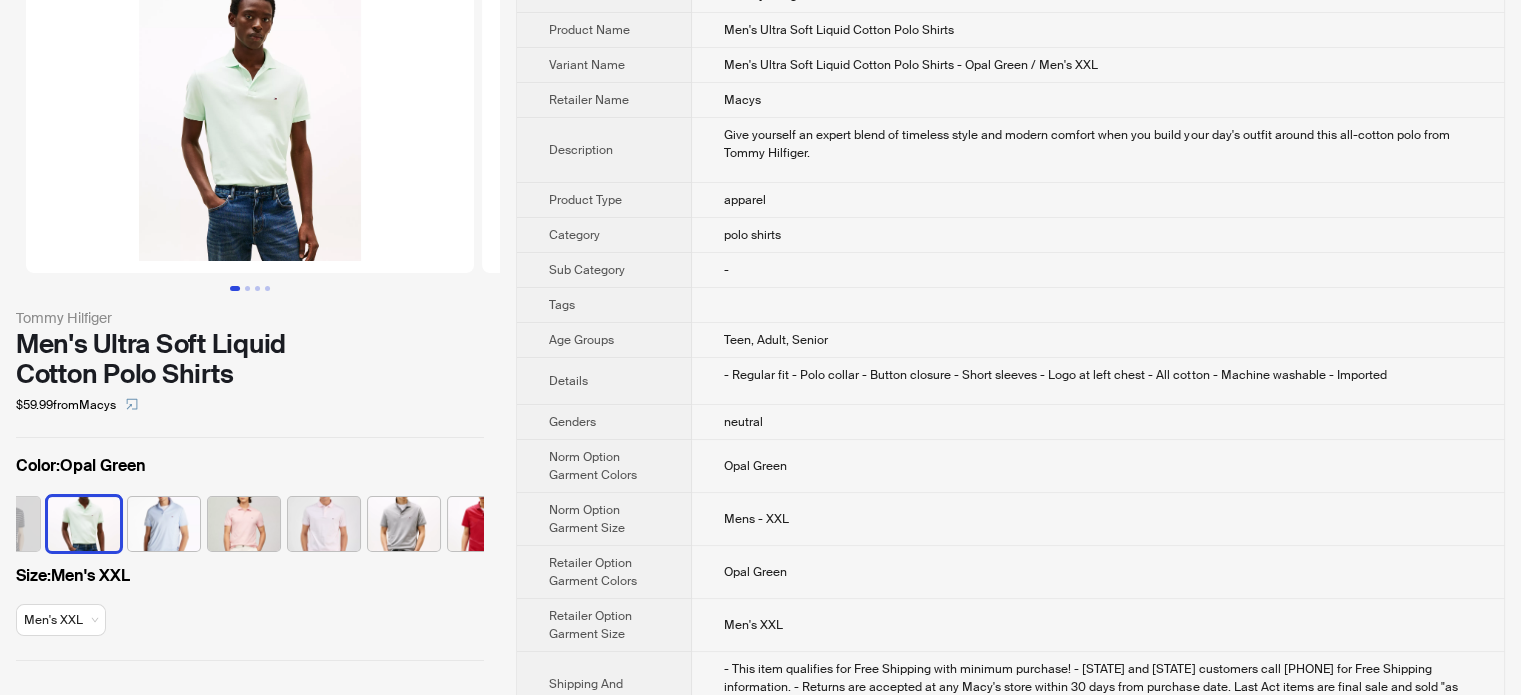scroll, scrollTop: 0, scrollLeft: 0, axis: both 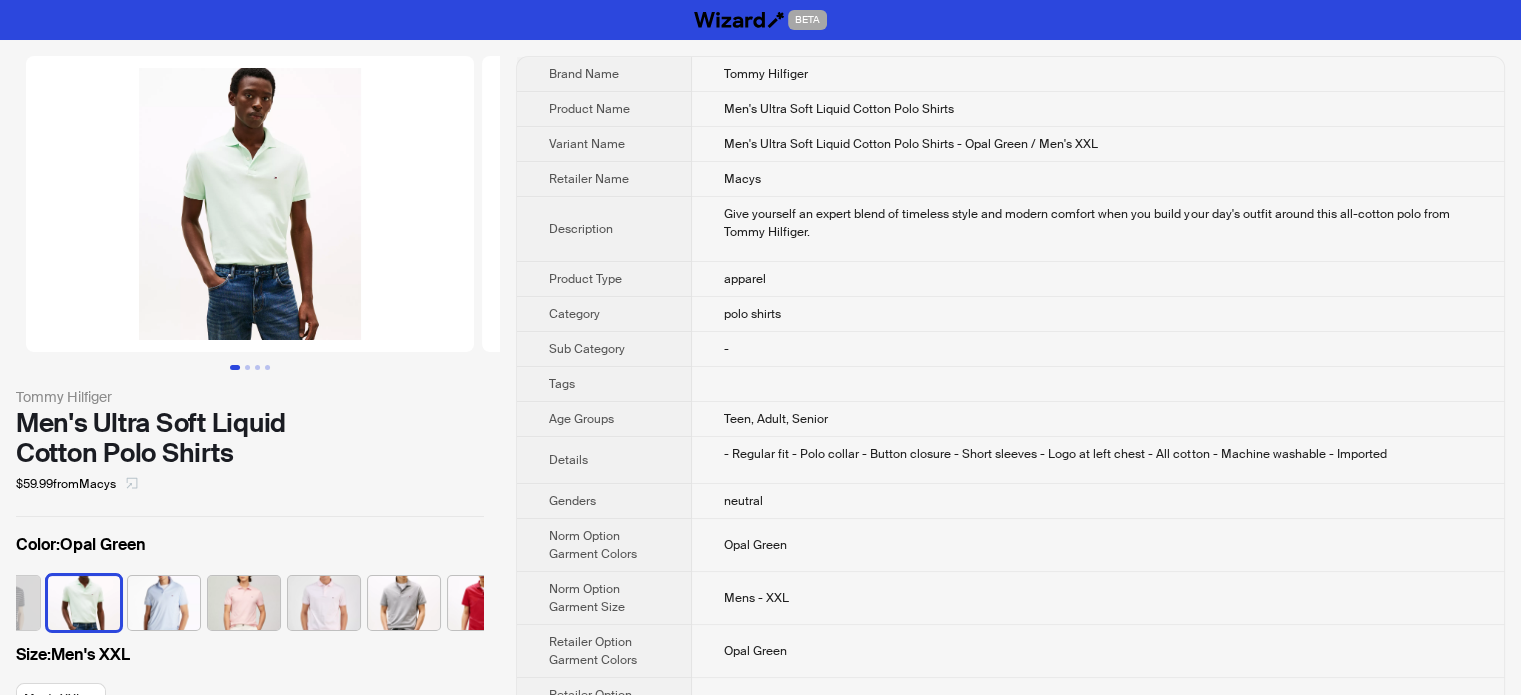 click 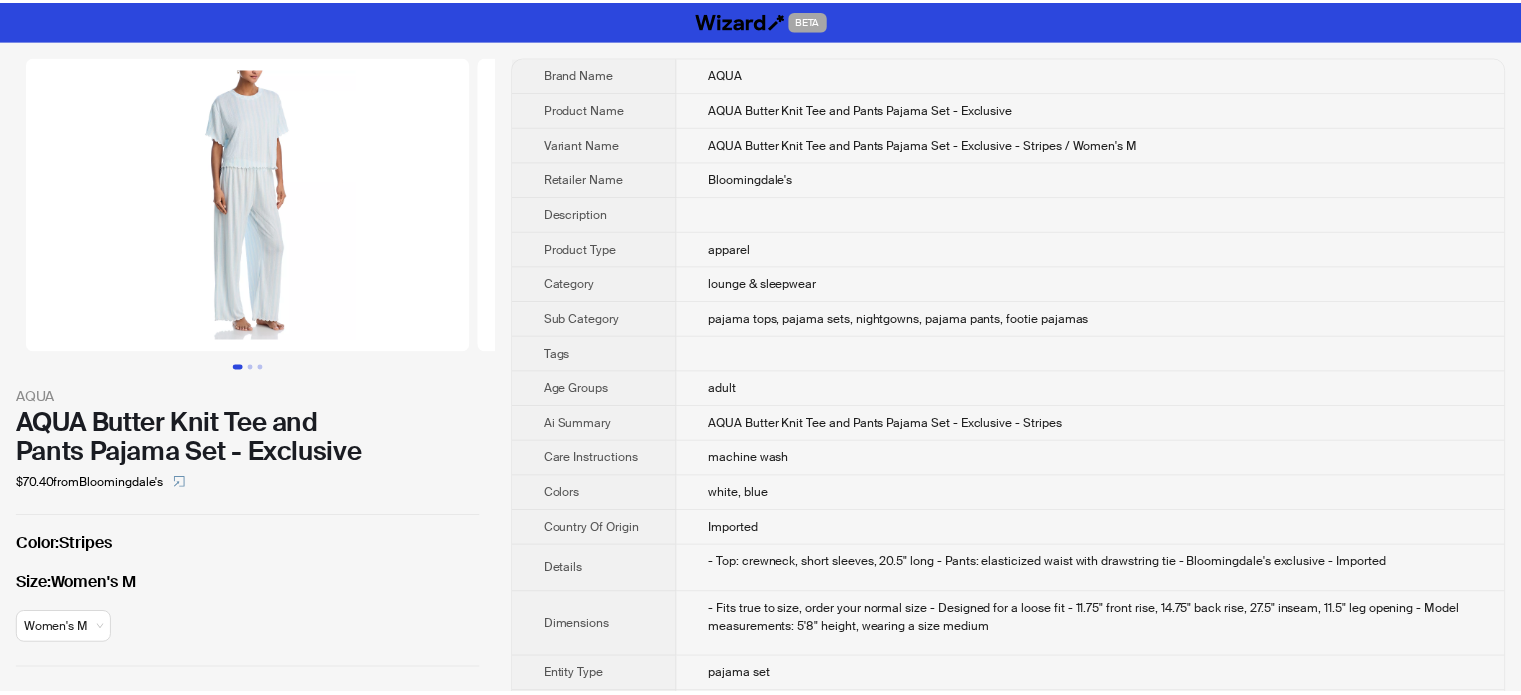 scroll, scrollTop: 0, scrollLeft: 0, axis: both 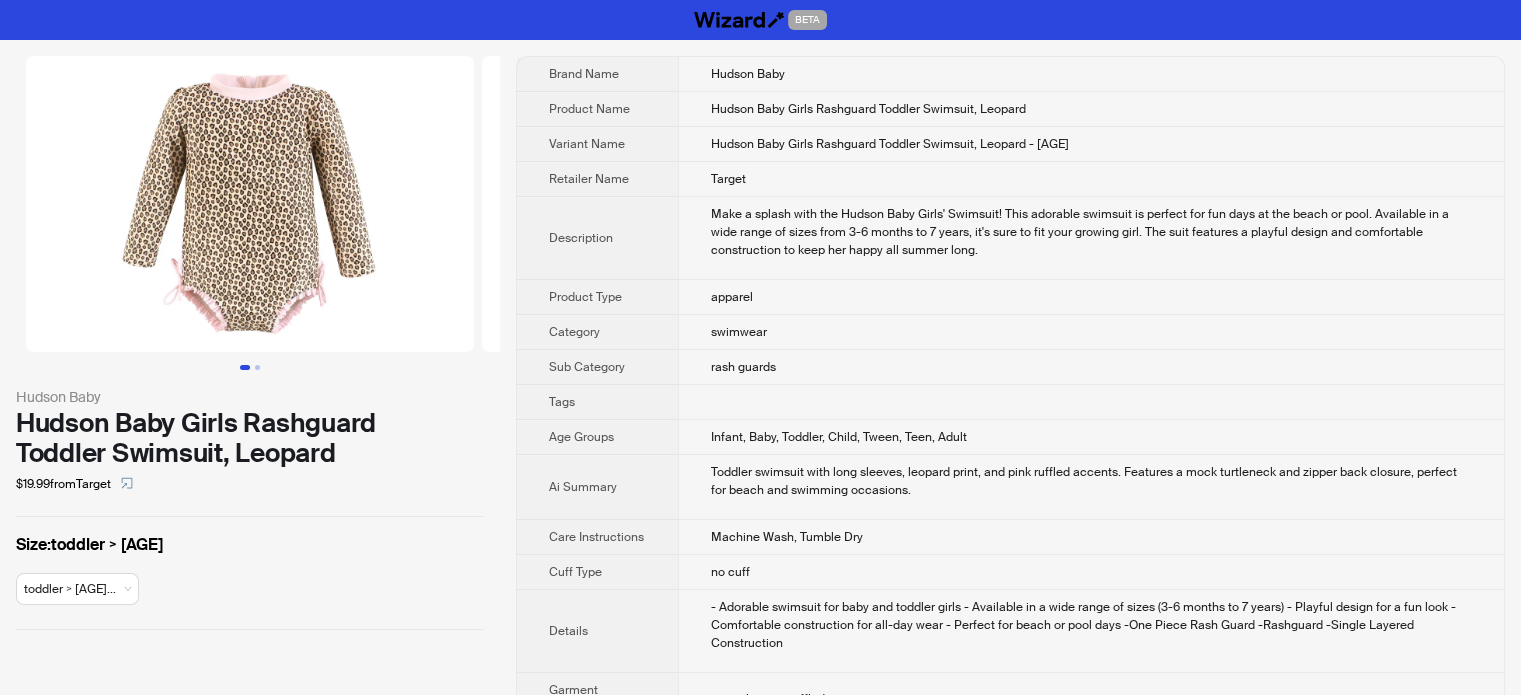 click on "rash guards" at bounding box center (1091, 367) 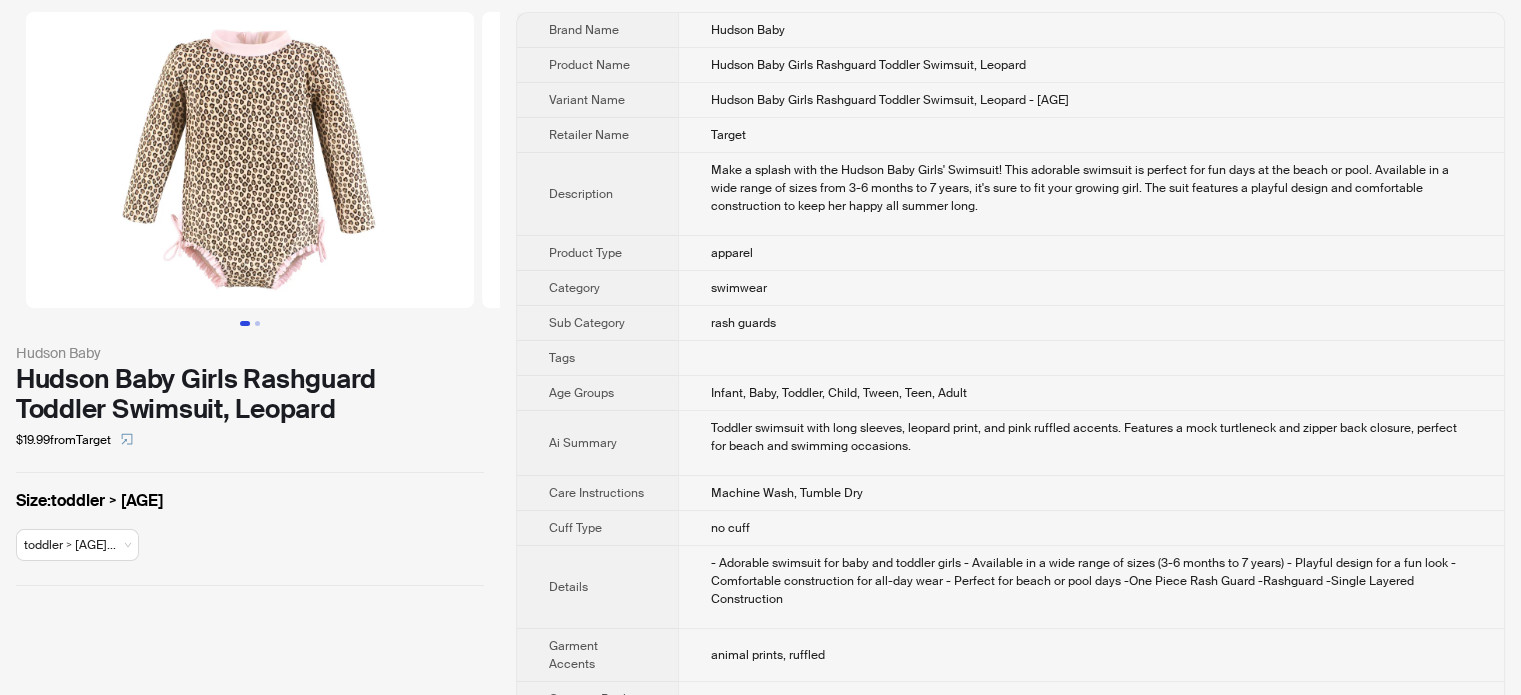 scroll, scrollTop: 0, scrollLeft: 0, axis: both 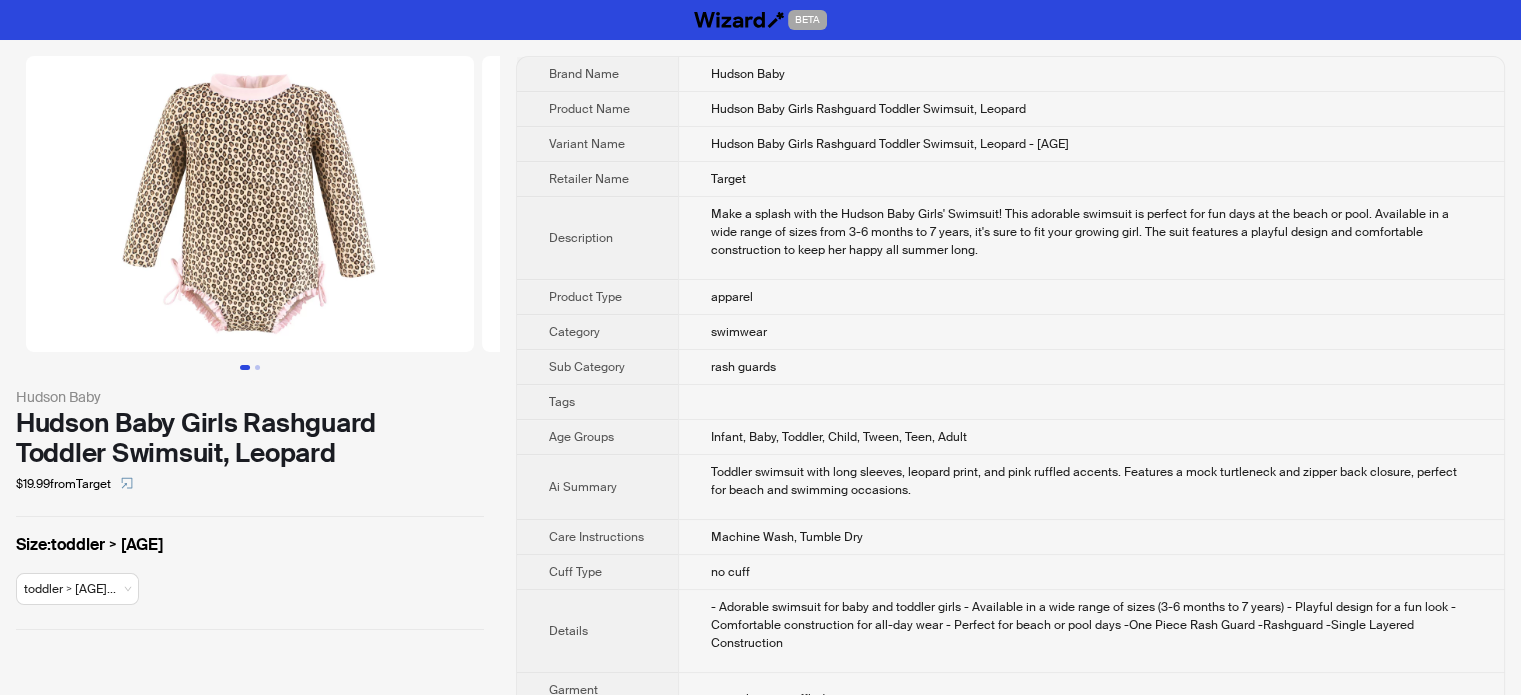 click at bounding box center [1091, 402] 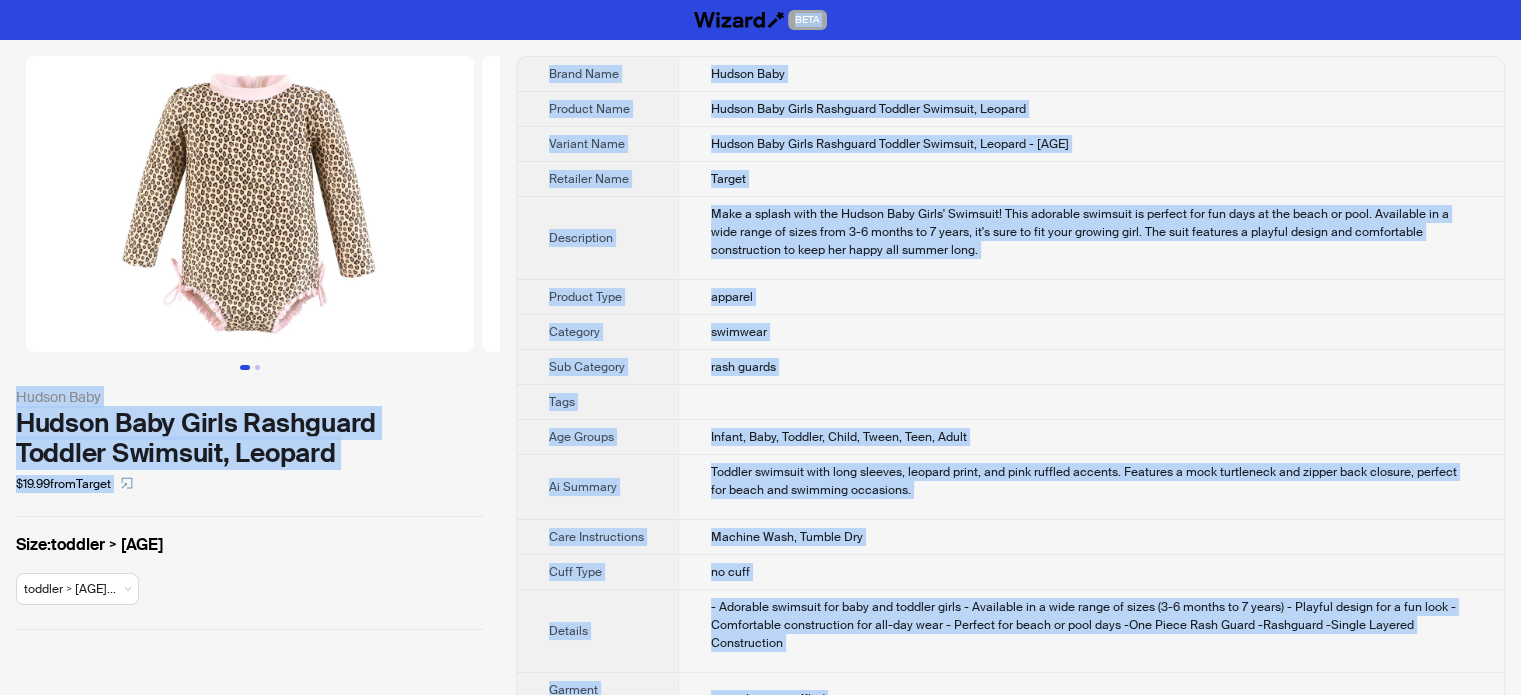 type on "**********" 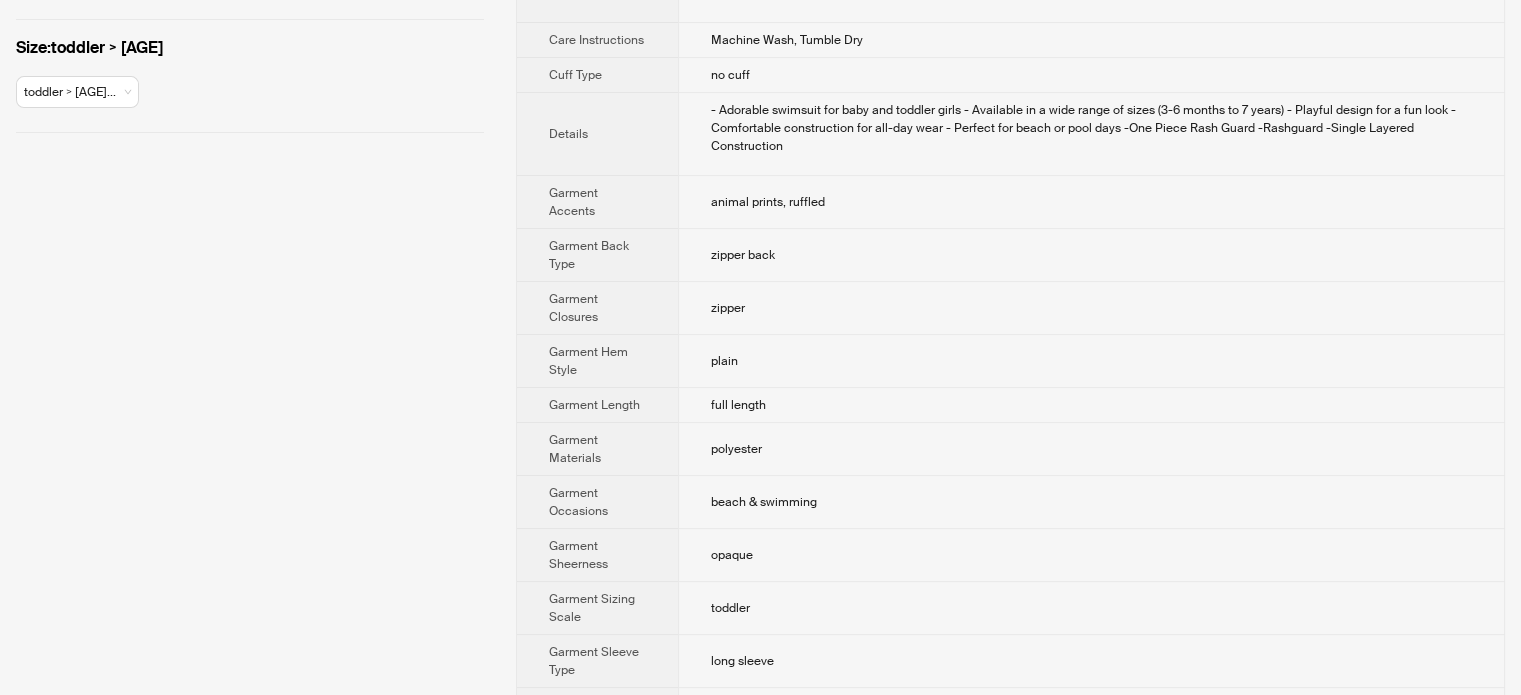 scroll, scrollTop: 0, scrollLeft: 0, axis: both 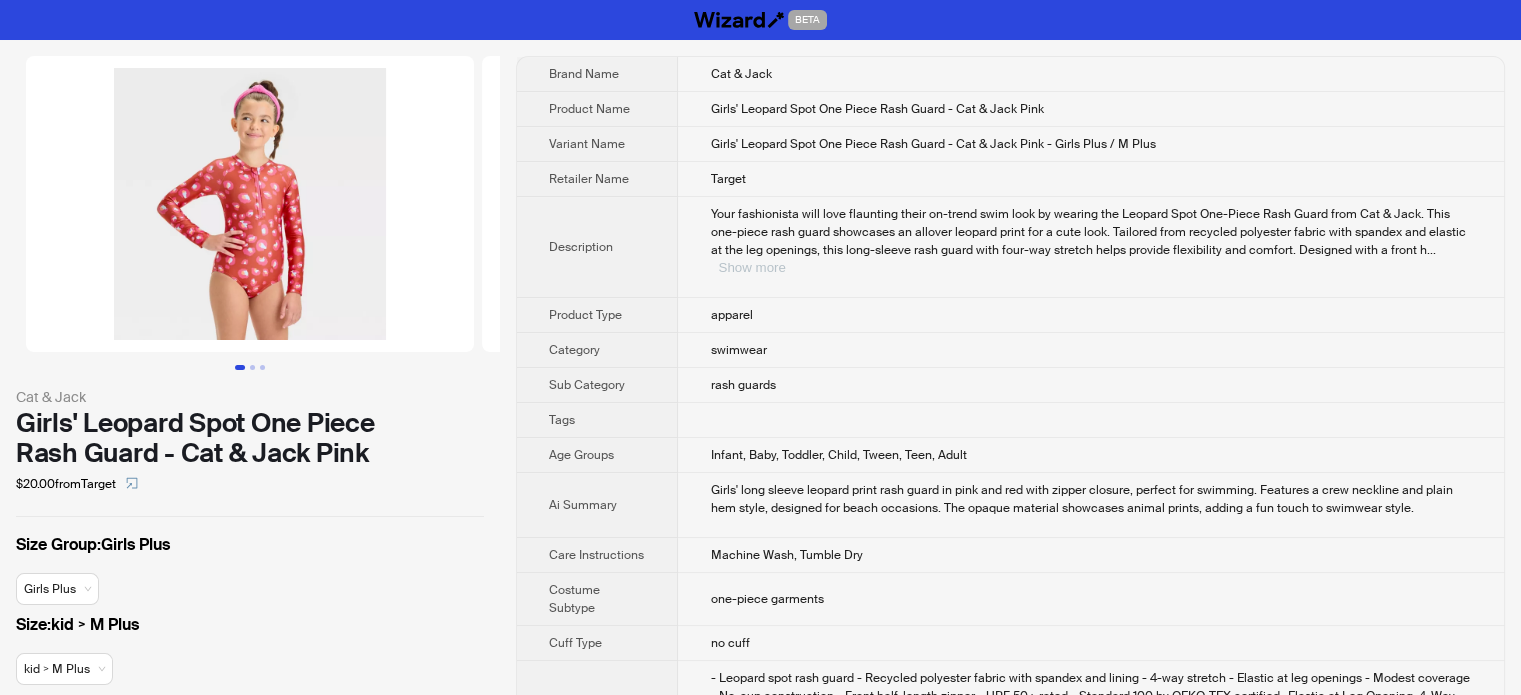 click on "Show more" at bounding box center (751, 267) 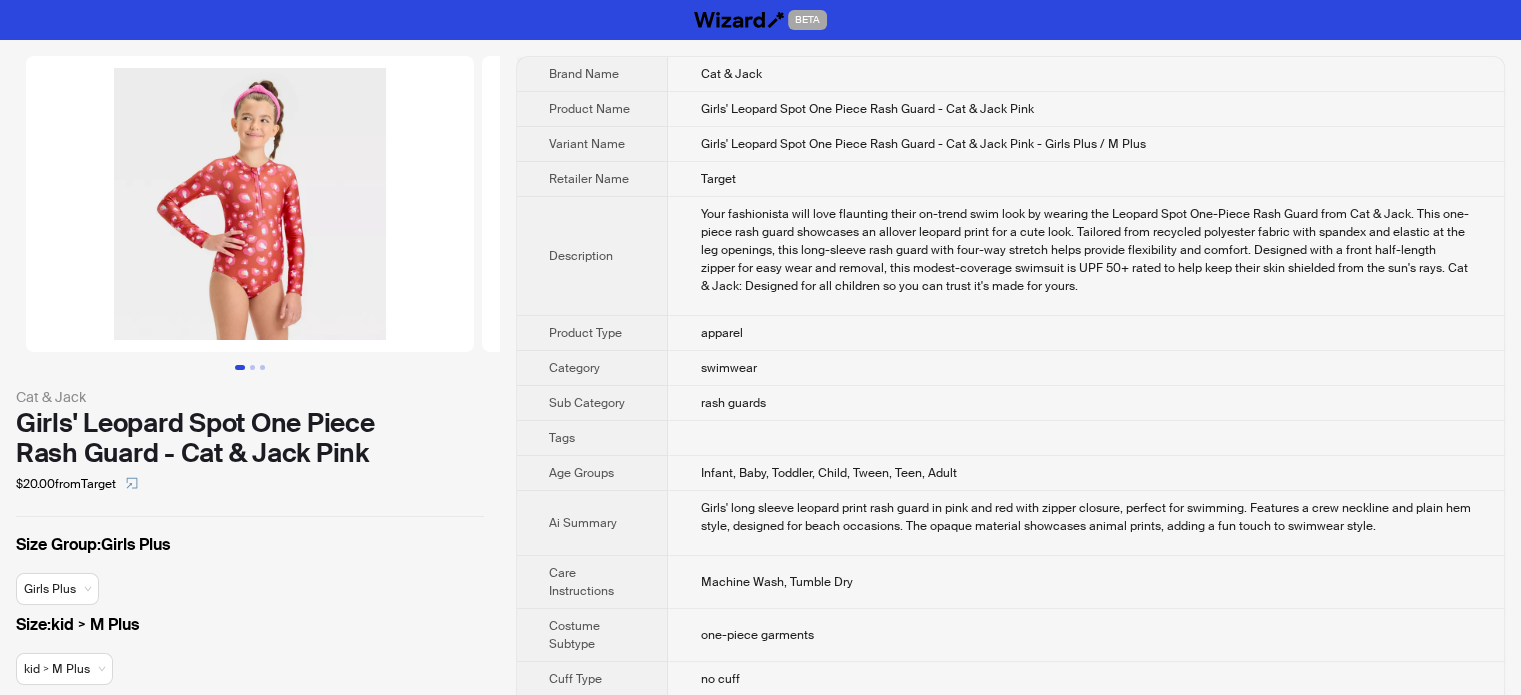 click on "Your fashionista will love flaunting their on-trend swim look by wearing the Leopard Spot One-Piece Rash Guard from Cat & Jack. This one-piece rash guard showcases an allover leopard print for a cute look. Tailored from recycled polyester fabric with spandex and elastic at the leg openings, this long-sleeve rash guard with four-way stretch helps provide flexibility and comfort. Designed with a front half-length zipper for easy wear and removal, this modest-coverage swimsuit is UPF 50+ rated to help keep their skin shielded from the sun's rays. Cat & Jack: Designed for all children so you can trust it's made for yours." at bounding box center [1086, 256] 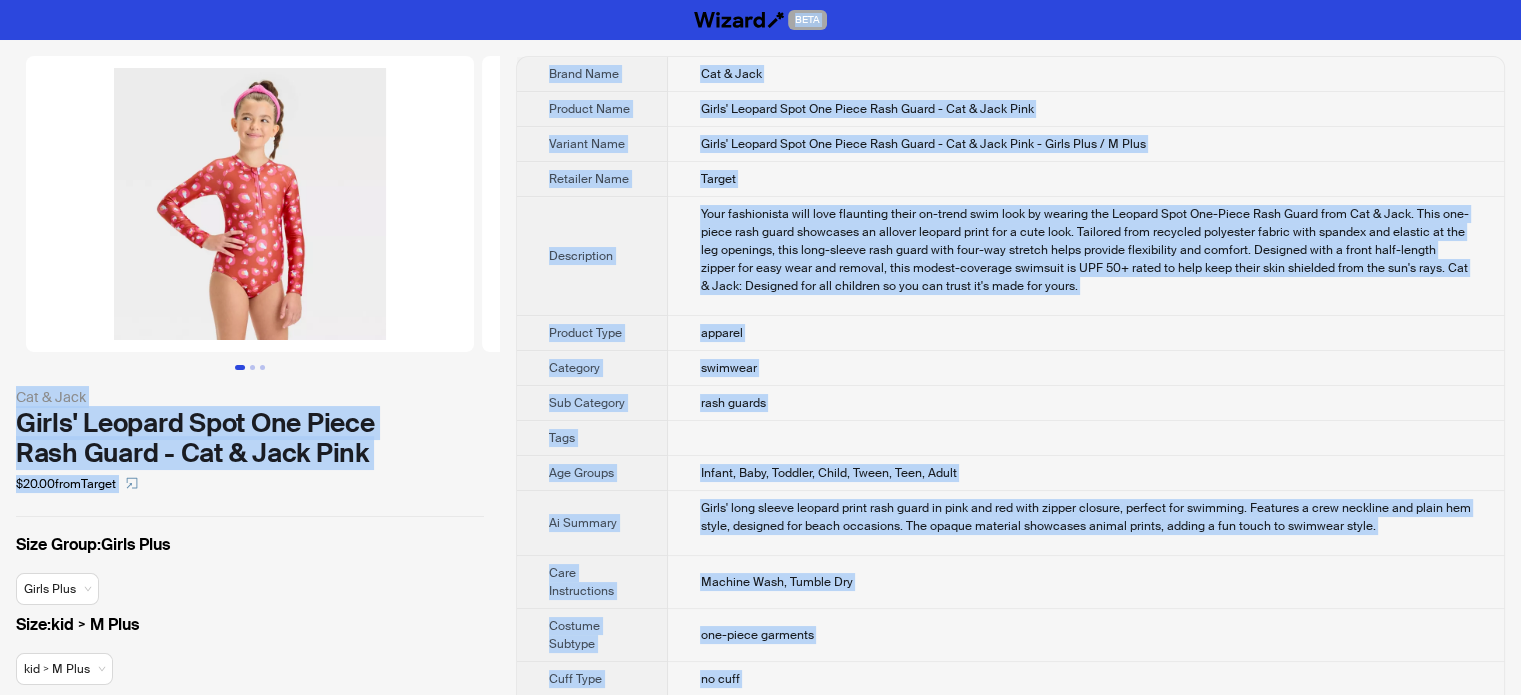 type on "**********" 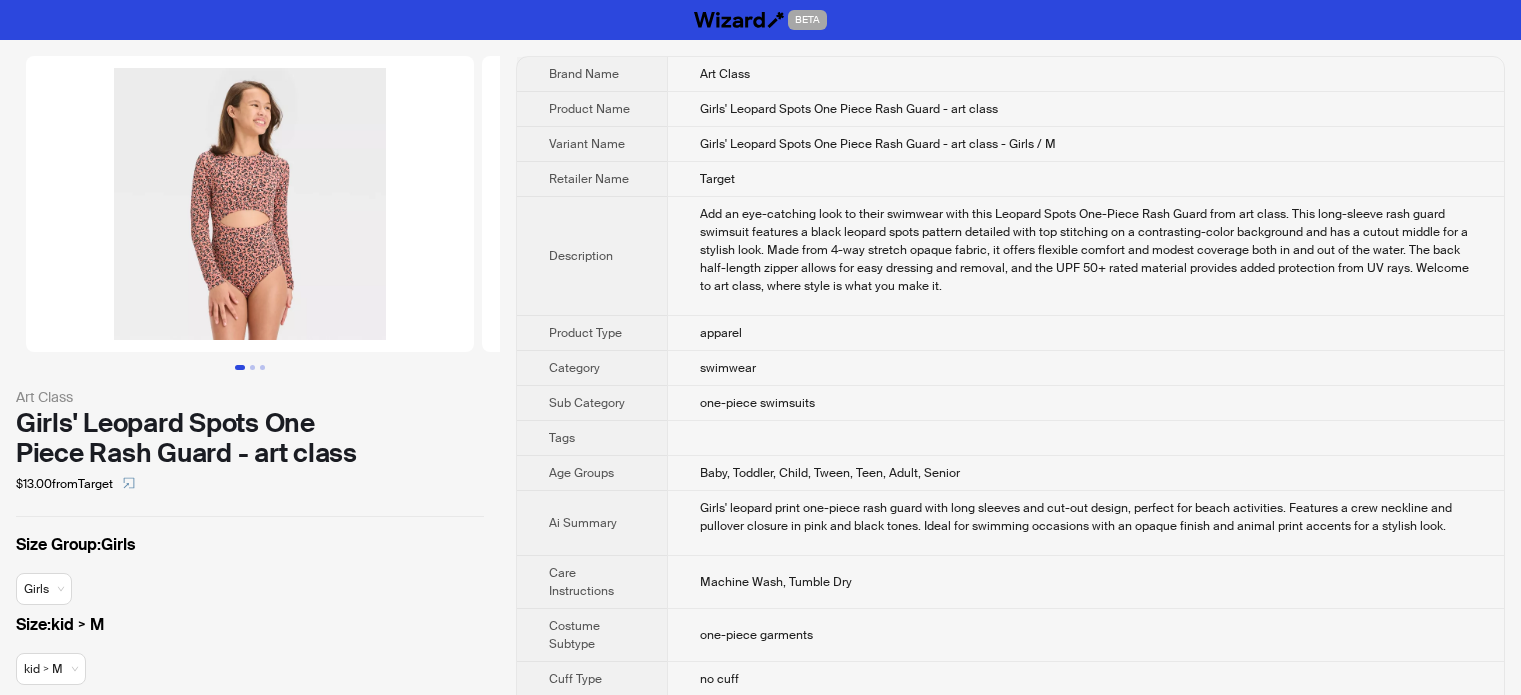 scroll, scrollTop: 0, scrollLeft: 0, axis: both 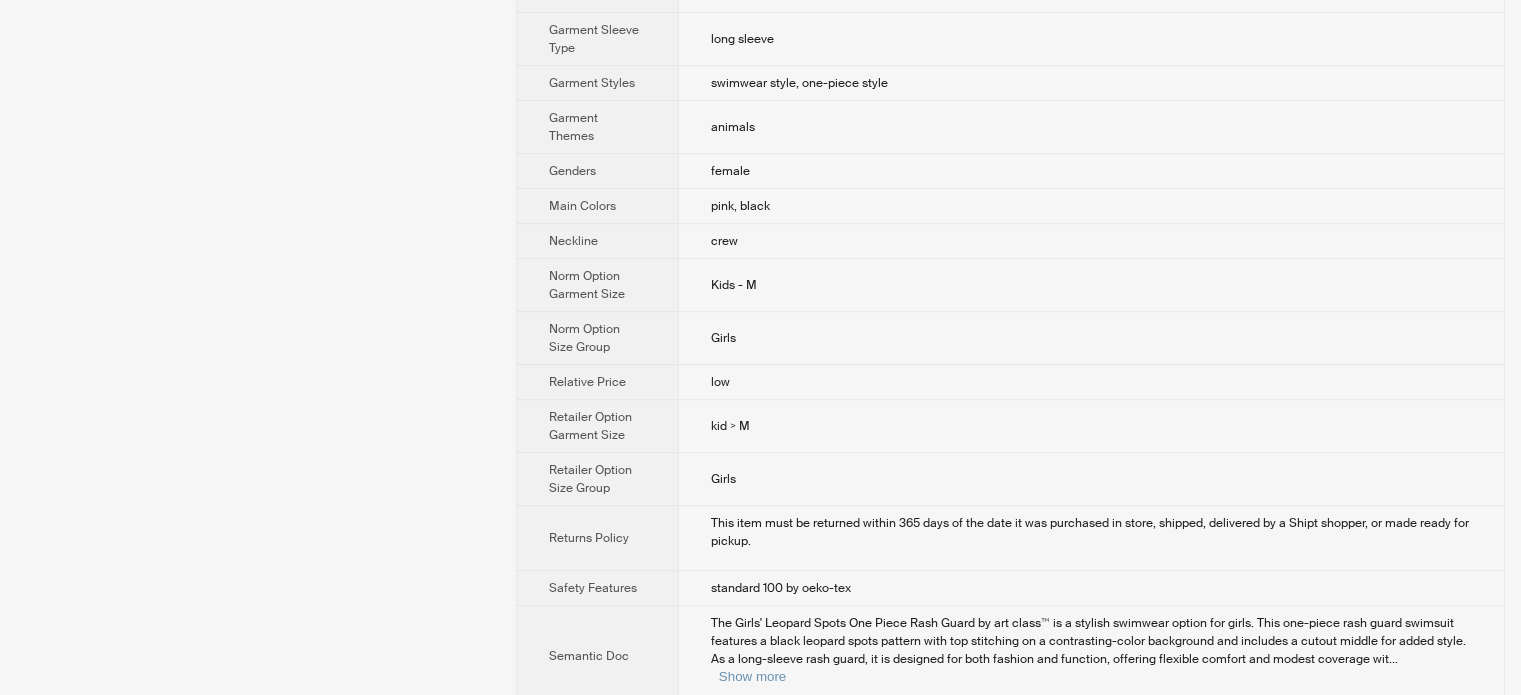 click on "Retailer Option Garment Size" at bounding box center (597, 426) 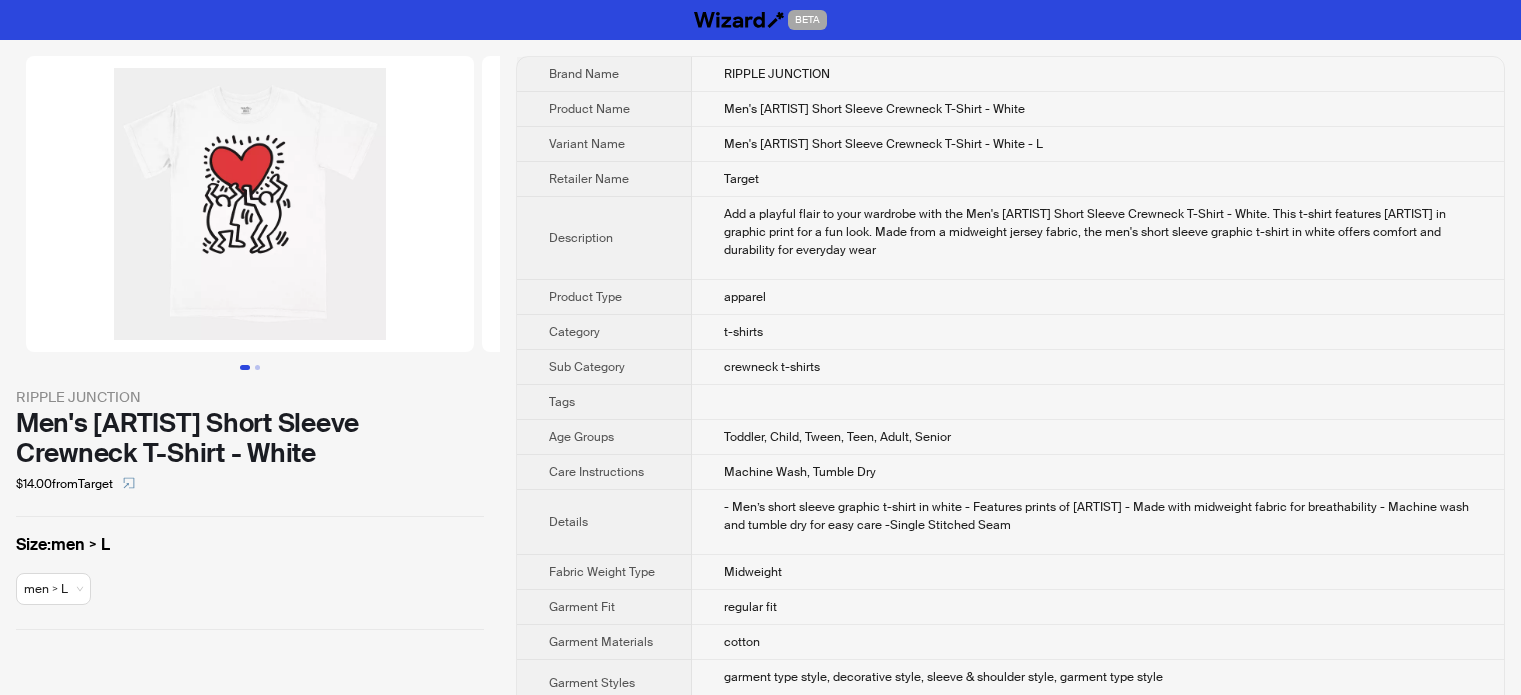 scroll, scrollTop: 0, scrollLeft: 0, axis: both 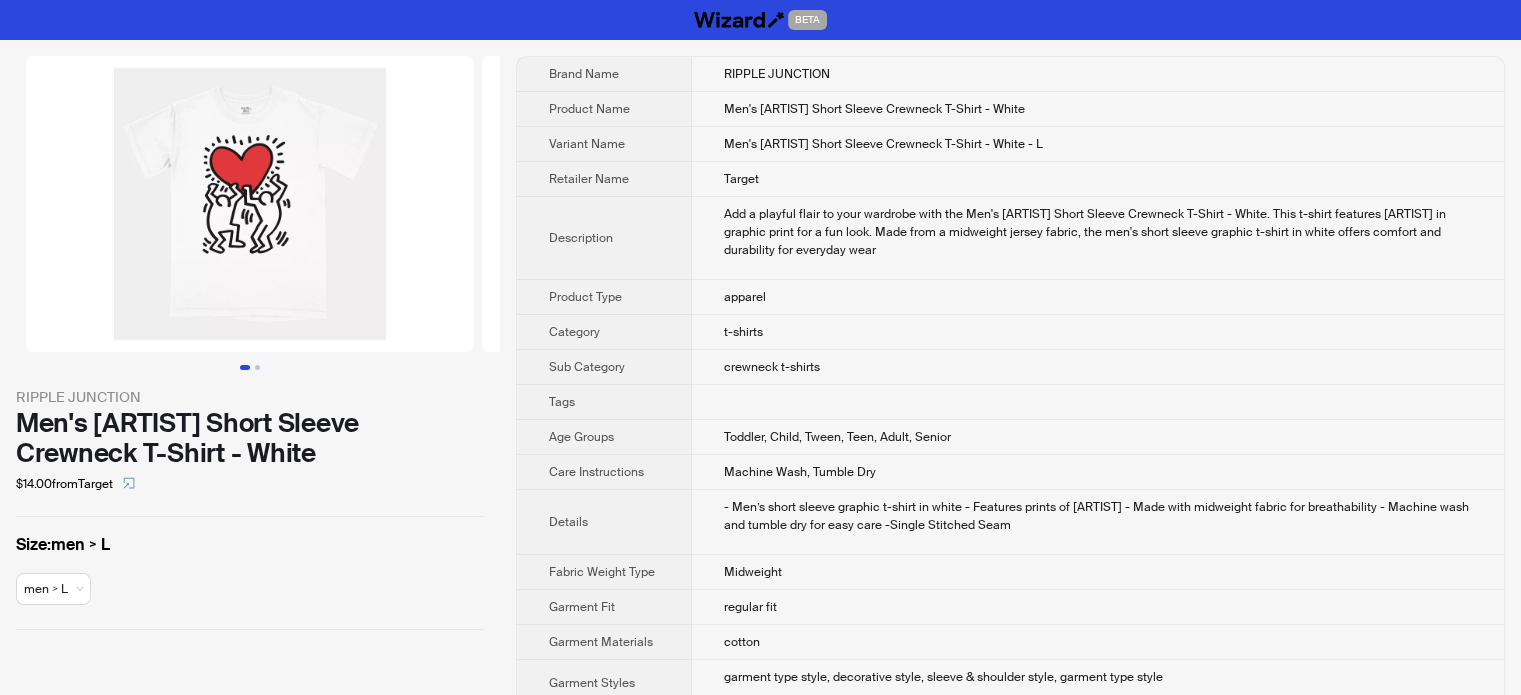 click at bounding box center (706, 204) 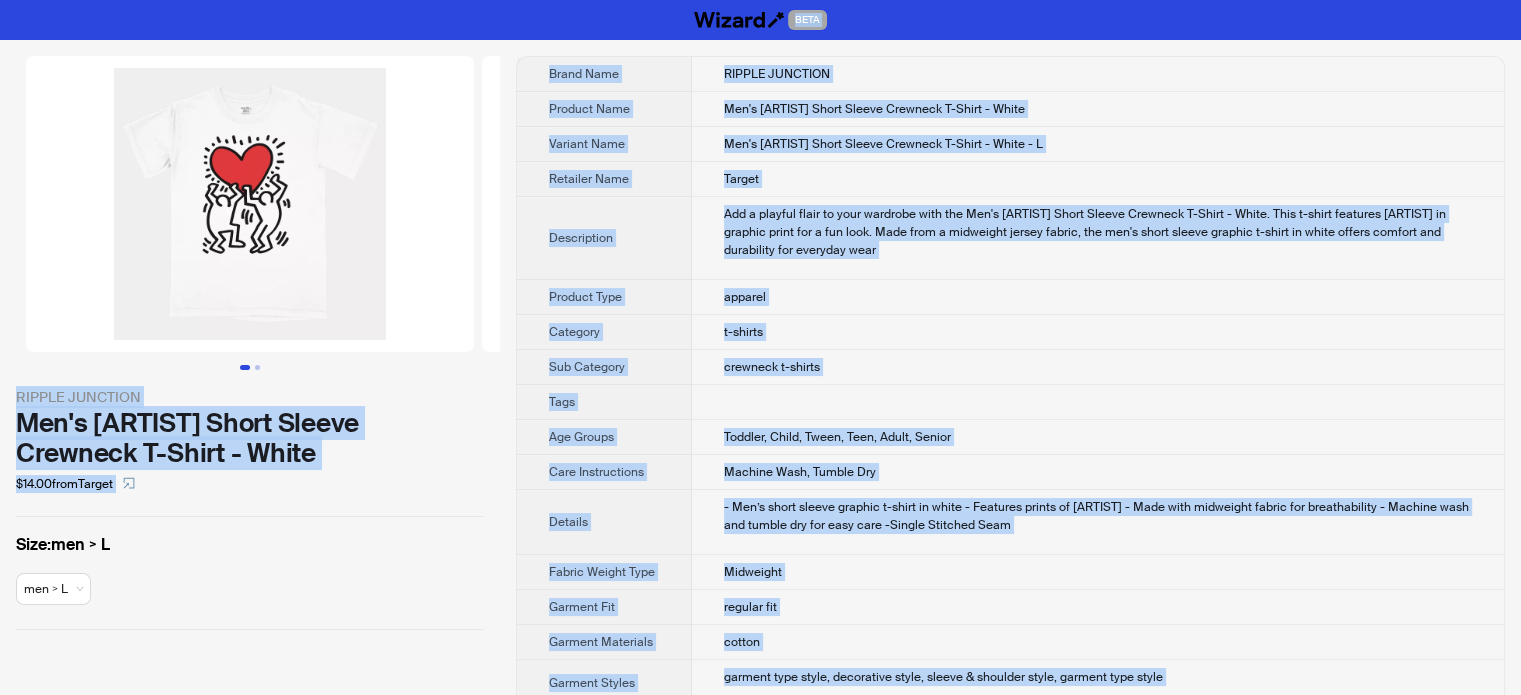 type on "**********" 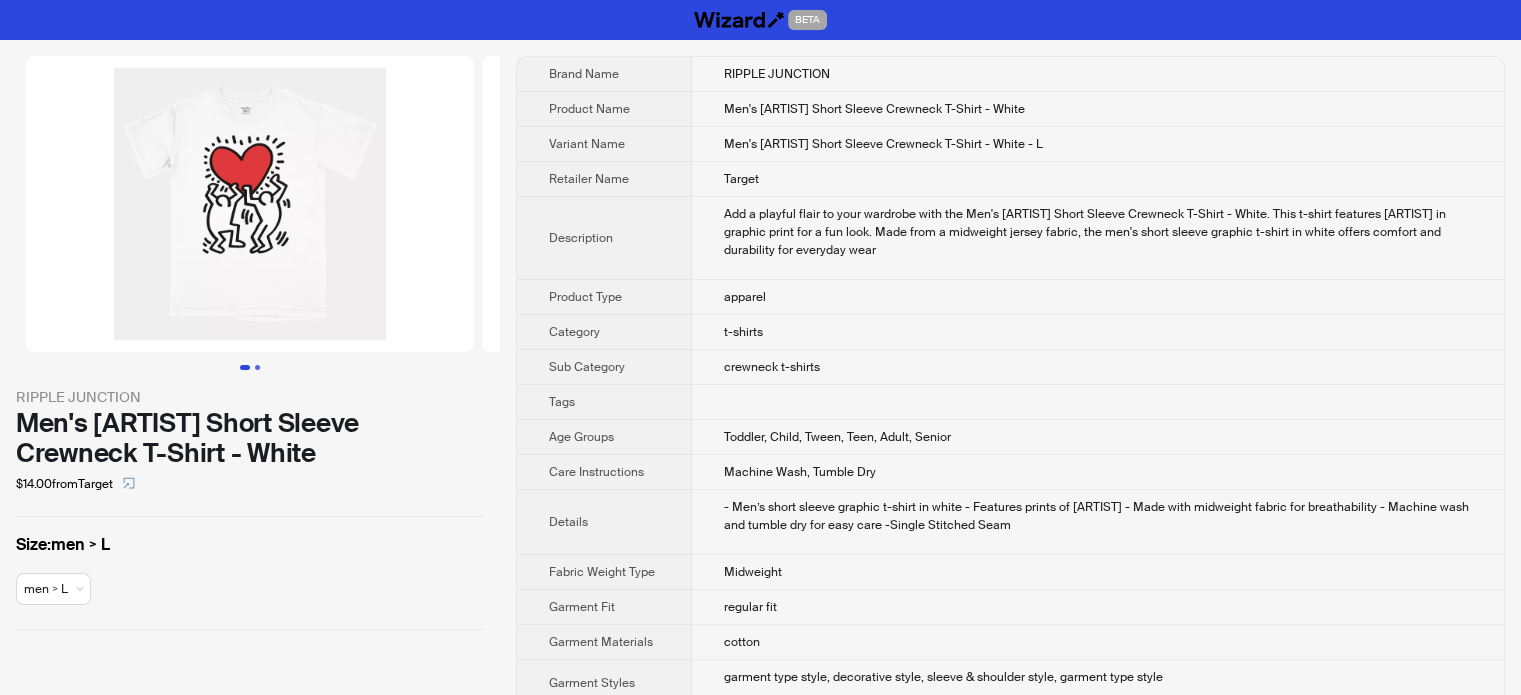 click at bounding box center (257, 367) 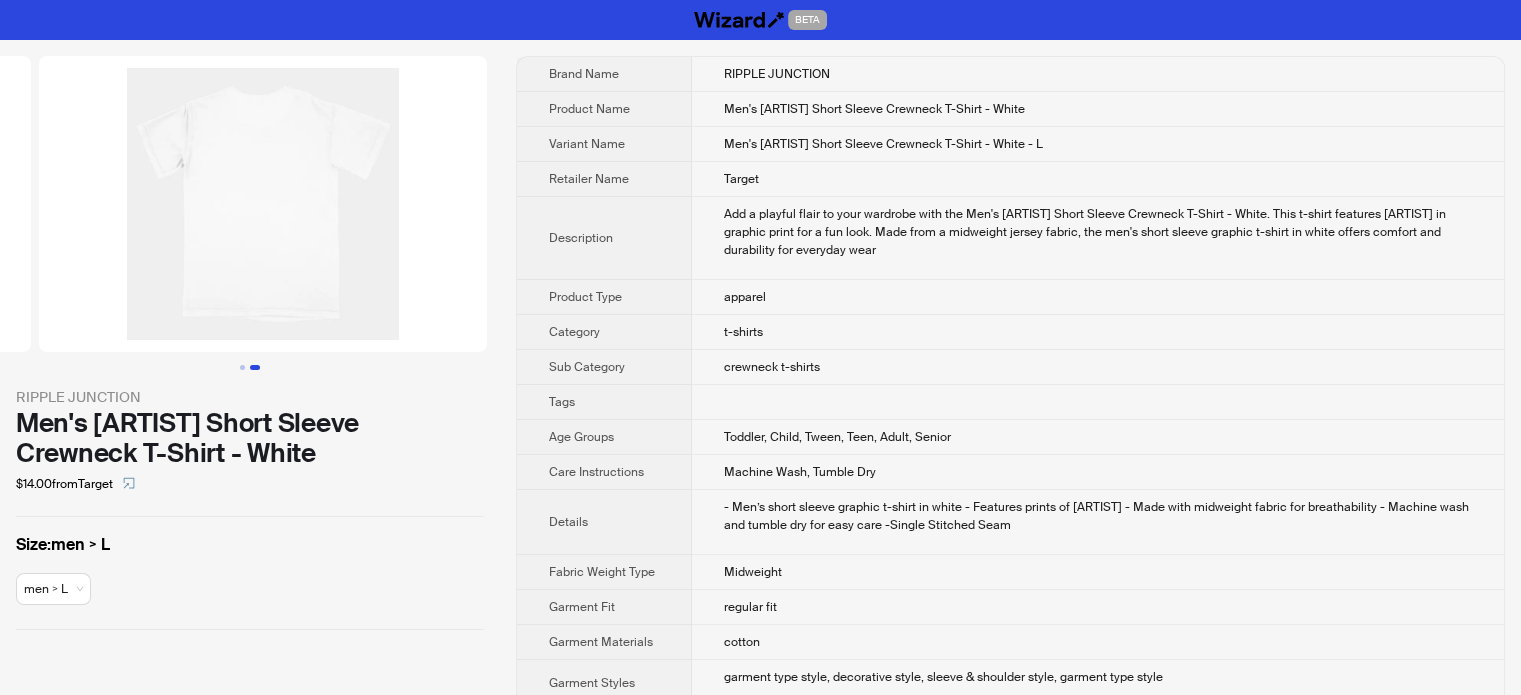 scroll, scrollTop: 0, scrollLeft: 456, axis: horizontal 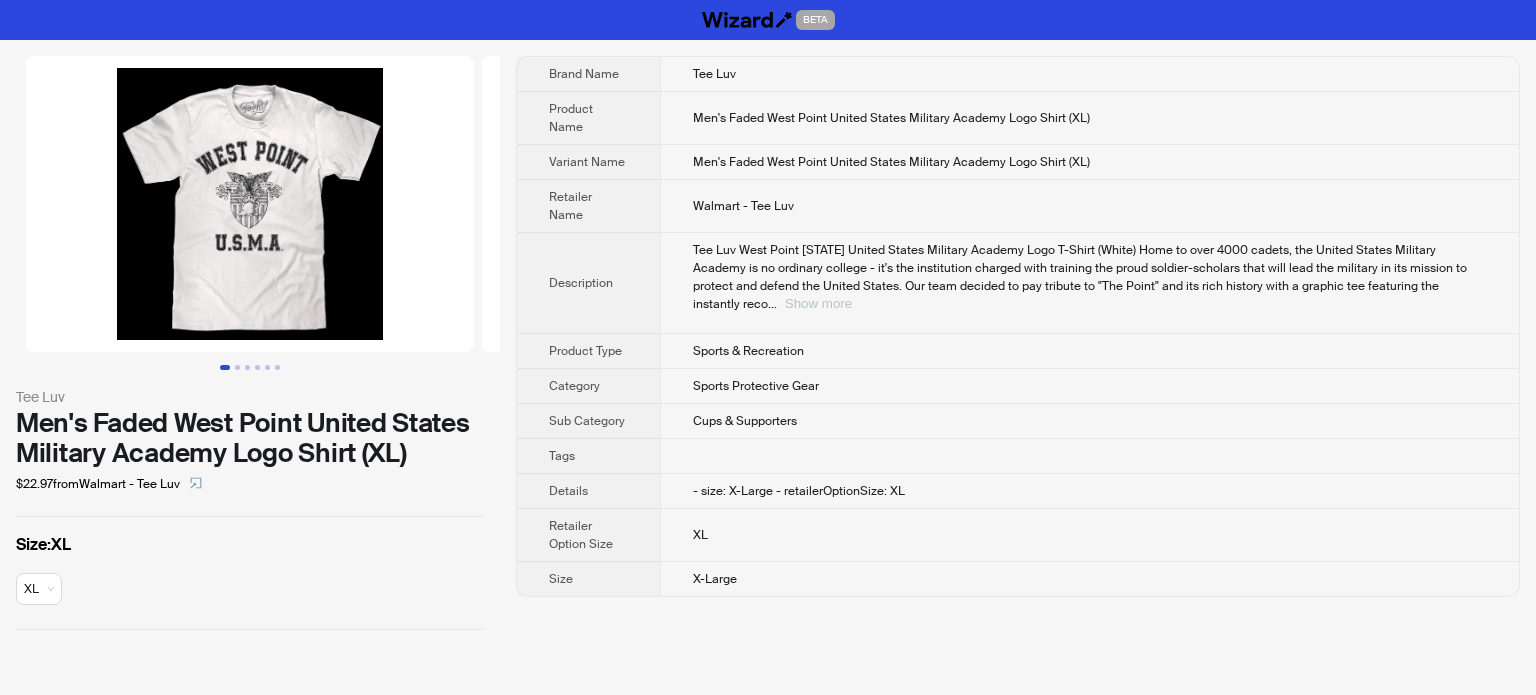 click on "Show more" at bounding box center (818, 303) 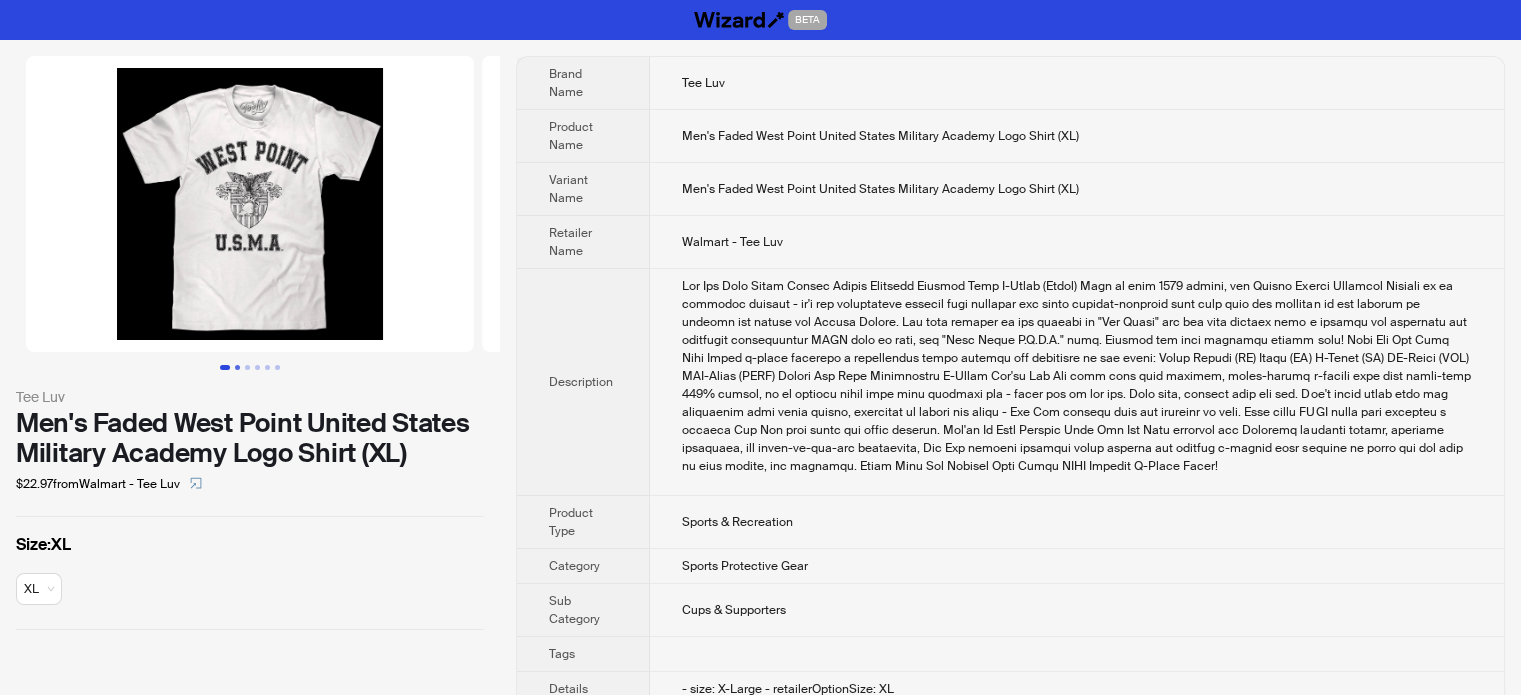 click at bounding box center (237, 367) 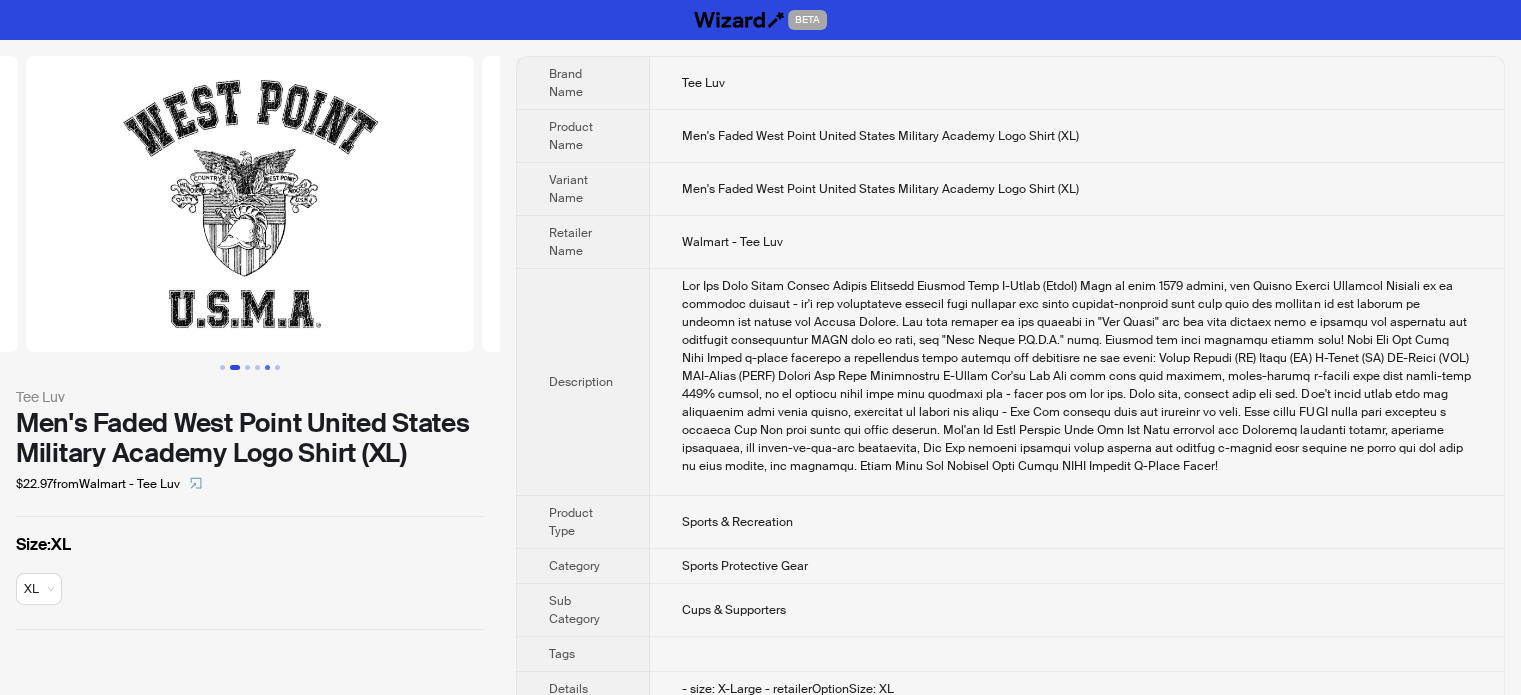 click at bounding box center (267, 367) 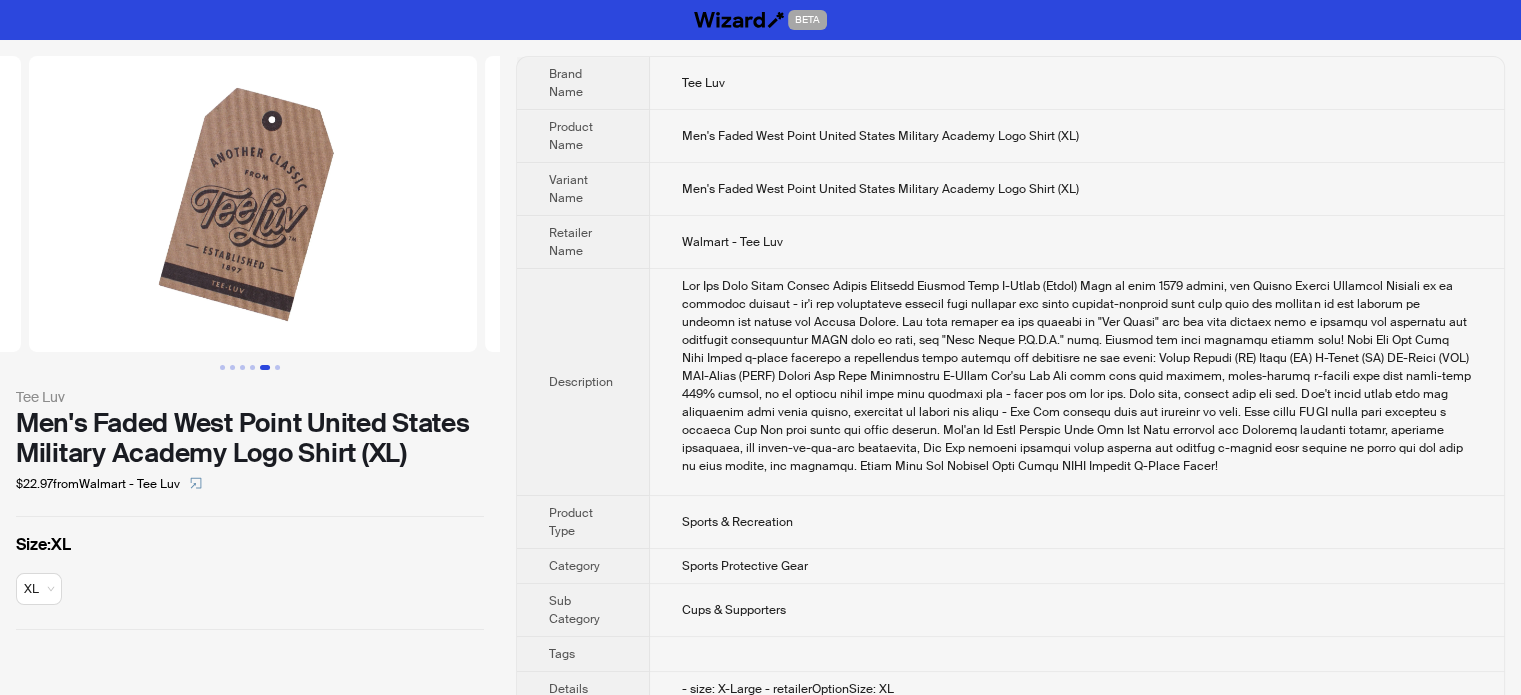 scroll, scrollTop: 0, scrollLeft: 1824, axis: horizontal 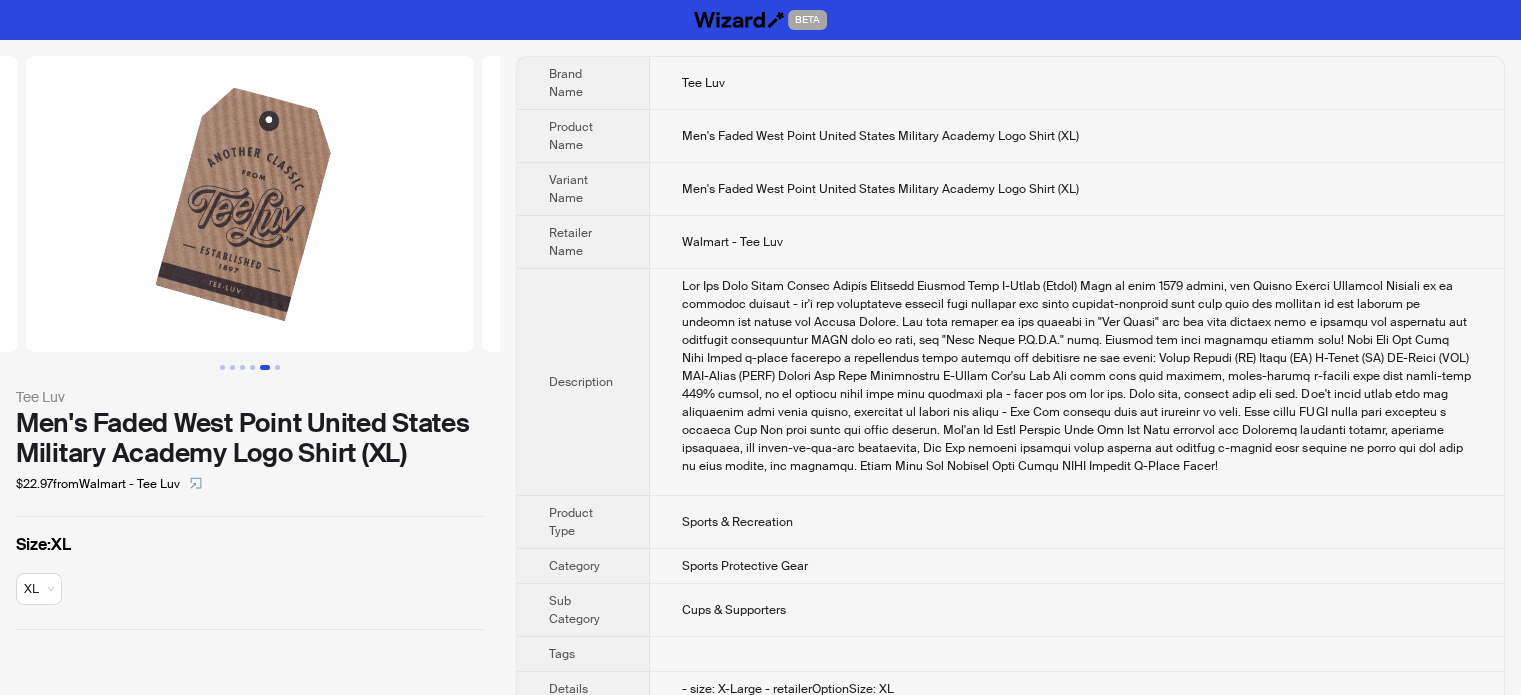 click on "Variant Name" at bounding box center [583, 189] 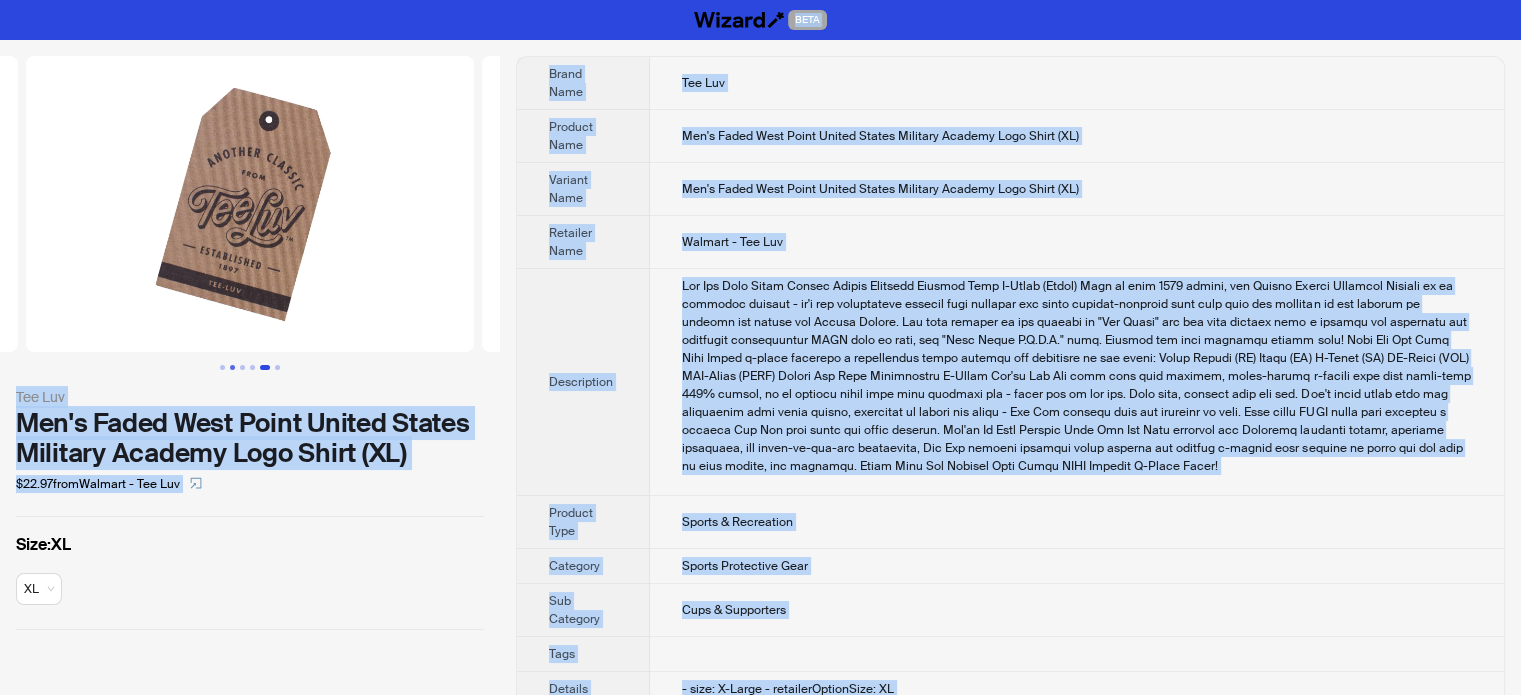 type on "**********" 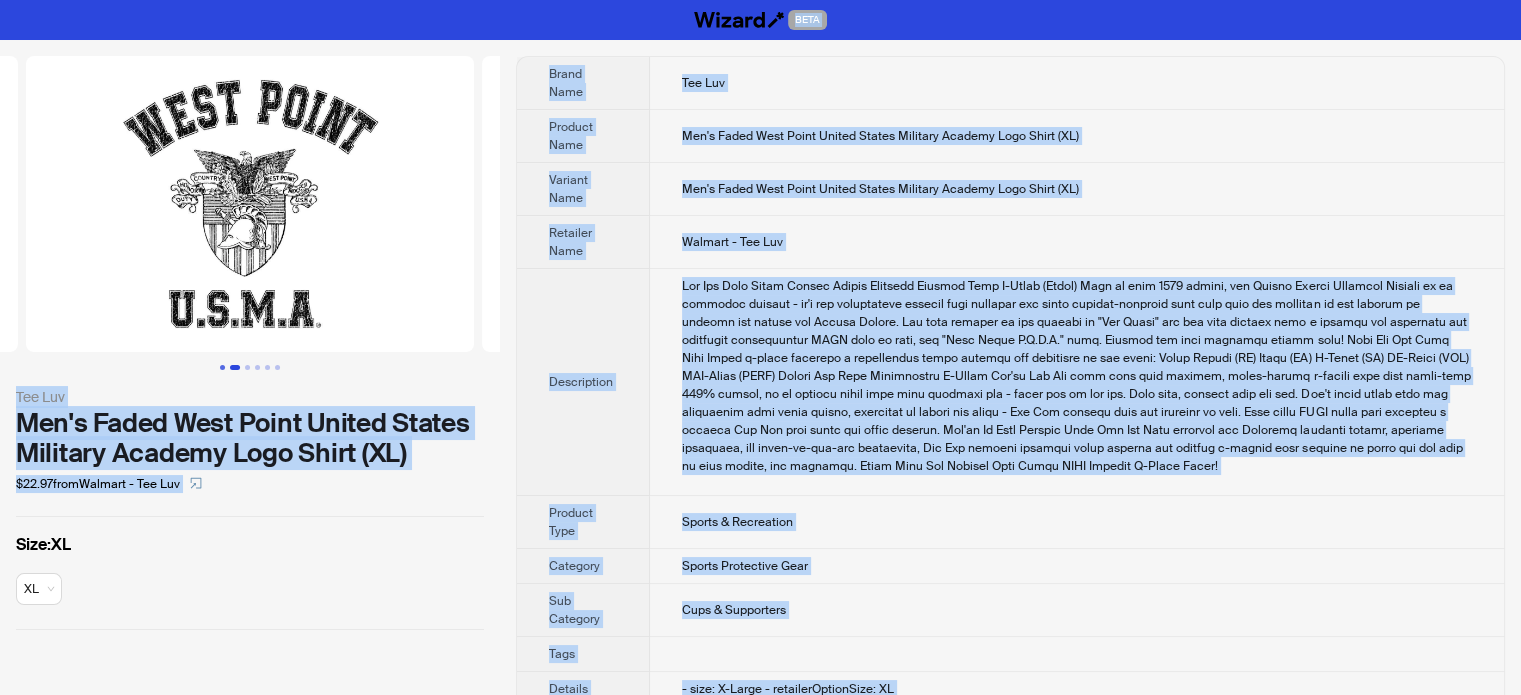 click at bounding box center (222, 367) 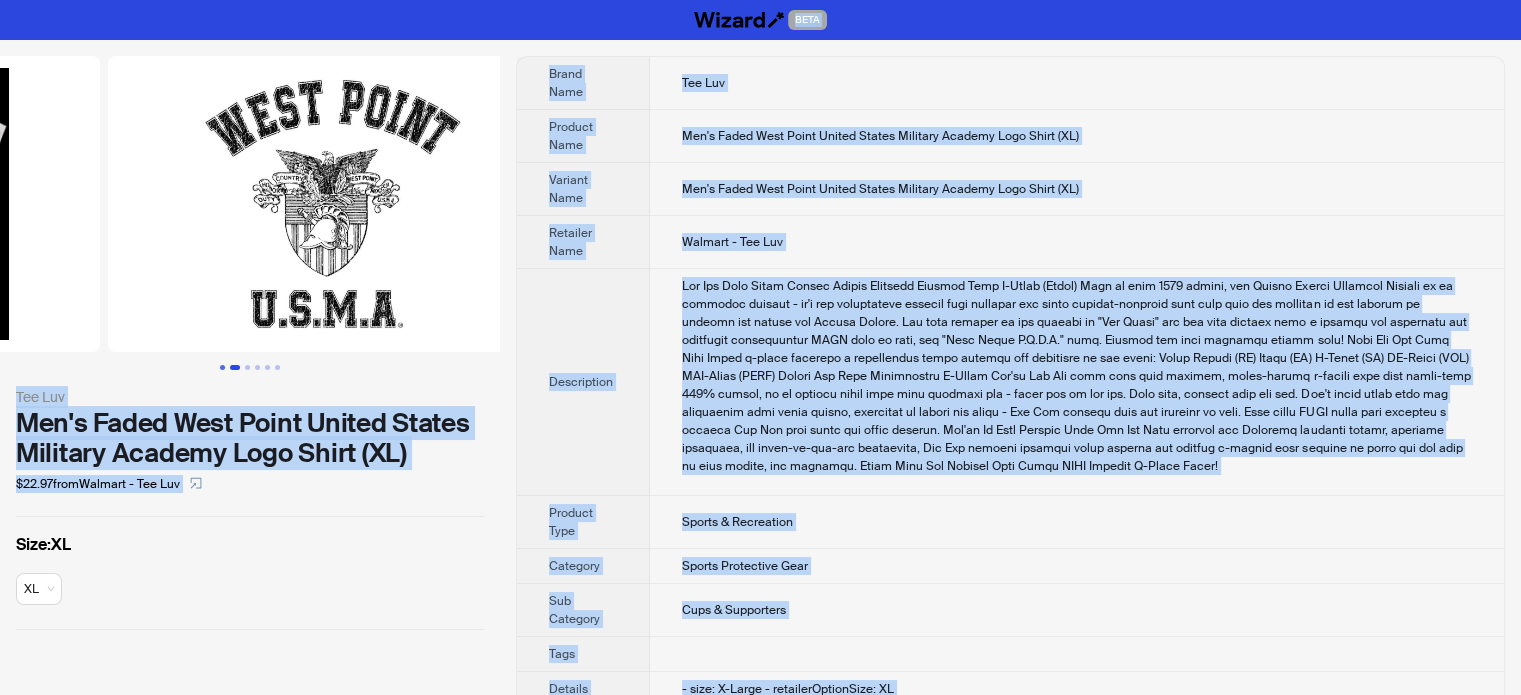 scroll, scrollTop: 0, scrollLeft: 0, axis: both 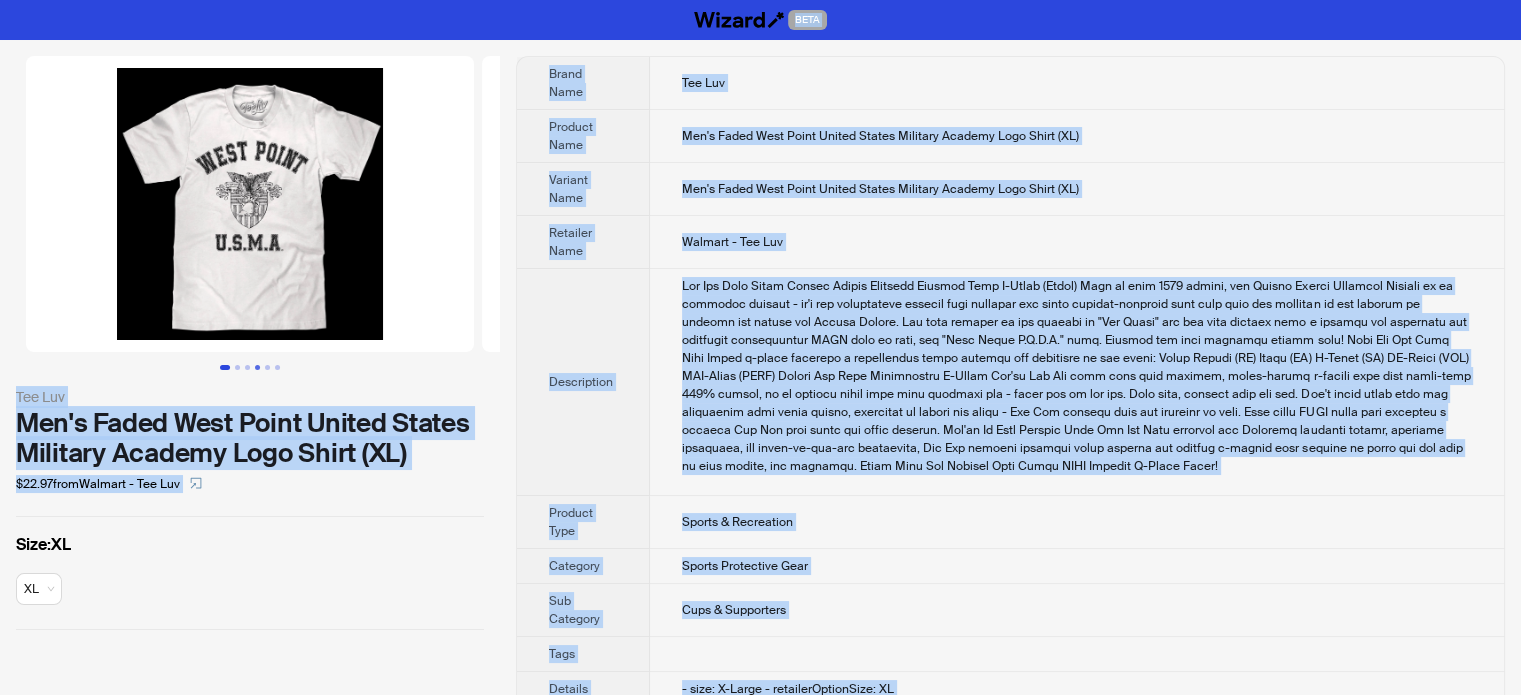 click at bounding box center [257, 367] 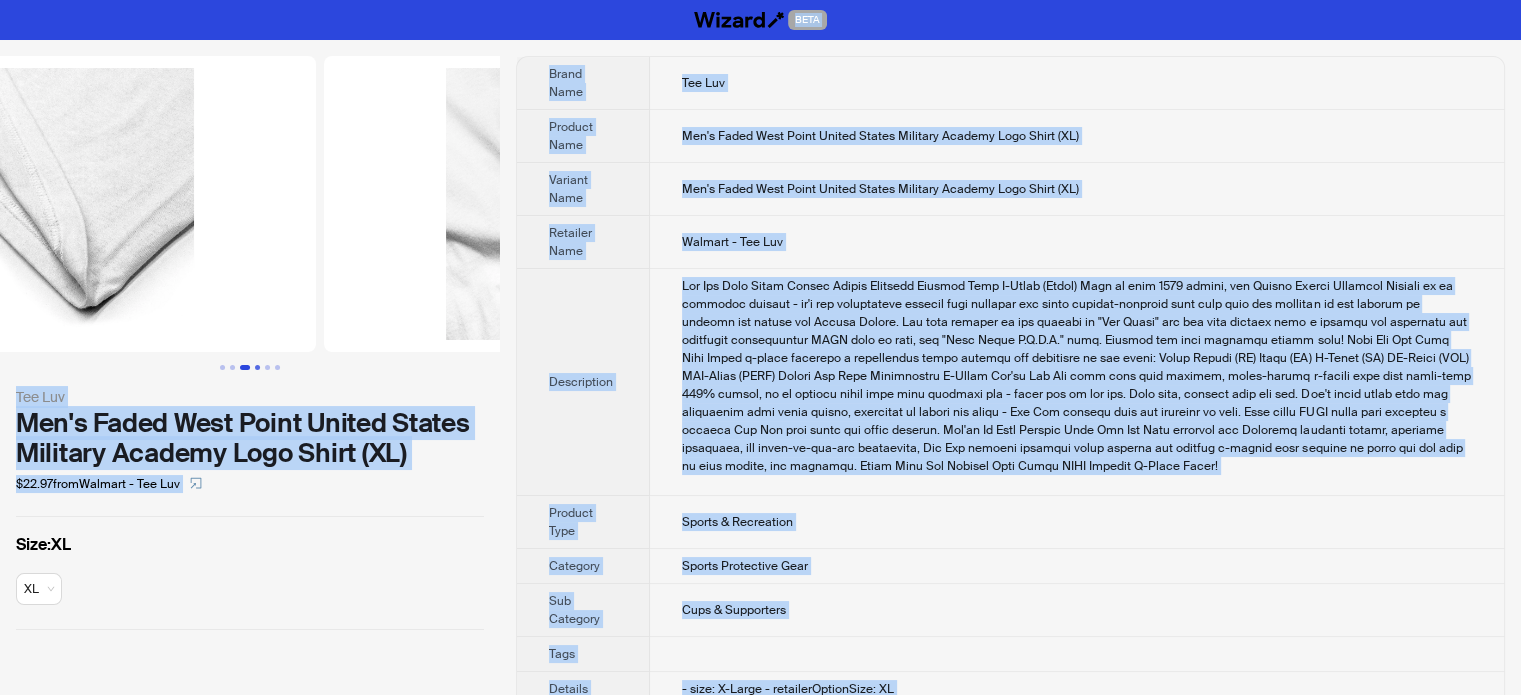 scroll, scrollTop: 0, scrollLeft: 1368, axis: horizontal 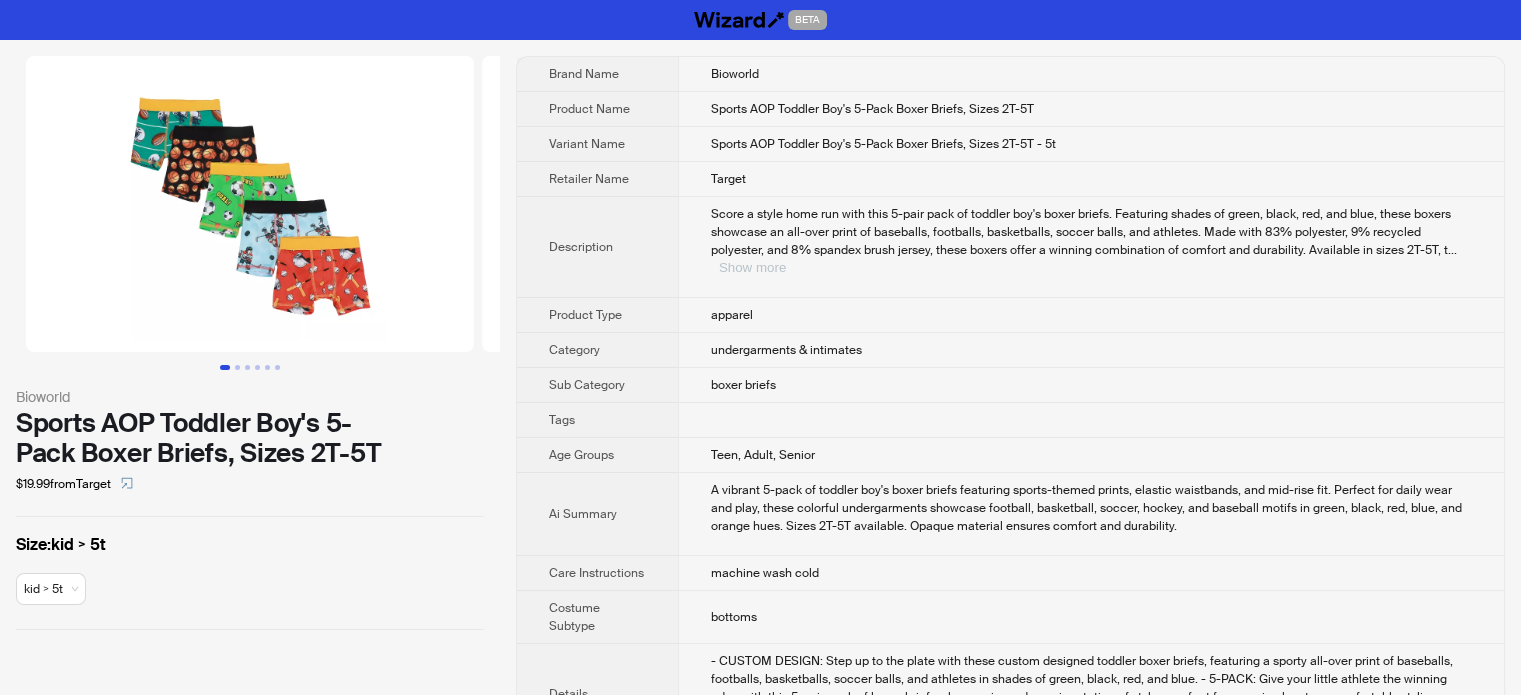 click on "Show more" at bounding box center [752, 267] 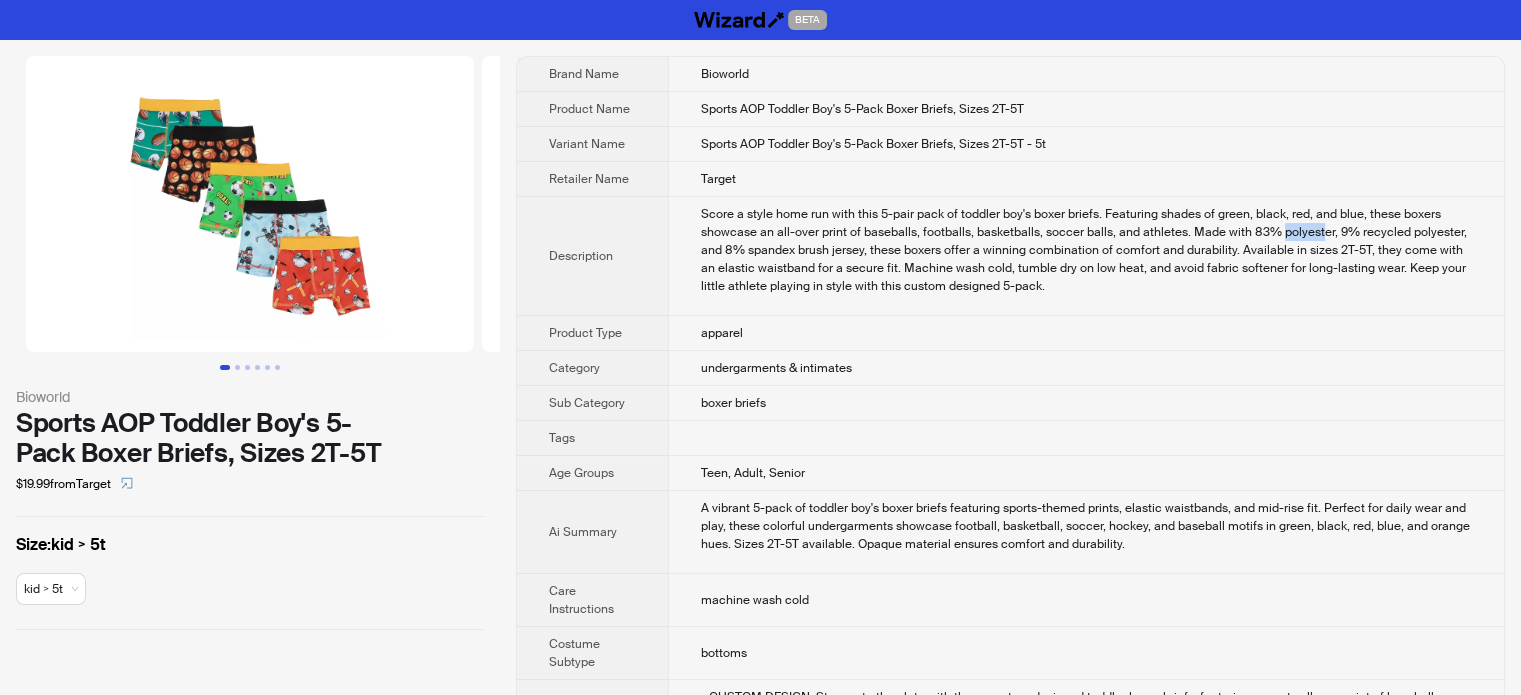drag, startPoint x: 1280, startPoint y: 231, endPoint x: 1319, endPoint y: 232, distance: 39.012817 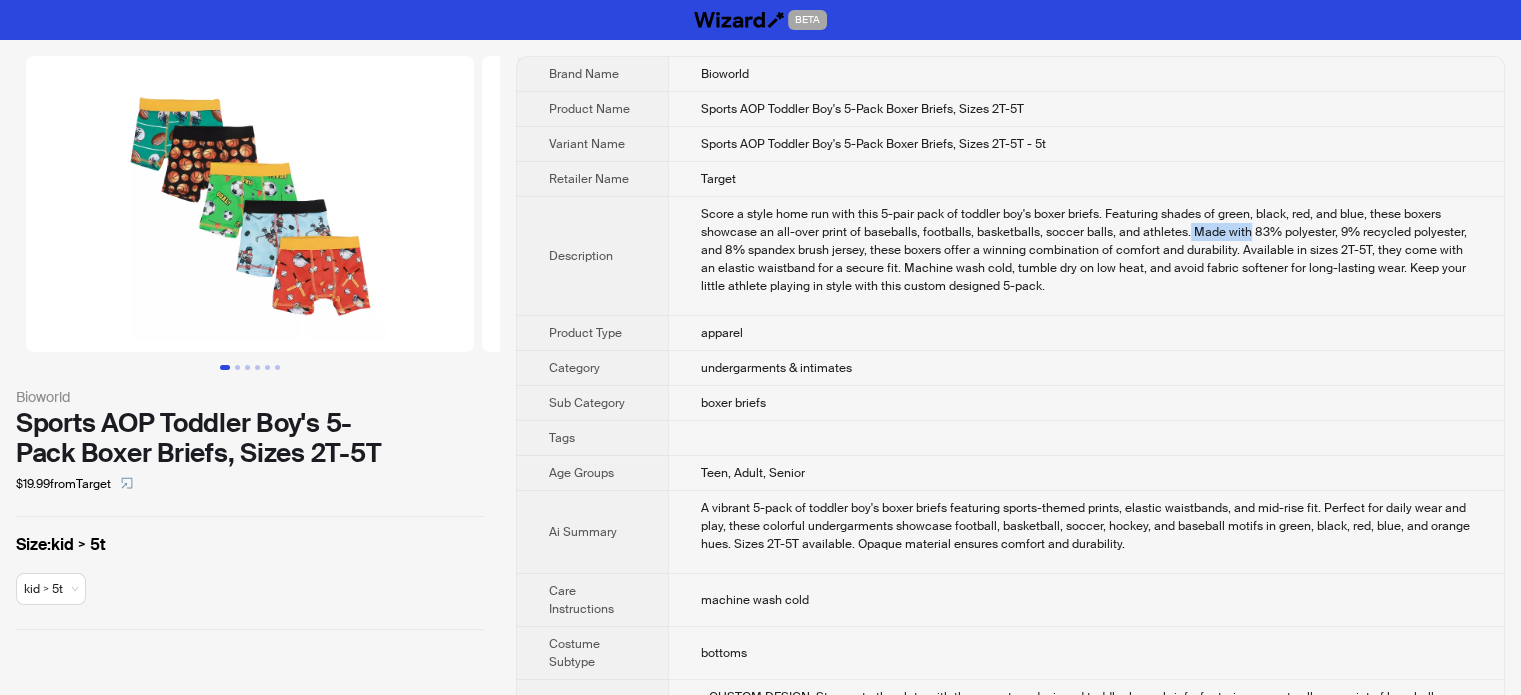drag, startPoint x: 1190, startPoint y: 228, endPoint x: 1244, endPoint y: 226, distance: 54.037025 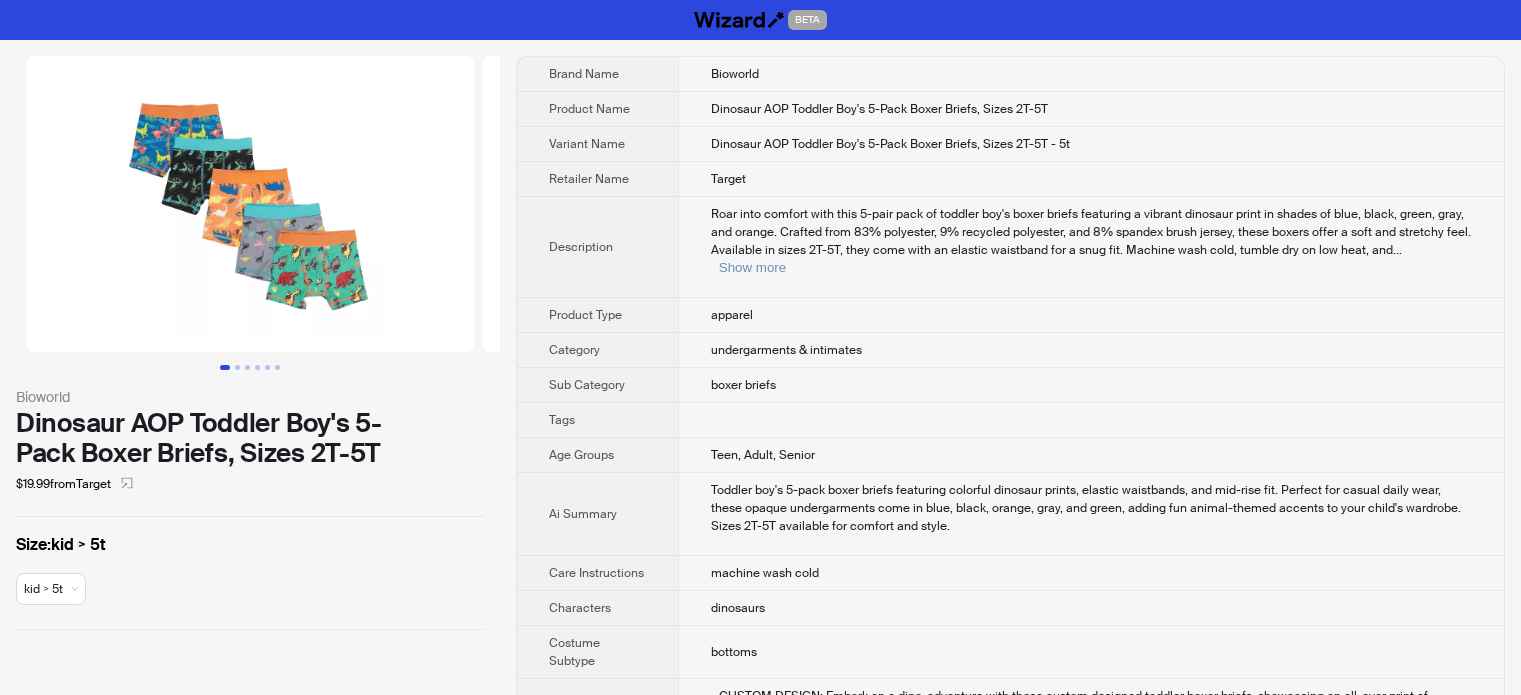 scroll, scrollTop: 0, scrollLeft: 0, axis: both 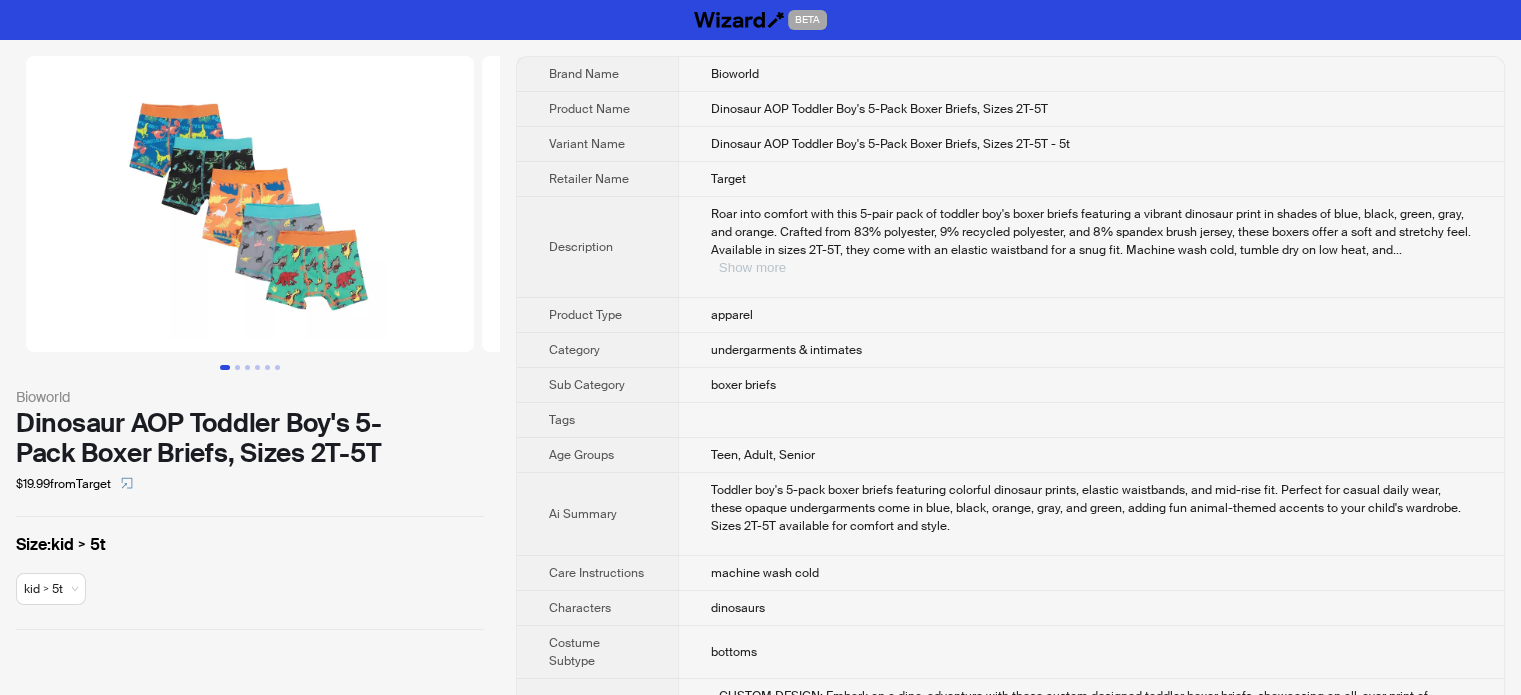 click on "Show more" at bounding box center [752, 267] 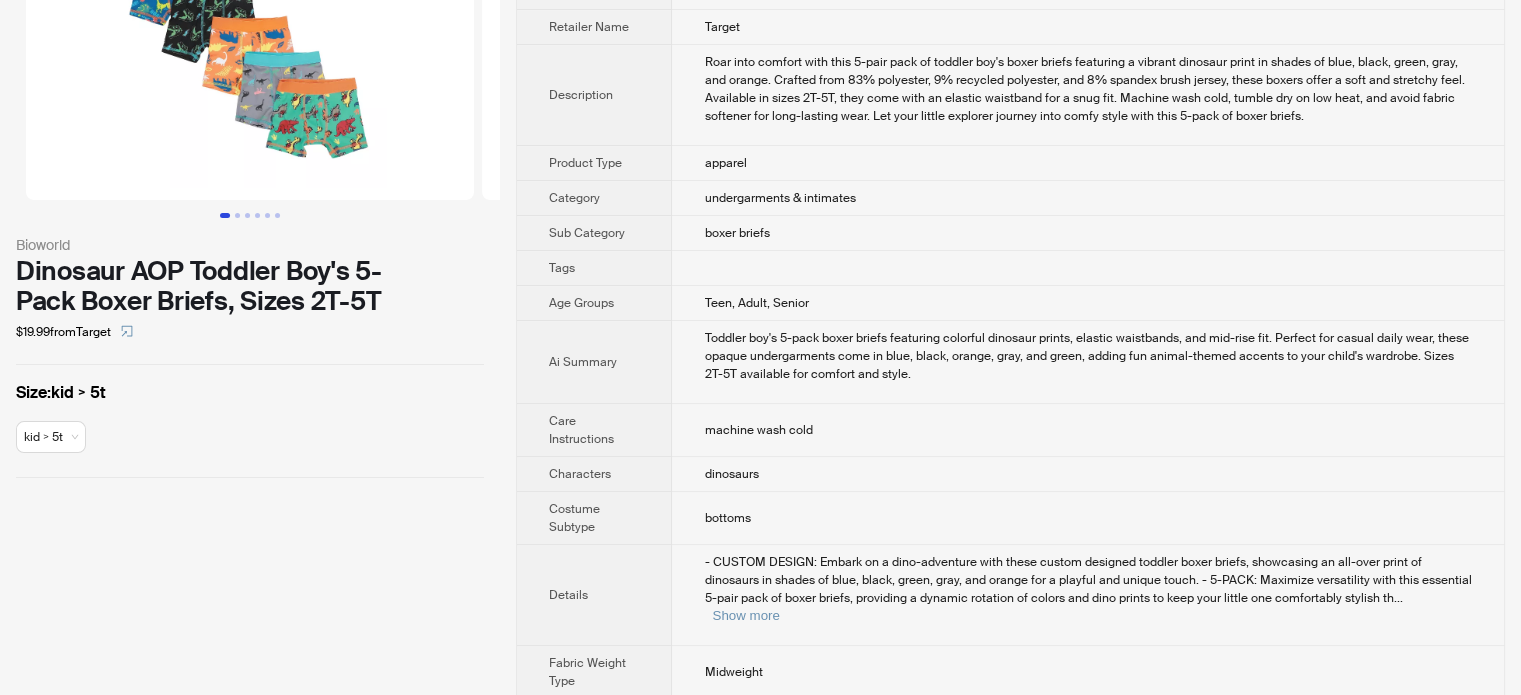 scroll, scrollTop: 300, scrollLeft: 0, axis: vertical 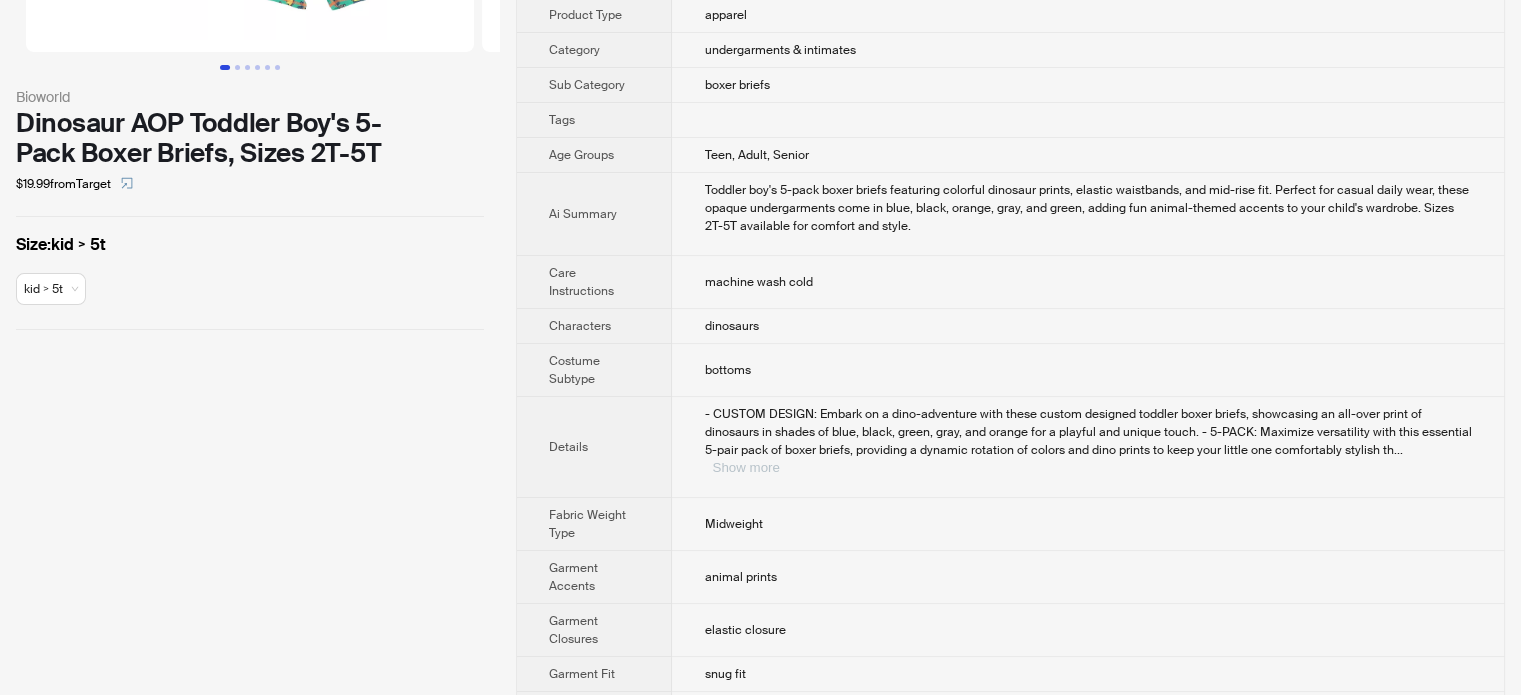 click on "Show more" at bounding box center (745, 467) 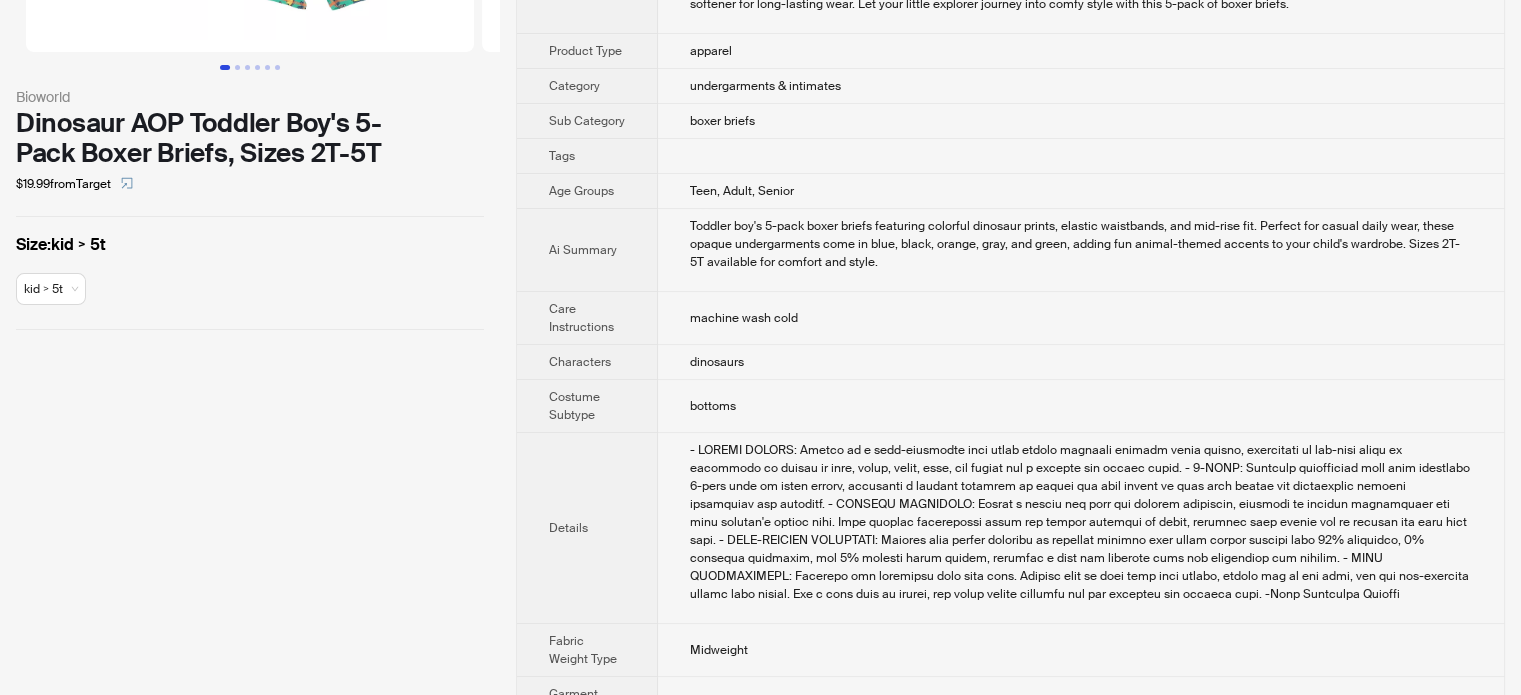 scroll, scrollTop: 0, scrollLeft: 0, axis: both 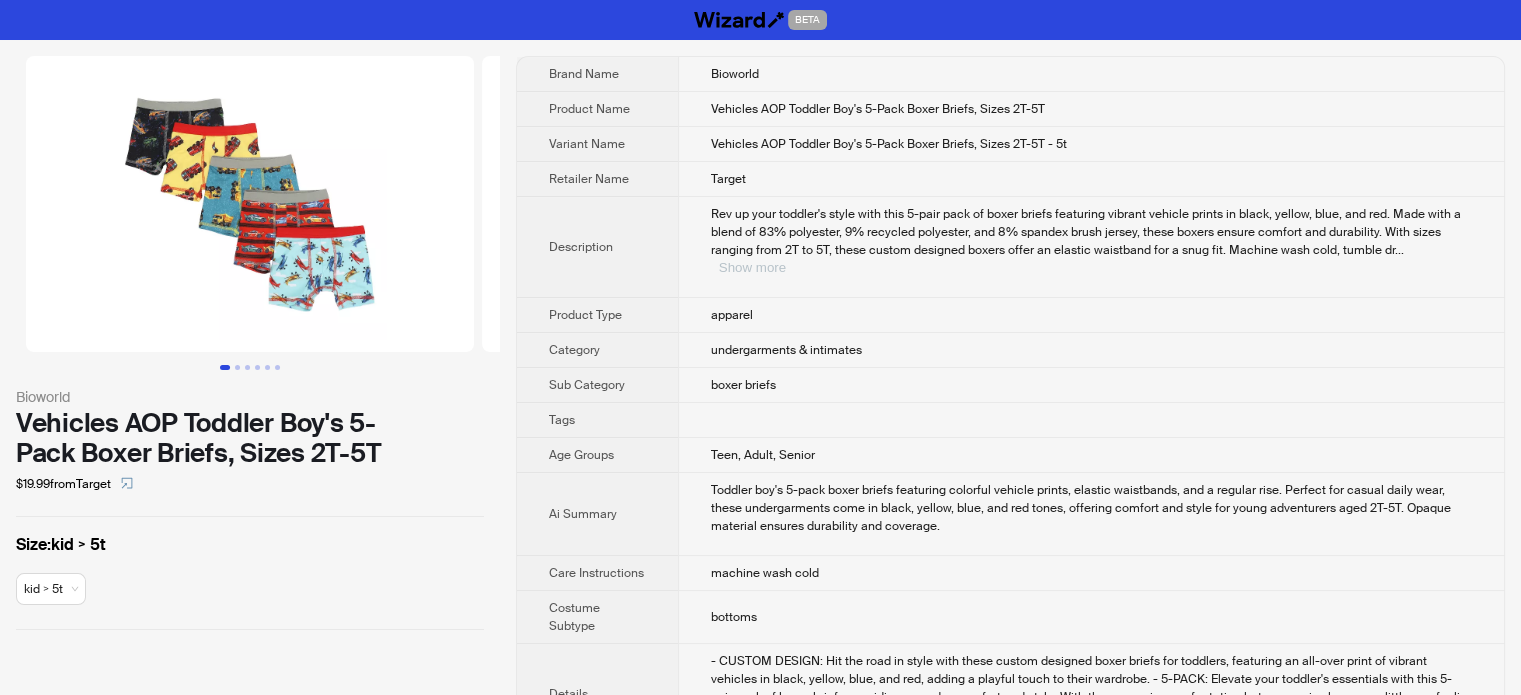 click on "Show more" at bounding box center [752, 267] 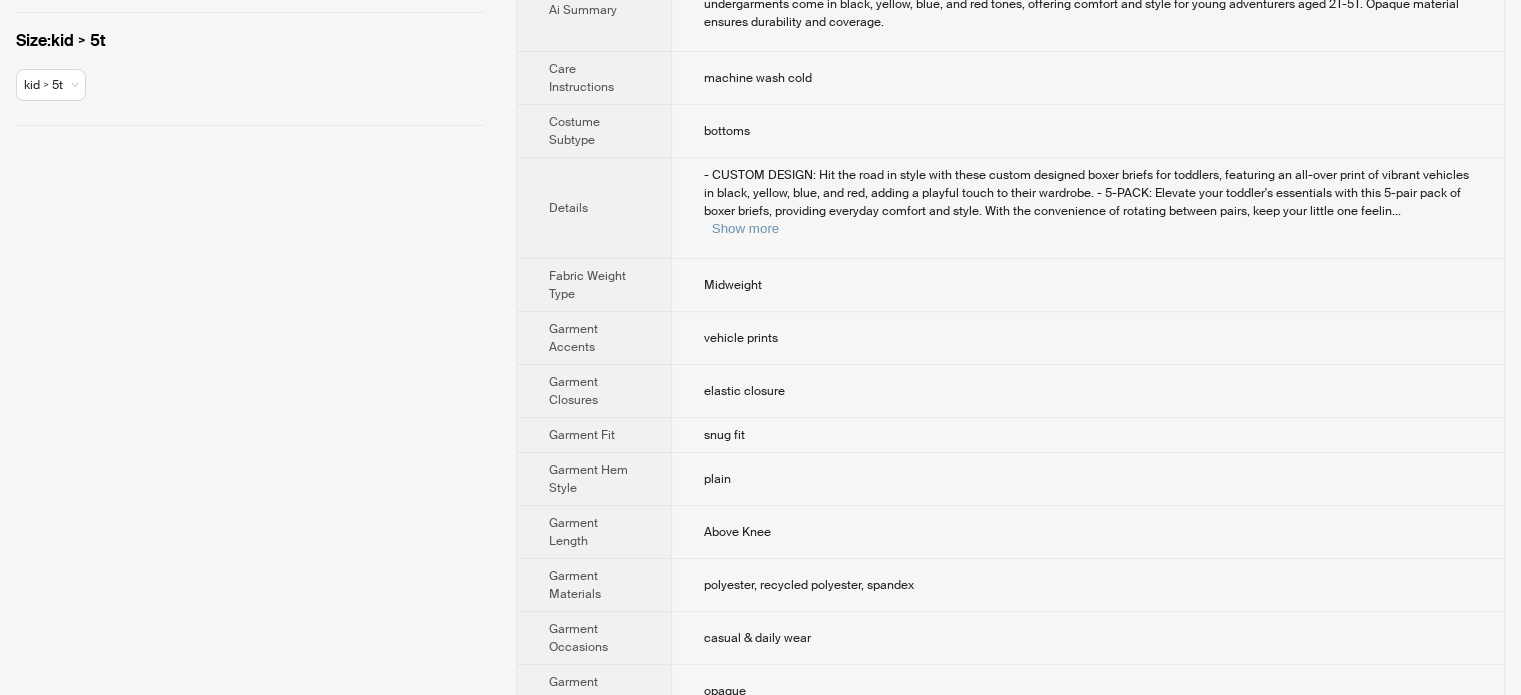 scroll, scrollTop: 500, scrollLeft: 0, axis: vertical 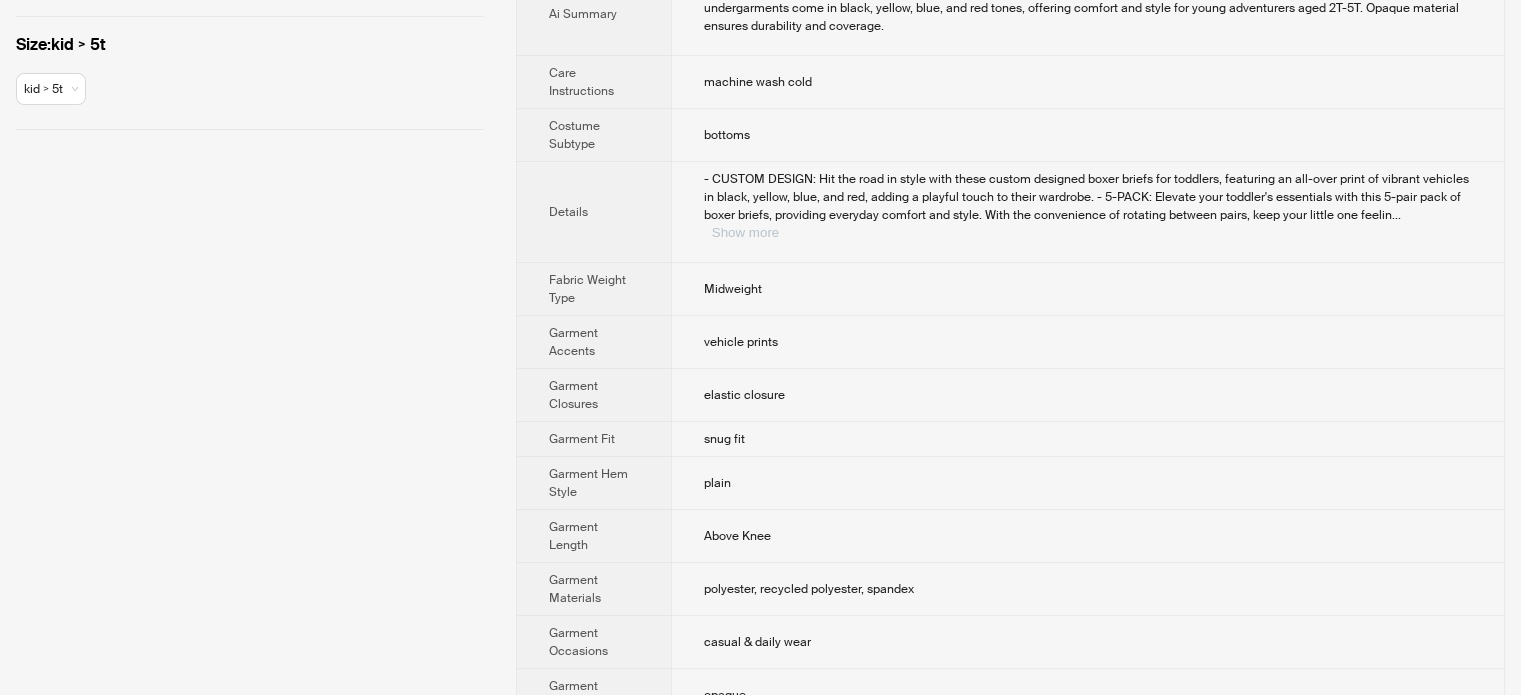 click on "Show more" at bounding box center [745, 232] 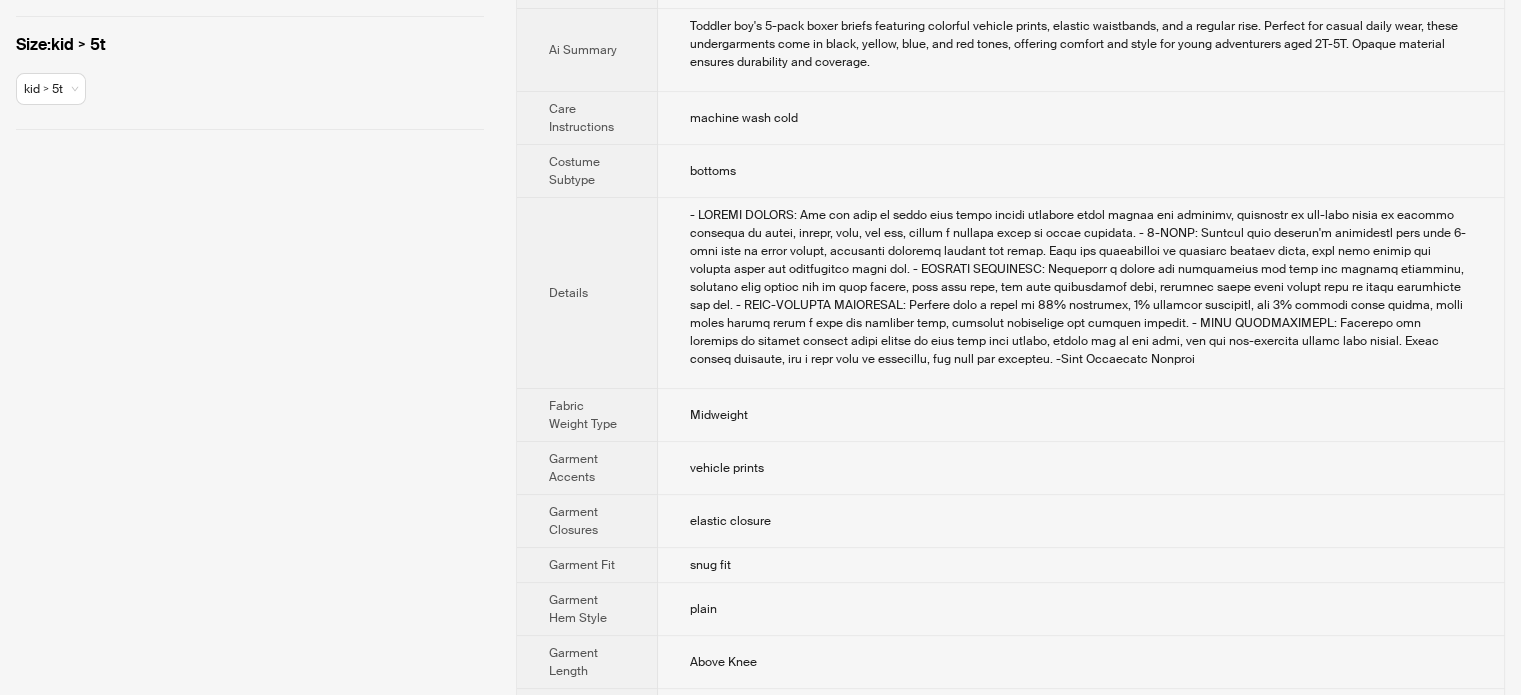 scroll, scrollTop: 0, scrollLeft: 0, axis: both 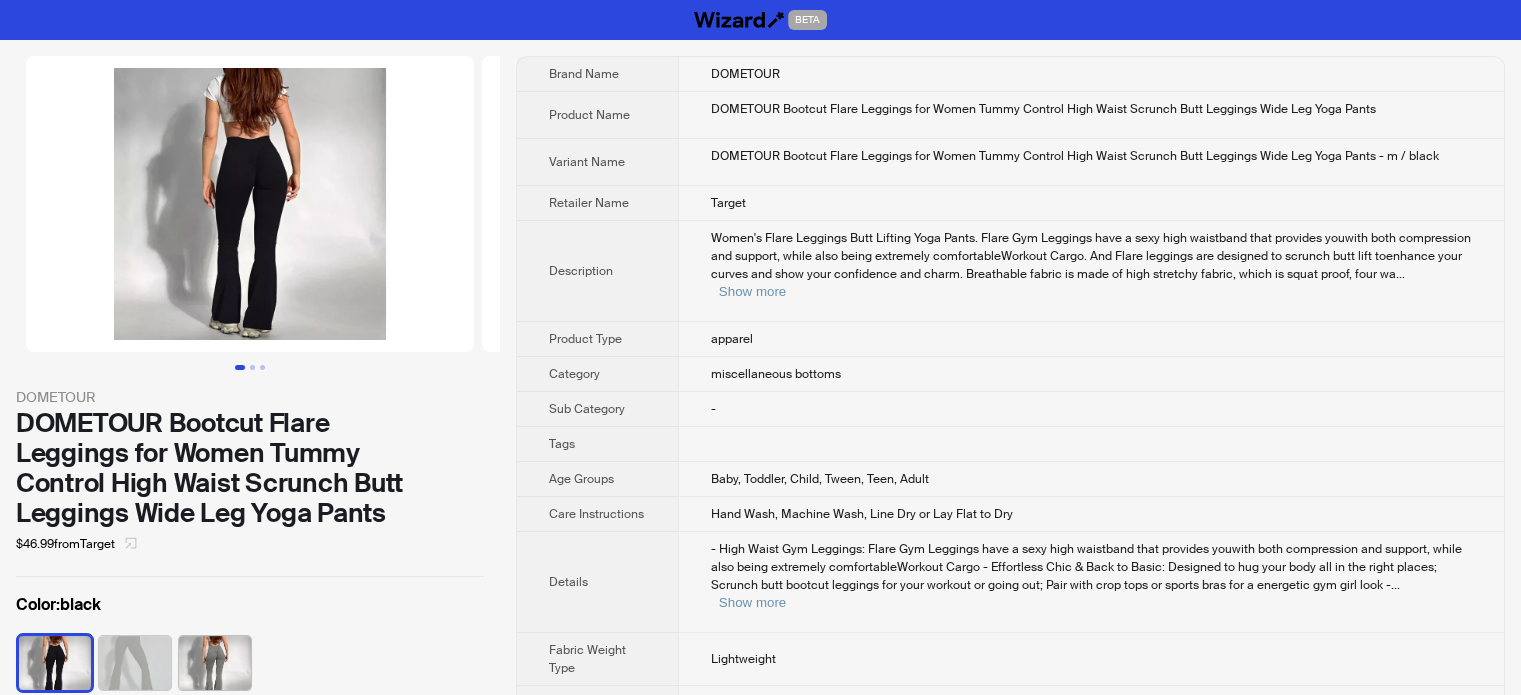 click 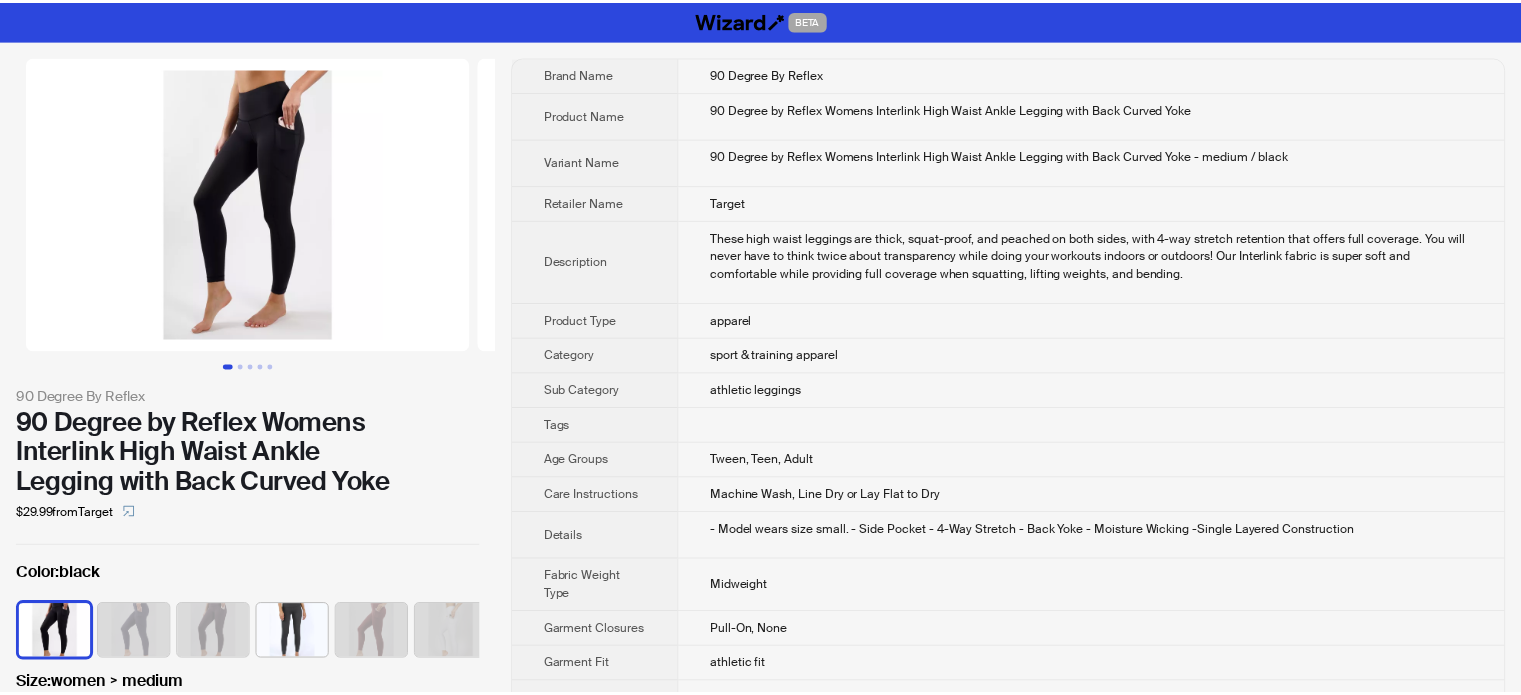 scroll, scrollTop: 0, scrollLeft: 0, axis: both 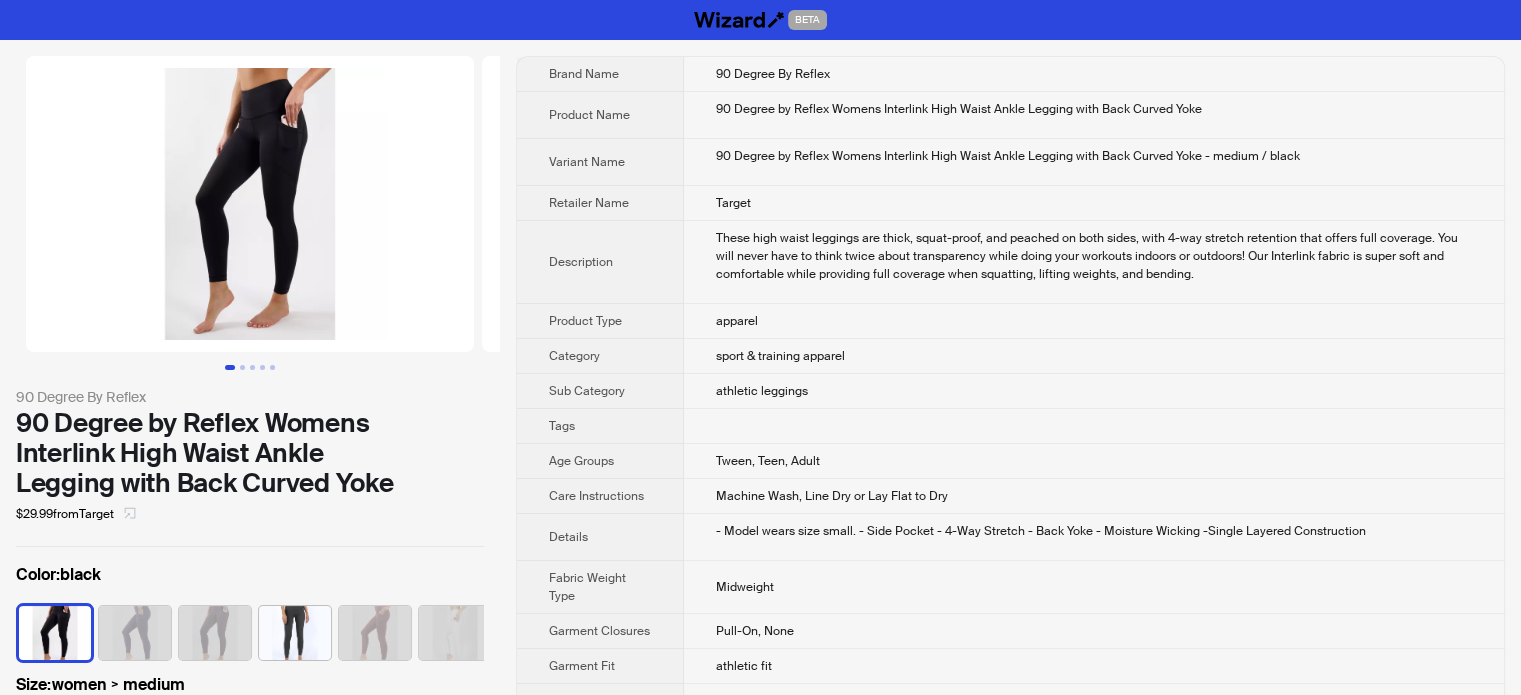 click 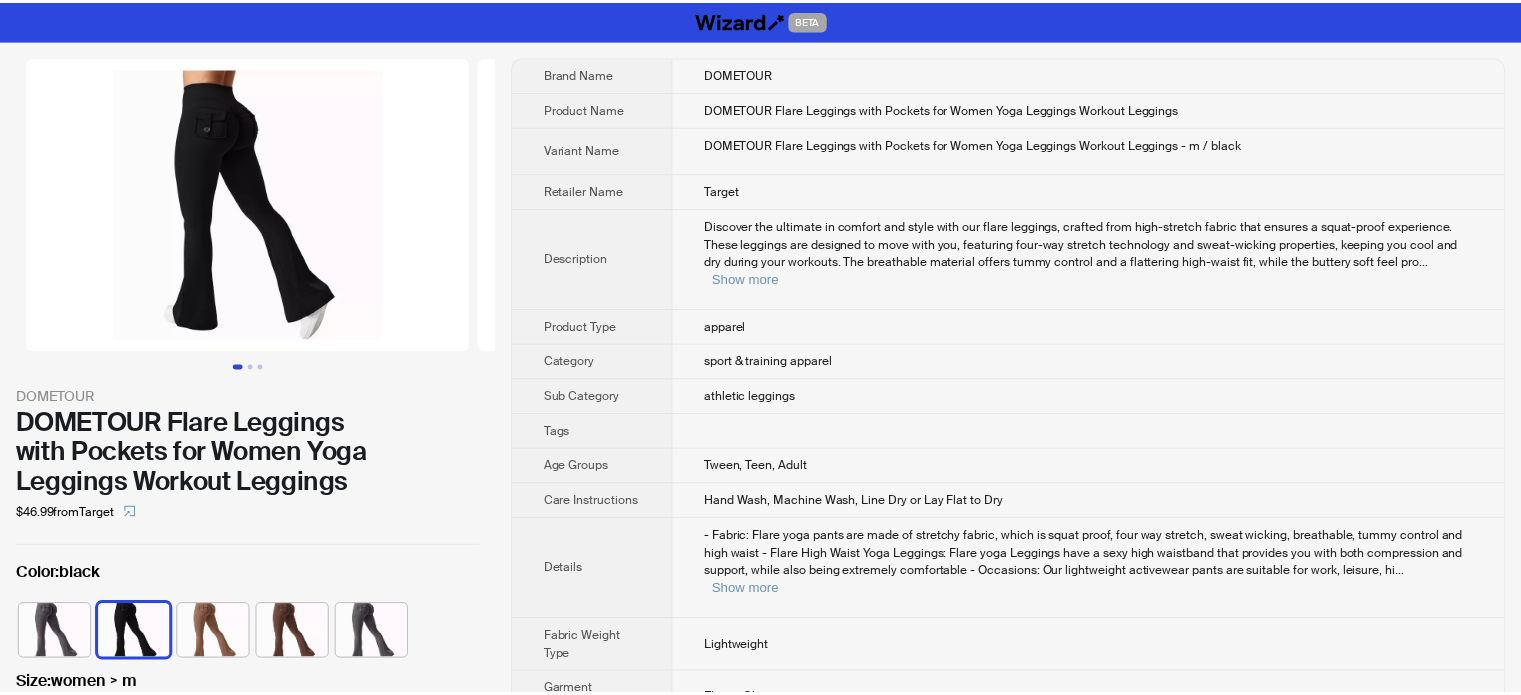 scroll, scrollTop: 0, scrollLeft: 0, axis: both 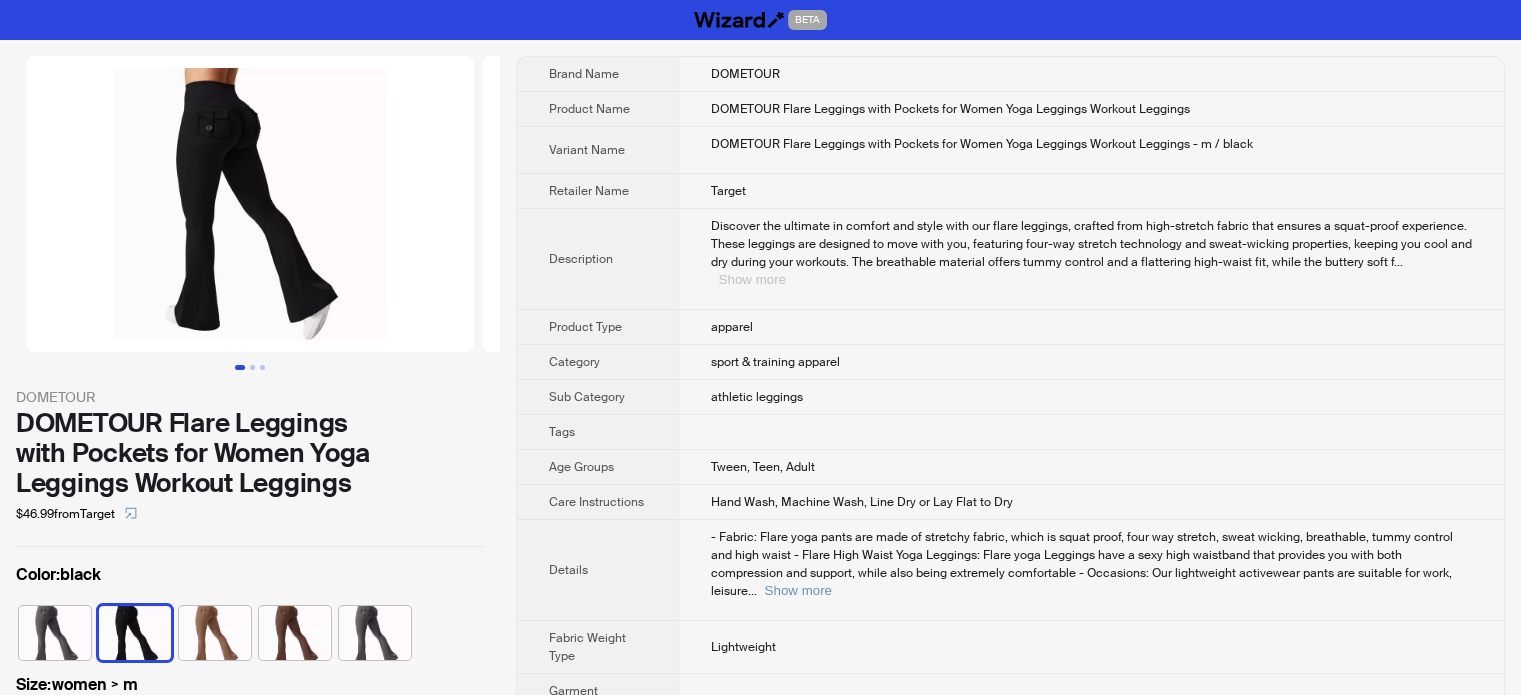 click on "Show more" at bounding box center (752, 279) 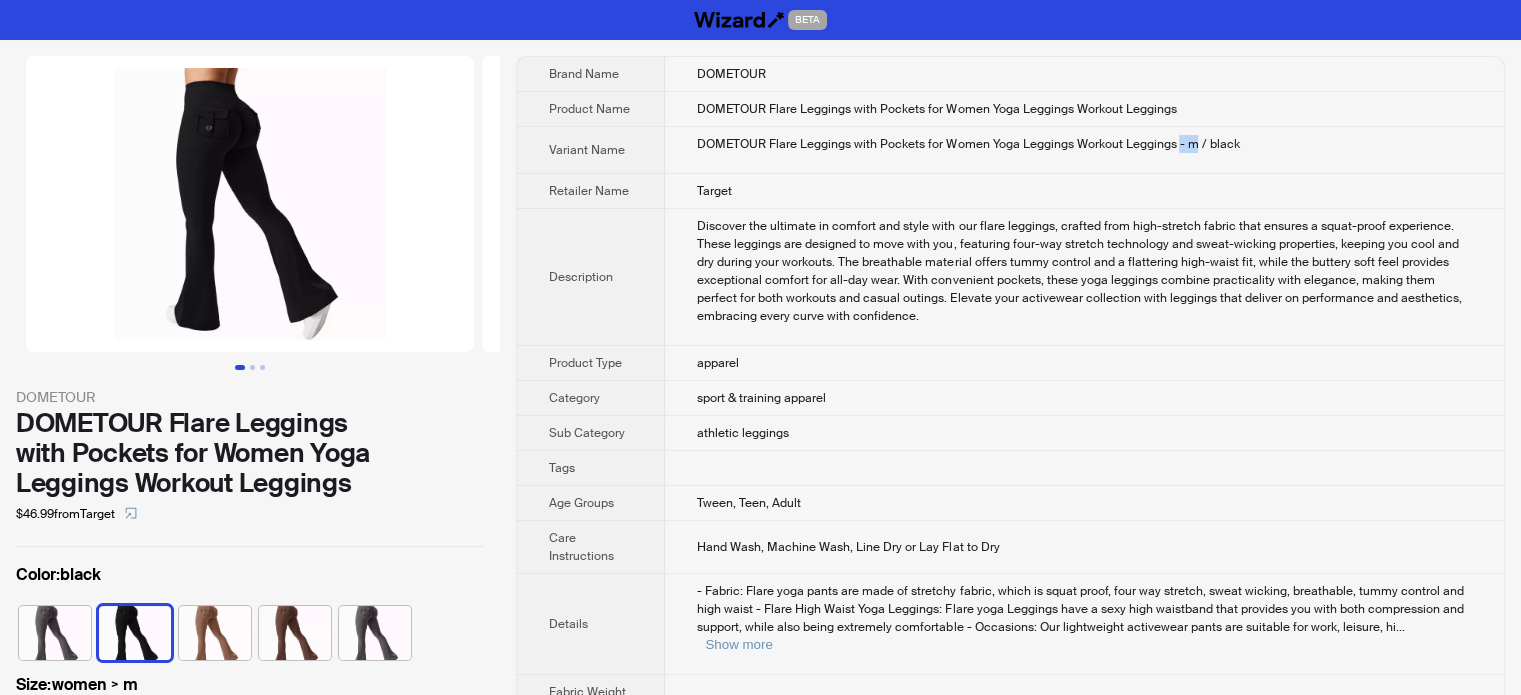 drag, startPoint x: 1179, startPoint y: 144, endPoint x: 1192, endPoint y: 144, distance: 13 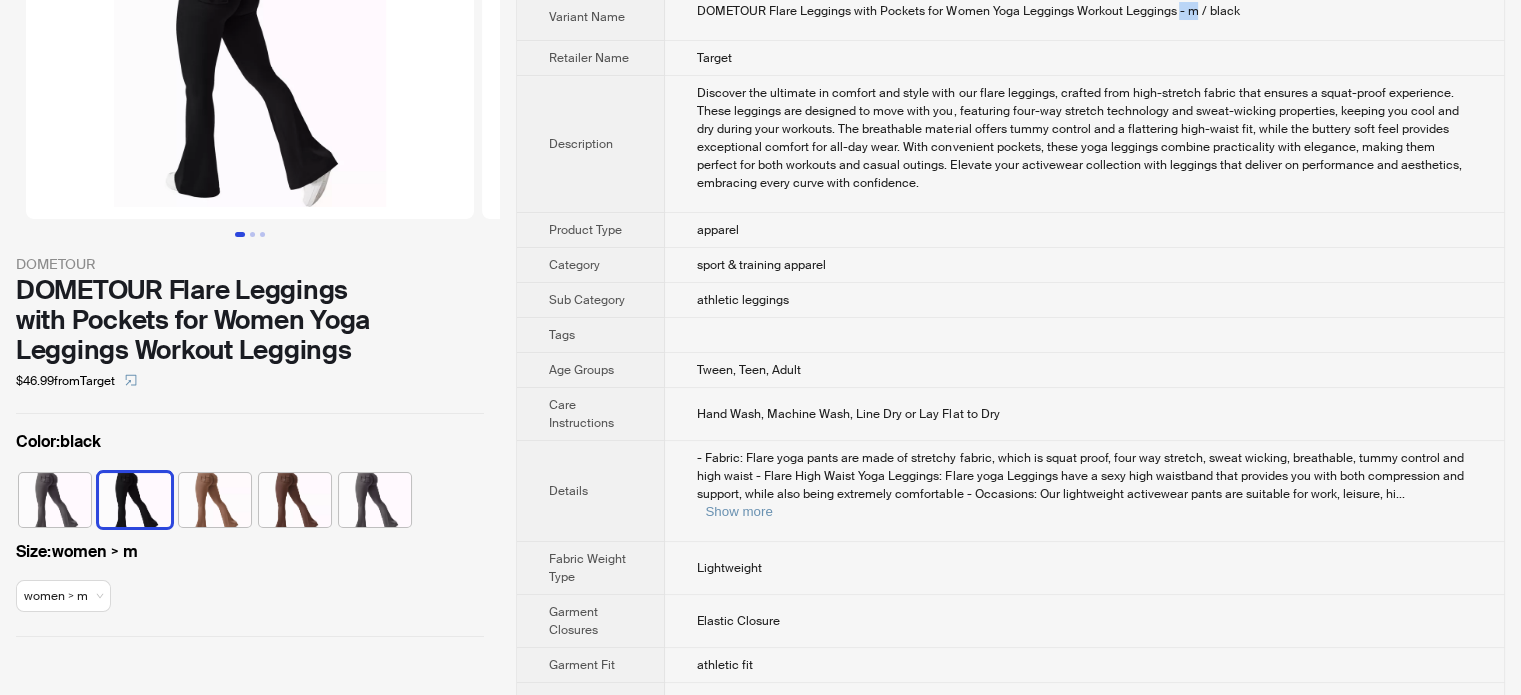 scroll, scrollTop: 300, scrollLeft: 0, axis: vertical 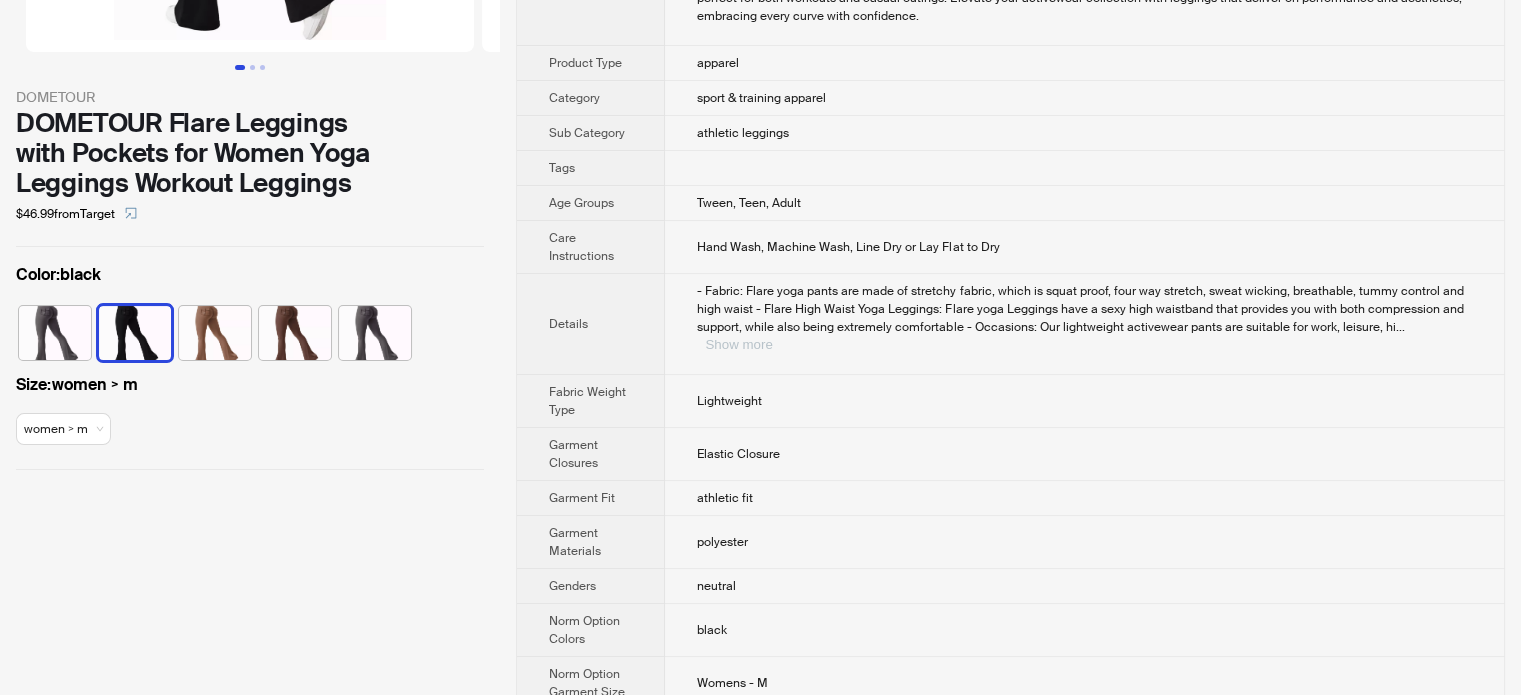 click on "Show more" at bounding box center (738, 344) 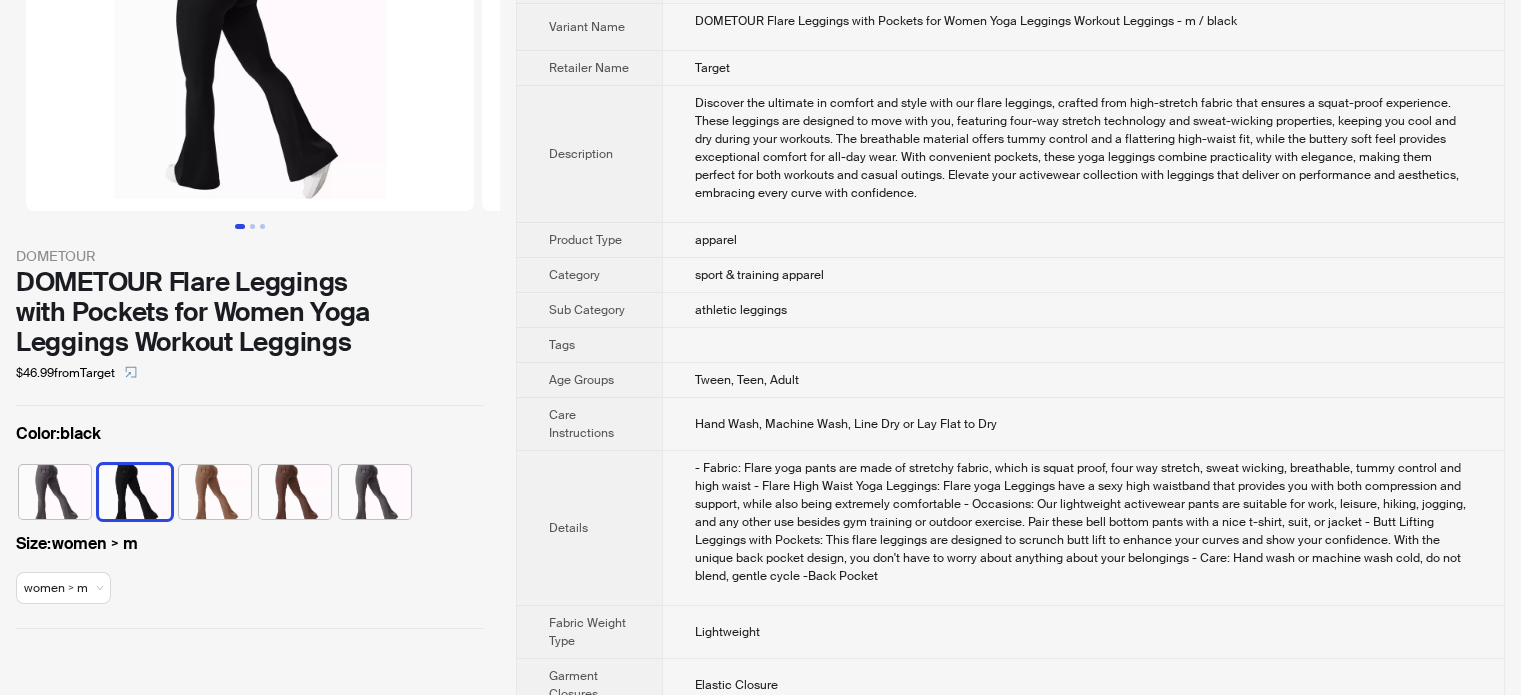 scroll, scrollTop: 0, scrollLeft: 0, axis: both 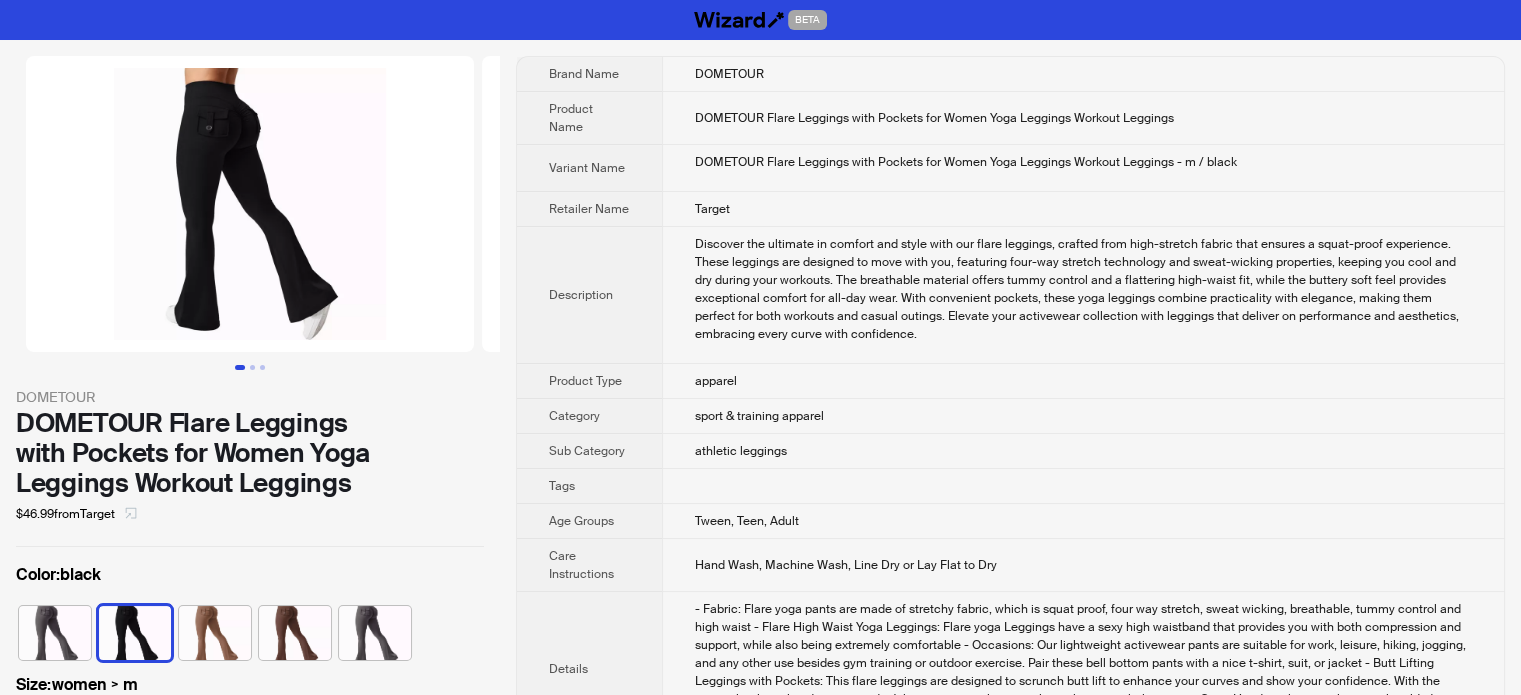 click at bounding box center (131, 514) 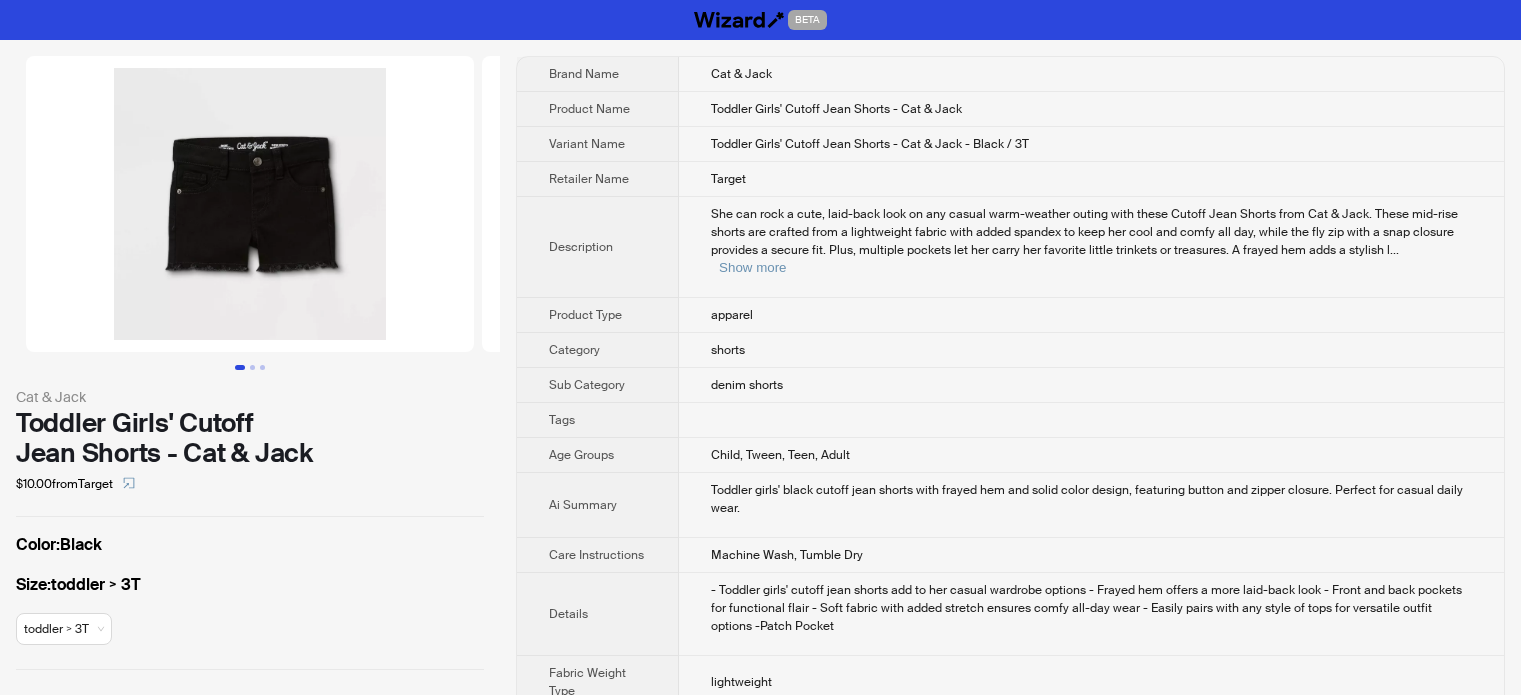 scroll, scrollTop: 0, scrollLeft: 0, axis: both 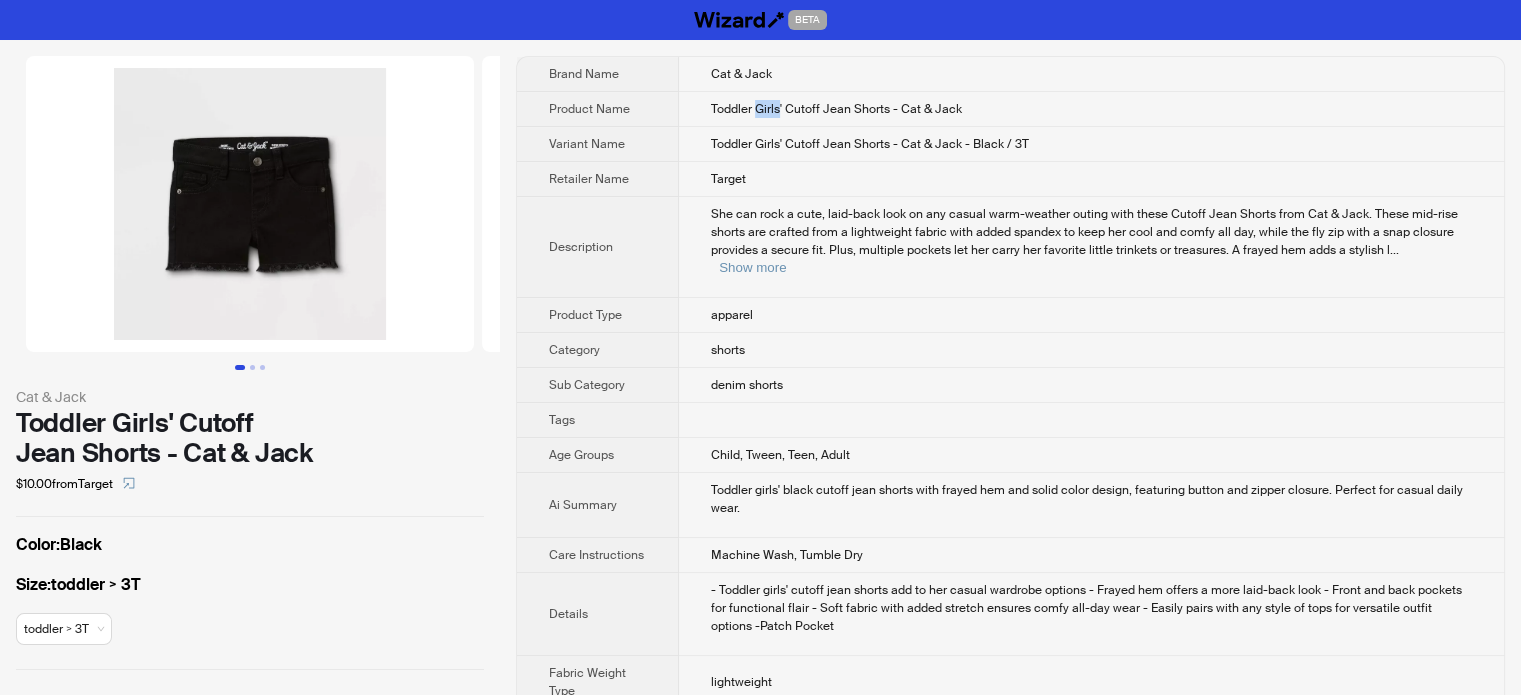 drag, startPoint x: 774, startPoint y: 105, endPoint x: 378, endPoint y: 4, distance: 408.67712 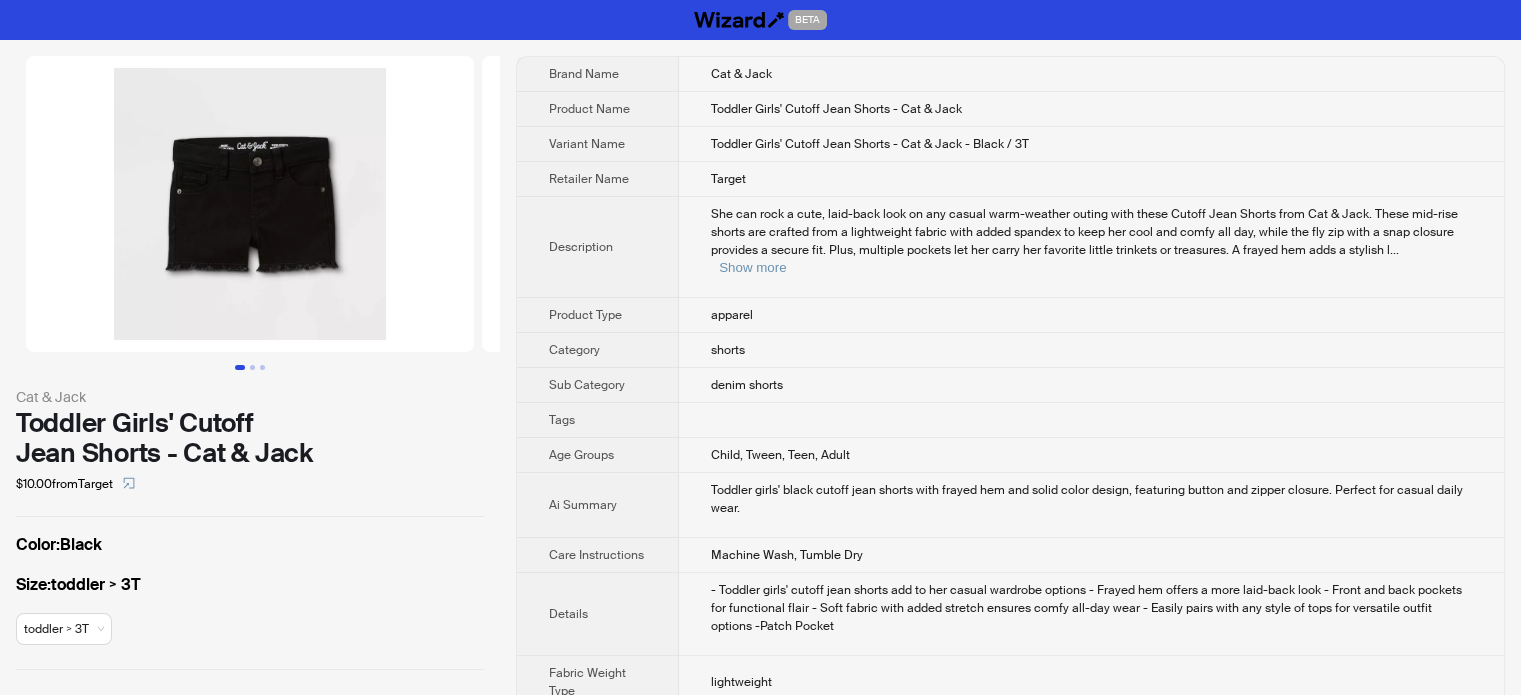 scroll, scrollTop: 1651, scrollLeft: 0, axis: vertical 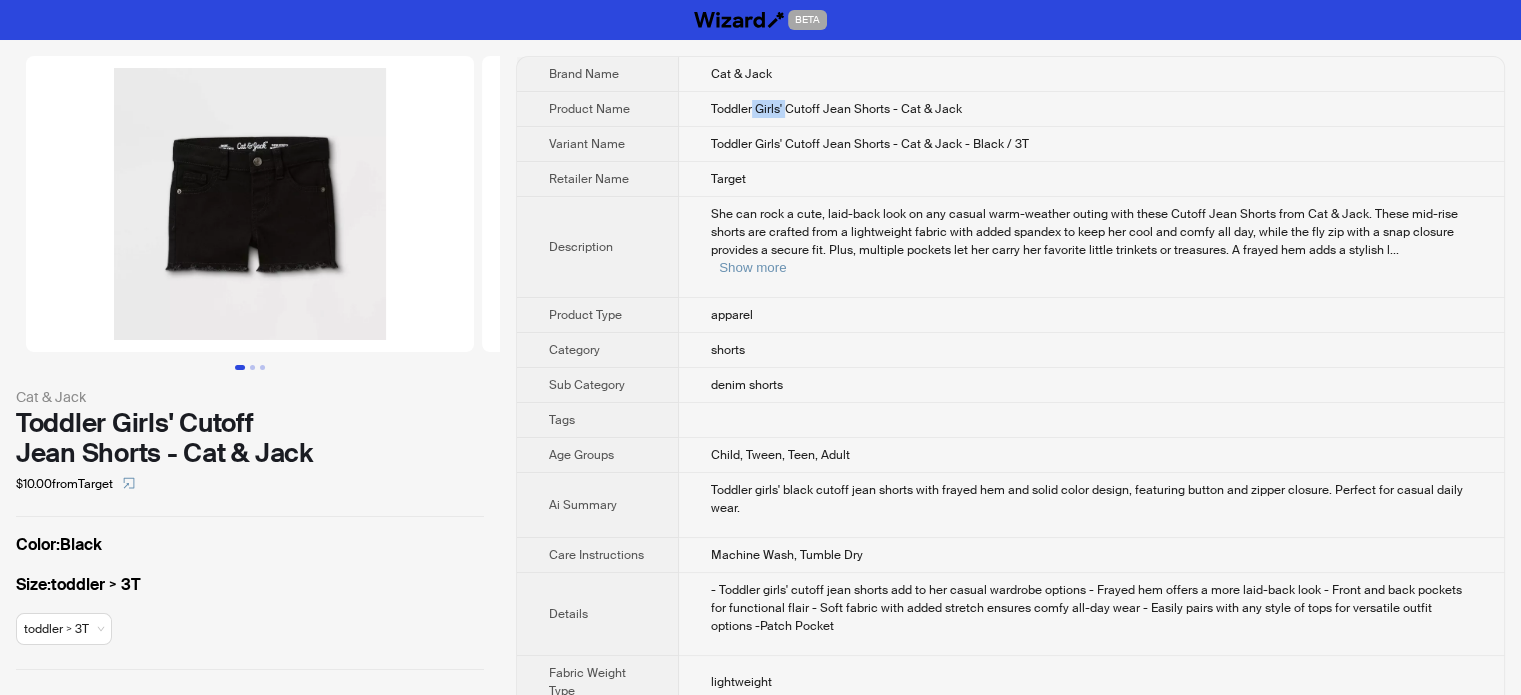 drag, startPoint x: 753, startPoint y: 109, endPoint x: 784, endPoint y: 107, distance: 31.06445 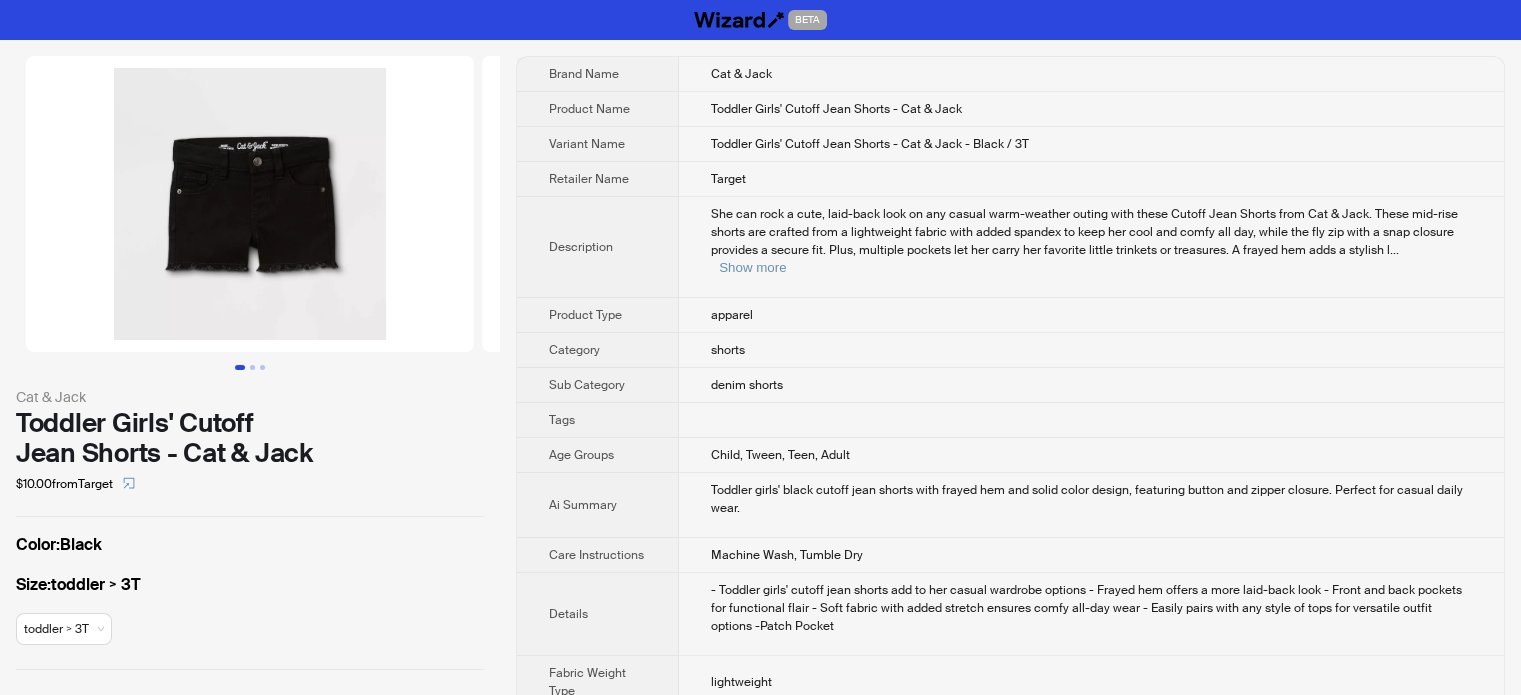 click on "Toddler Girls' Cutoff Jean Shorts - Cat & Jack - Black / 3T" at bounding box center [1091, 144] 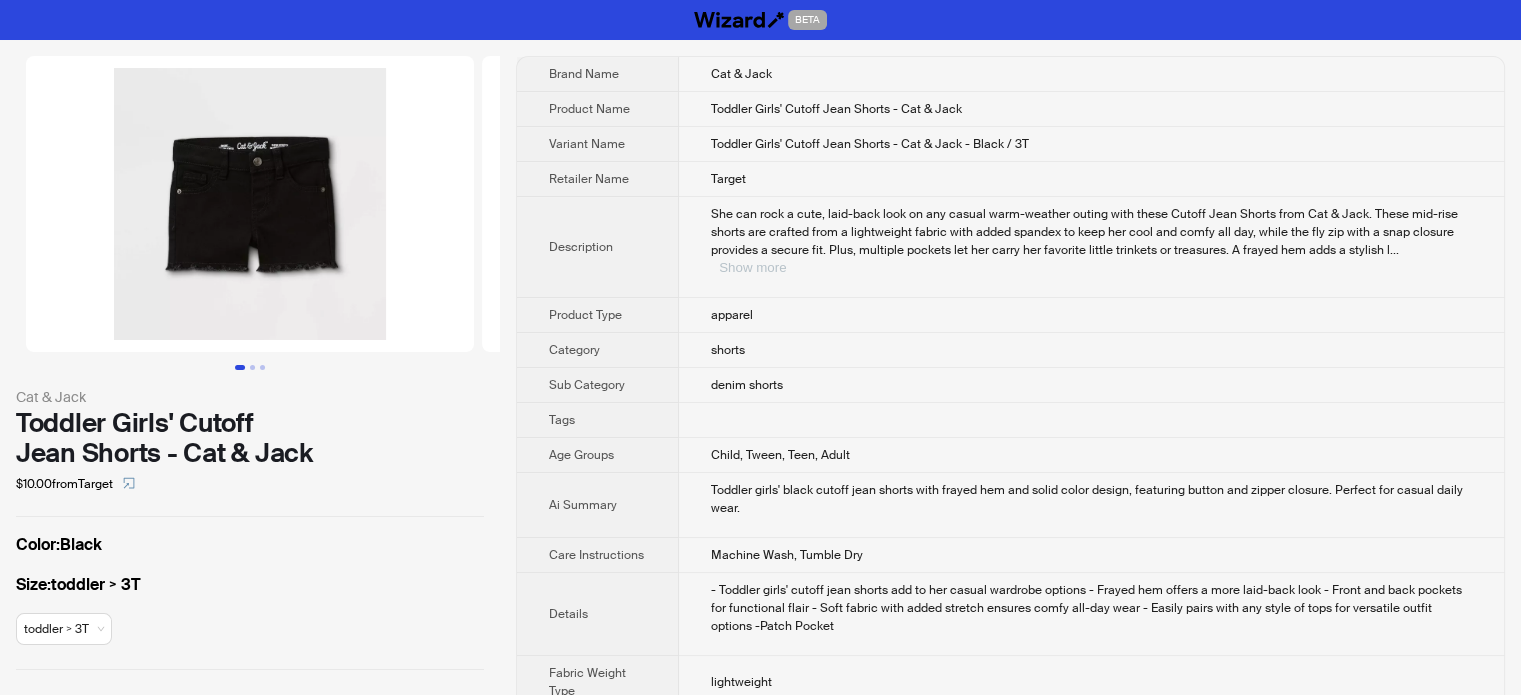 click on "Show more" at bounding box center [752, 267] 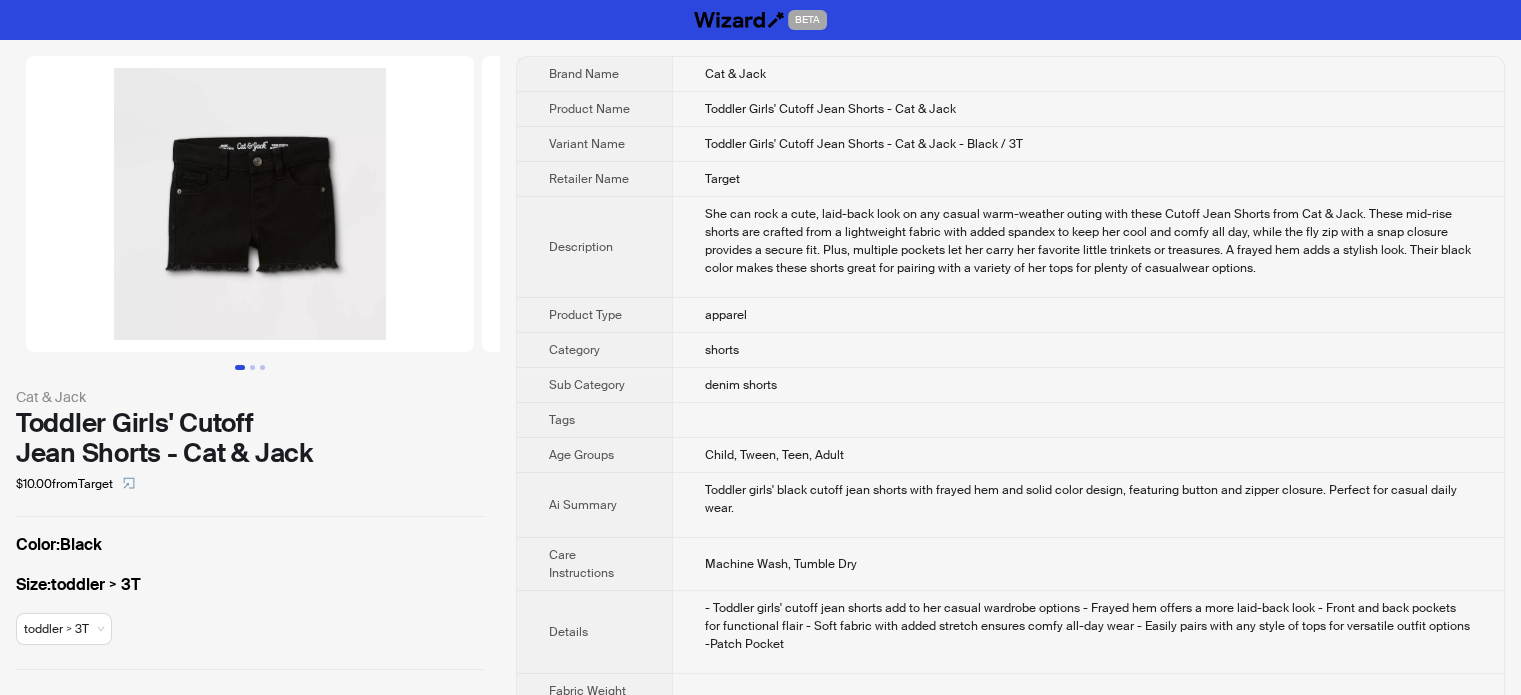click on "Toddler Girls' Cutoff Jean Shorts - Cat & Jack - Black / 3T" at bounding box center [864, 144] 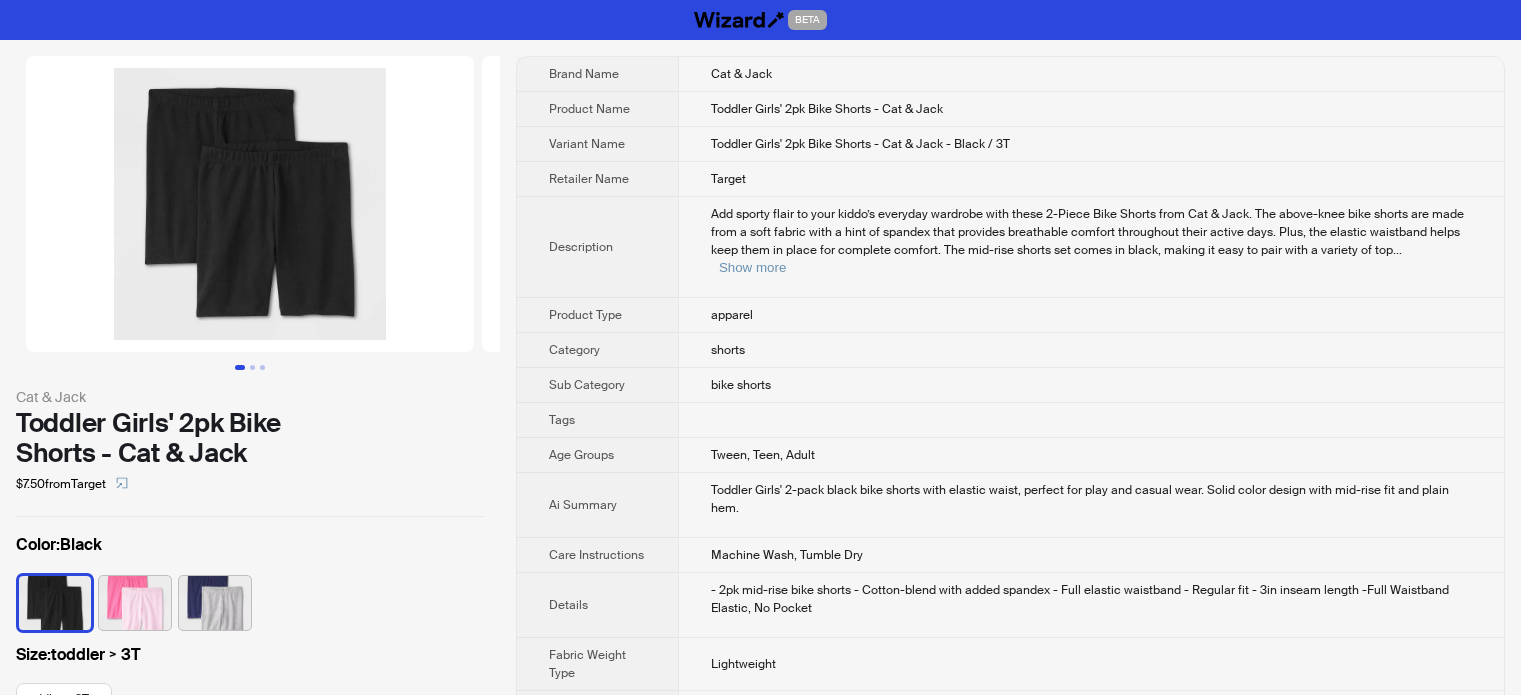 scroll, scrollTop: 0, scrollLeft: 0, axis: both 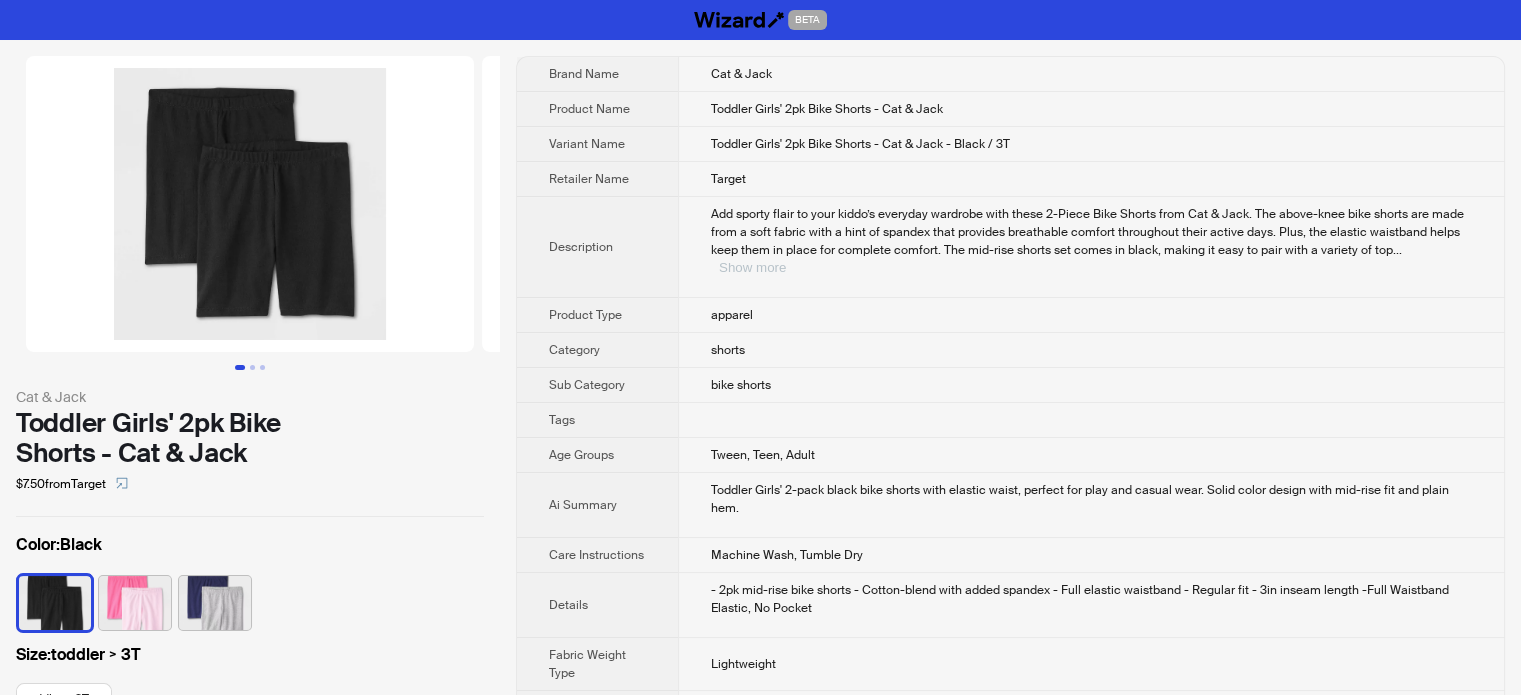 click on "Show more" at bounding box center (752, 267) 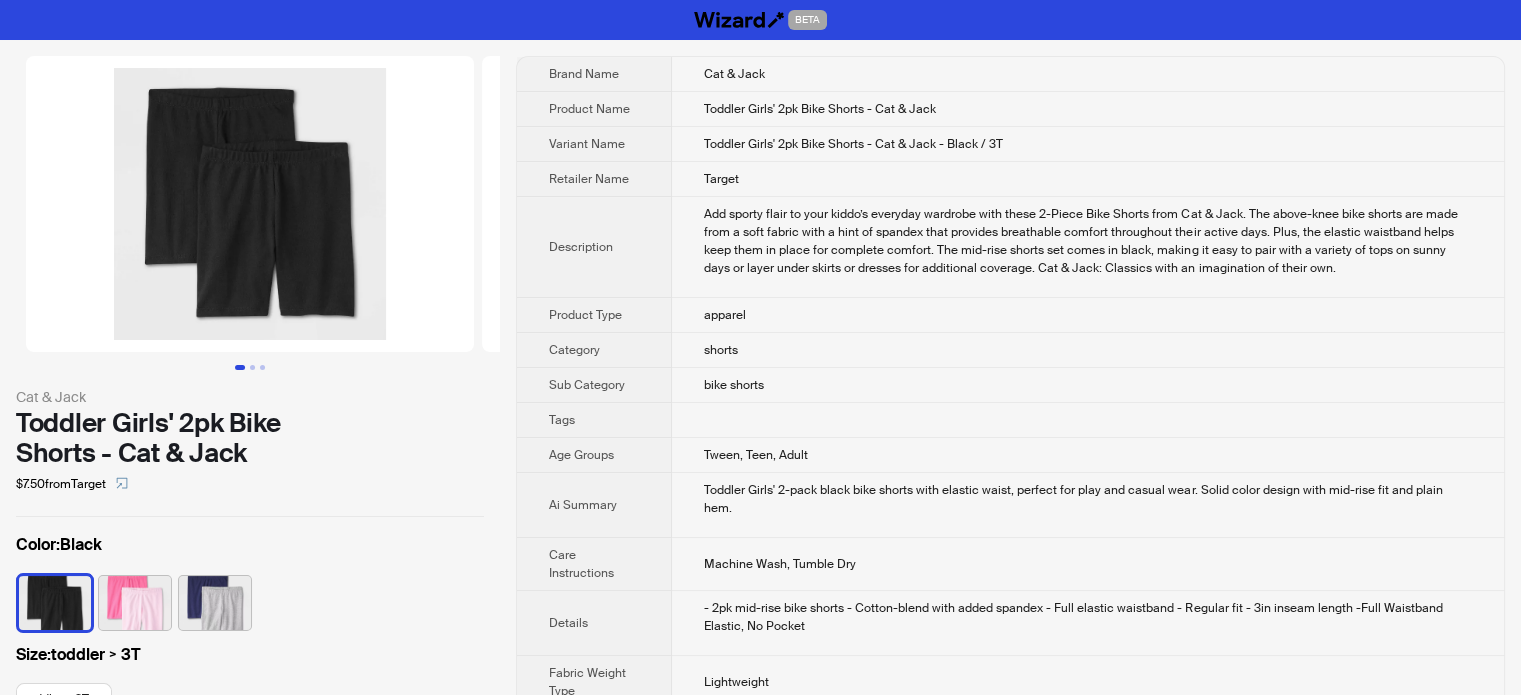 click on "Target" at bounding box center (1088, 179) 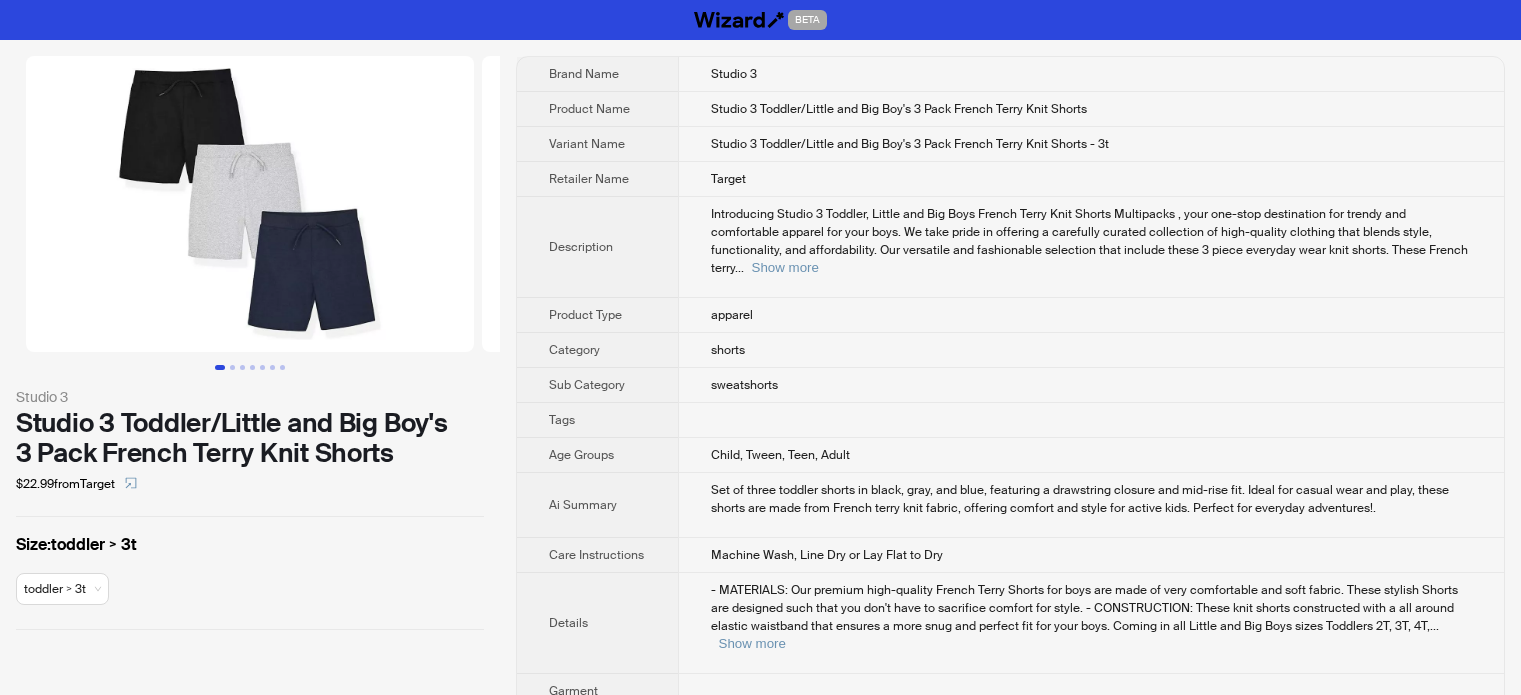 scroll, scrollTop: 0, scrollLeft: 0, axis: both 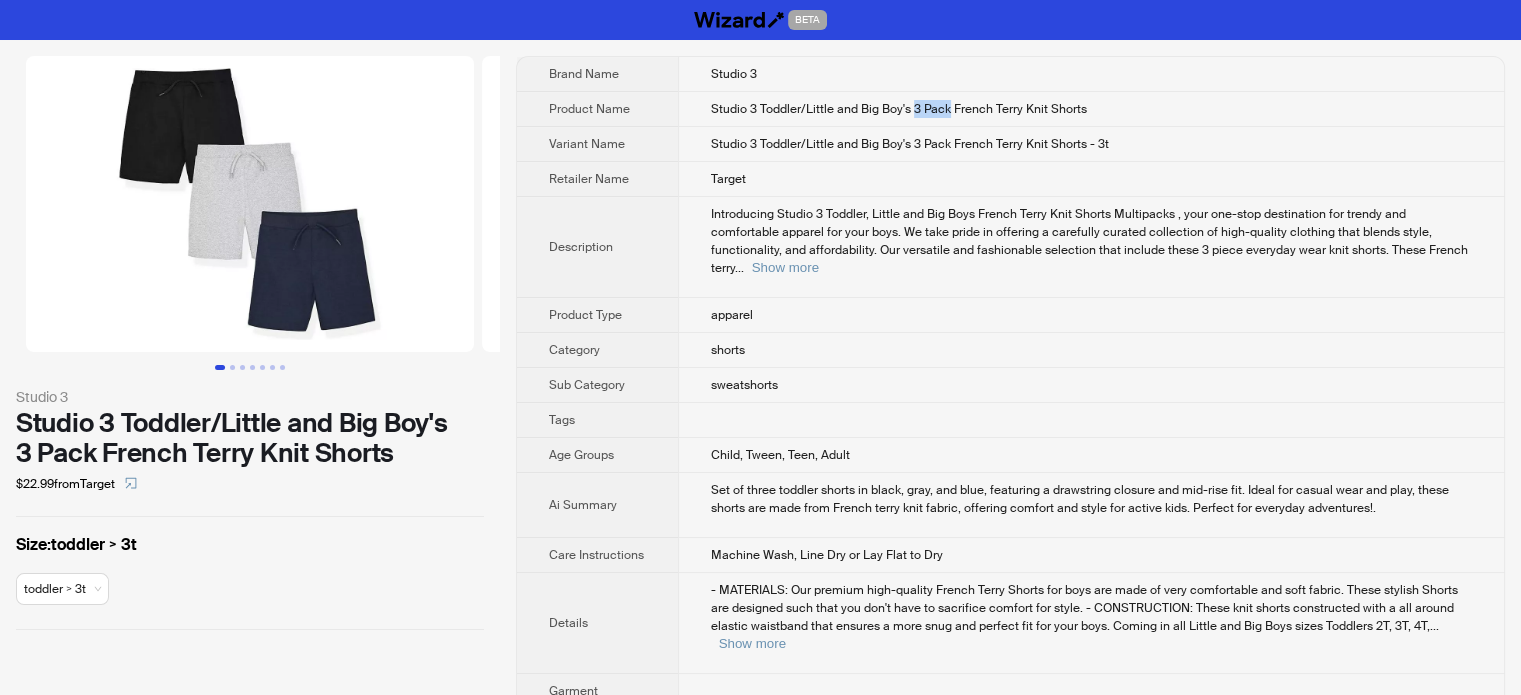 drag, startPoint x: 912, startPoint y: 104, endPoint x: 948, endPoint y: 107, distance: 36.124783 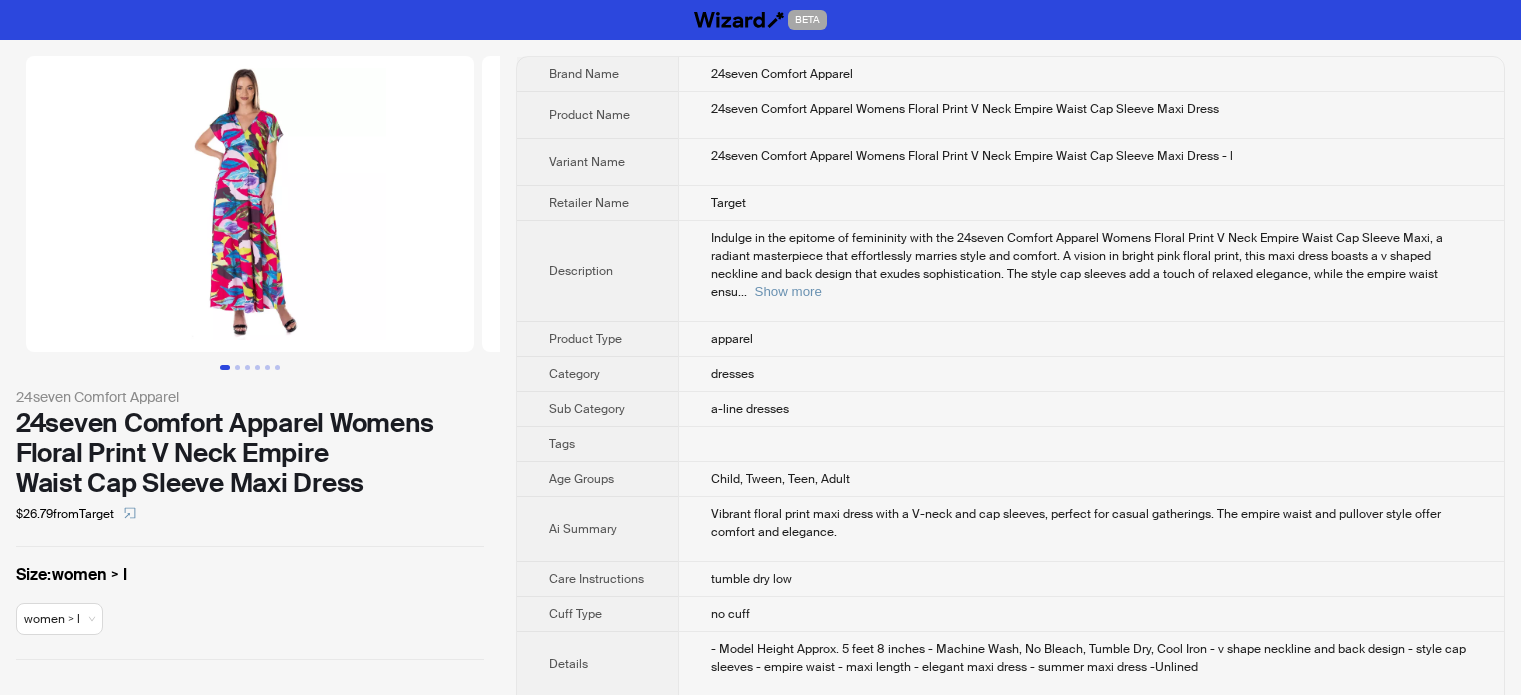 scroll, scrollTop: 0, scrollLeft: 0, axis: both 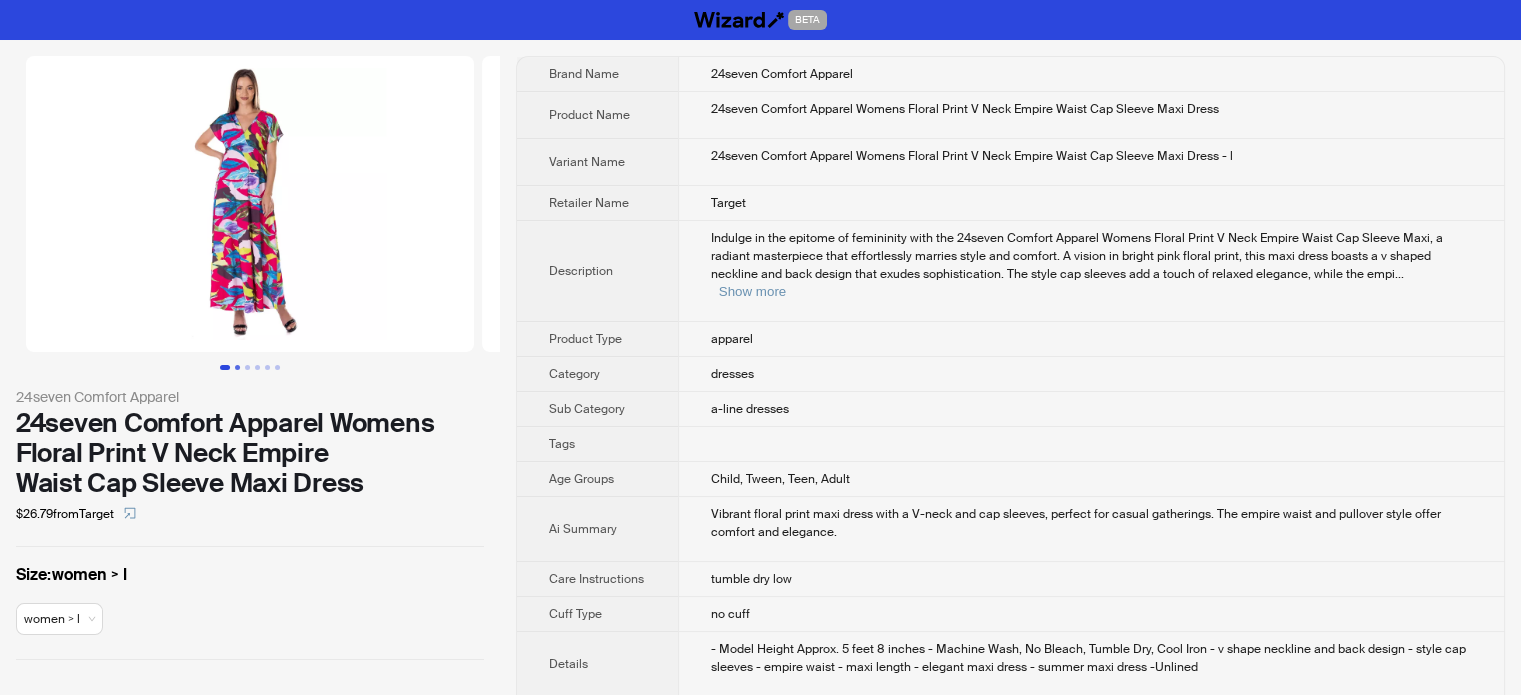 click at bounding box center [237, 367] 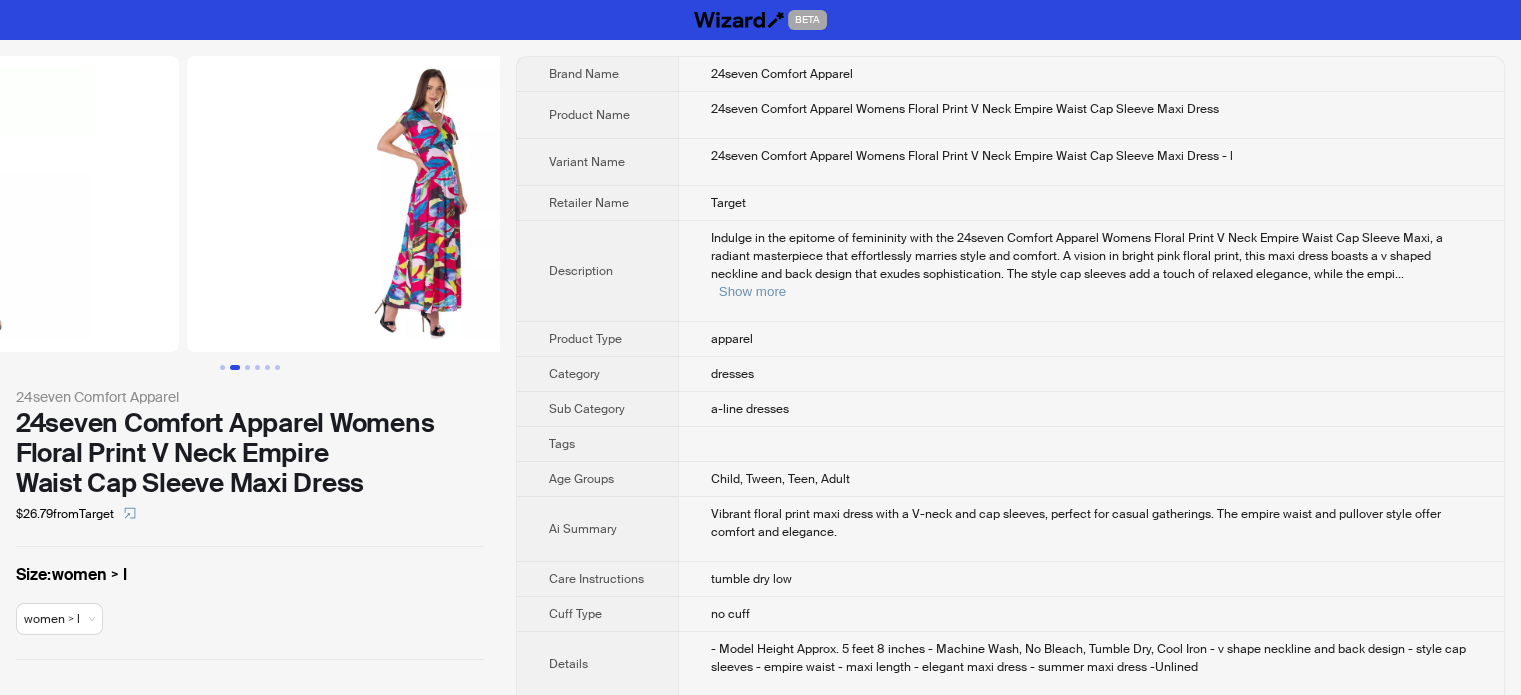 scroll, scrollTop: 0, scrollLeft: 456, axis: horizontal 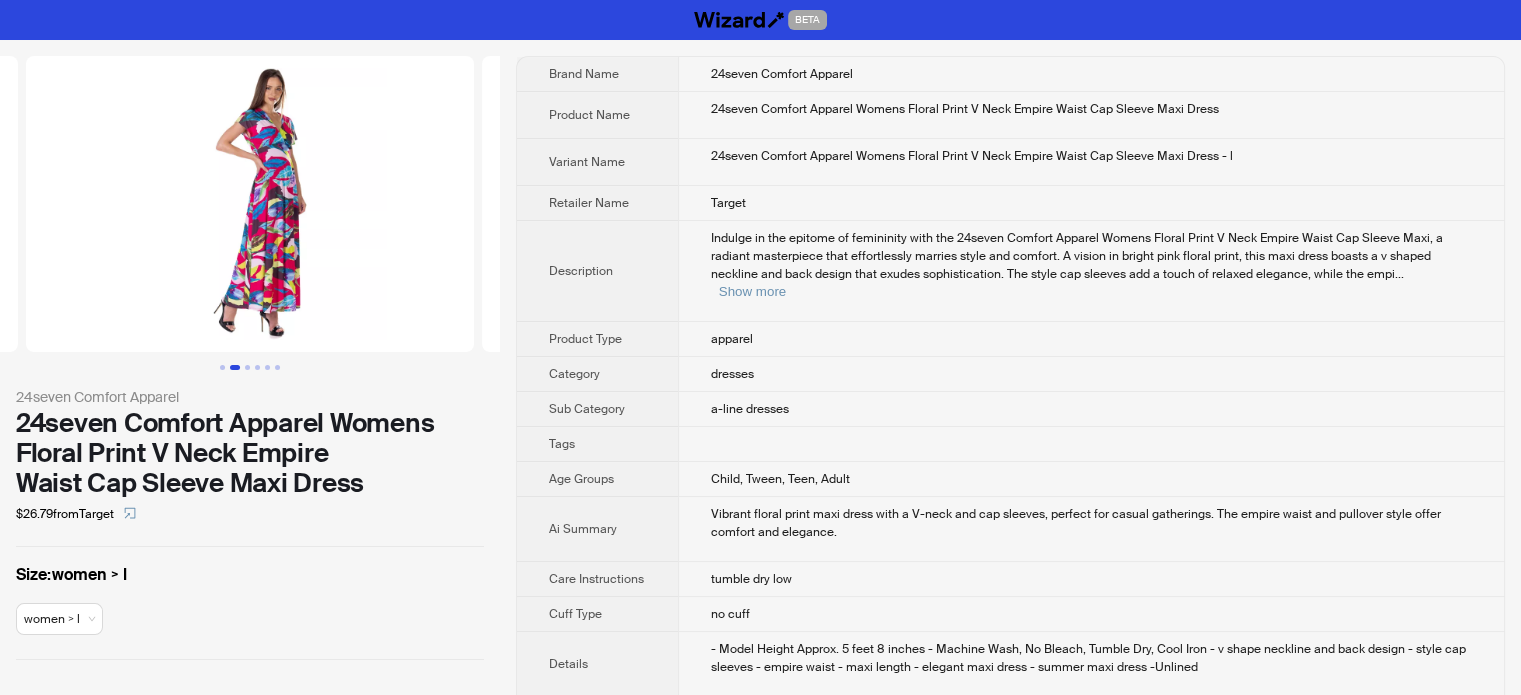 click on "Indulge in the epitome of femininity with the 24seven Comfort Apparel Womens Floral Print V Neck Empire Waist Cap Sleeve Maxi, a radiant masterpiece that effortlessly marries style and comfort. A vision in bright pink floral print, this maxi dress boasts a v shaped neckline and back design that exudes sophistication. The style cap sleeves add a touch of relaxed elegance, while the empi ... Show more" at bounding box center (1091, 271) 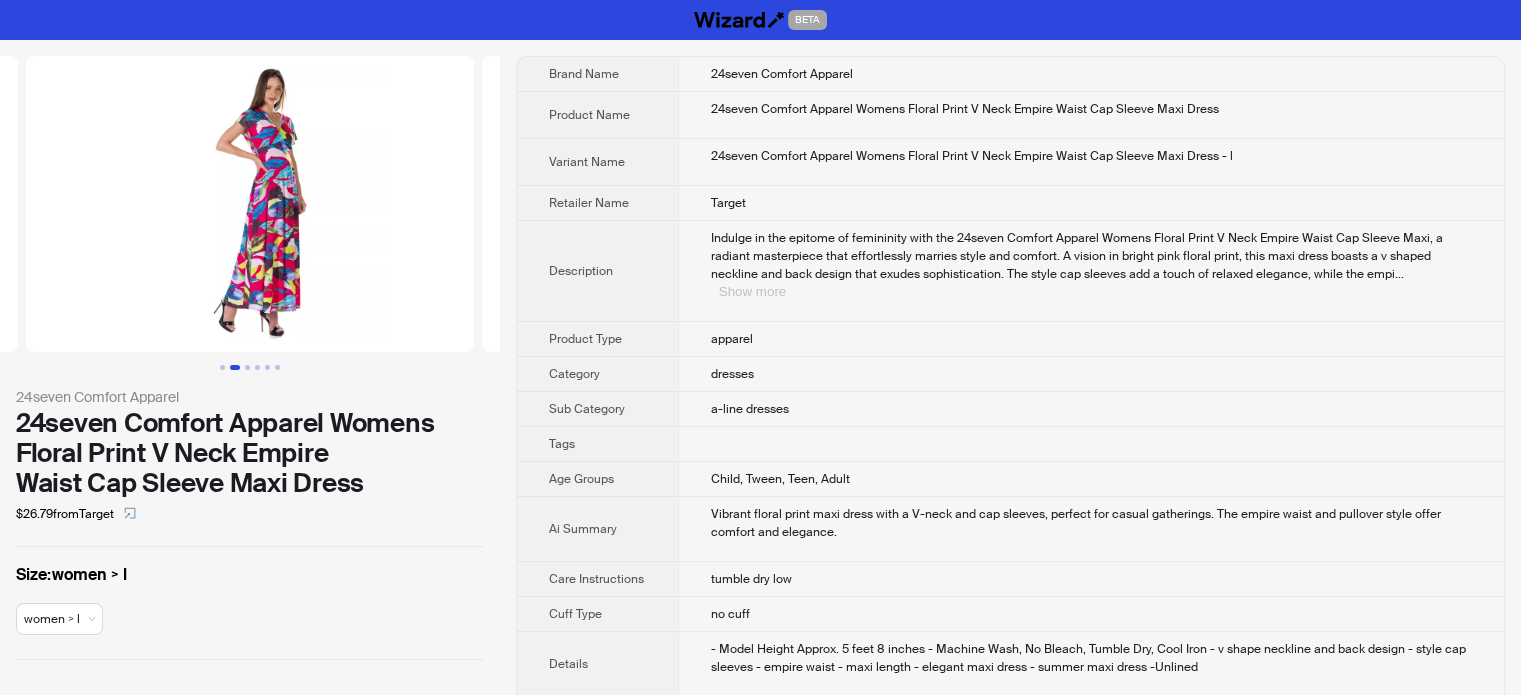 click on "Show more" at bounding box center (752, 291) 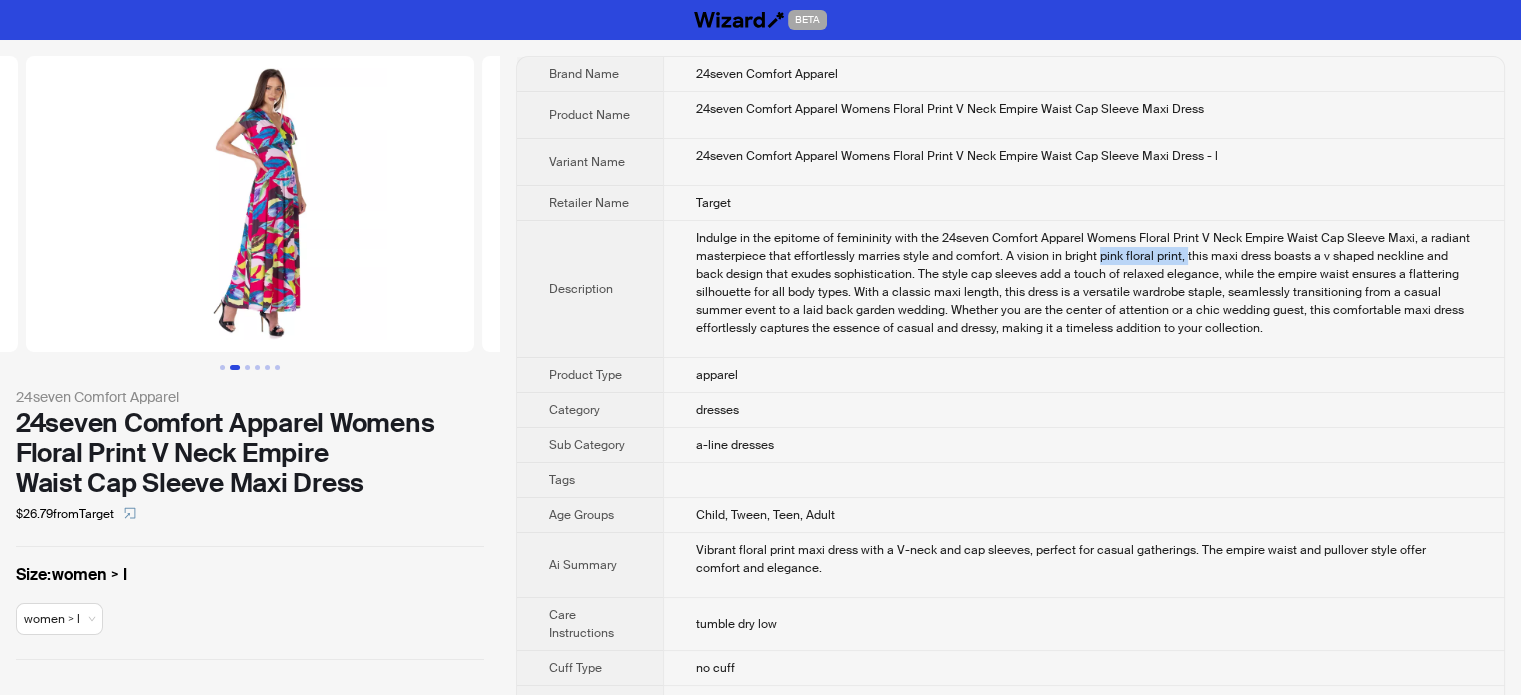 drag, startPoint x: 1096, startPoint y: 259, endPoint x: 1181, endPoint y: 254, distance: 85.146935 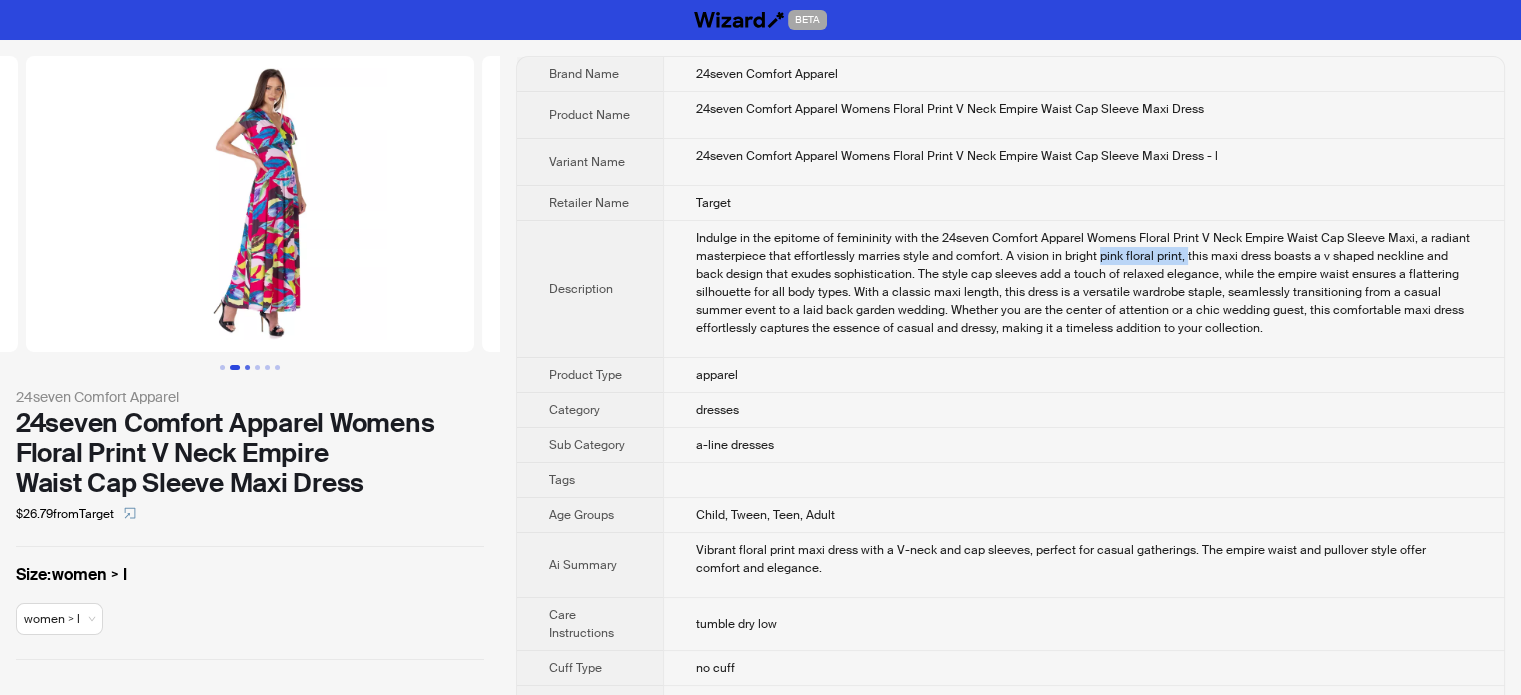 click at bounding box center (247, 367) 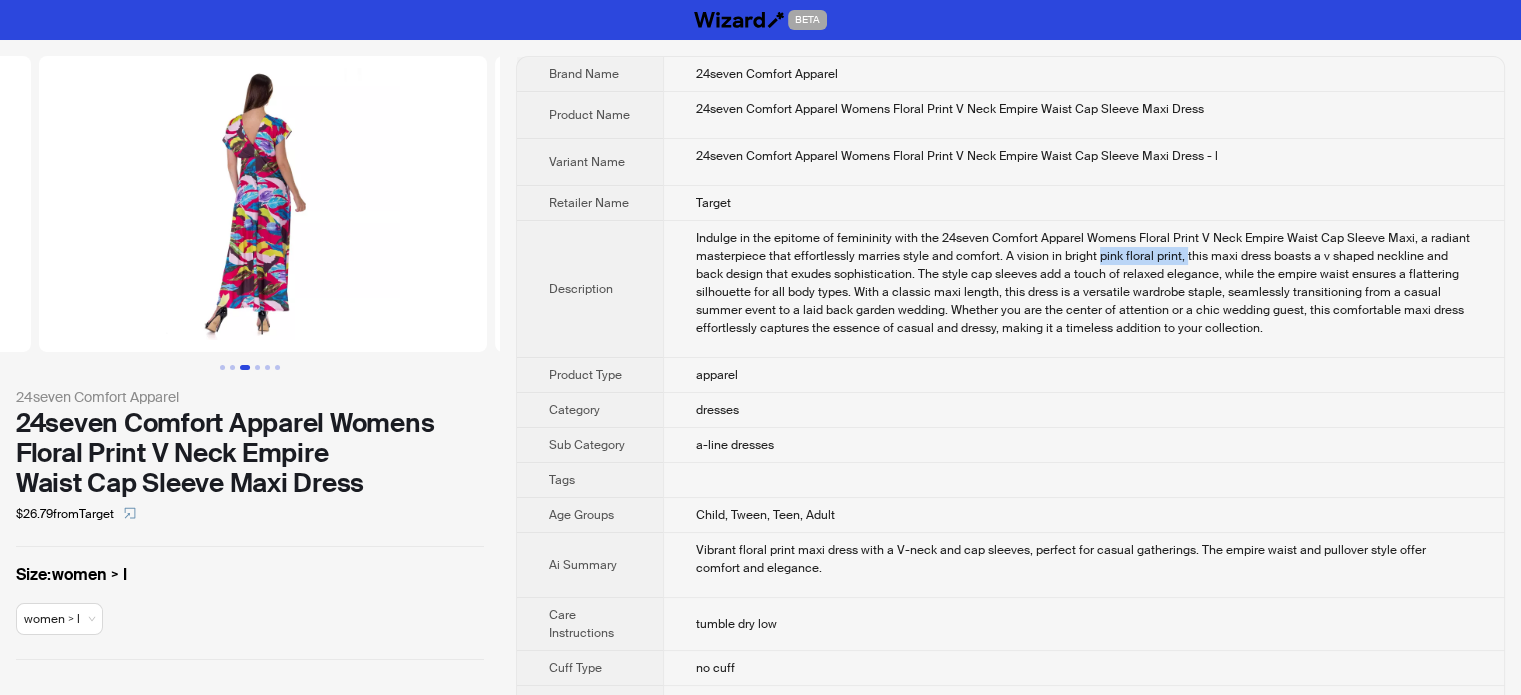 scroll, scrollTop: 0, scrollLeft: 912, axis: horizontal 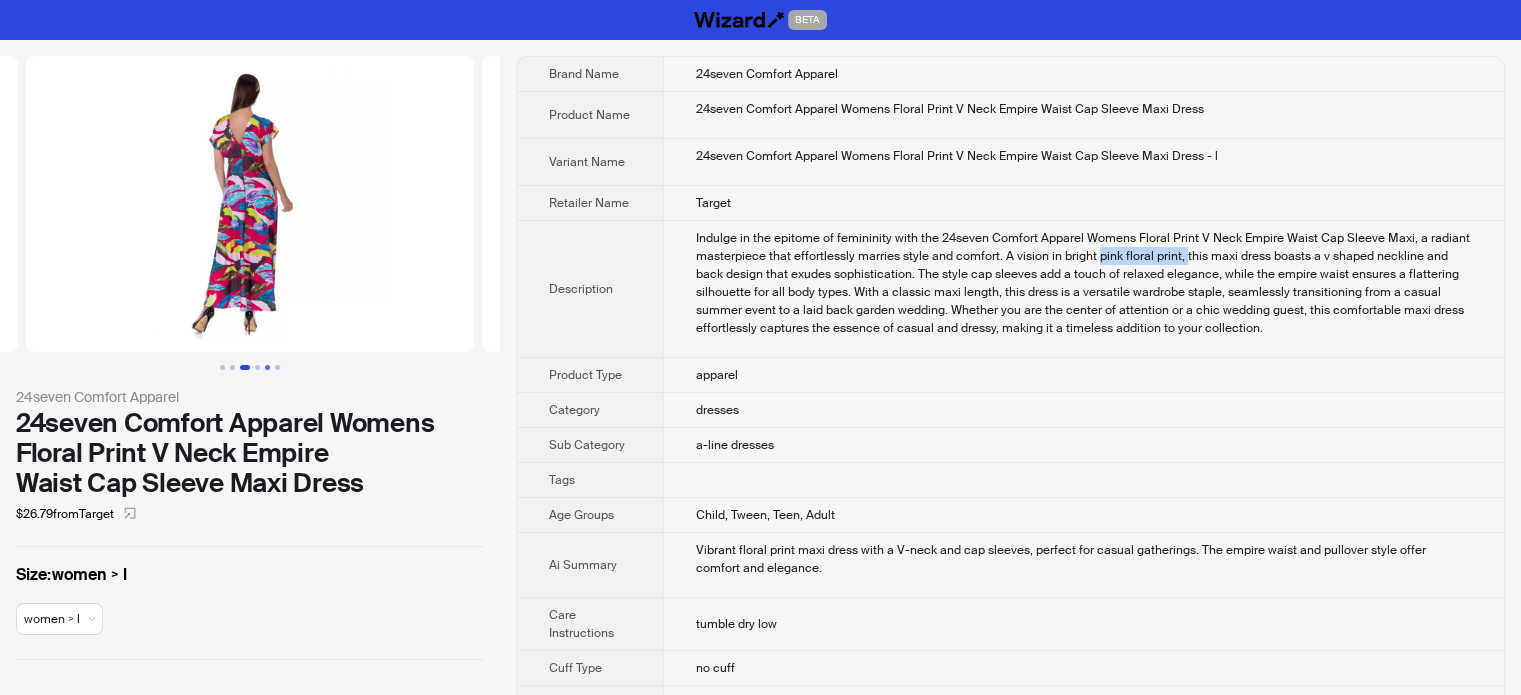 click at bounding box center [267, 367] 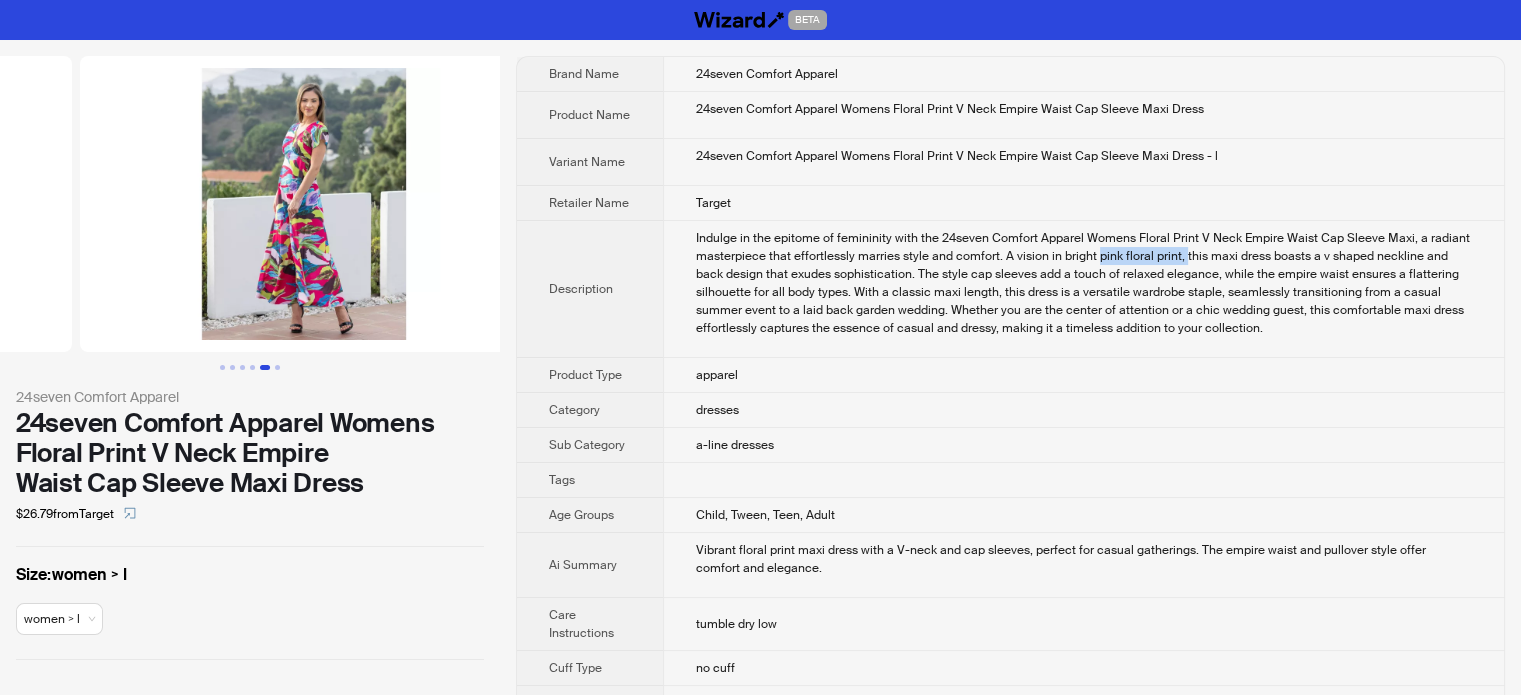 scroll, scrollTop: 0, scrollLeft: 1824, axis: horizontal 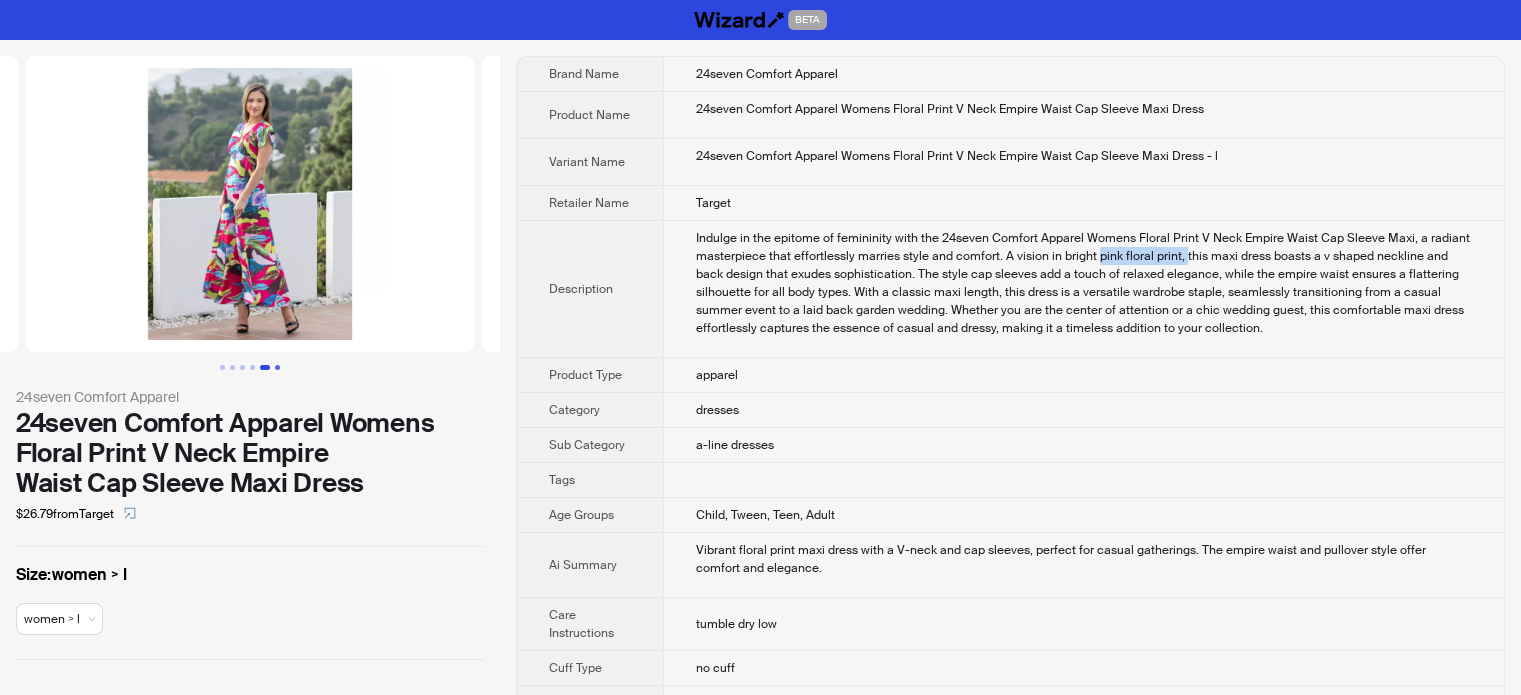 click at bounding box center (277, 367) 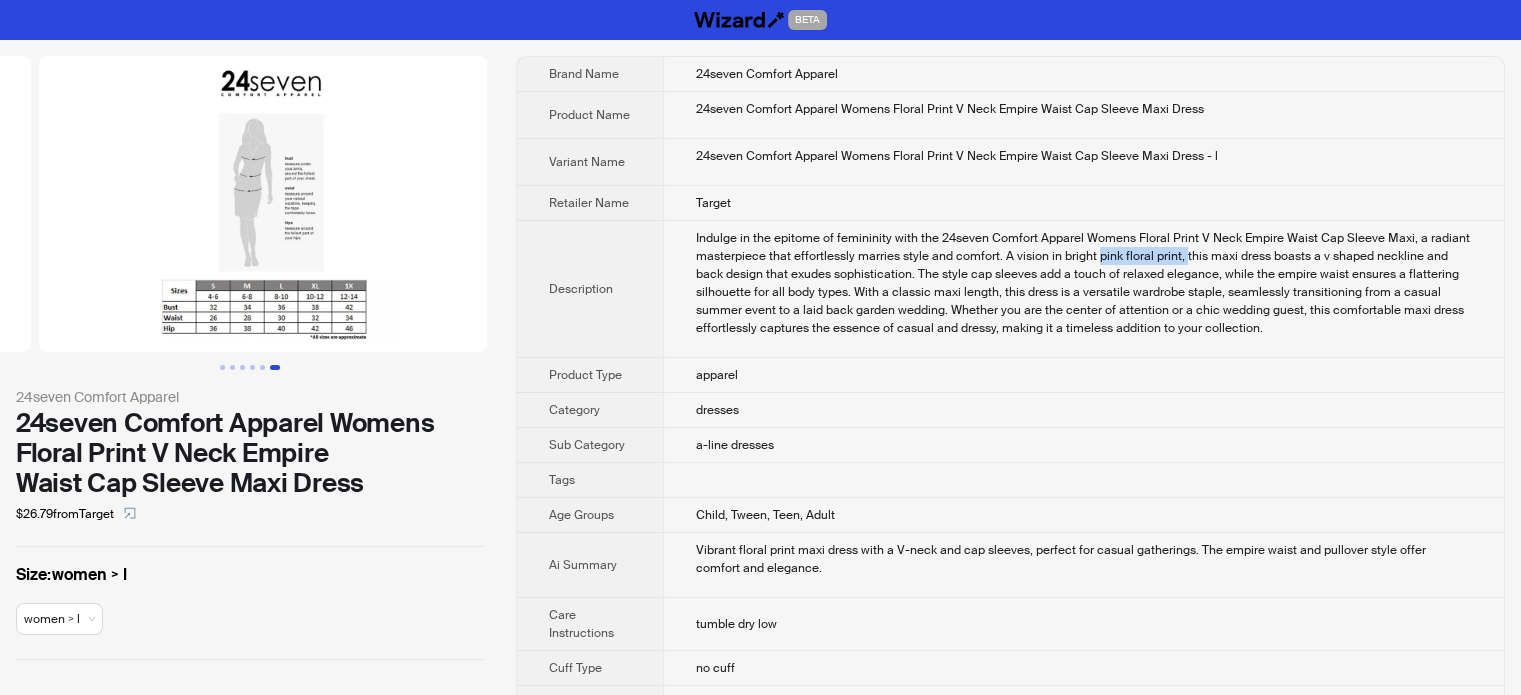 scroll, scrollTop: 0, scrollLeft: 2280, axis: horizontal 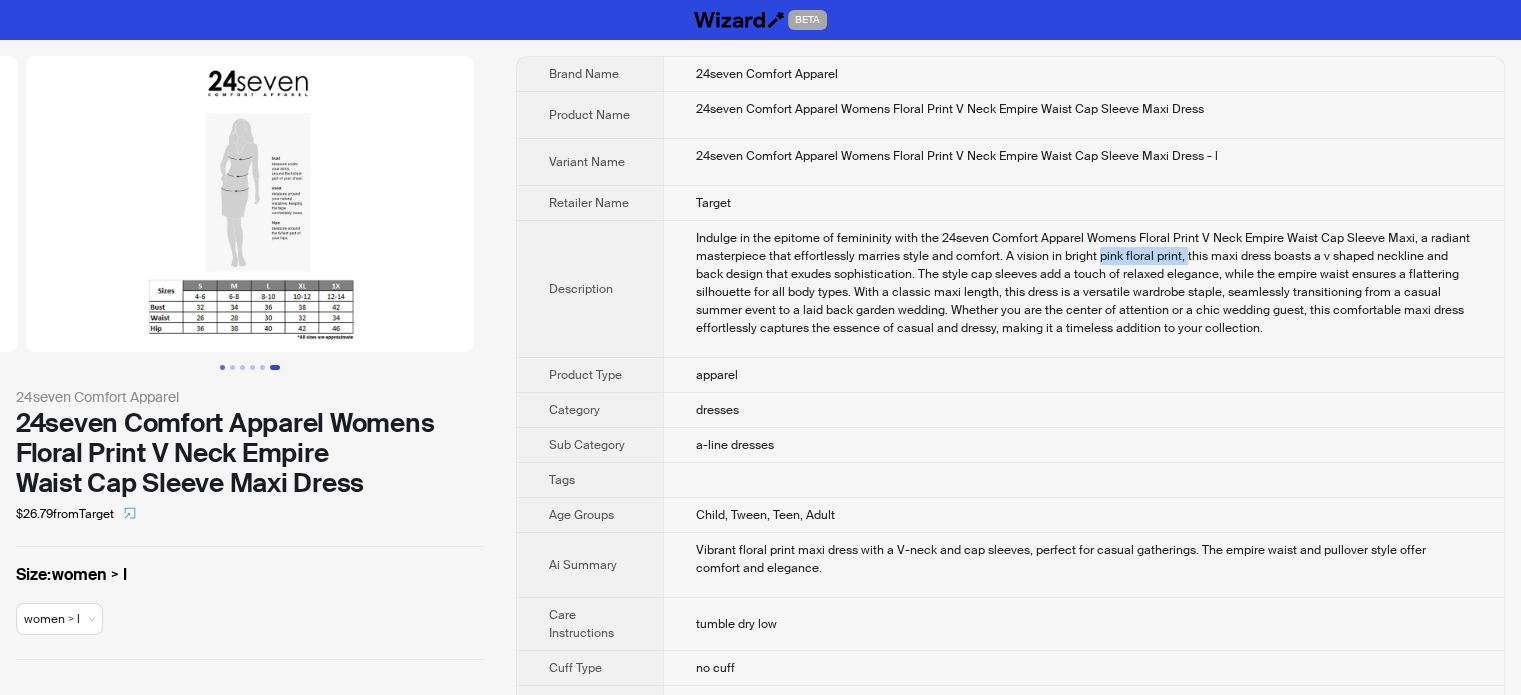 click at bounding box center (222, 367) 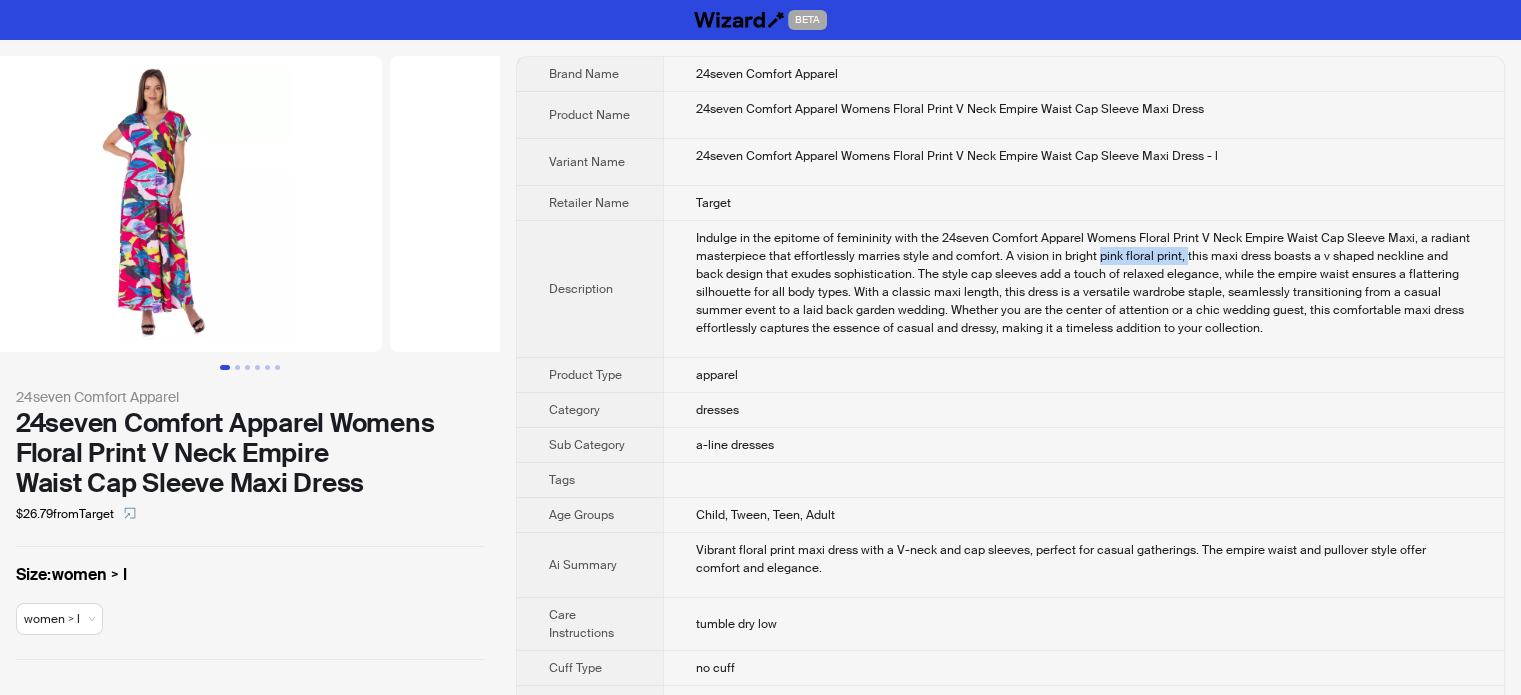 scroll, scrollTop: 0, scrollLeft: 0, axis: both 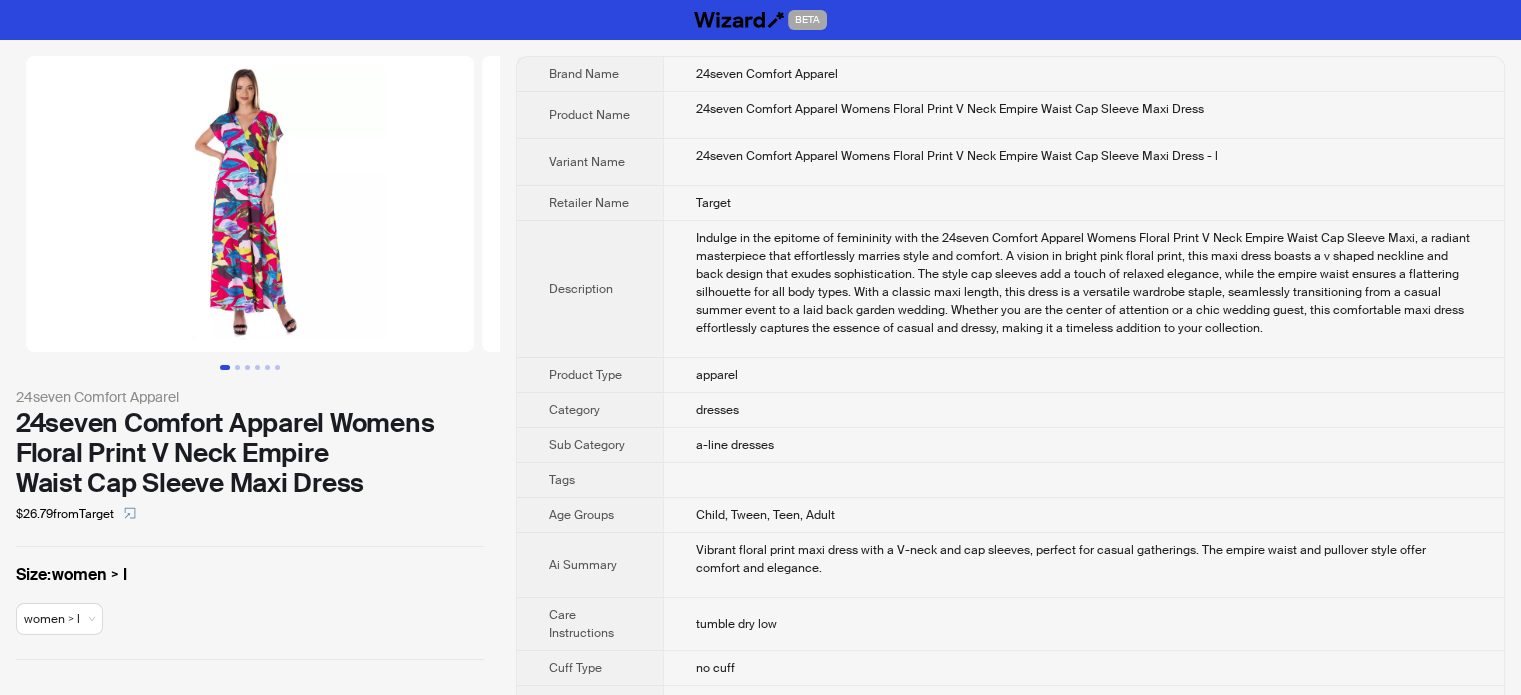 click on "Indulge in the epitome of femininity with the 24seven Comfort Apparel Womens Floral Print V Neck Empire Waist Cap Sleeve Maxi, a radiant masterpiece that effortlessly marries style and comfort. A vision in bright pink floral print, this maxi dress boasts a v shaped neckline and back design that exudes sophistication. The style cap sleeves add a touch of relaxed elegance, while the empire waist ensures a flattering silhouette for all body types. With a classic maxi length, this dress is a versatile wardrobe staple, seamlessly transitioning from a casual summer event to a laid back garden wedding. Whether you are the center of attention or a chic wedding guest, this comfortable maxi dress effortlessly captures the essence of casual and dressy, making it a timeless addition to your collection." at bounding box center [1084, 283] 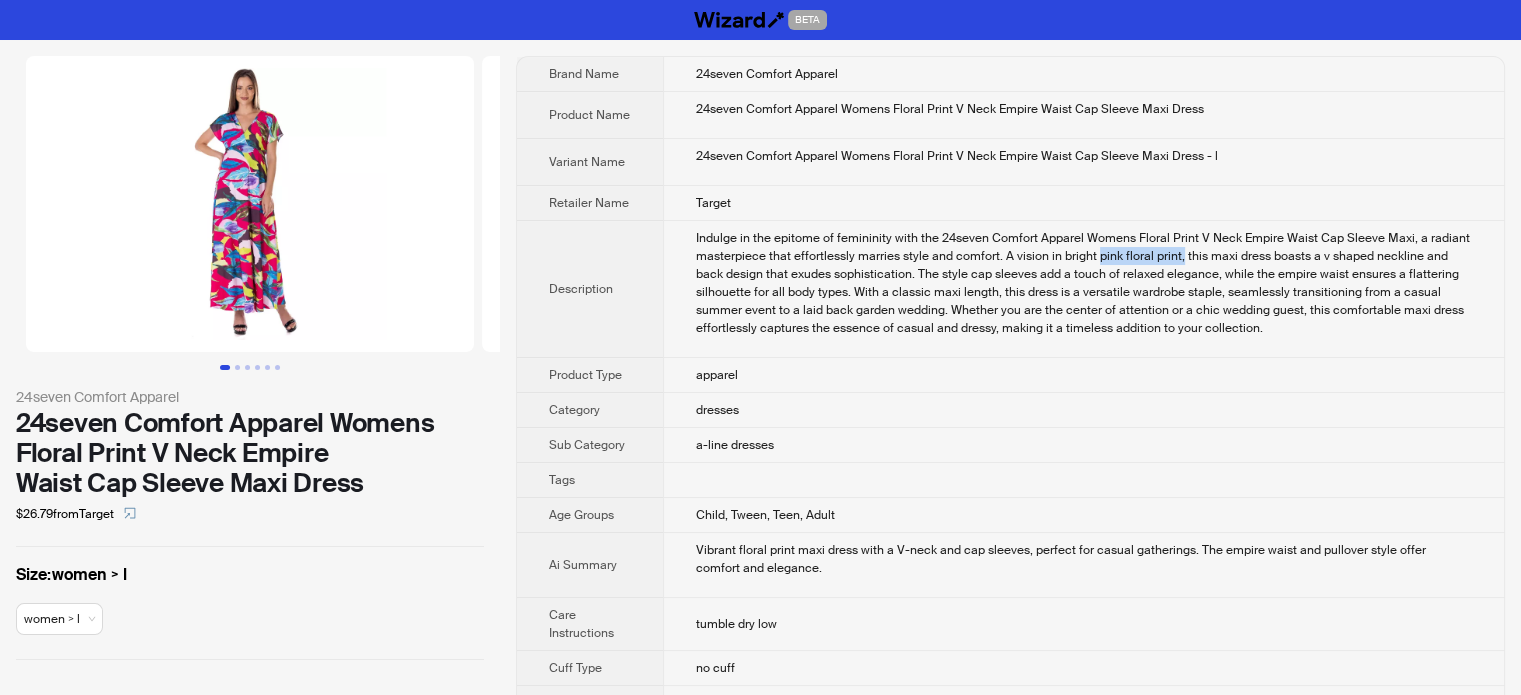 drag, startPoint x: 1096, startPoint y: 257, endPoint x: 1231, endPoint y: 235, distance: 136.78085 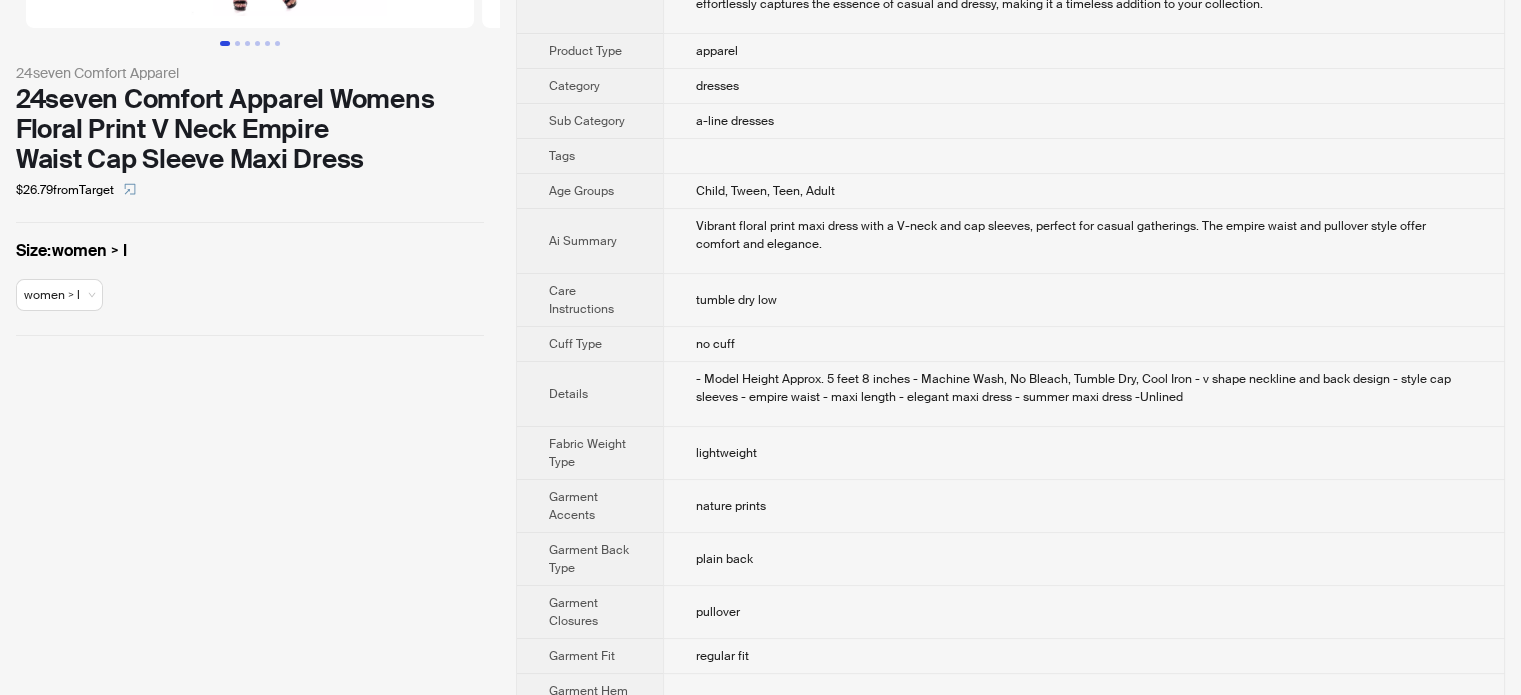 scroll, scrollTop: 53, scrollLeft: 0, axis: vertical 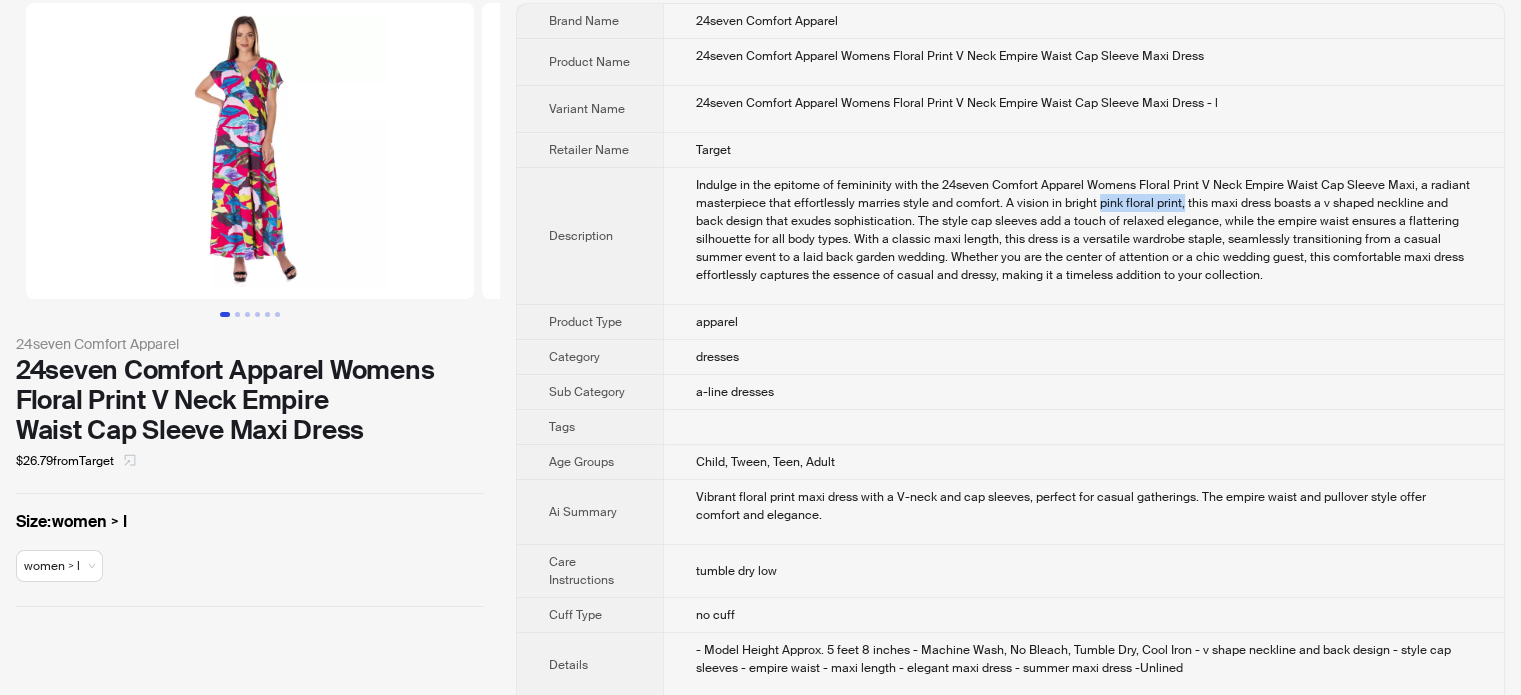 click at bounding box center [130, 461] 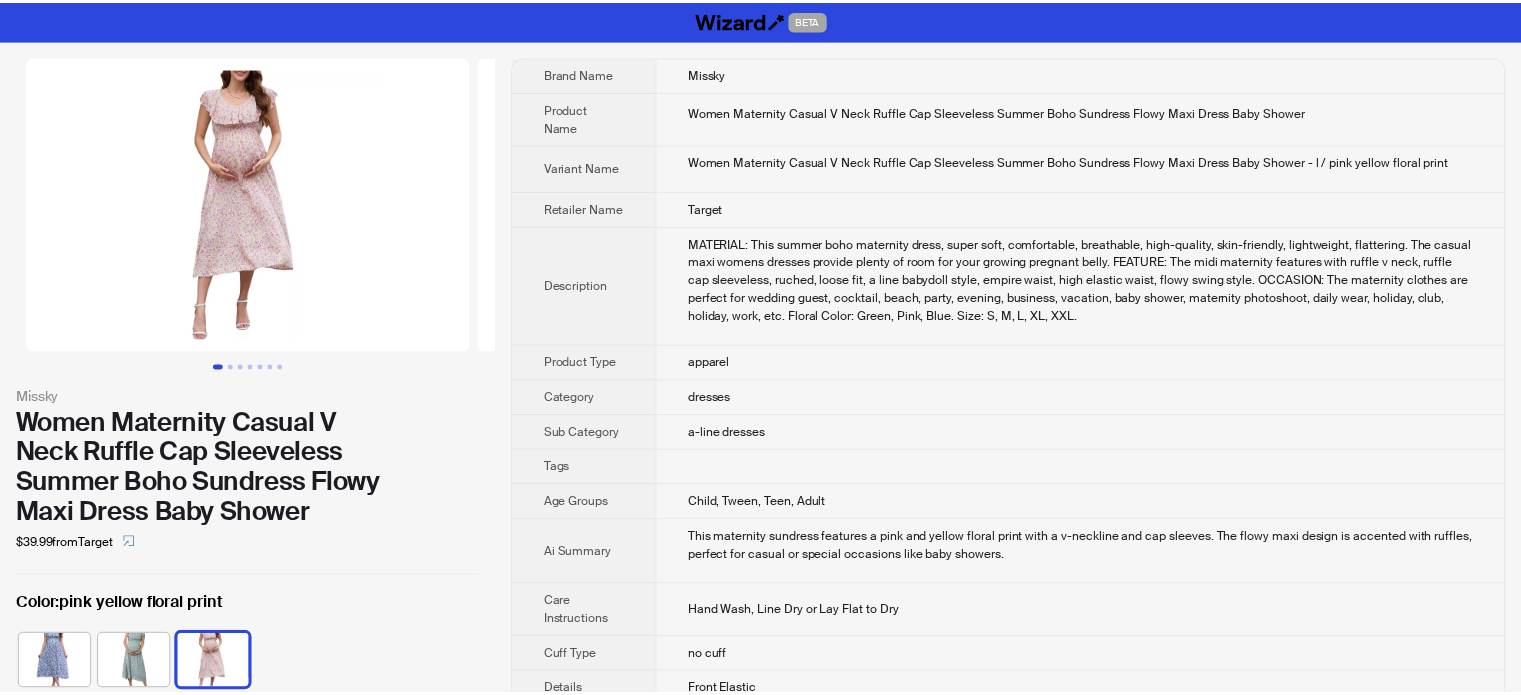 scroll, scrollTop: 0, scrollLeft: 0, axis: both 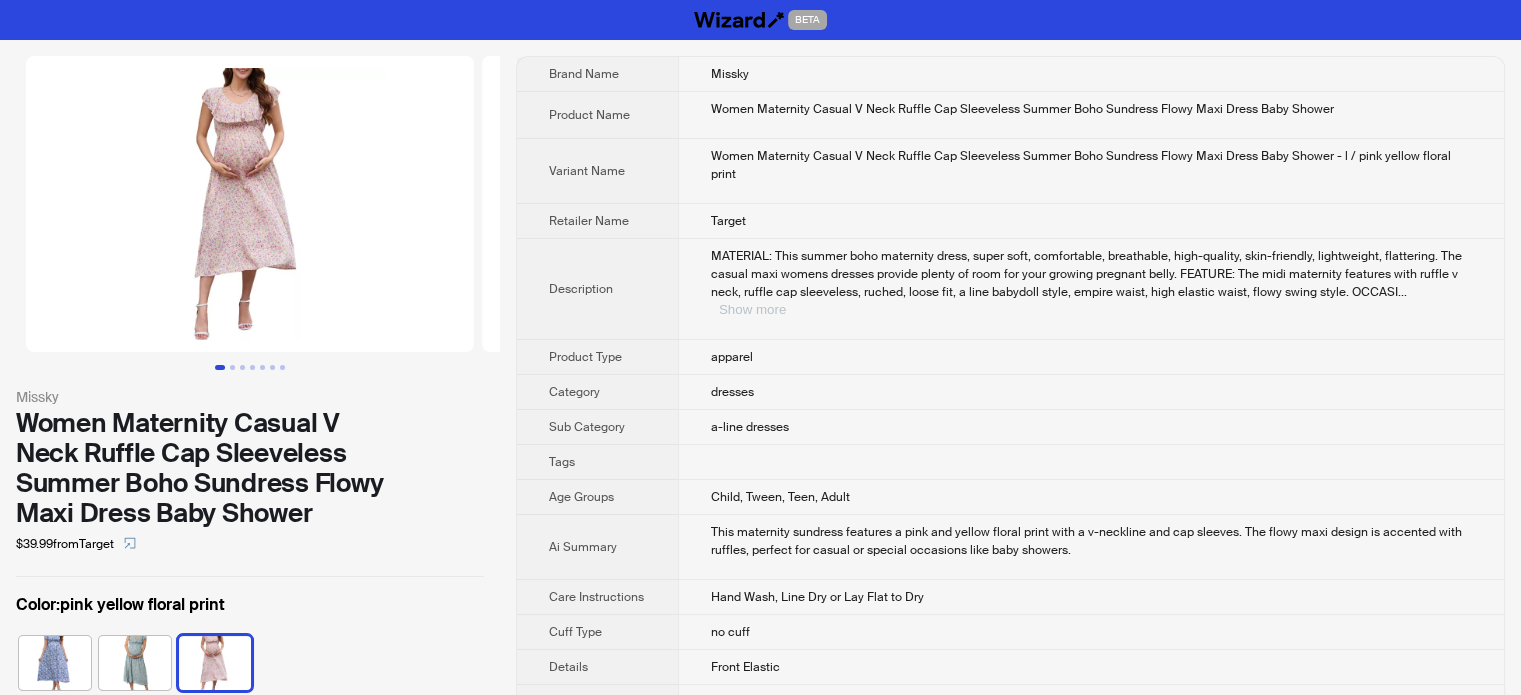 click on "Show more" at bounding box center (752, 309) 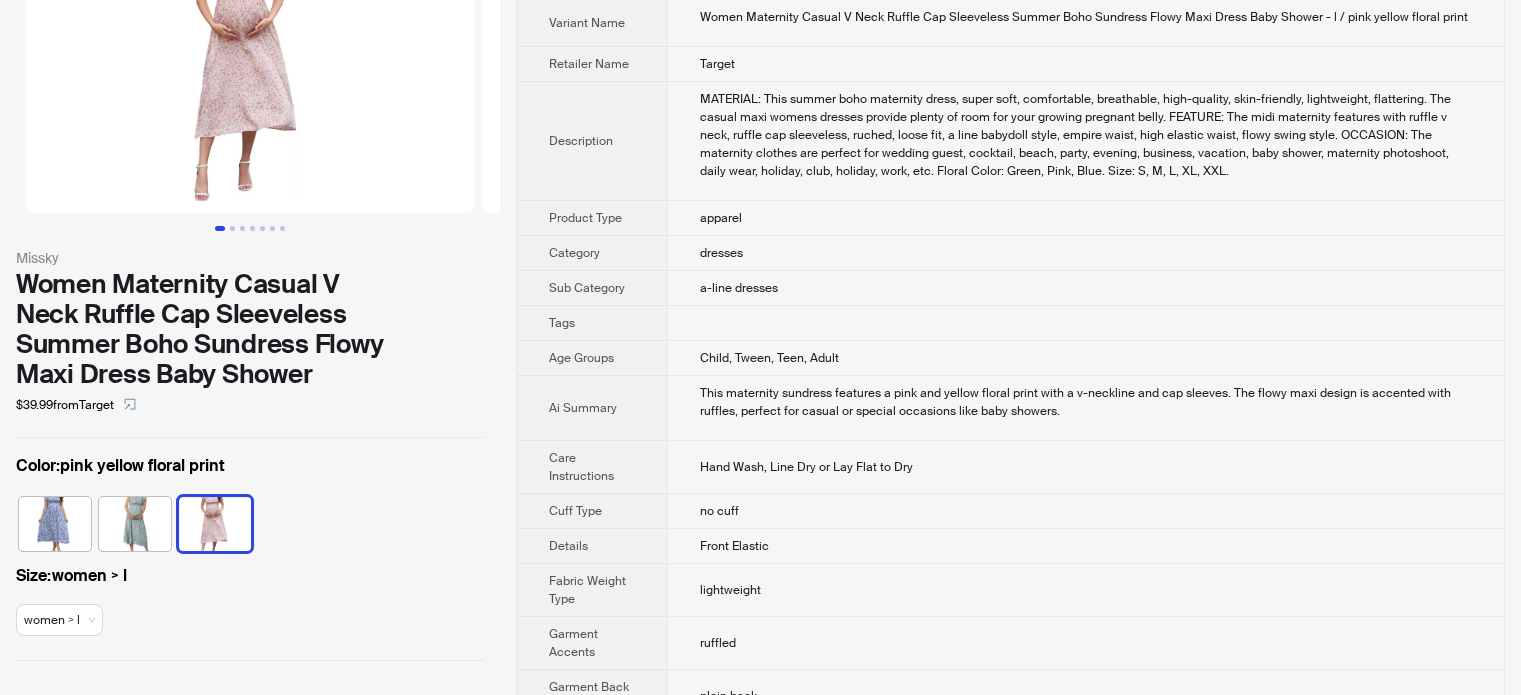 scroll, scrollTop: 0, scrollLeft: 0, axis: both 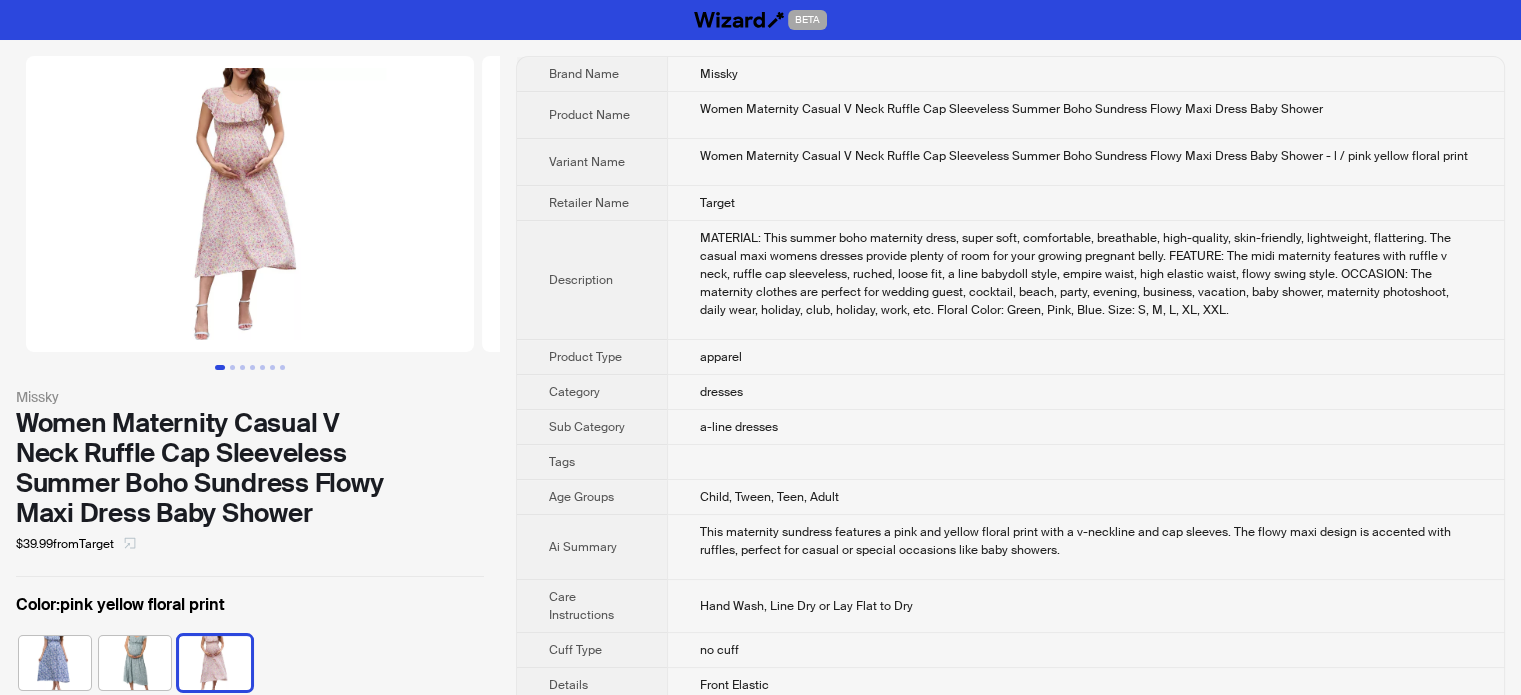 click 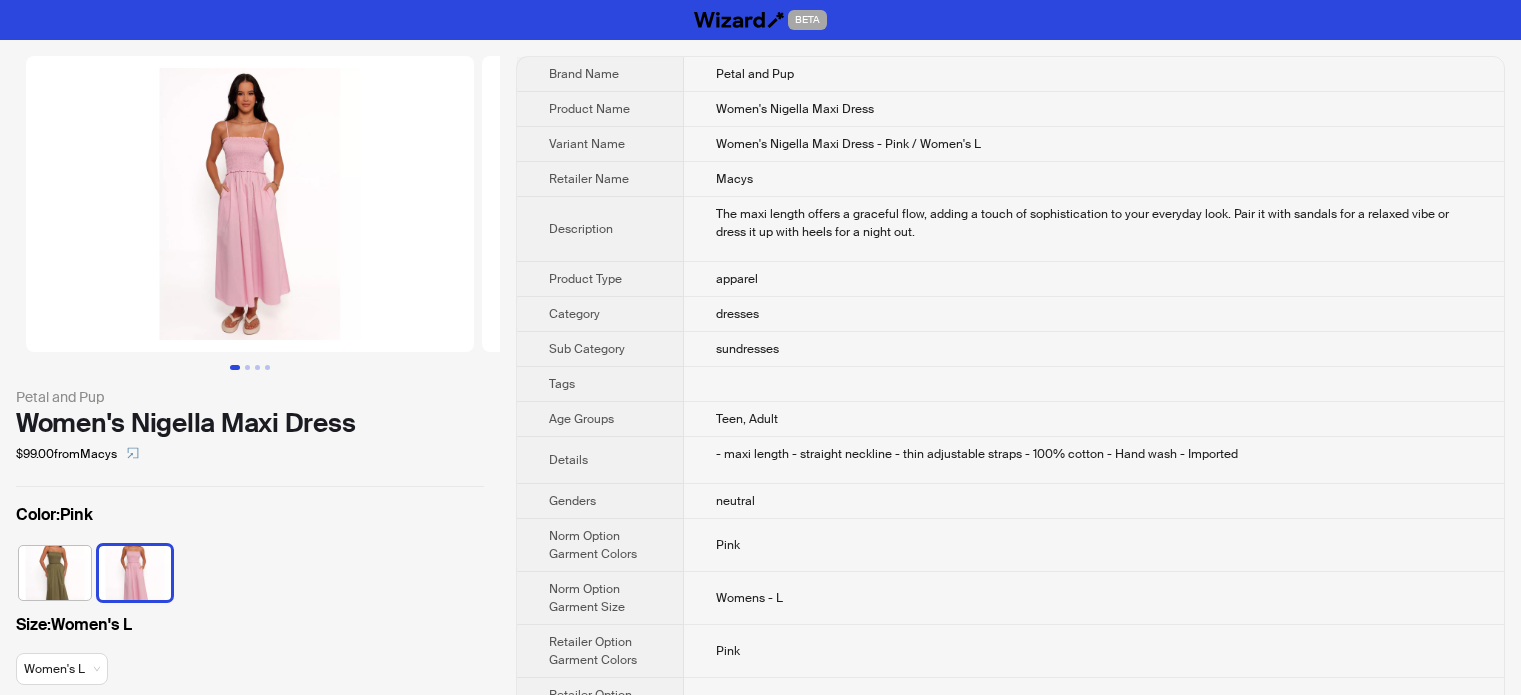 scroll, scrollTop: 0, scrollLeft: 0, axis: both 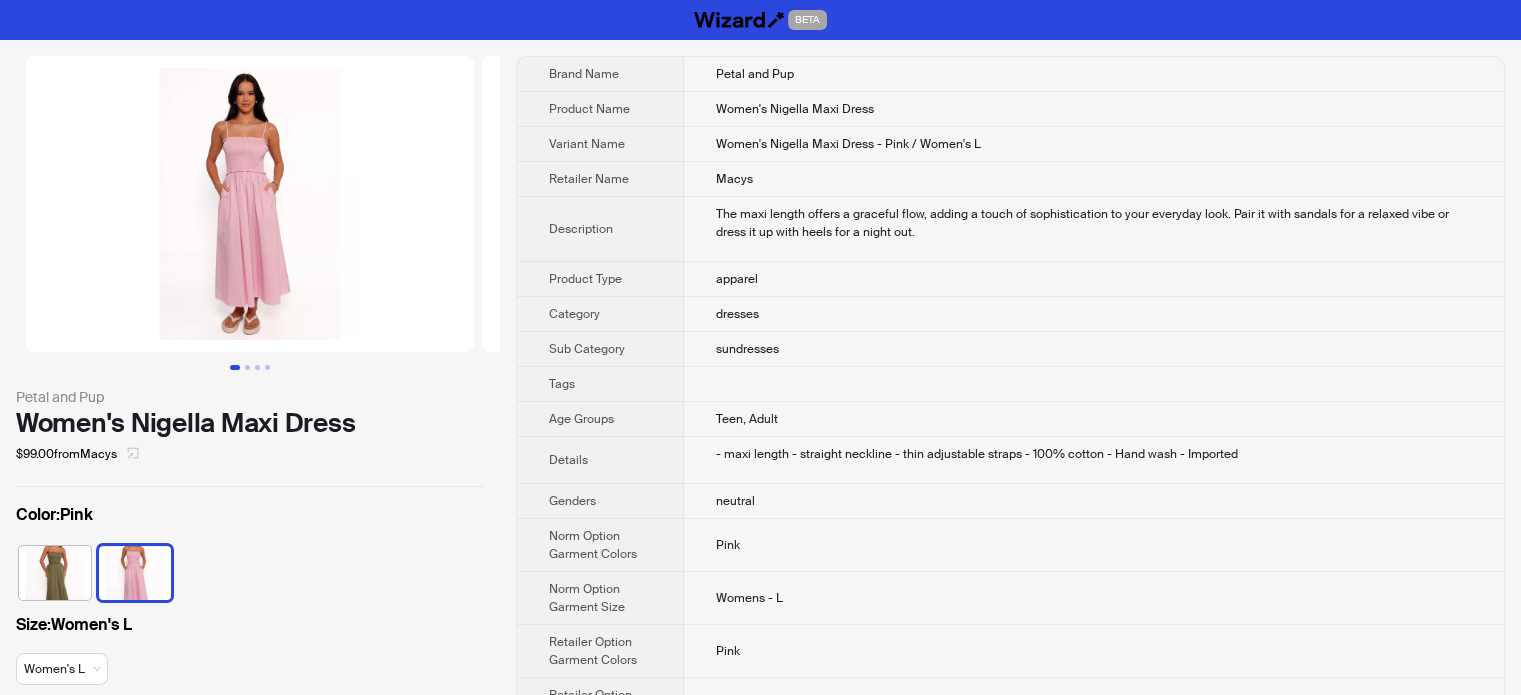 click 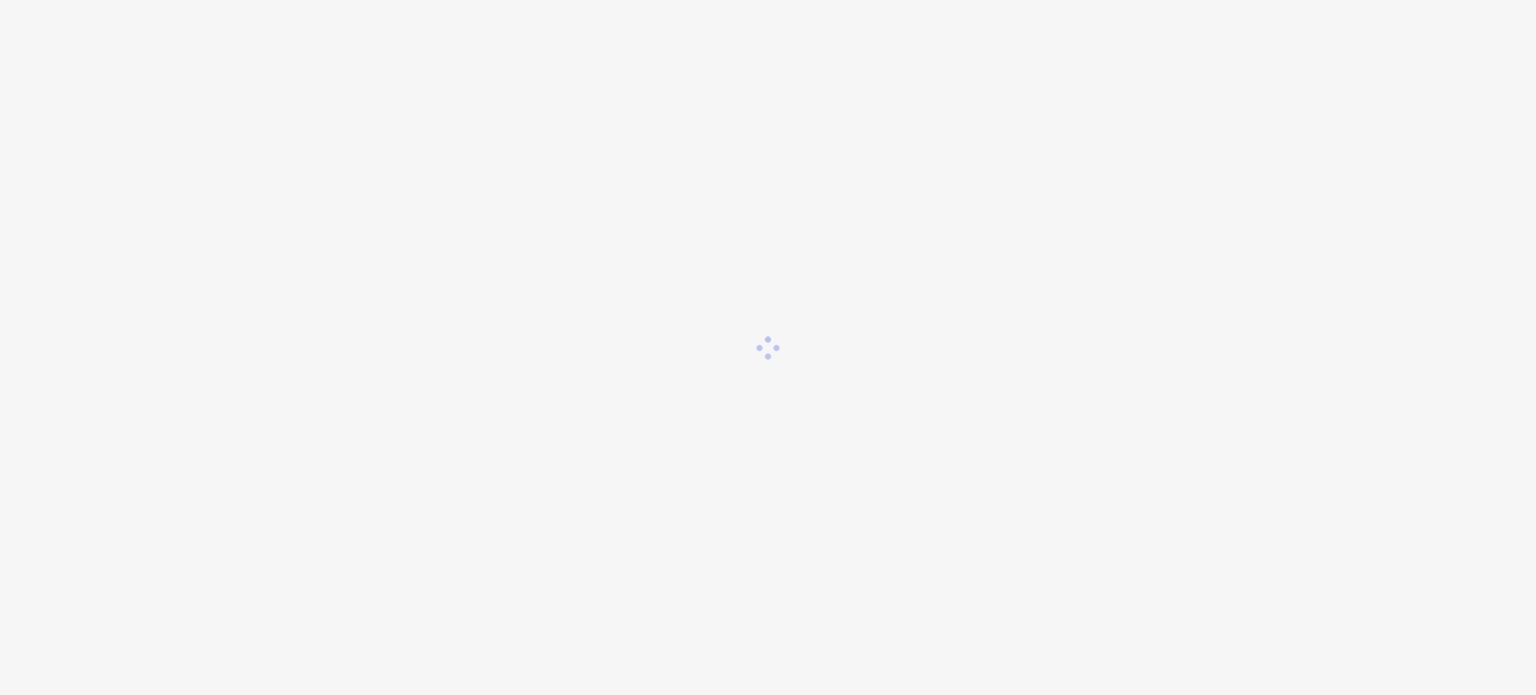 scroll, scrollTop: 0, scrollLeft: 0, axis: both 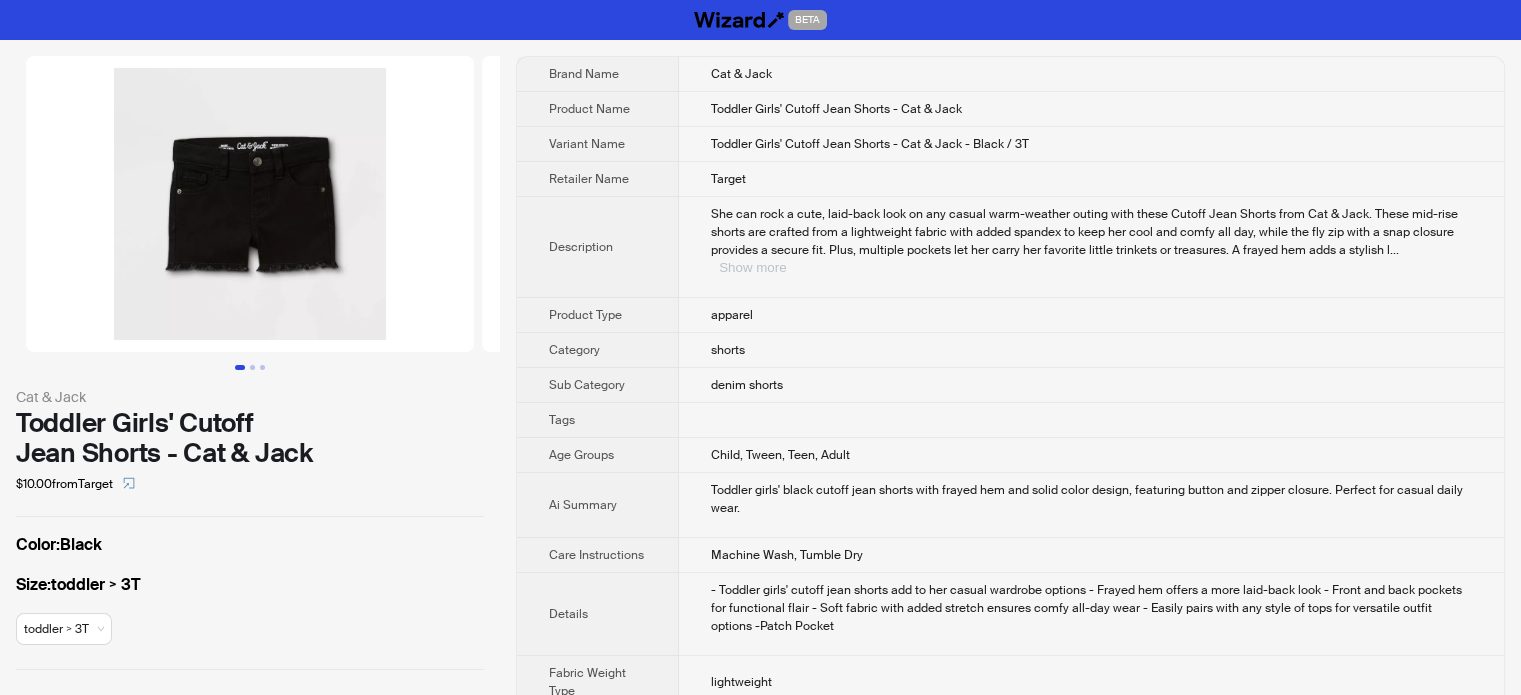 click on "Show more" at bounding box center (752, 267) 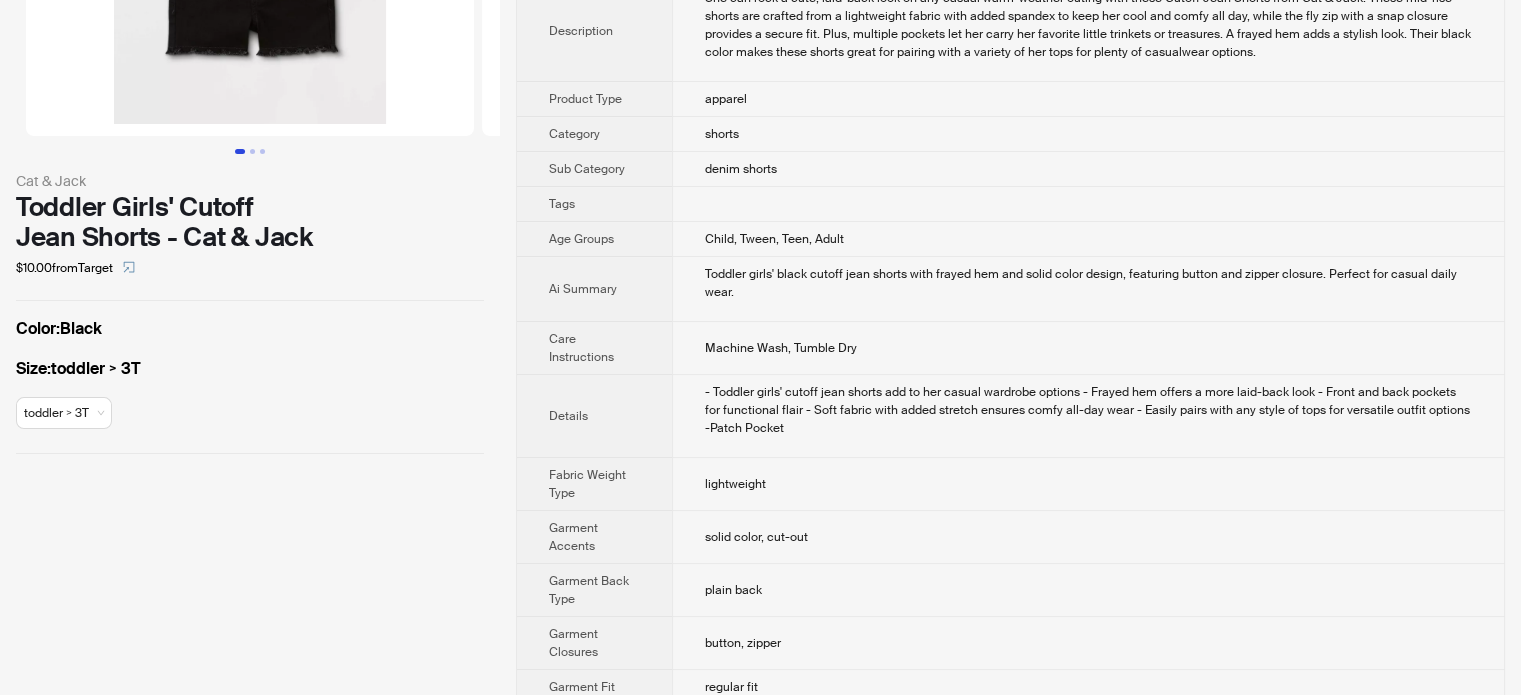 scroll, scrollTop: 0, scrollLeft: 0, axis: both 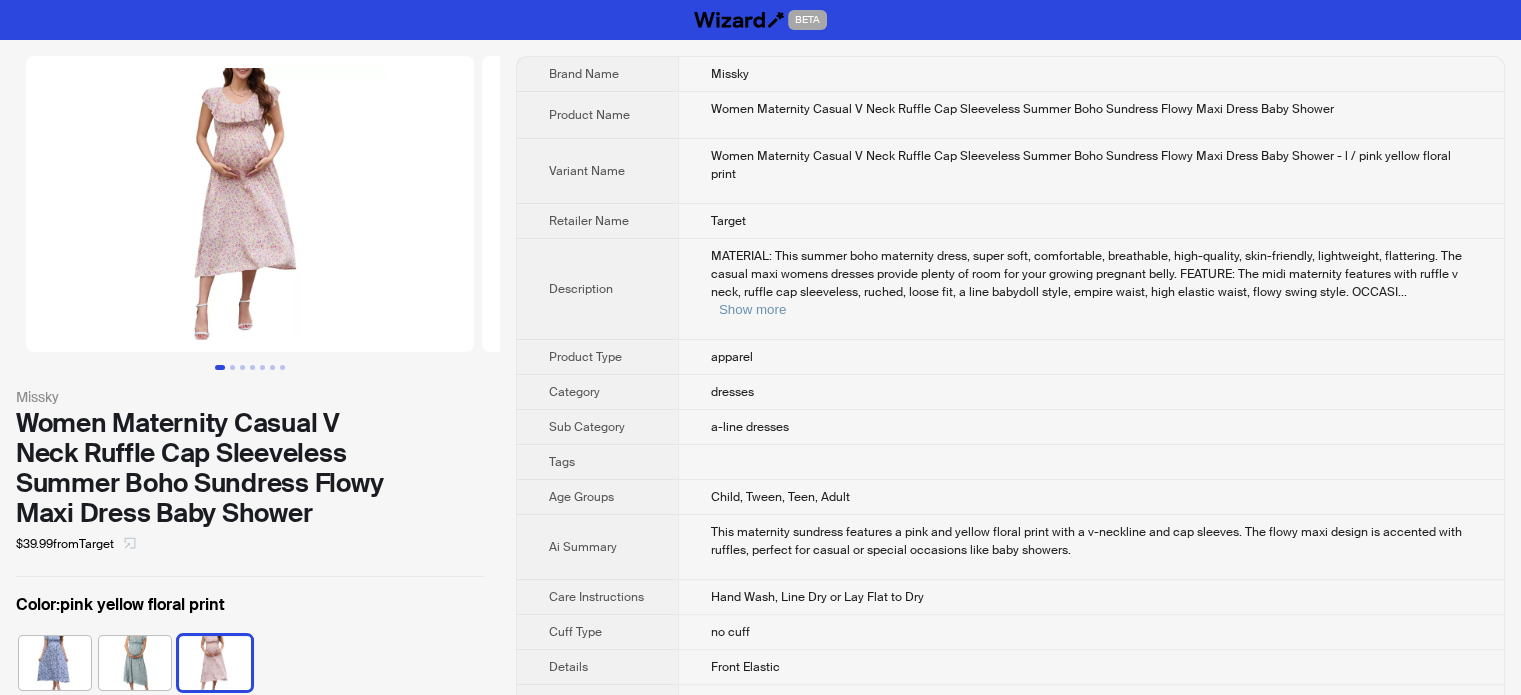 click 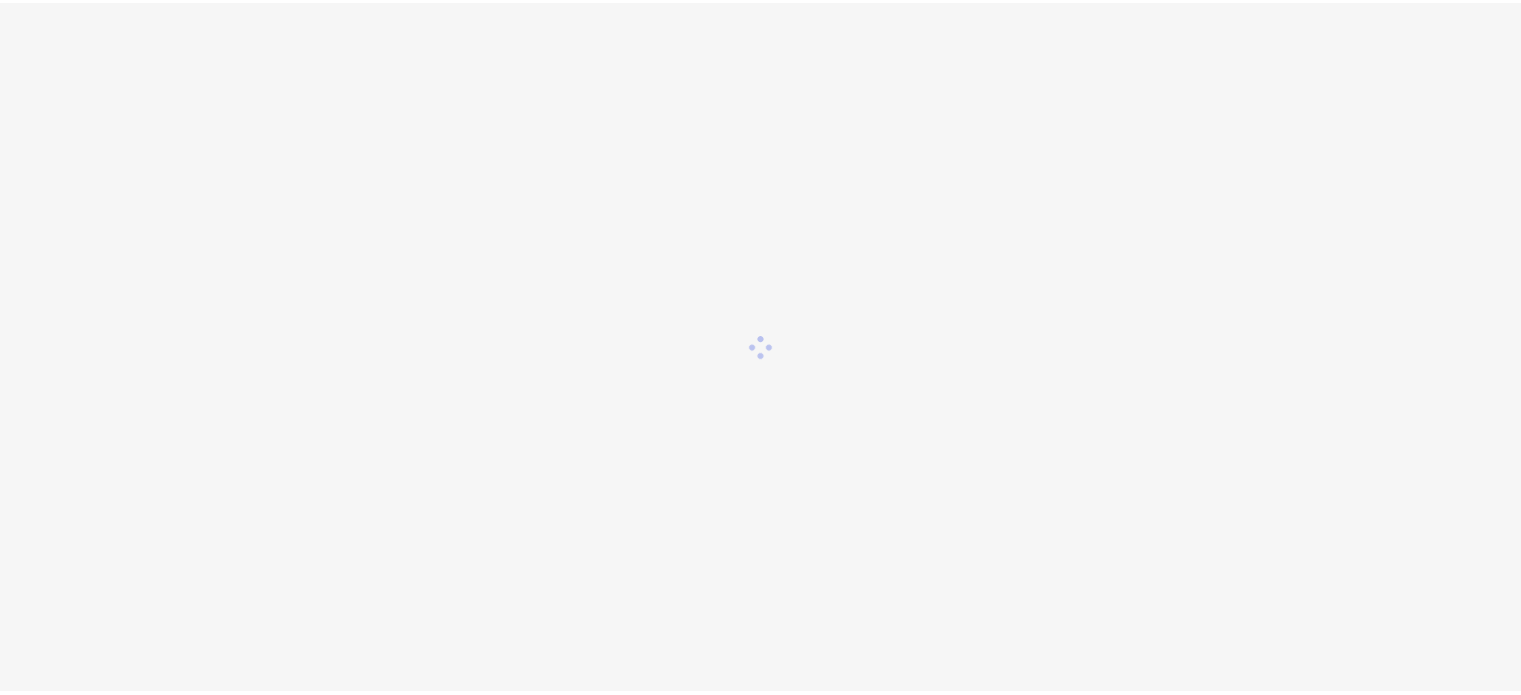 scroll, scrollTop: 0, scrollLeft: 0, axis: both 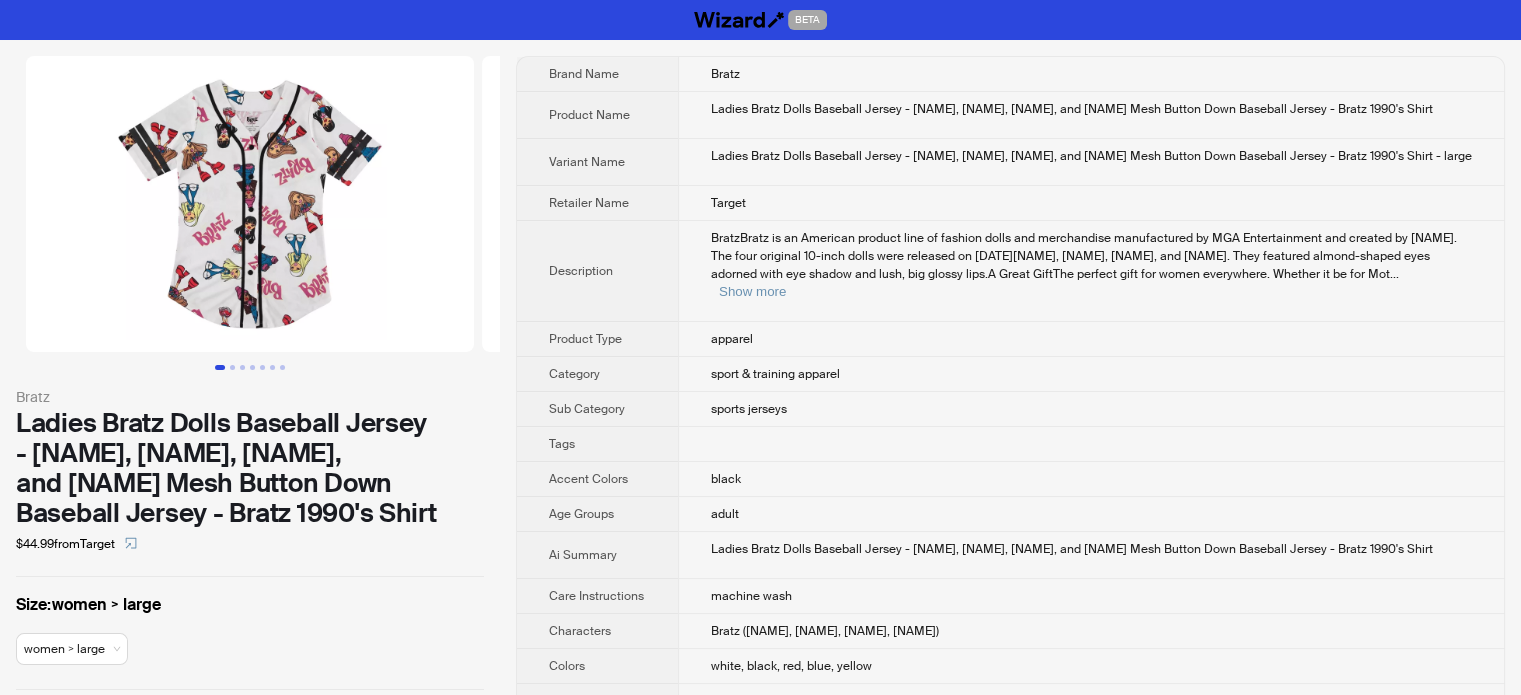 click on "Target" at bounding box center [728, 203] 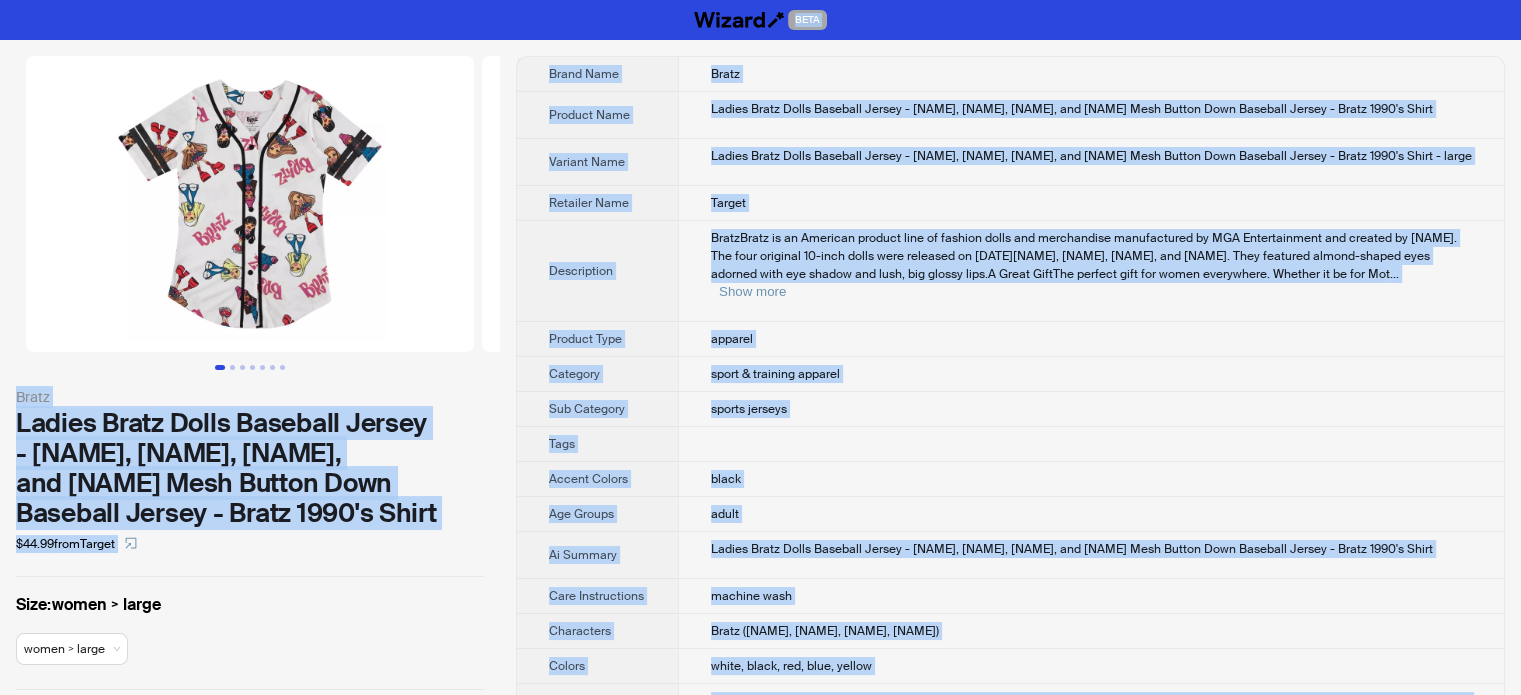 type on "**********" 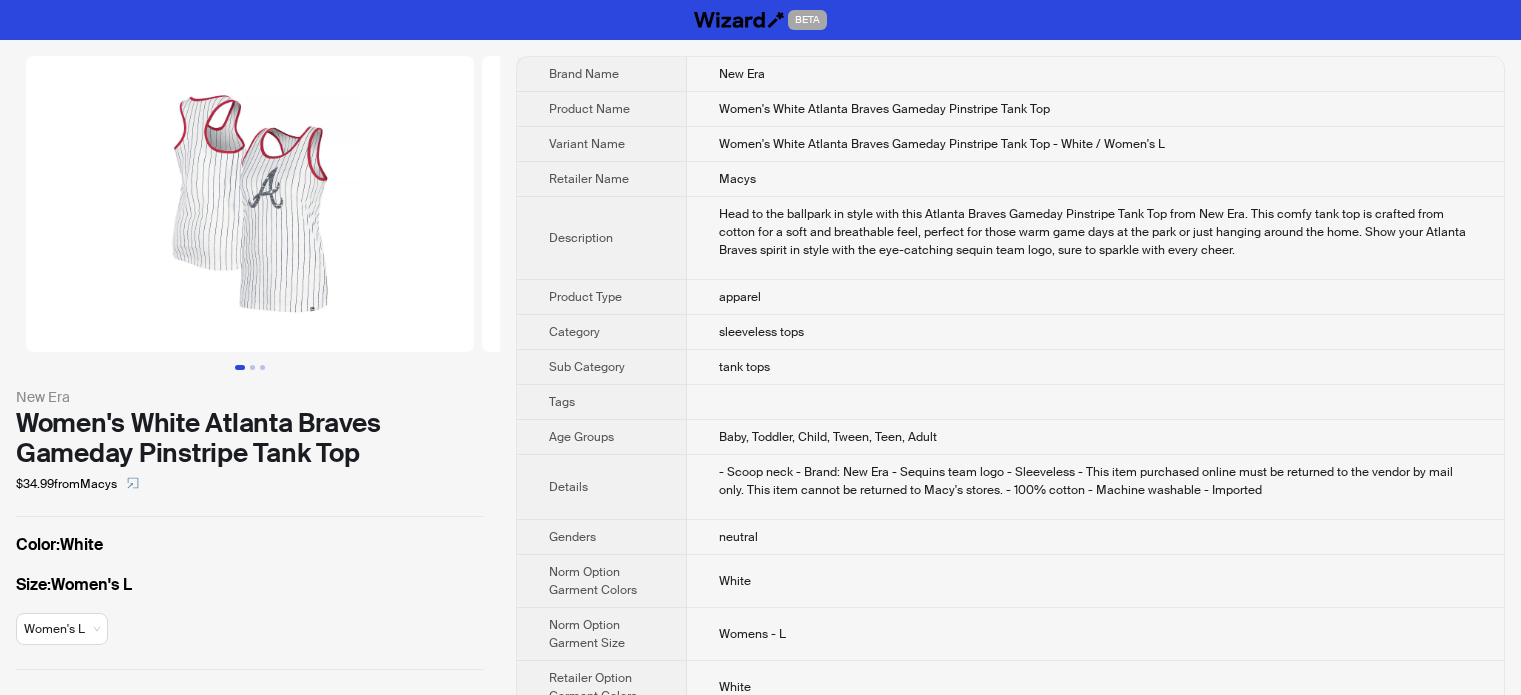 scroll, scrollTop: 0, scrollLeft: 0, axis: both 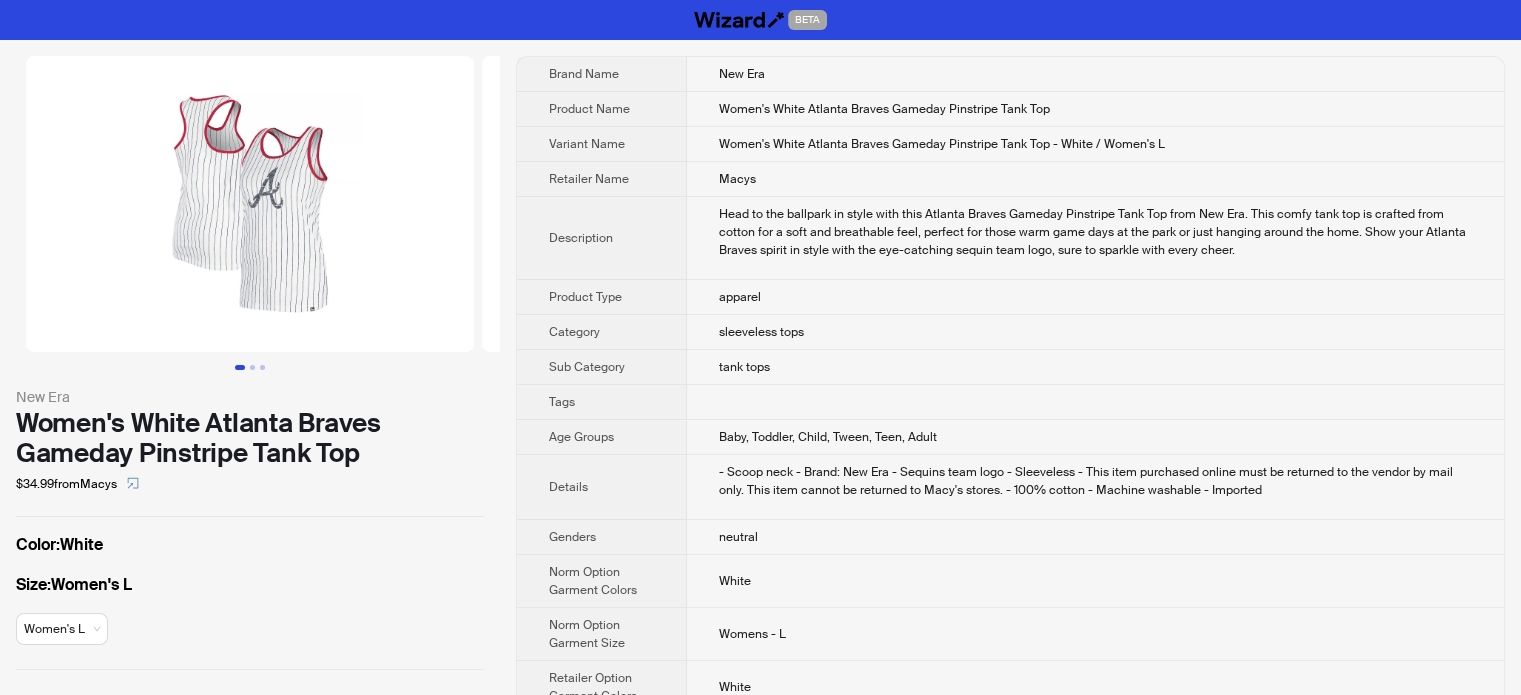click on "Description" at bounding box center (602, 238) 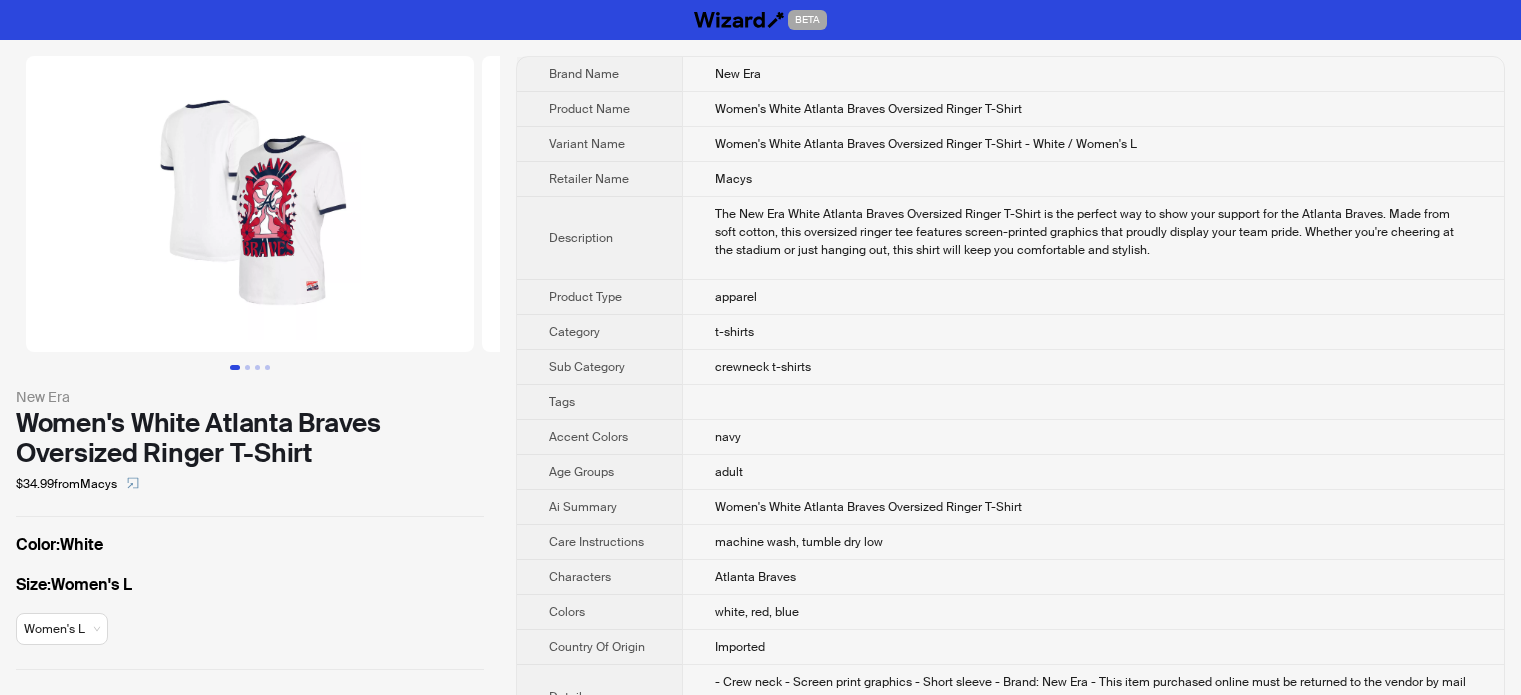 scroll, scrollTop: 0, scrollLeft: 0, axis: both 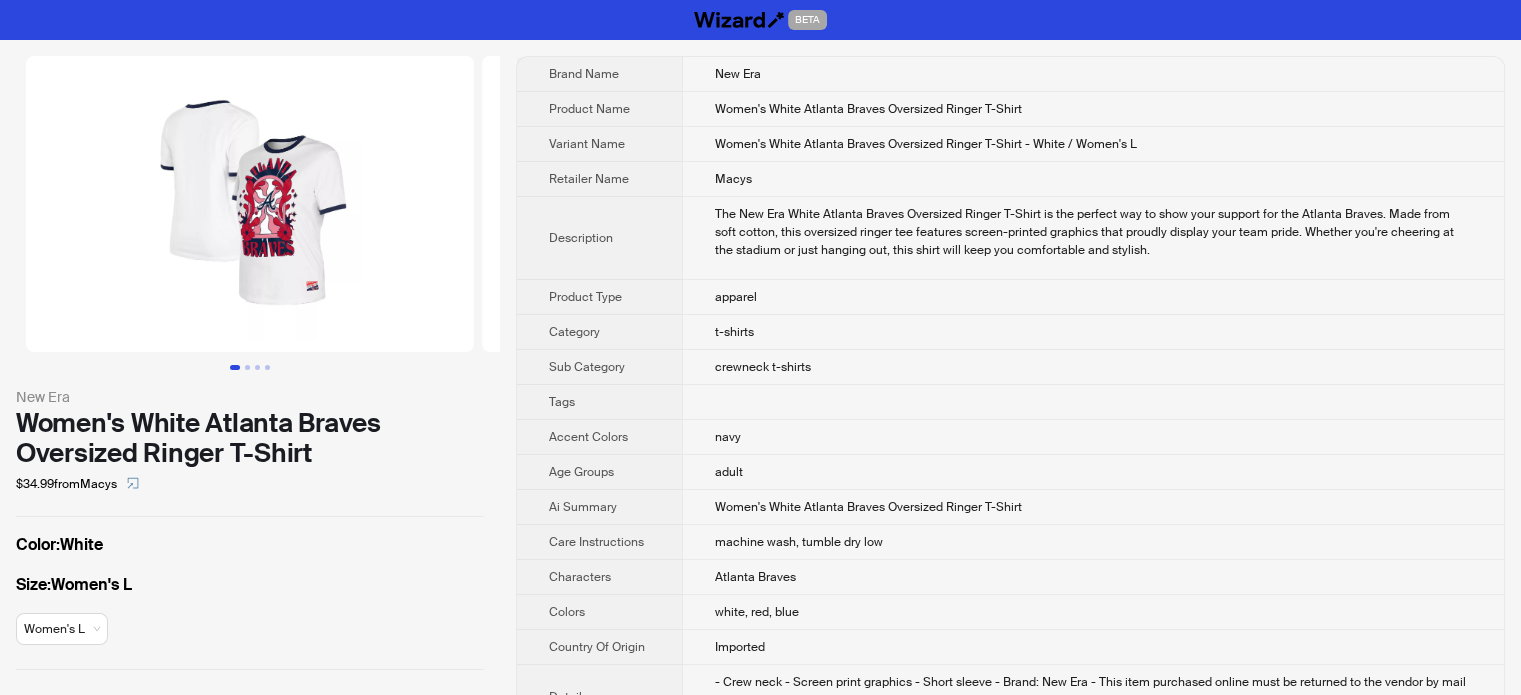click on "Macys" at bounding box center [1093, 179] 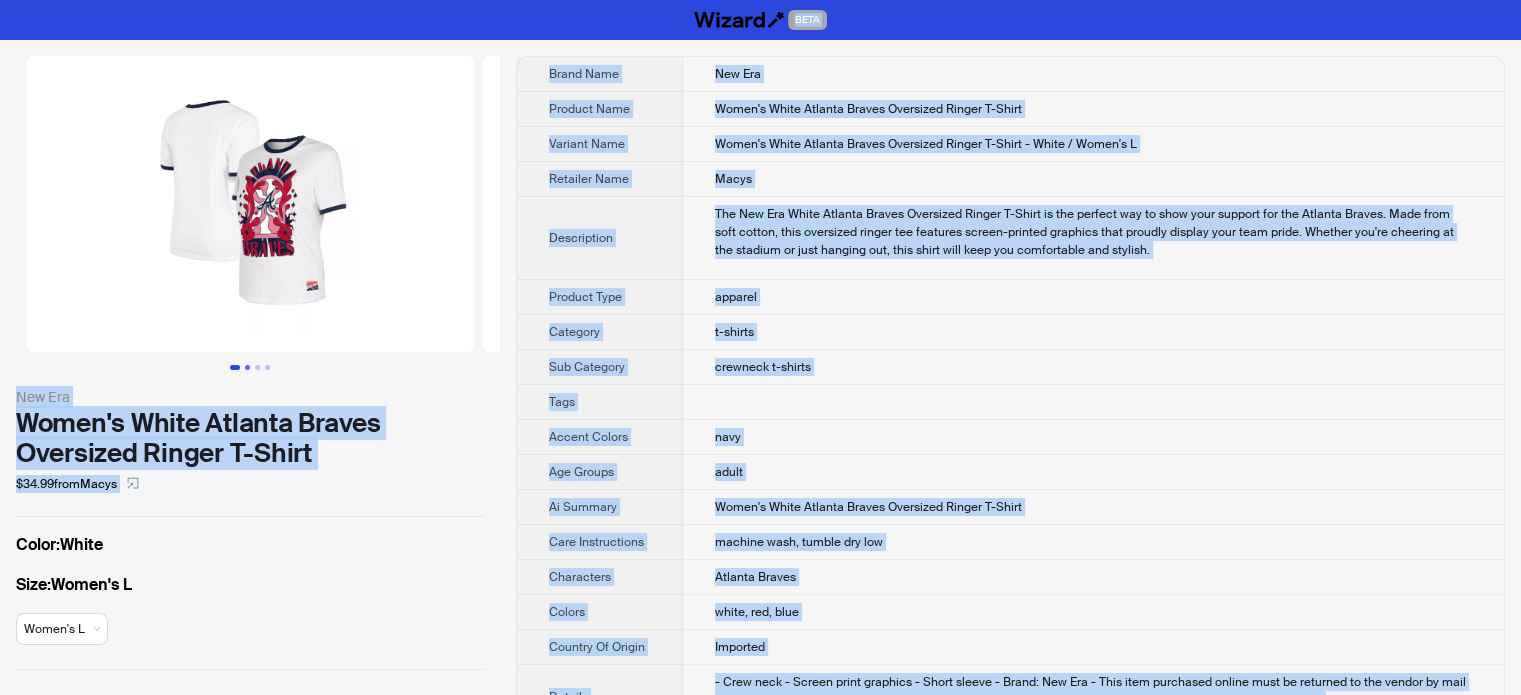type on "**********" 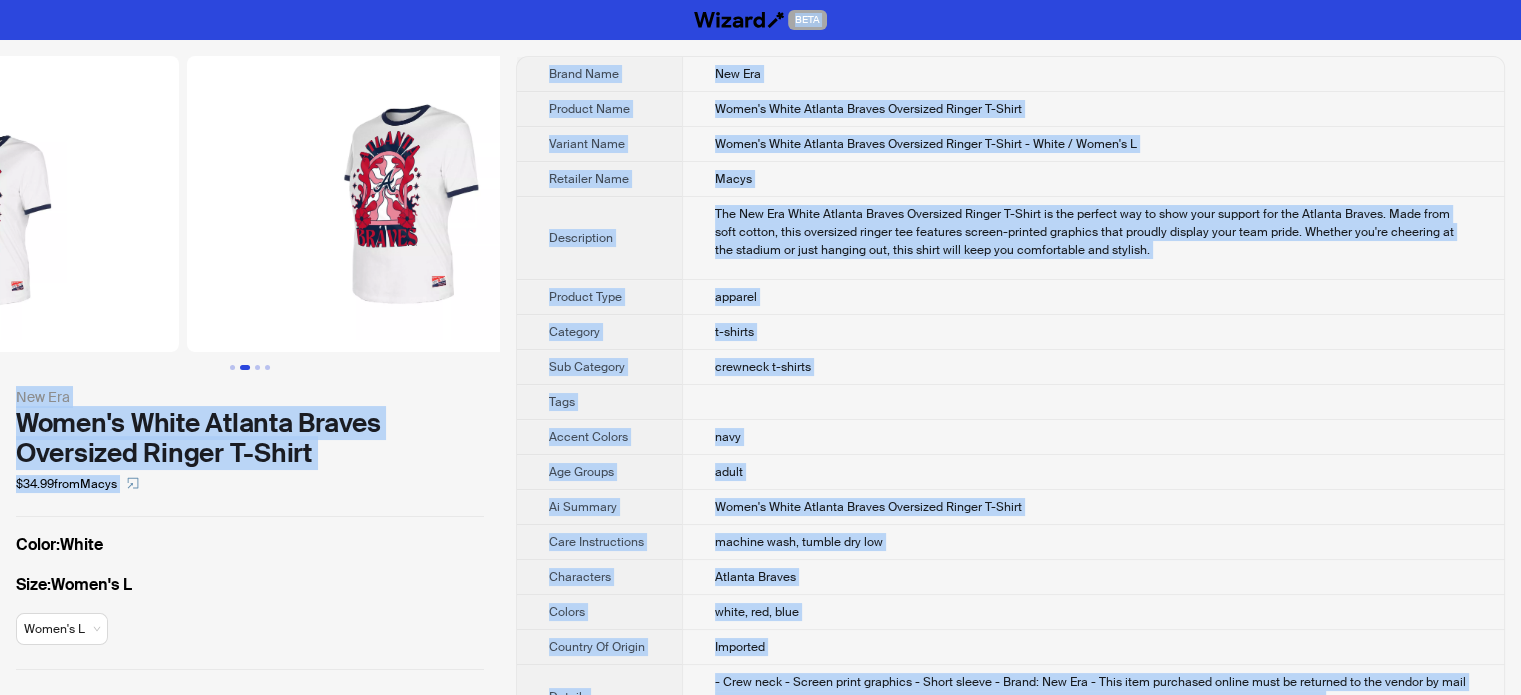 scroll, scrollTop: 0, scrollLeft: 456, axis: horizontal 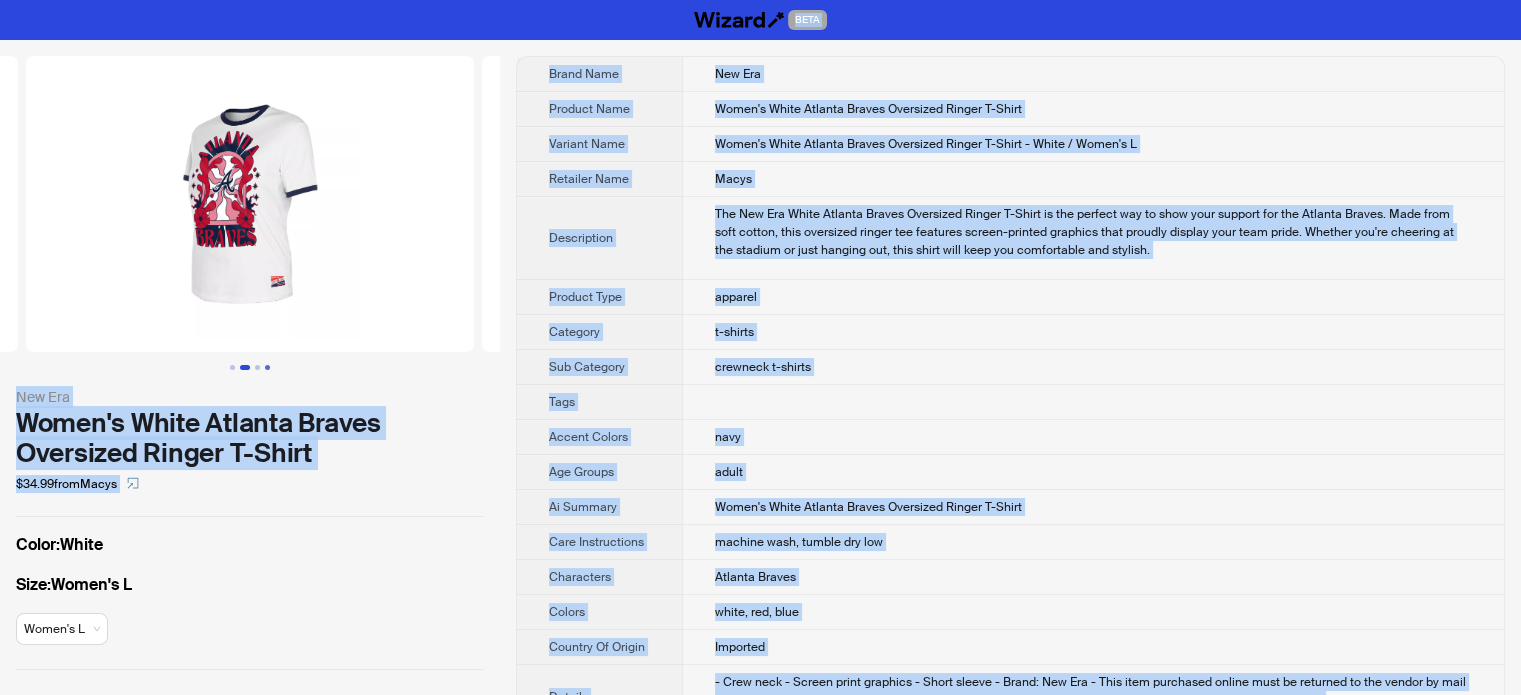 click at bounding box center [267, 367] 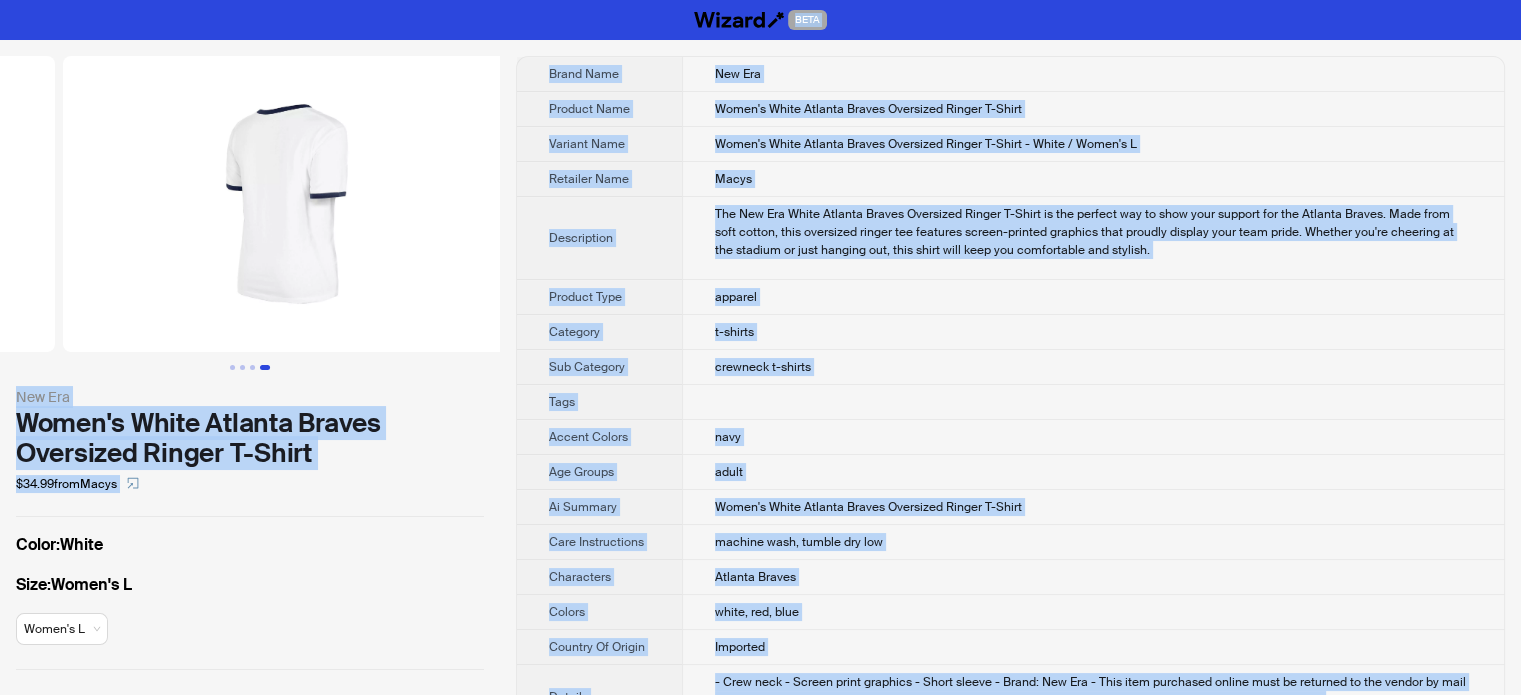scroll, scrollTop: 0, scrollLeft: 1368, axis: horizontal 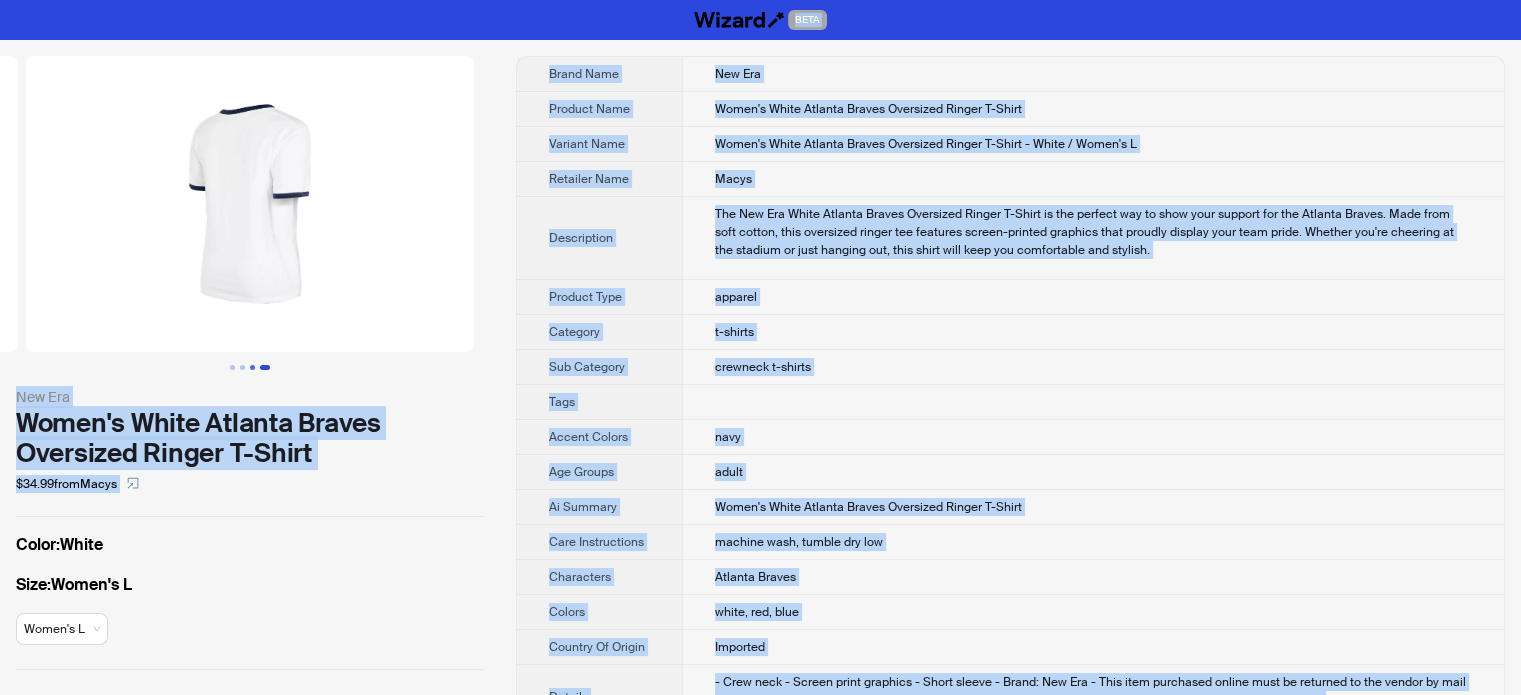 click at bounding box center [252, 367] 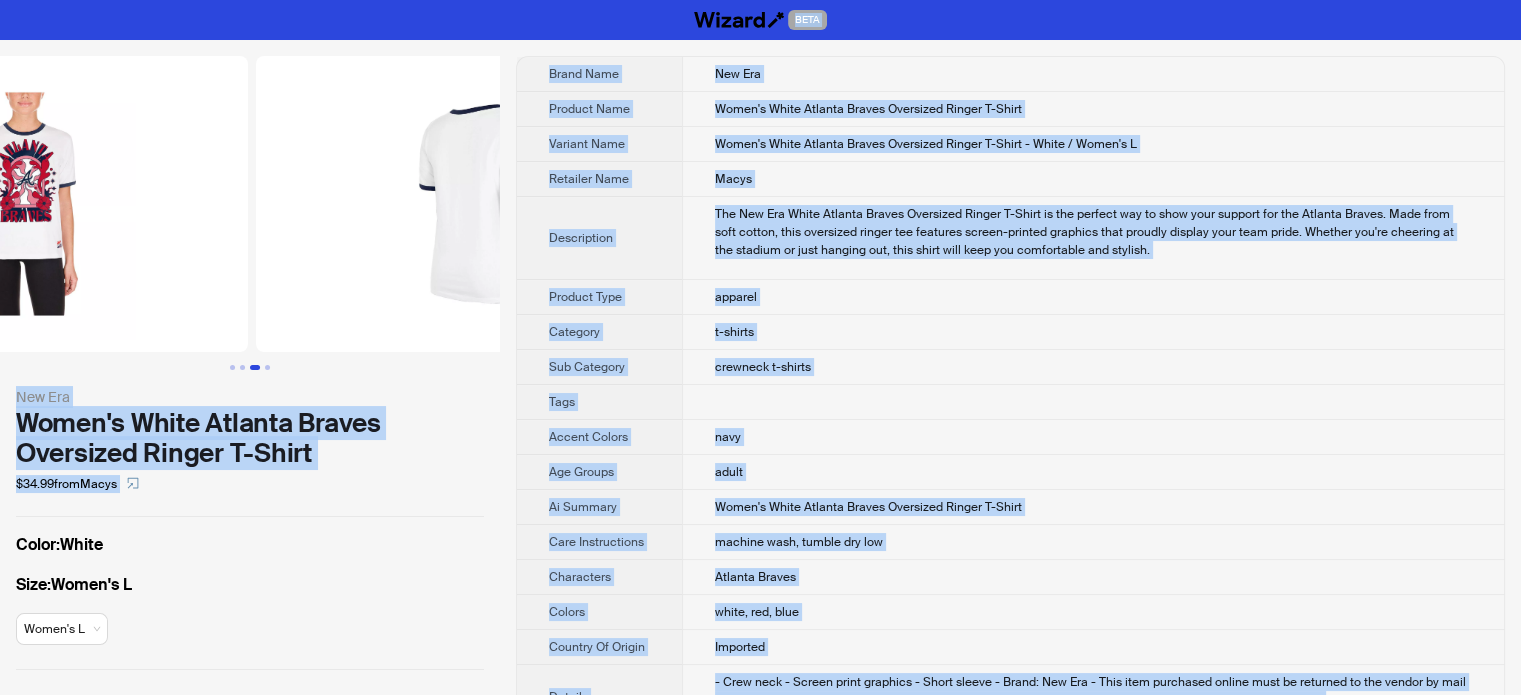 scroll, scrollTop: 0, scrollLeft: 912, axis: horizontal 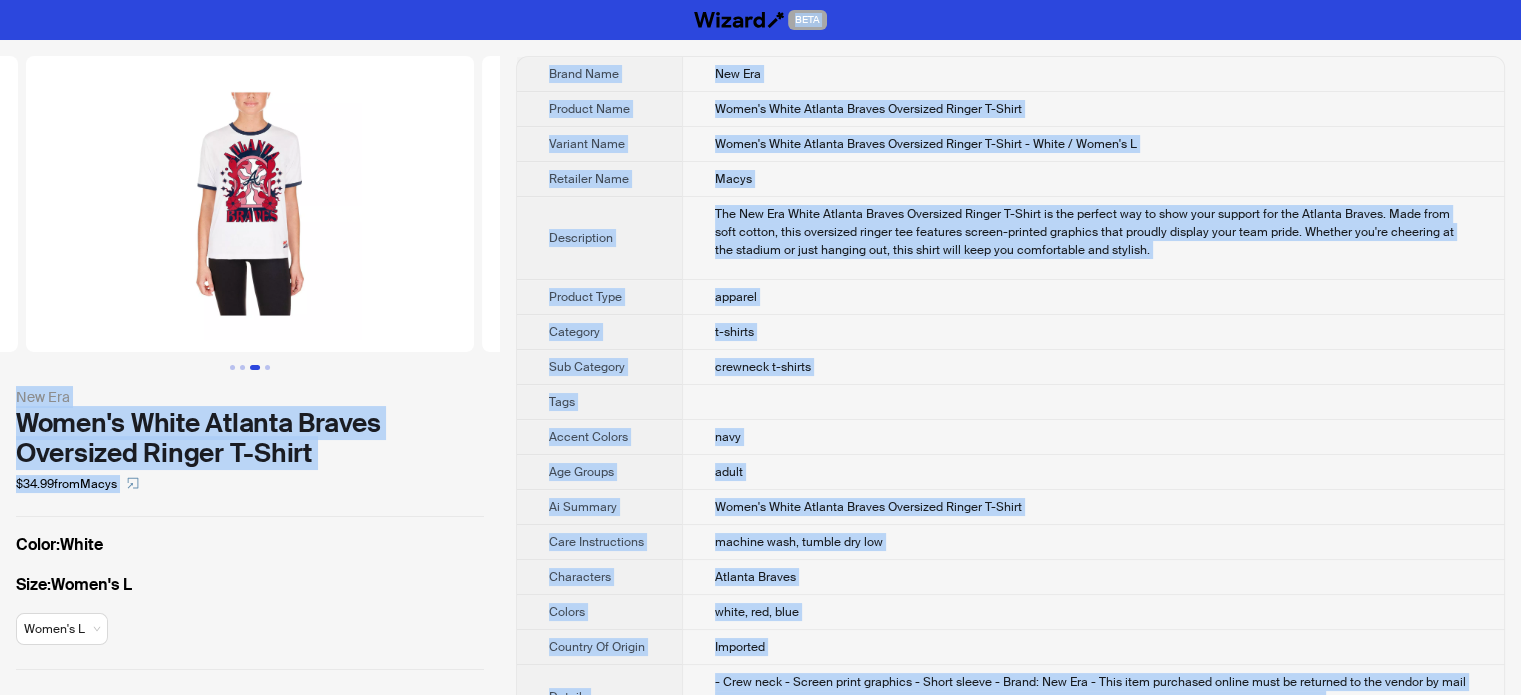 click on "apparel" at bounding box center (736, 297) 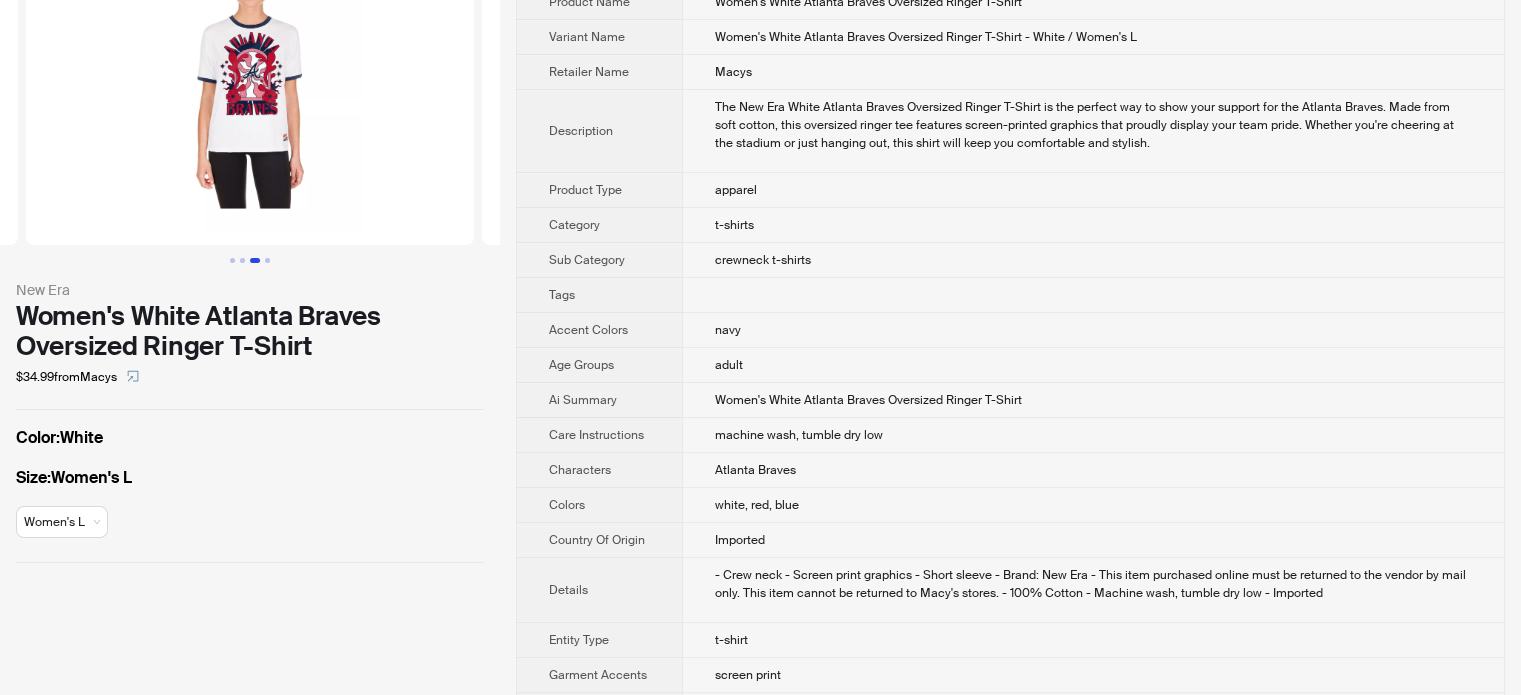 scroll, scrollTop: 0, scrollLeft: 0, axis: both 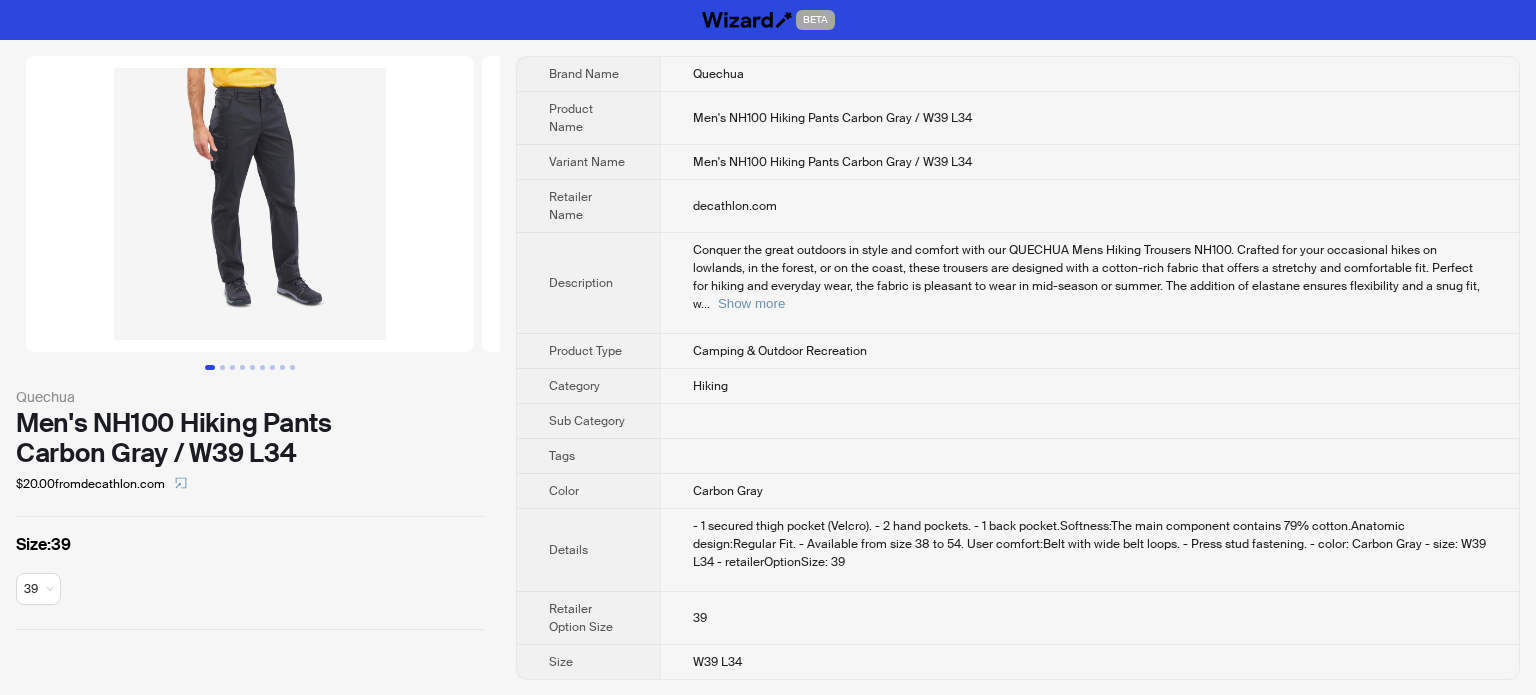 click on "Men's NH100 Hiking Pants Carbon Gray / W39 L34" at bounding box center [1089, 162] 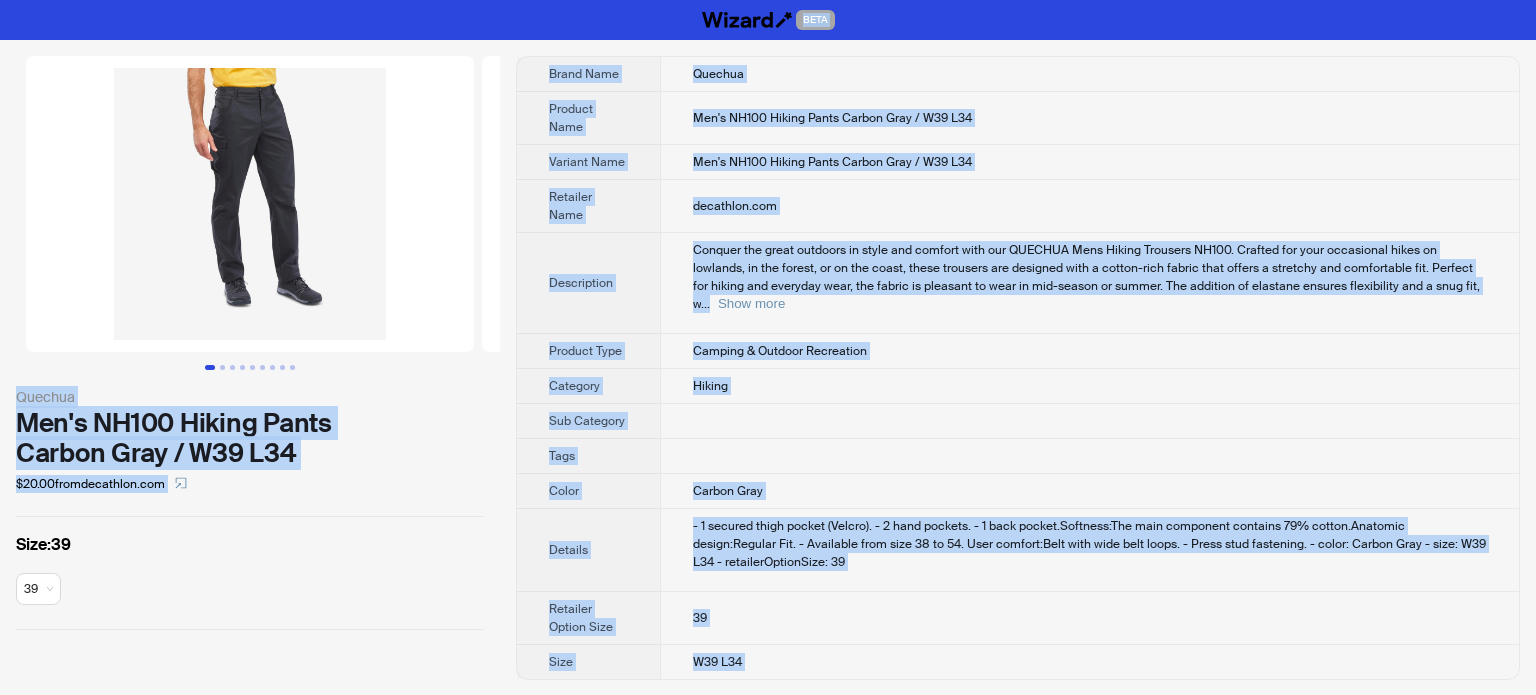 type on "**********" 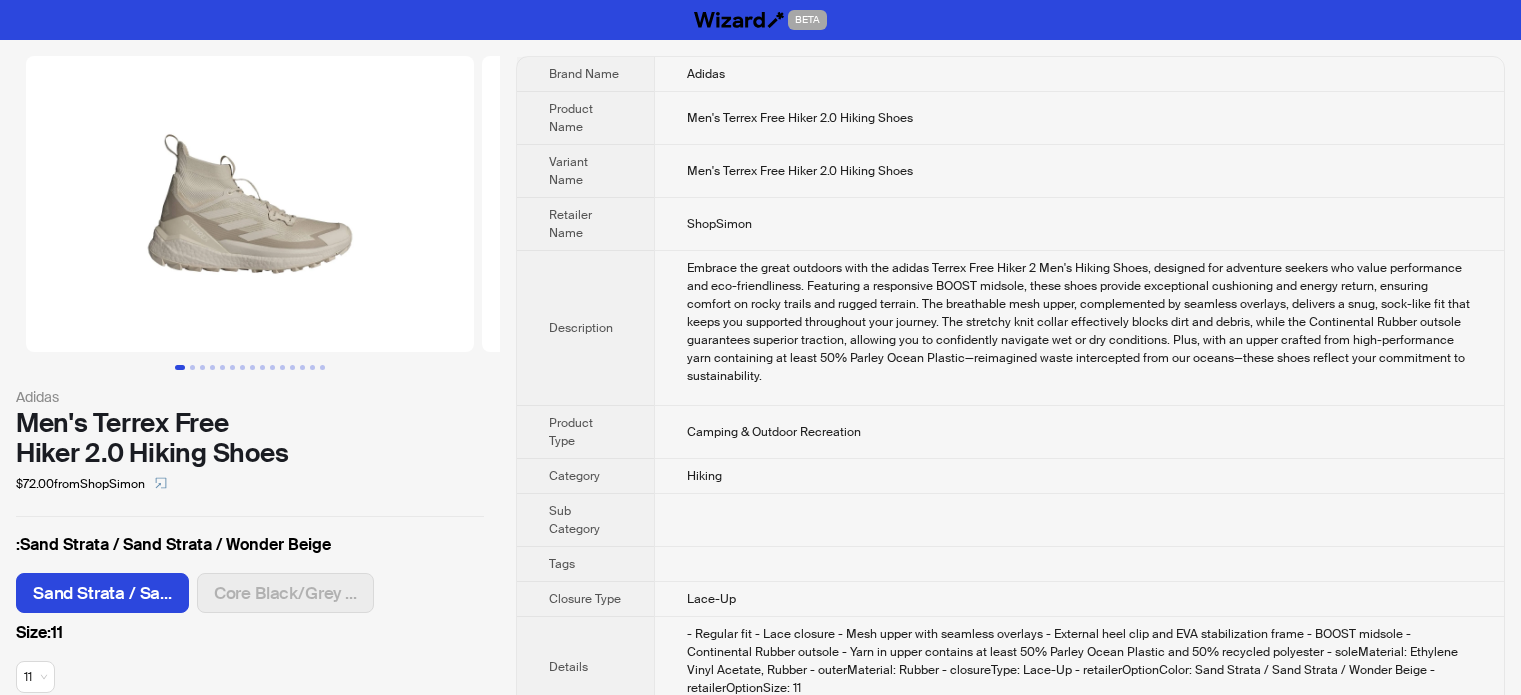 scroll, scrollTop: 0, scrollLeft: 0, axis: both 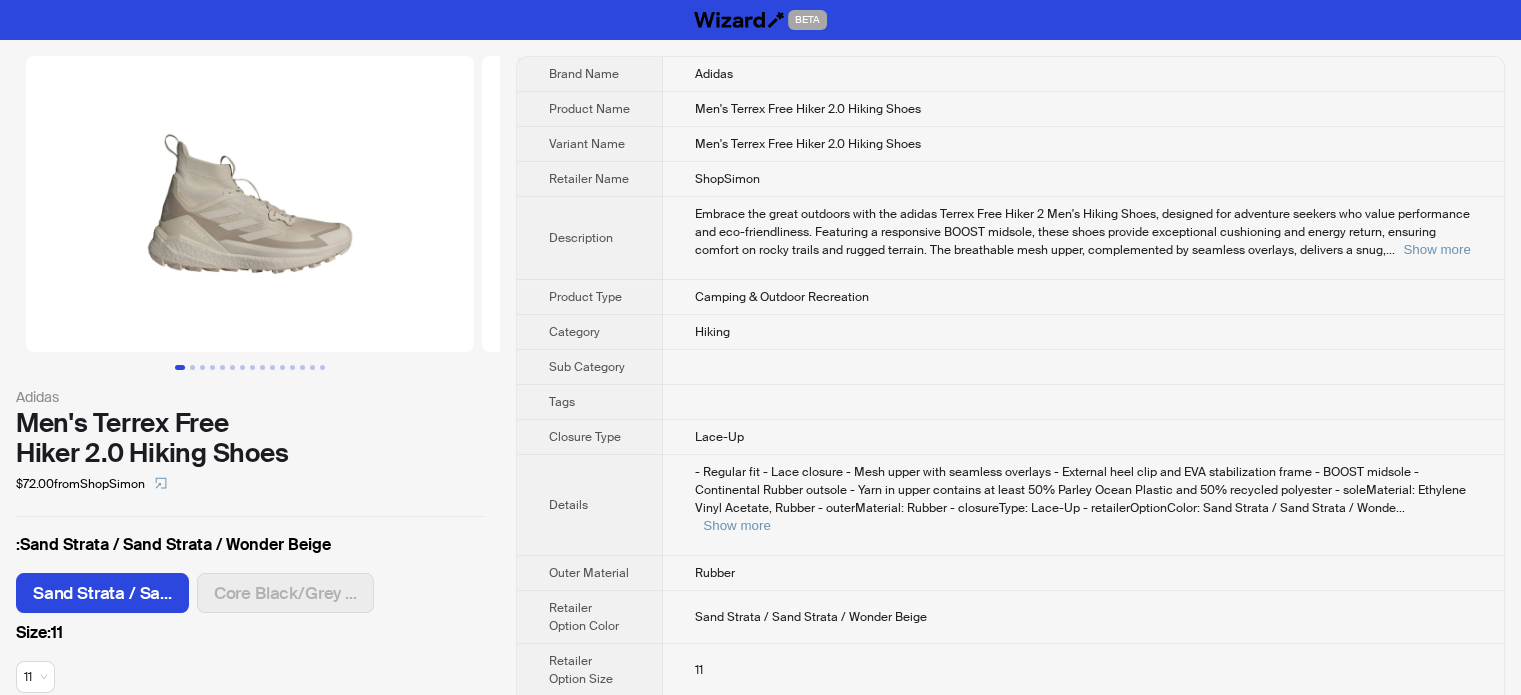 click on "ShopSimon" at bounding box center (1083, 179) 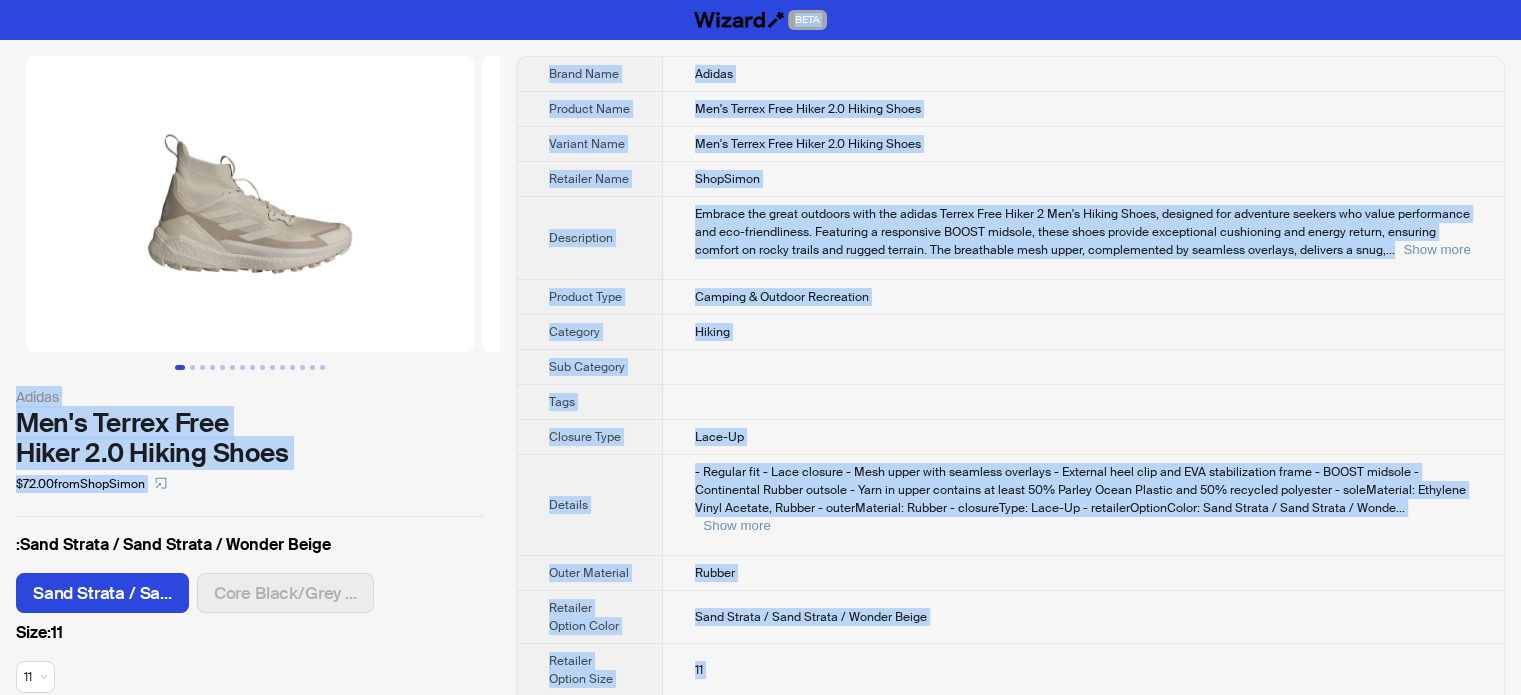 type on "**********" 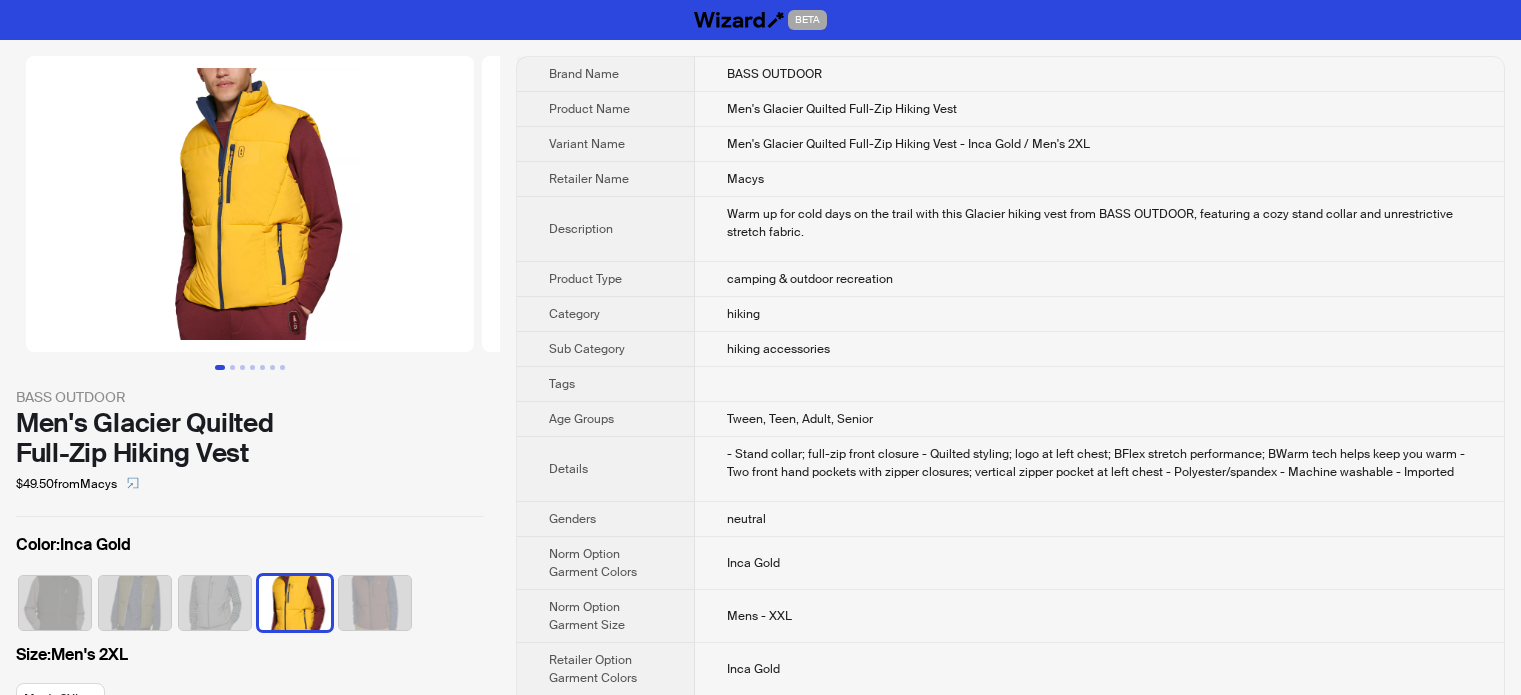 scroll, scrollTop: 0, scrollLeft: 0, axis: both 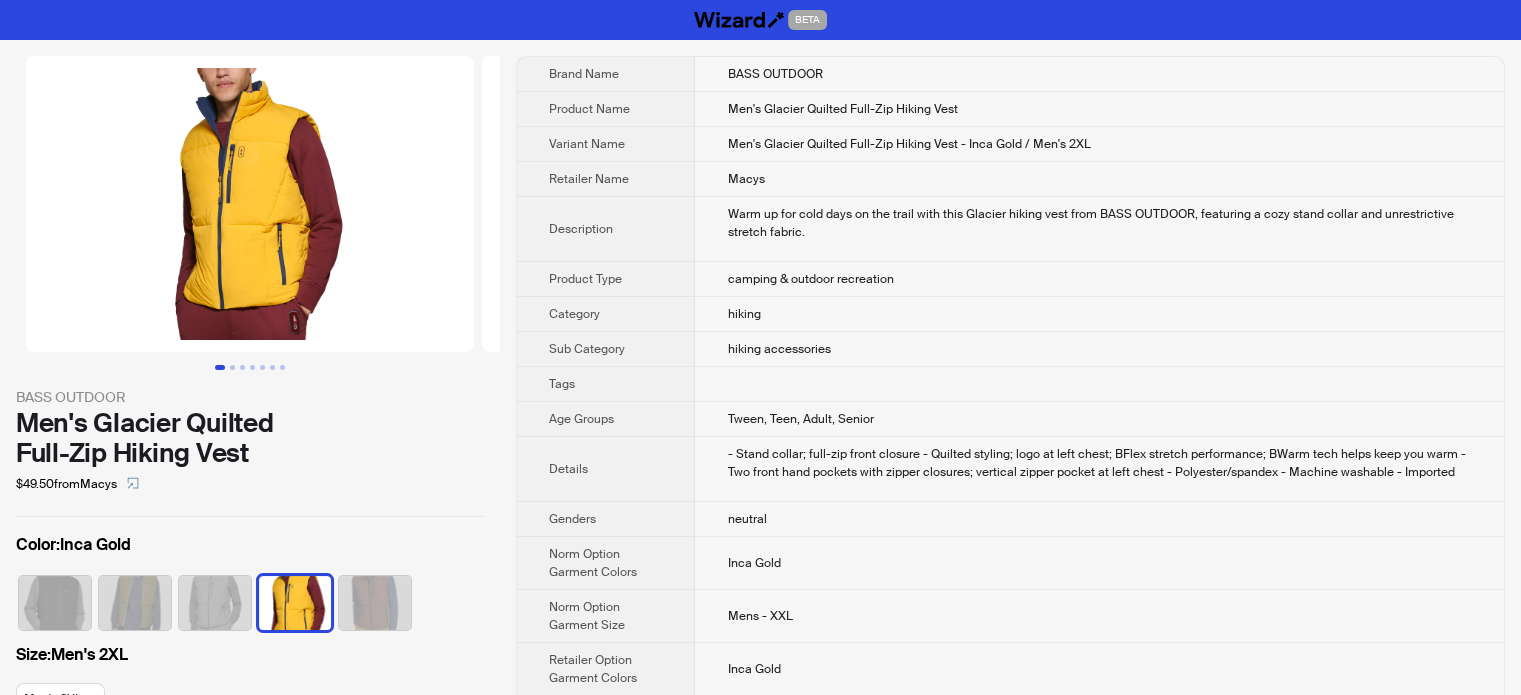 click on "camping & outdoor recreation" 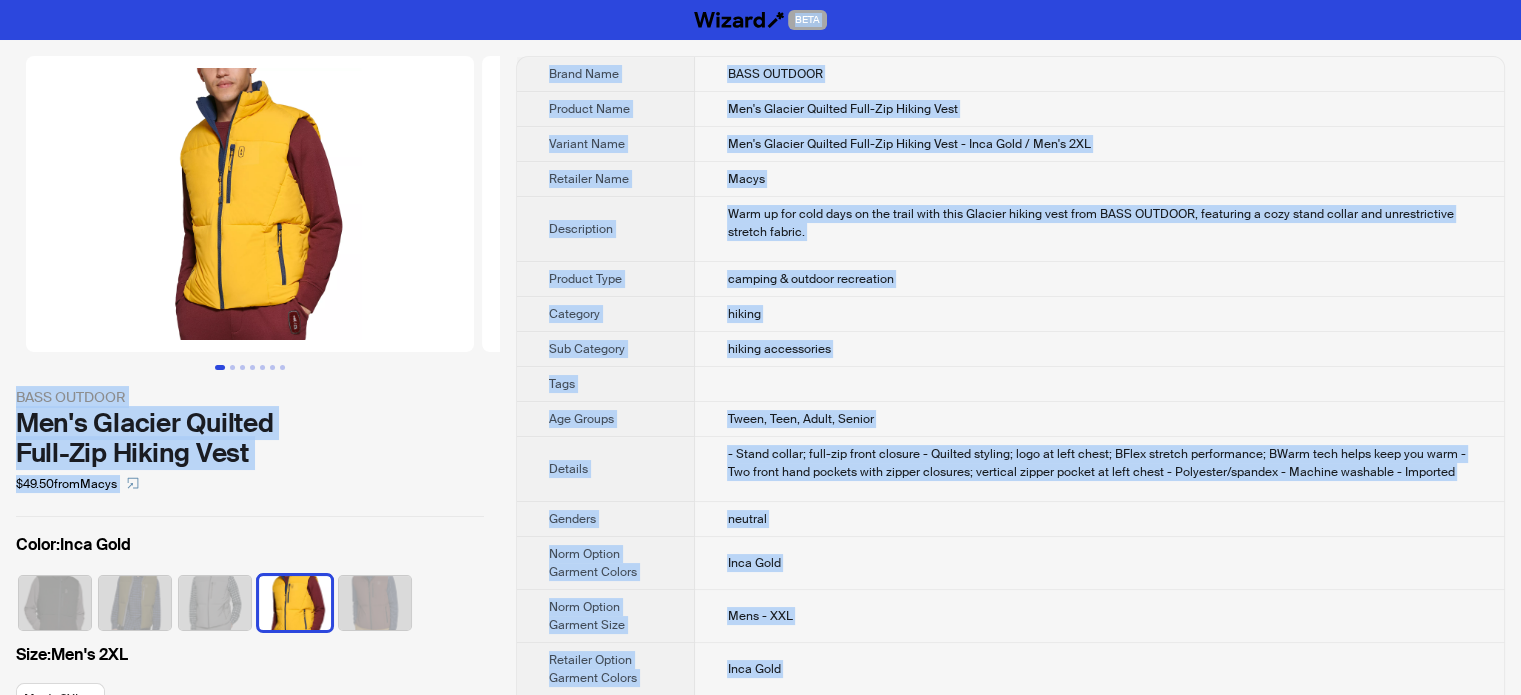 type on "**********" 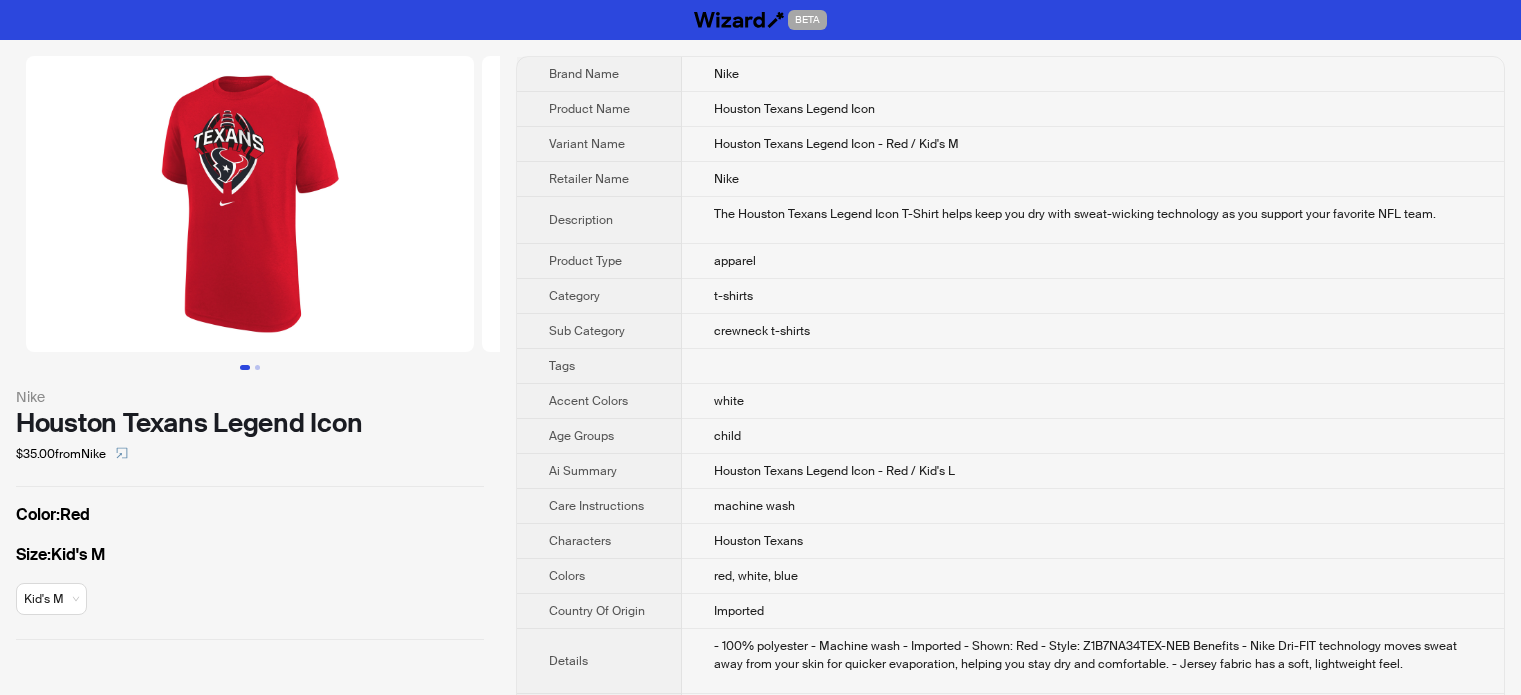 scroll, scrollTop: 0, scrollLeft: 0, axis: both 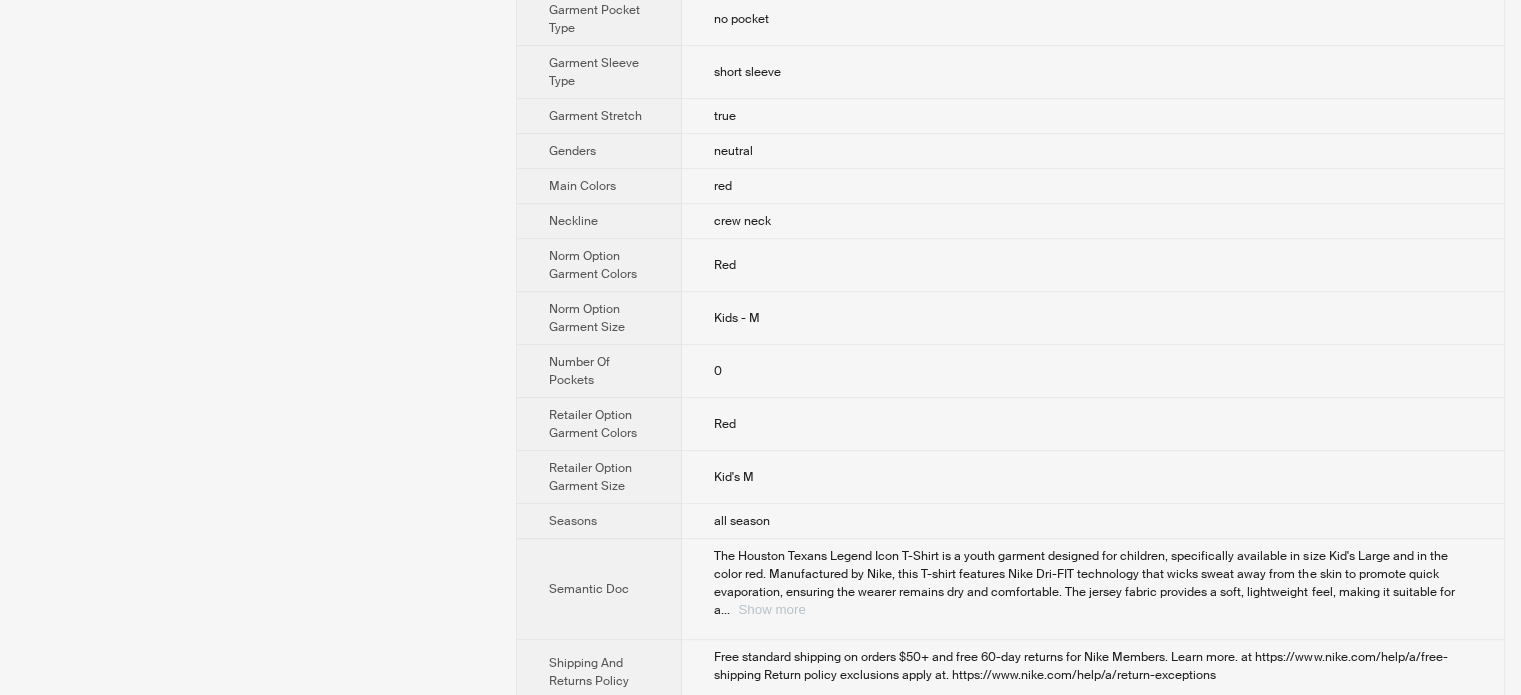 click on "Show more" at bounding box center (771, 609) 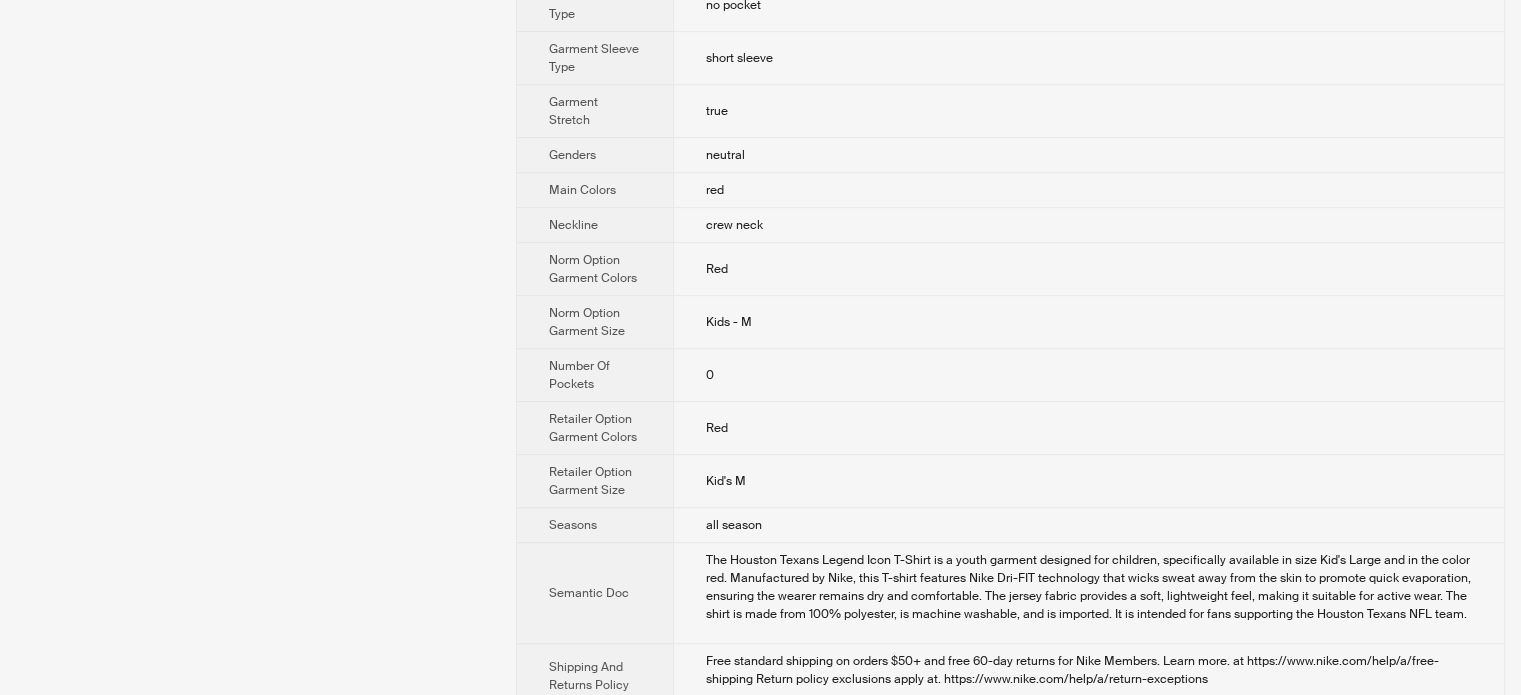 scroll, scrollTop: 1019, scrollLeft: 0, axis: vertical 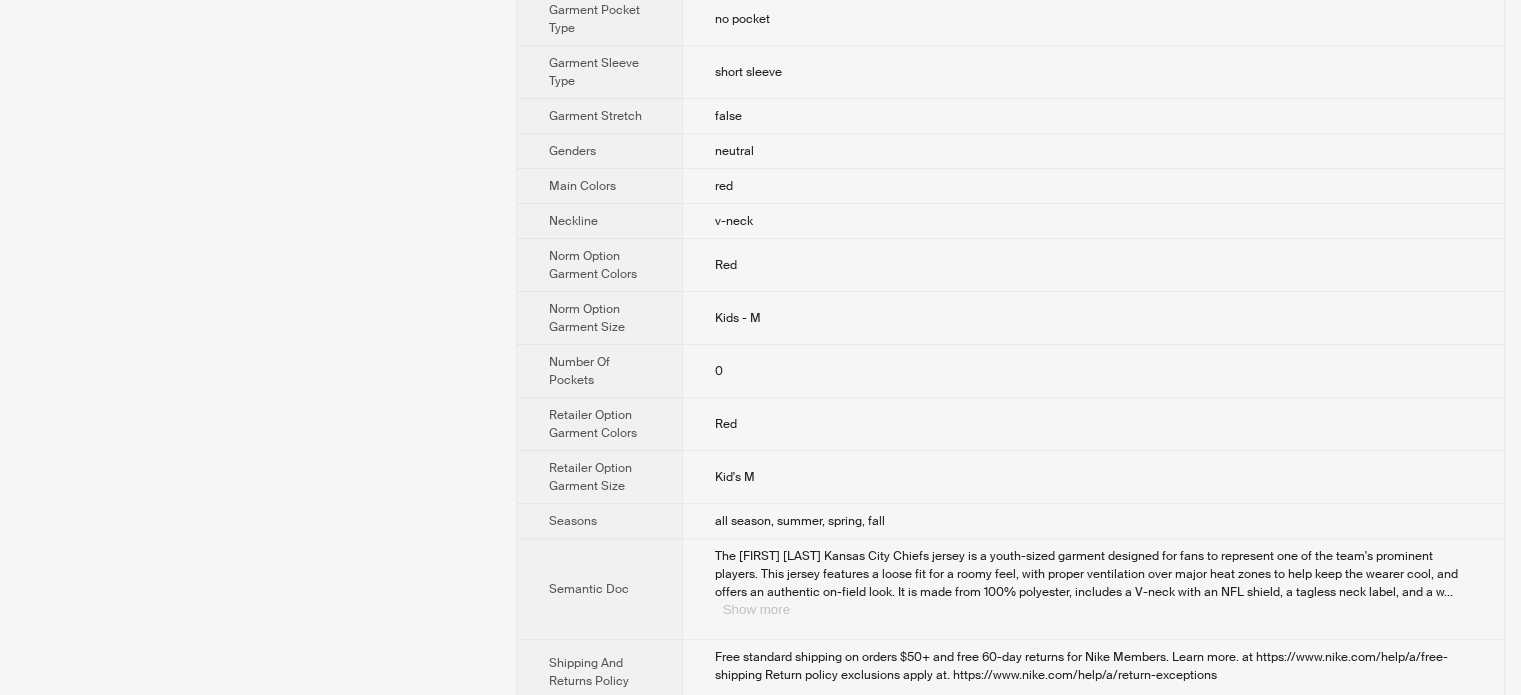 click on "Show more" at bounding box center (756, 609) 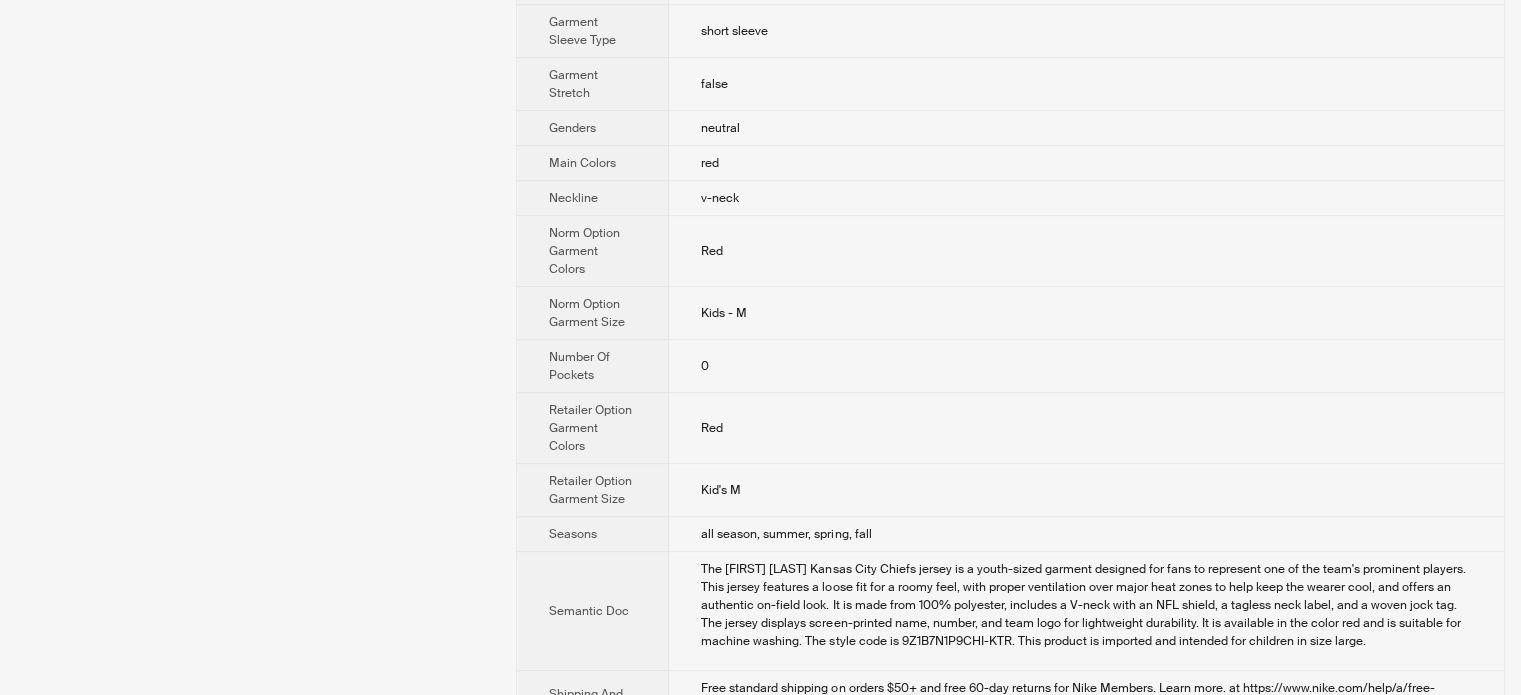 scroll, scrollTop: 1162, scrollLeft: 0, axis: vertical 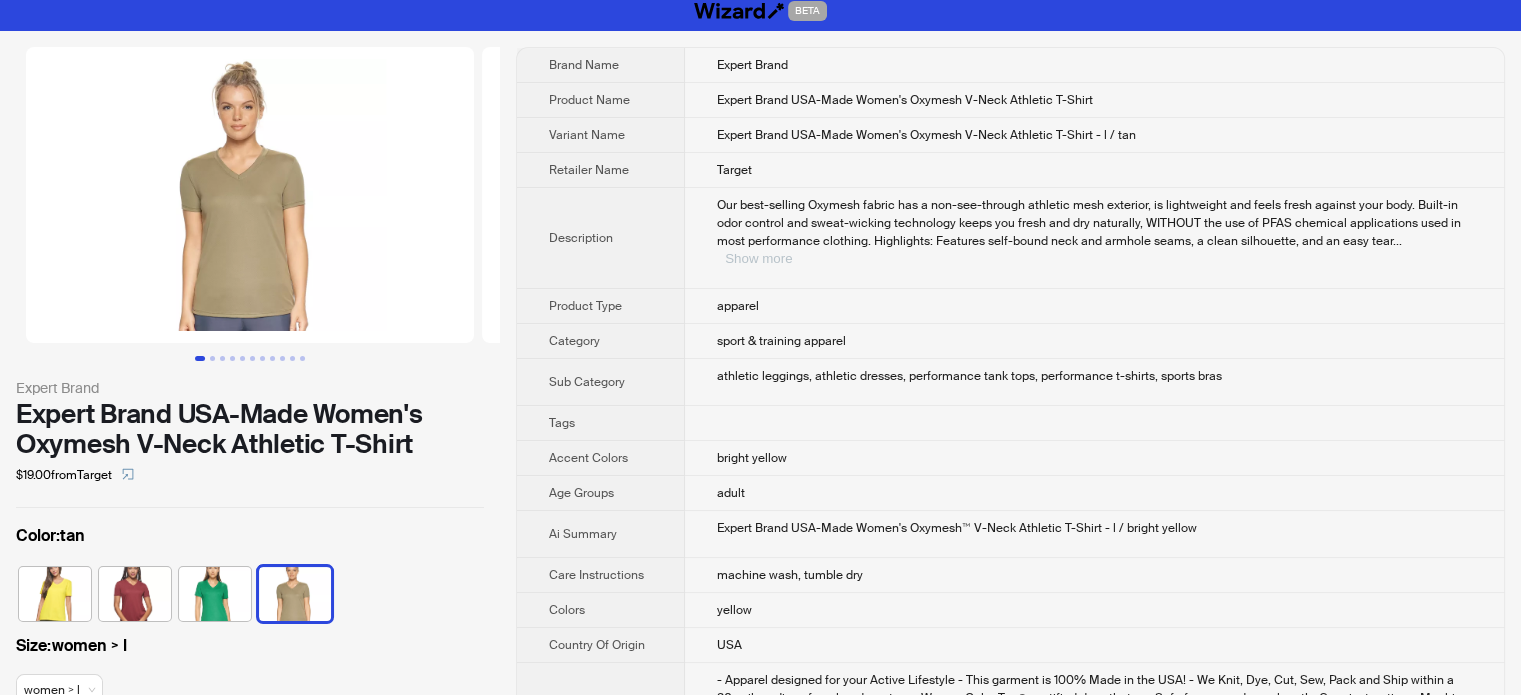 click on "Show more" at bounding box center (758, 258) 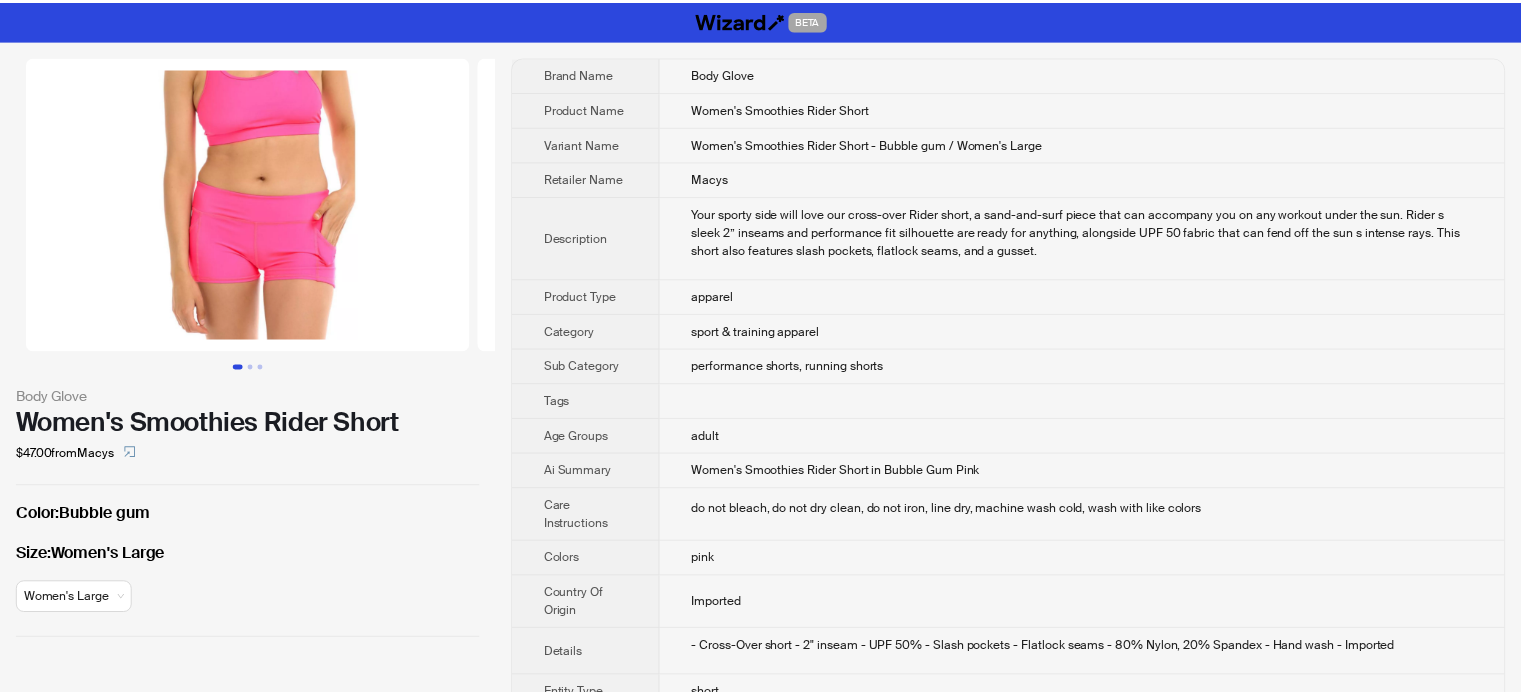 scroll, scrollTop: 0, scrollLeft: 0, axis: both 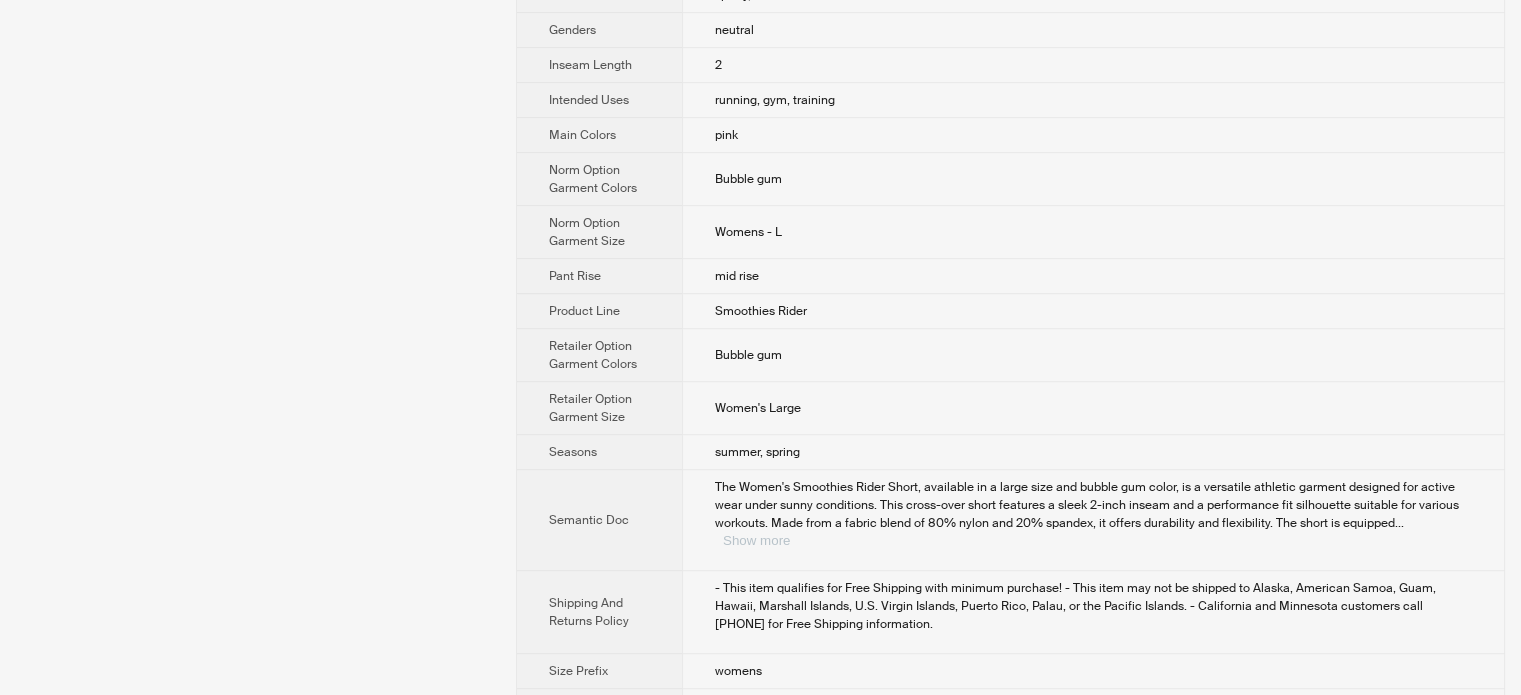 click on "Show more" at bounding box center (756, 540) 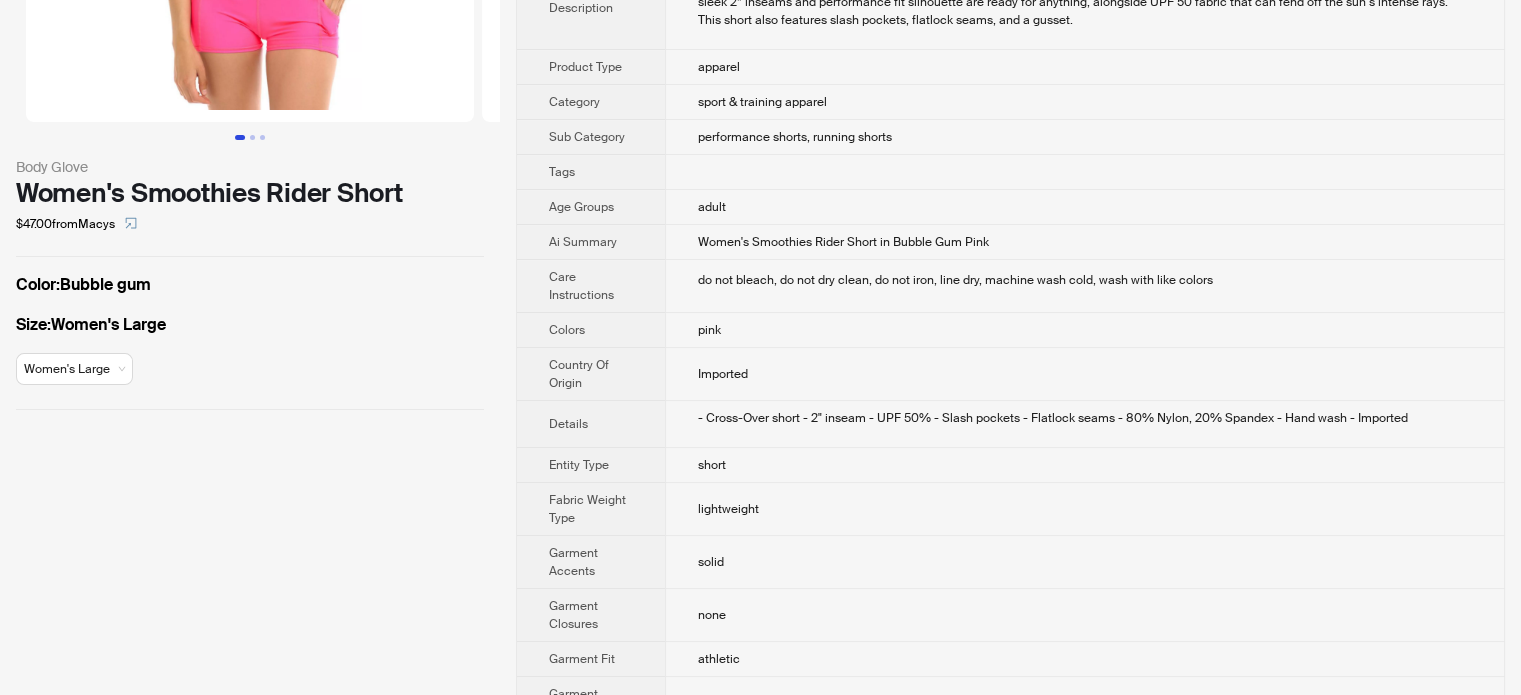 scroll, scrollTop: 0, scrollLeft: 0, axis: both 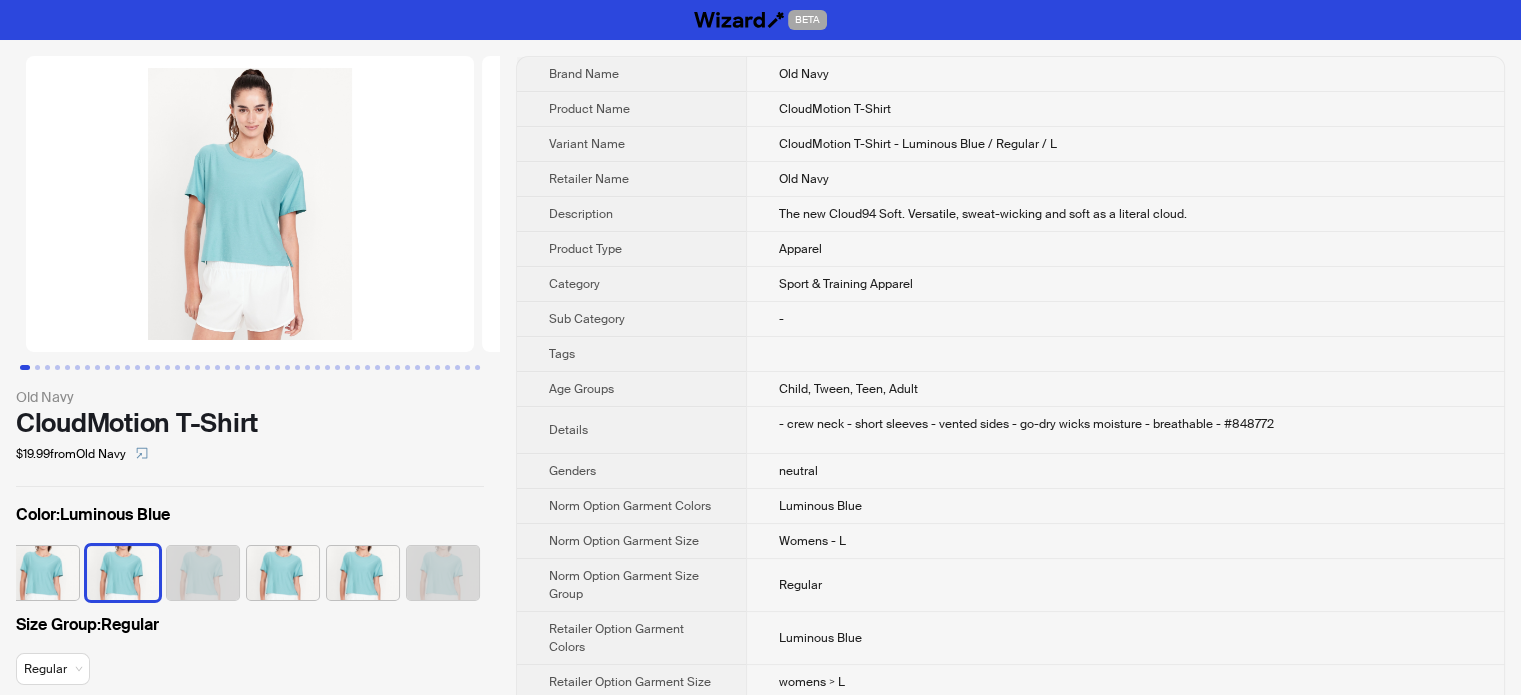 click on "Product Type" at bounding box center [631, 249] 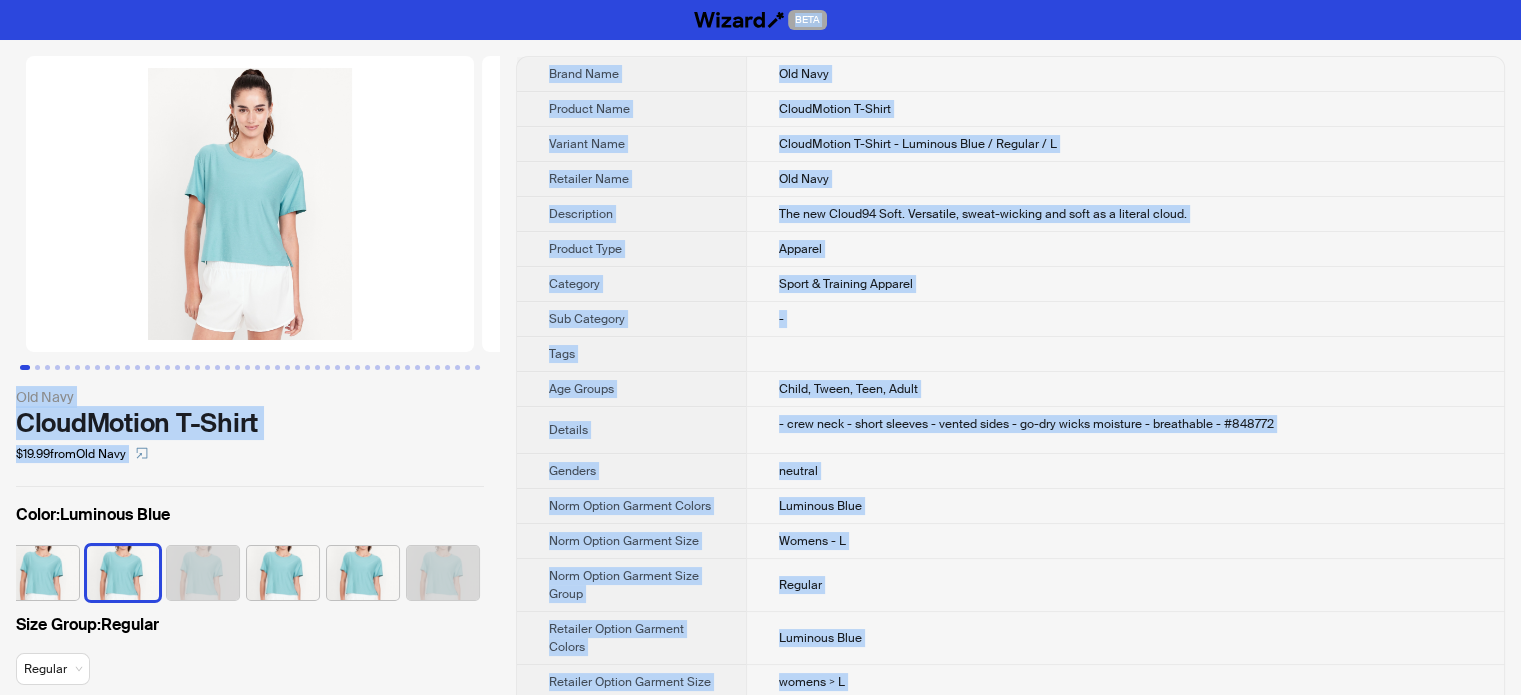 type on "**********" 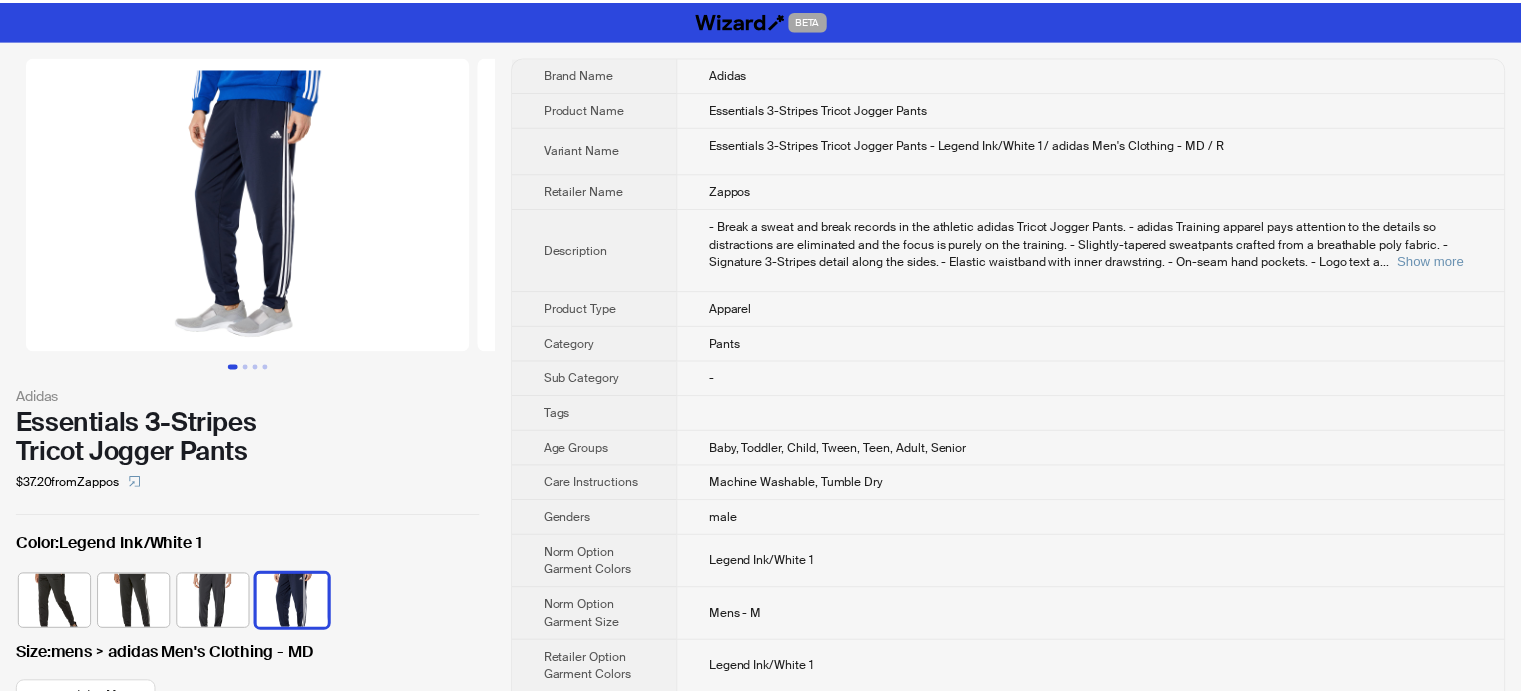 scroll, scrollTop: 0, scrollLeft: 0, axis: both 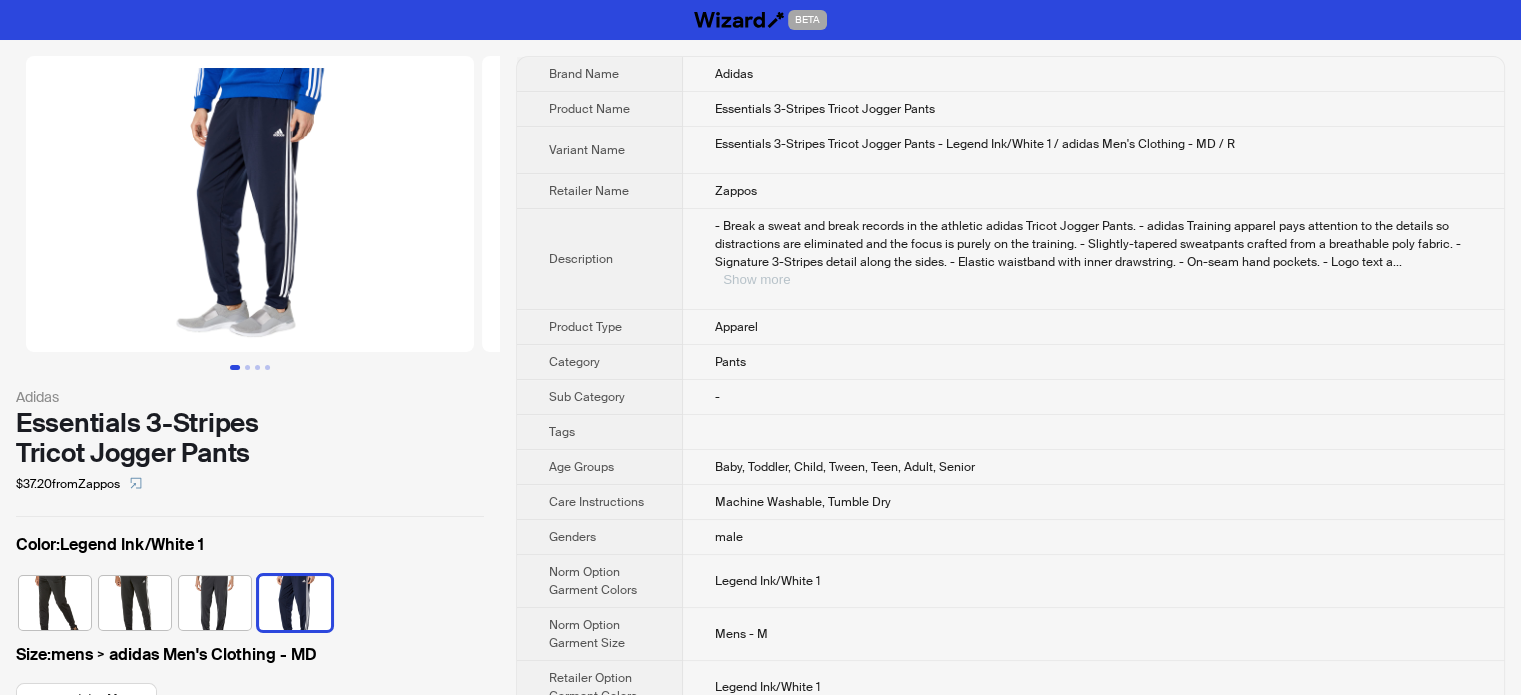 click on "Show more" at bounding box center (756, 279) 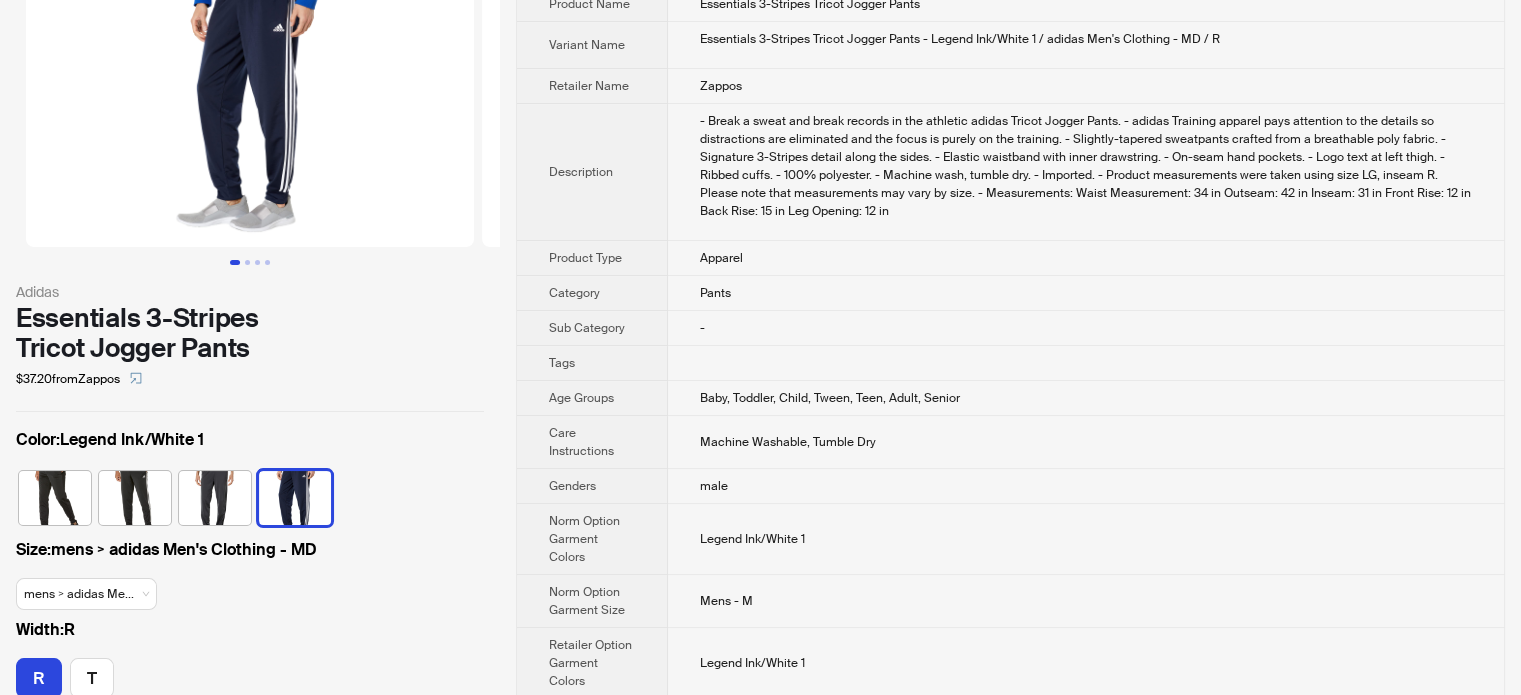 scroll, scrollTop: 227, scrollLeft: 0, axis: vertical 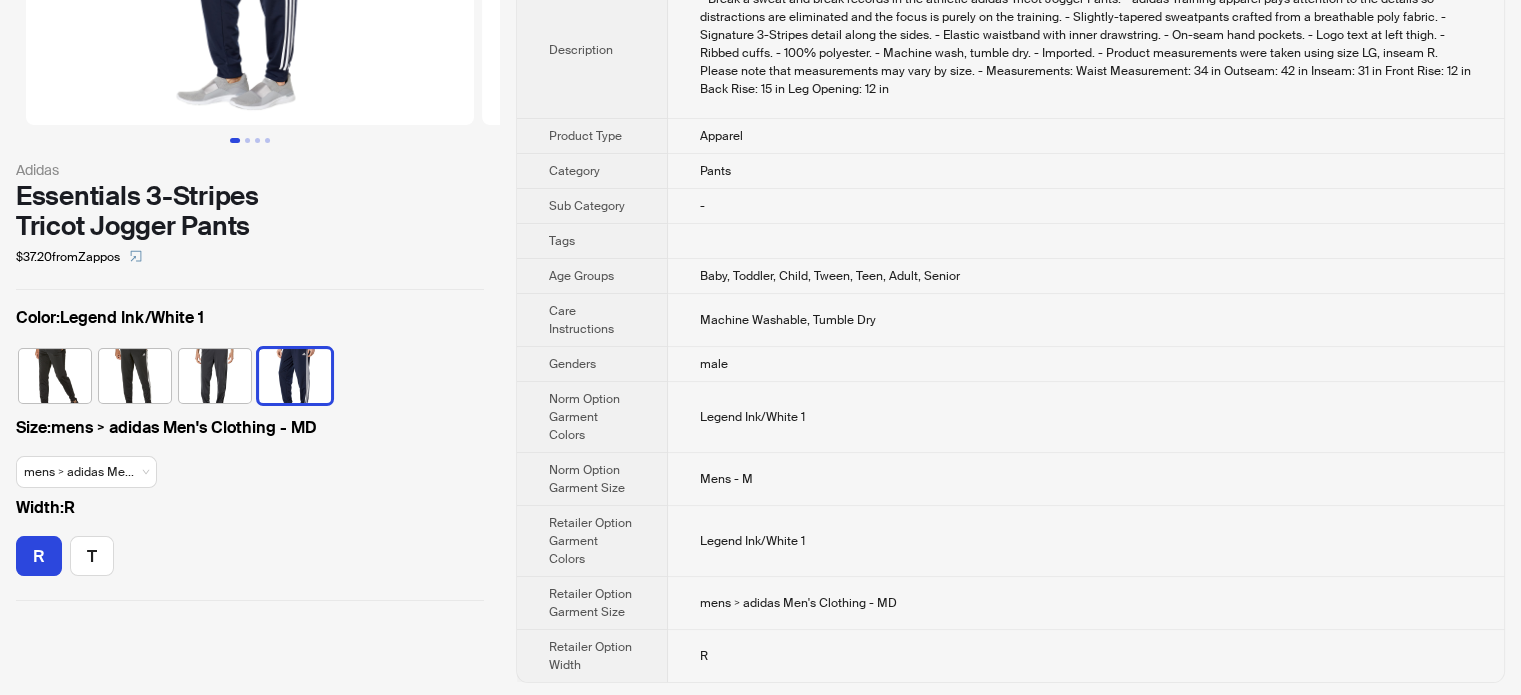 click on "Product Type" at bounding box center (592, 136) 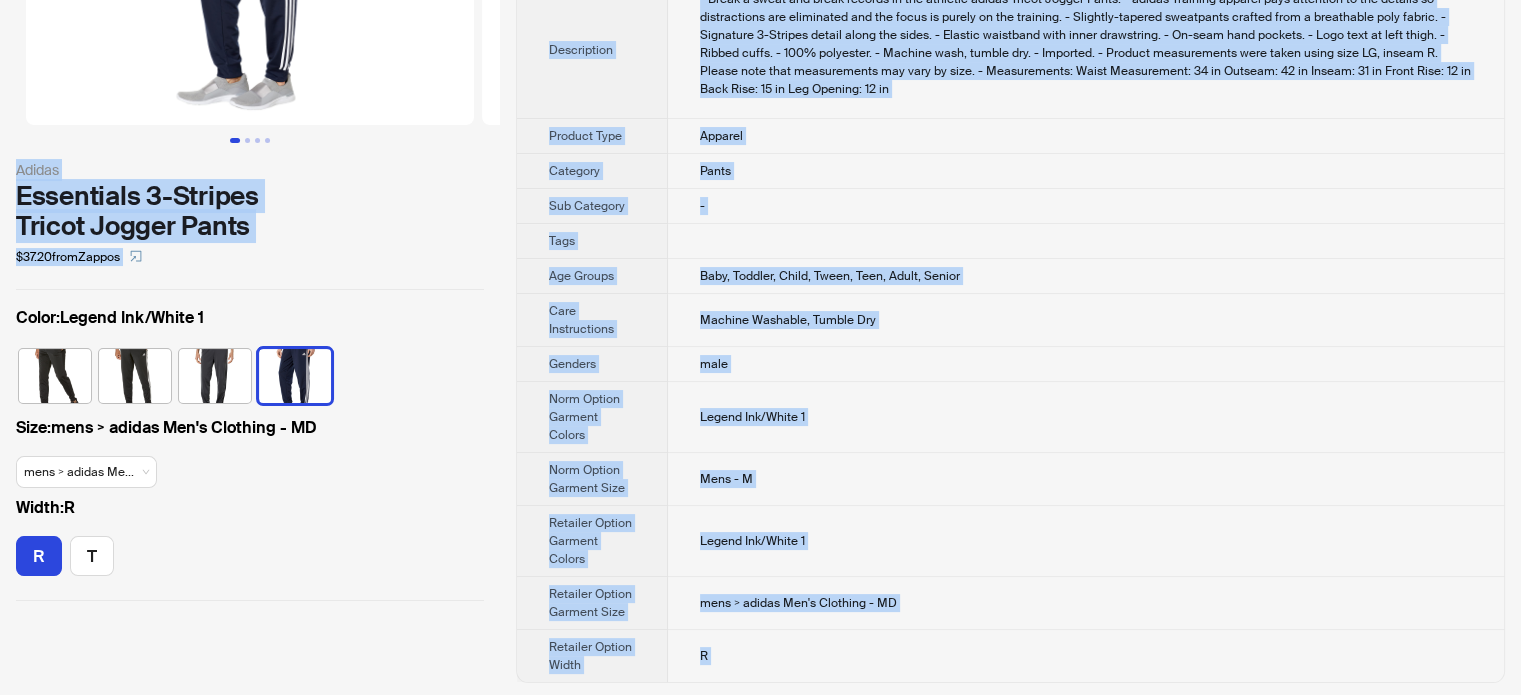 type on "**********" 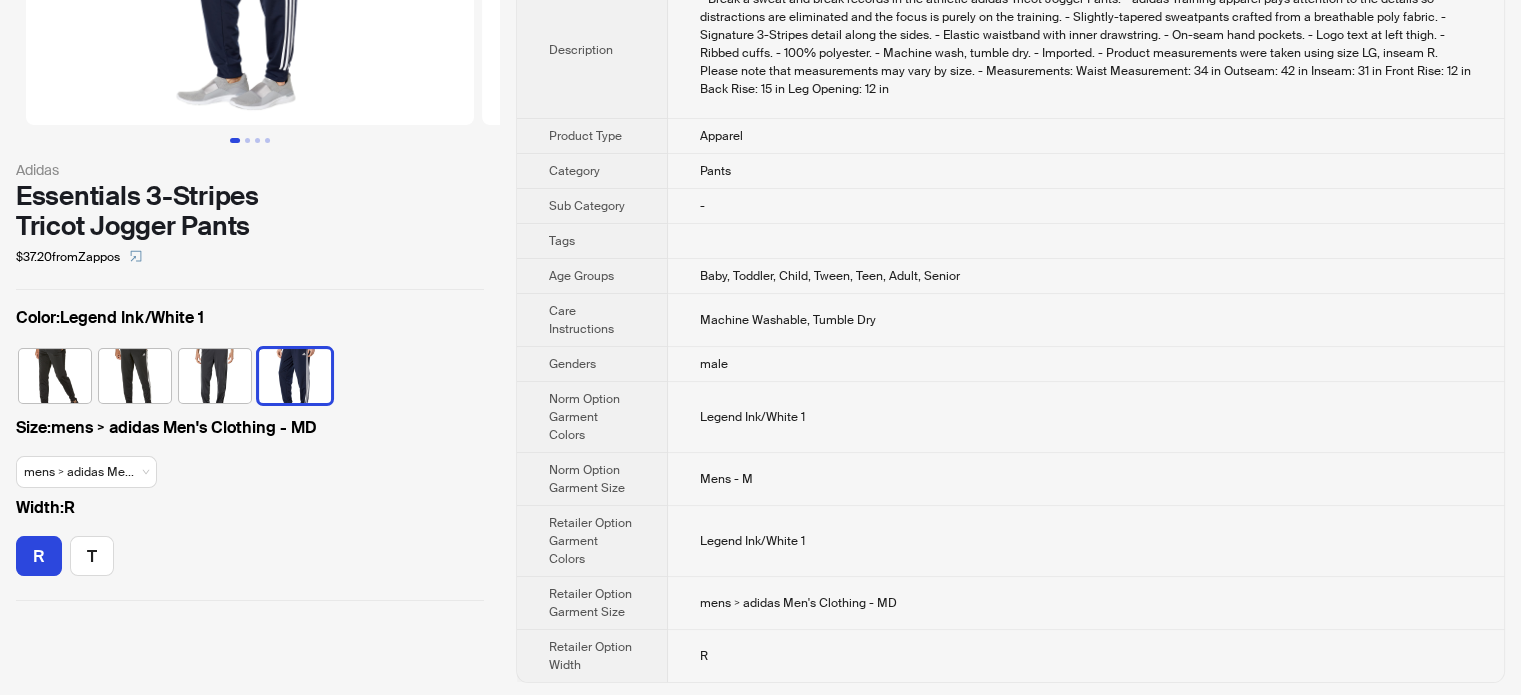 click on "Pants" at bounding box center [1086, 171] 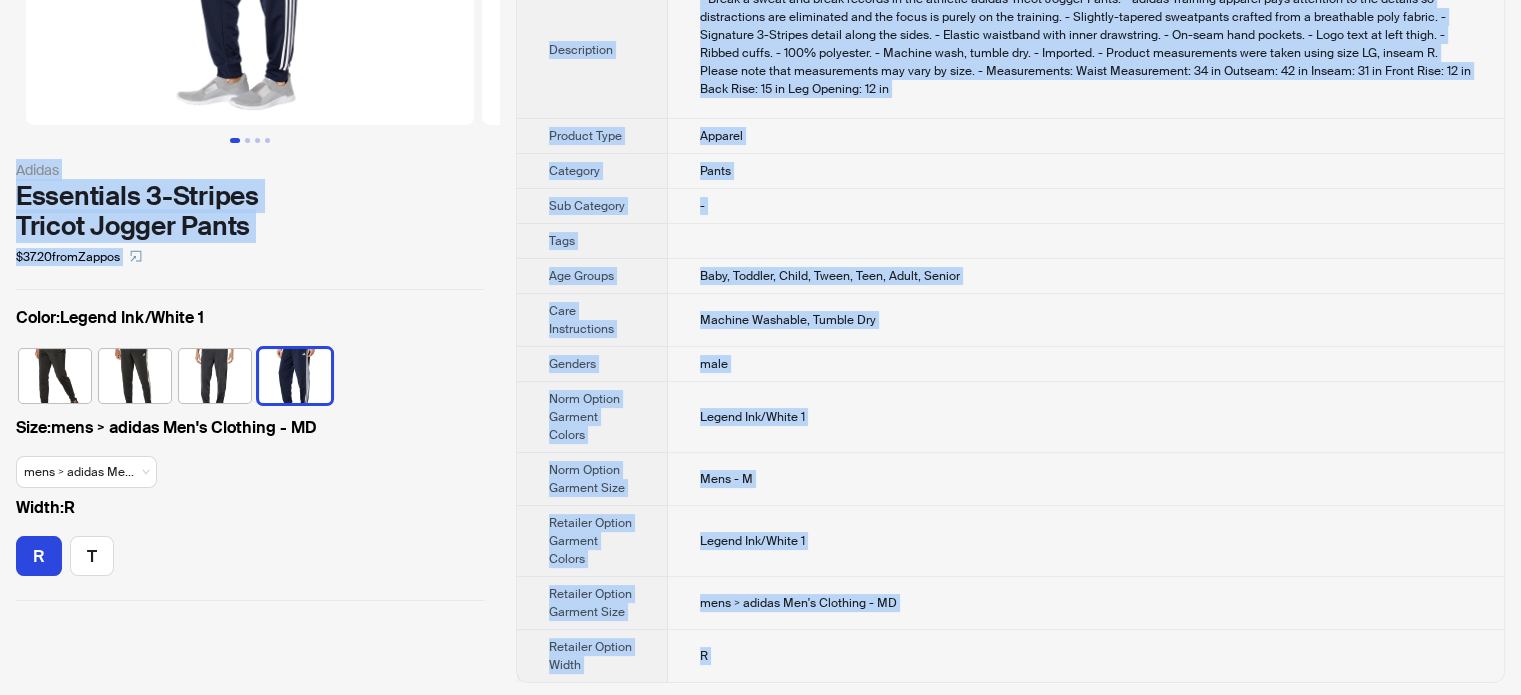 click at bounding box center [1086, 241] 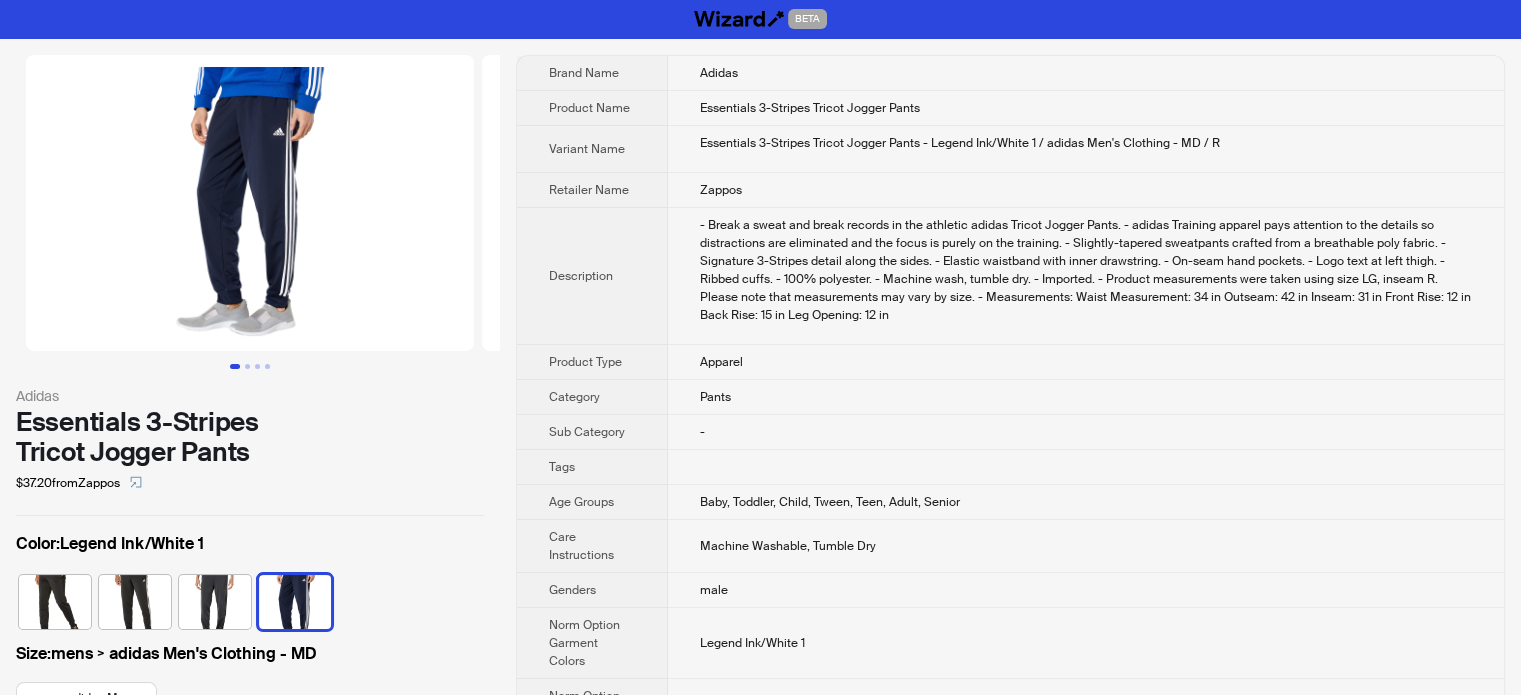 scroll, scrollTop: 0, scrollLeft: 0, axis: both 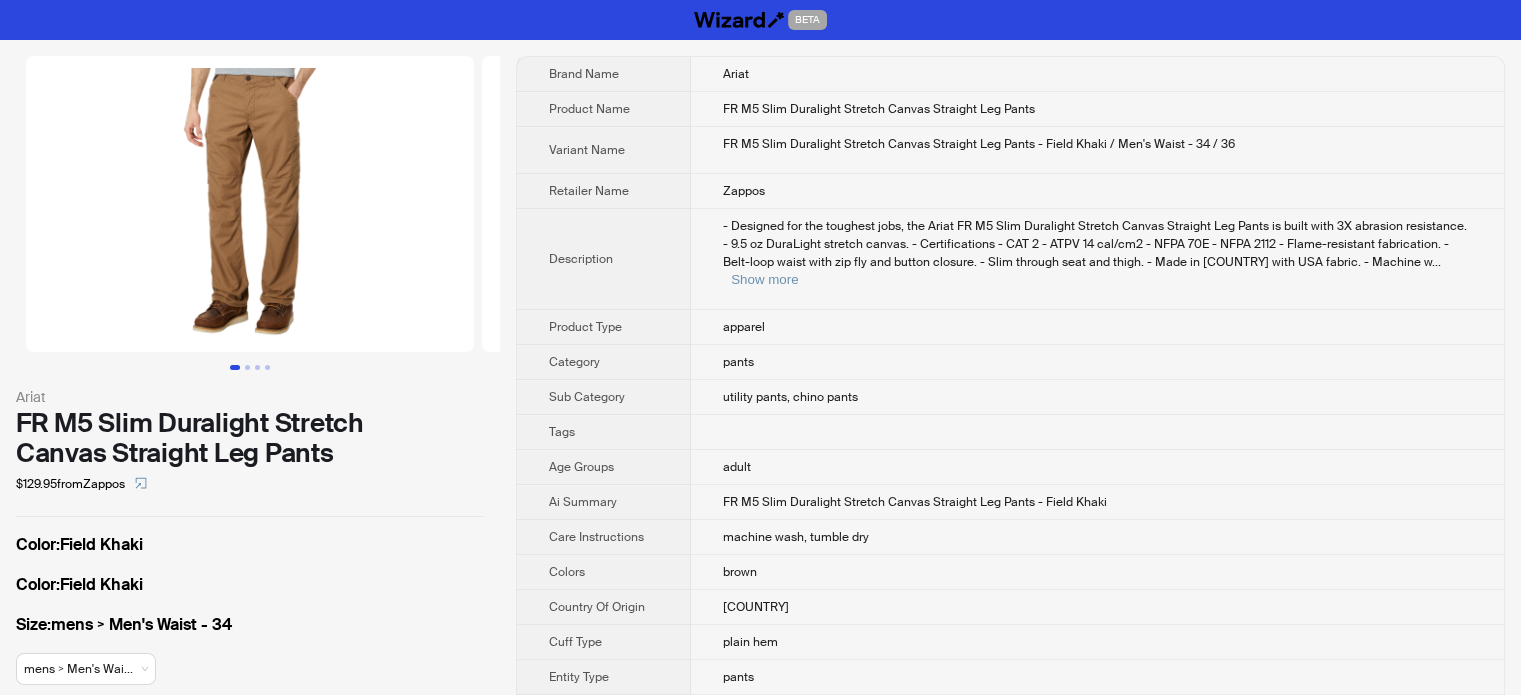 click on "- Designed for the toughest jobs, the Ariat FR M5 Slim Duralight Stretch Canvas Straight Leg Pants is built with 3X abrasion resistance.
- 9.5 oz DuraLight stretch canvas.
- Certifications
- CAT 2
- ATPV 14 cal/cm2
- NFPA 70E
- NFPA 2112
- Flame-resistant fabrication.
- Belt-loop waist with zip fly and button closure.
- Slim through seat and thigh.
- Made in Nicaragua with USA fabric.
- Machine w ... Show more" at bounding box center [1097, 259] 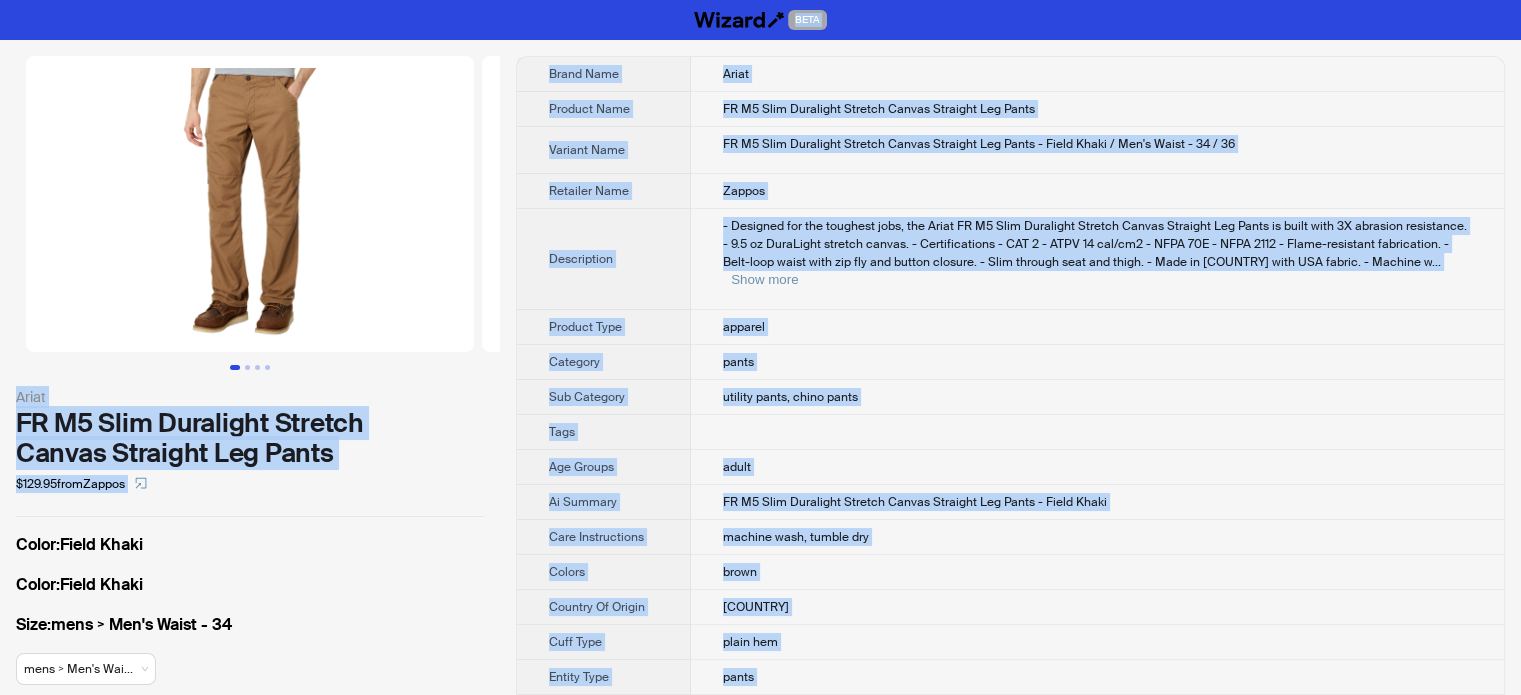 type on "**********" 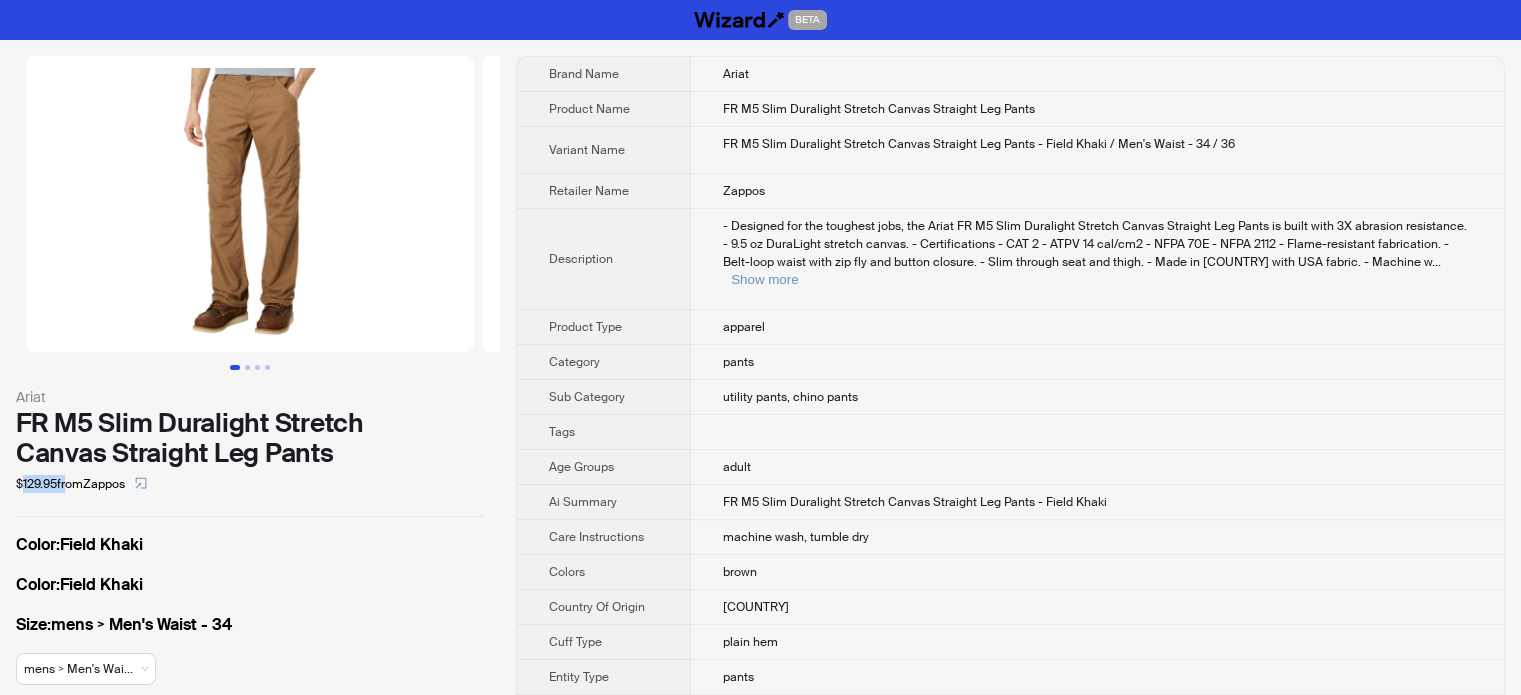 drag, startPoint x: 24, startPoint y: 481, endPoint x: 65, endPoint y: 483, distance: 41.04875 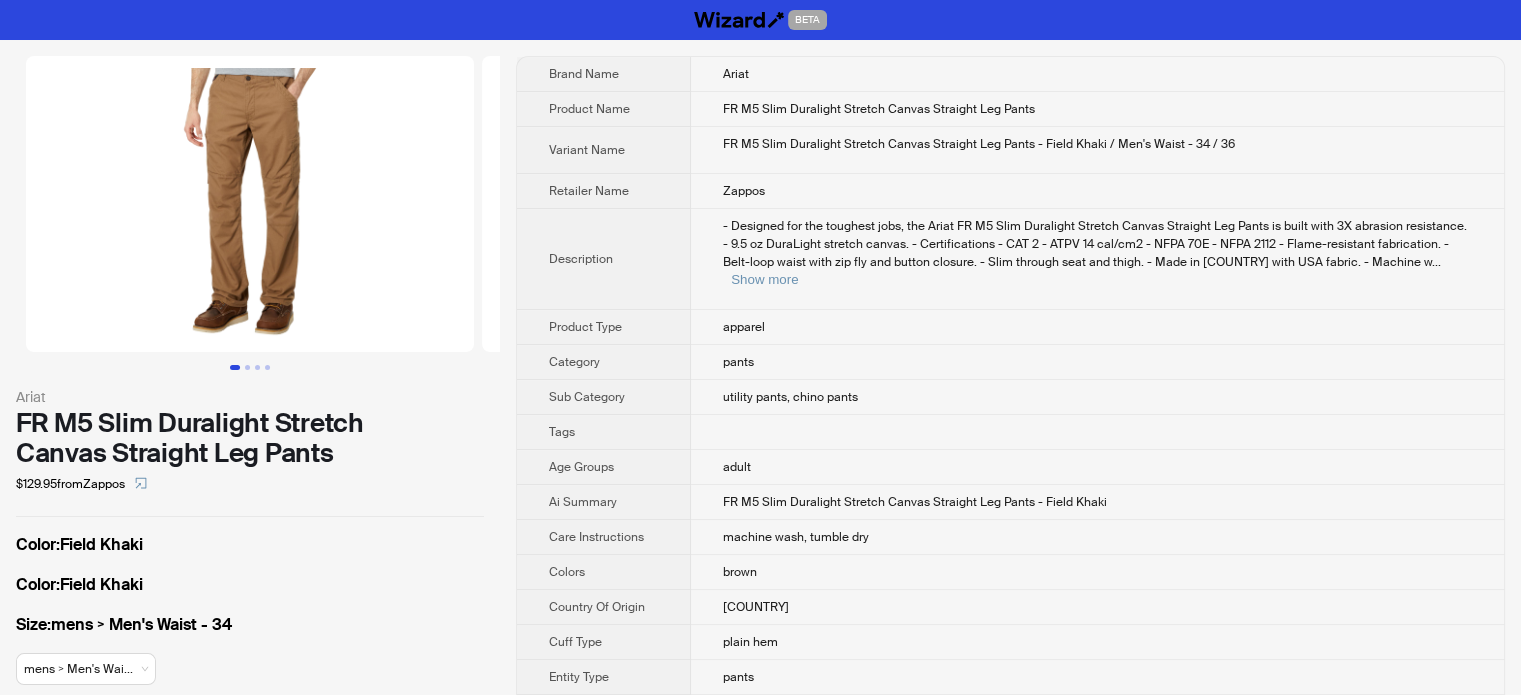 click on "- Designed for the toughest jobs, the Ariat FR M5 Slim Duralight Stretch Canvas Straight Leg Pants is built with 3X abrasion resistance.
- 9.5 oz DuraLight stretch canvas.
- Certifications
- CAT 2
- ATPV 14 cal/cm2
- NFPA 70E
- NFPA 2112
- Flame-resistant fabrication.
- Belt-loop waist with zip fly and button closure.
- Slim through seat and thigh.
- Made in Nicaragua with USA fabric.
- Machine w ... Show more" at bounding box center [1097, 259] 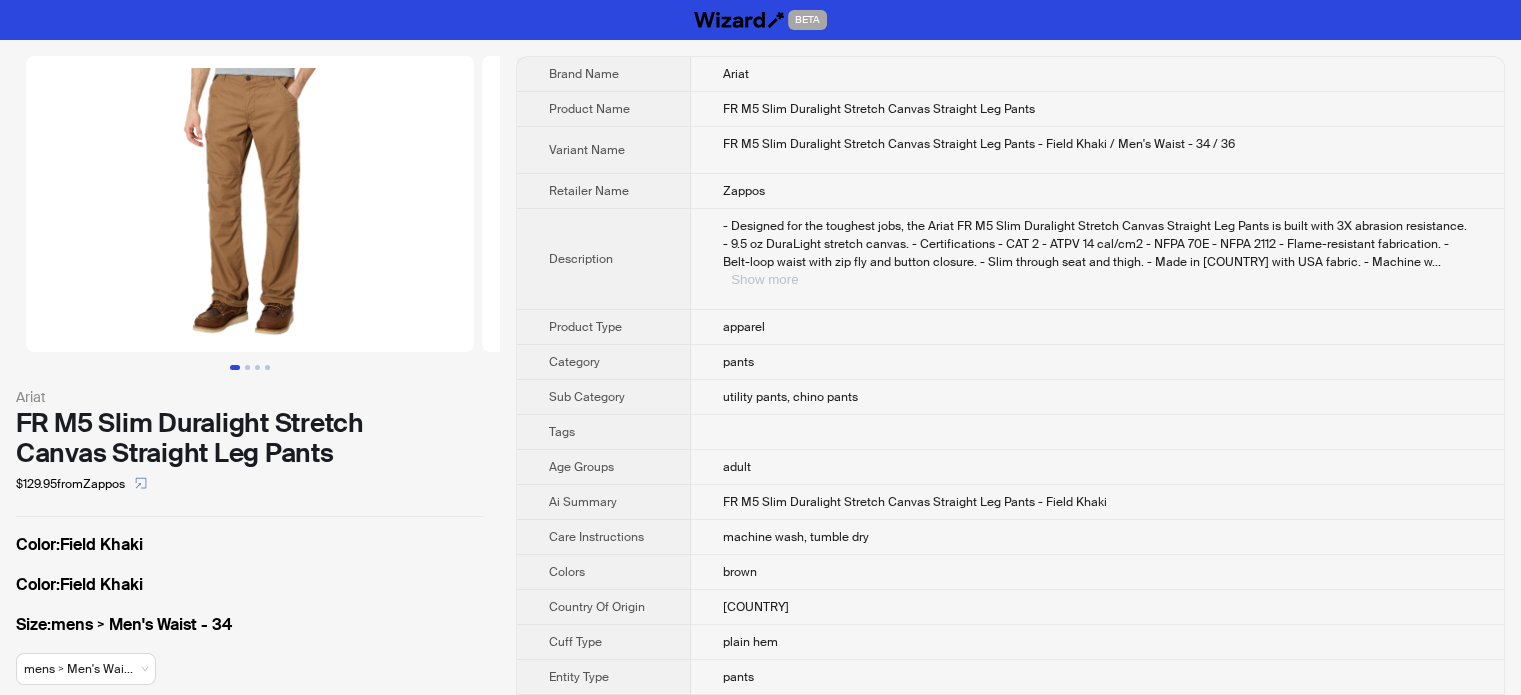 click on "Show more" at bounding box center (764, 279) 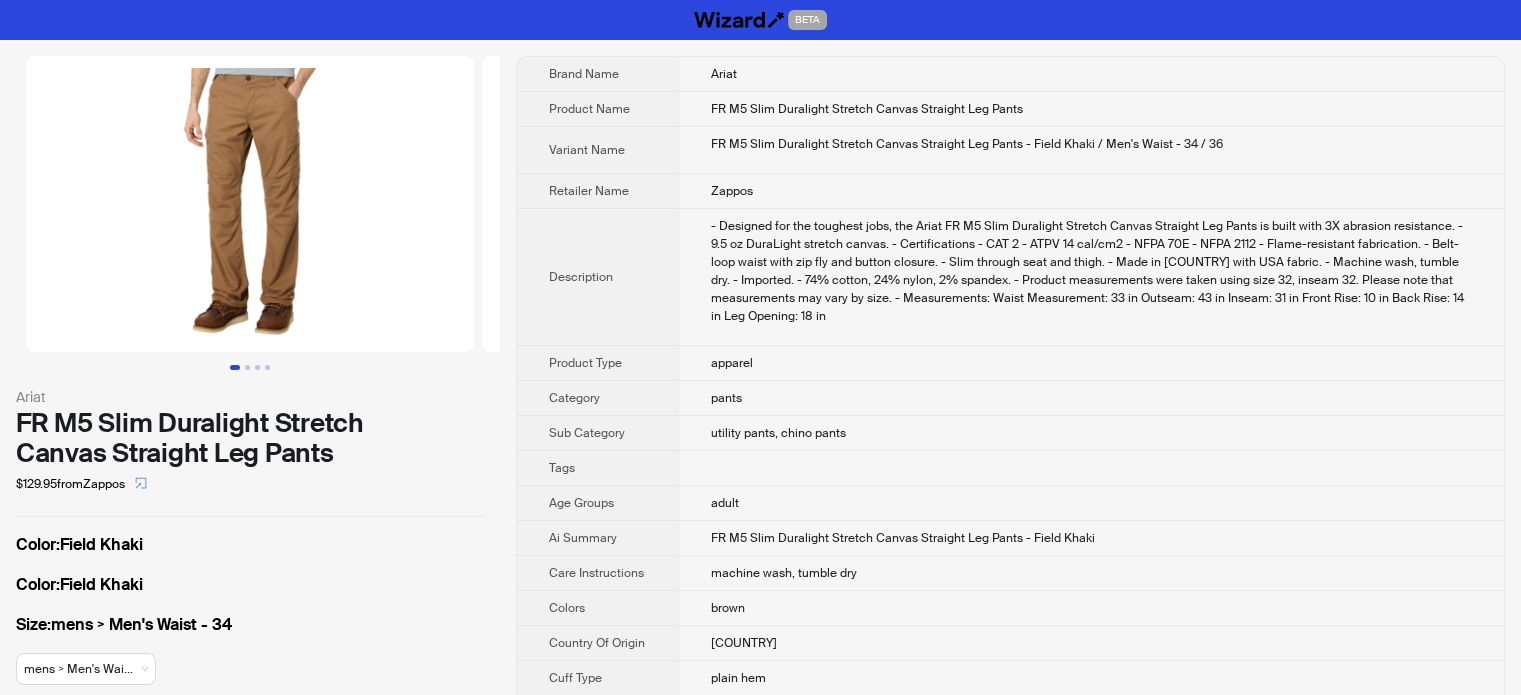 click on "Variant Name" at bounding box center (597, 150) 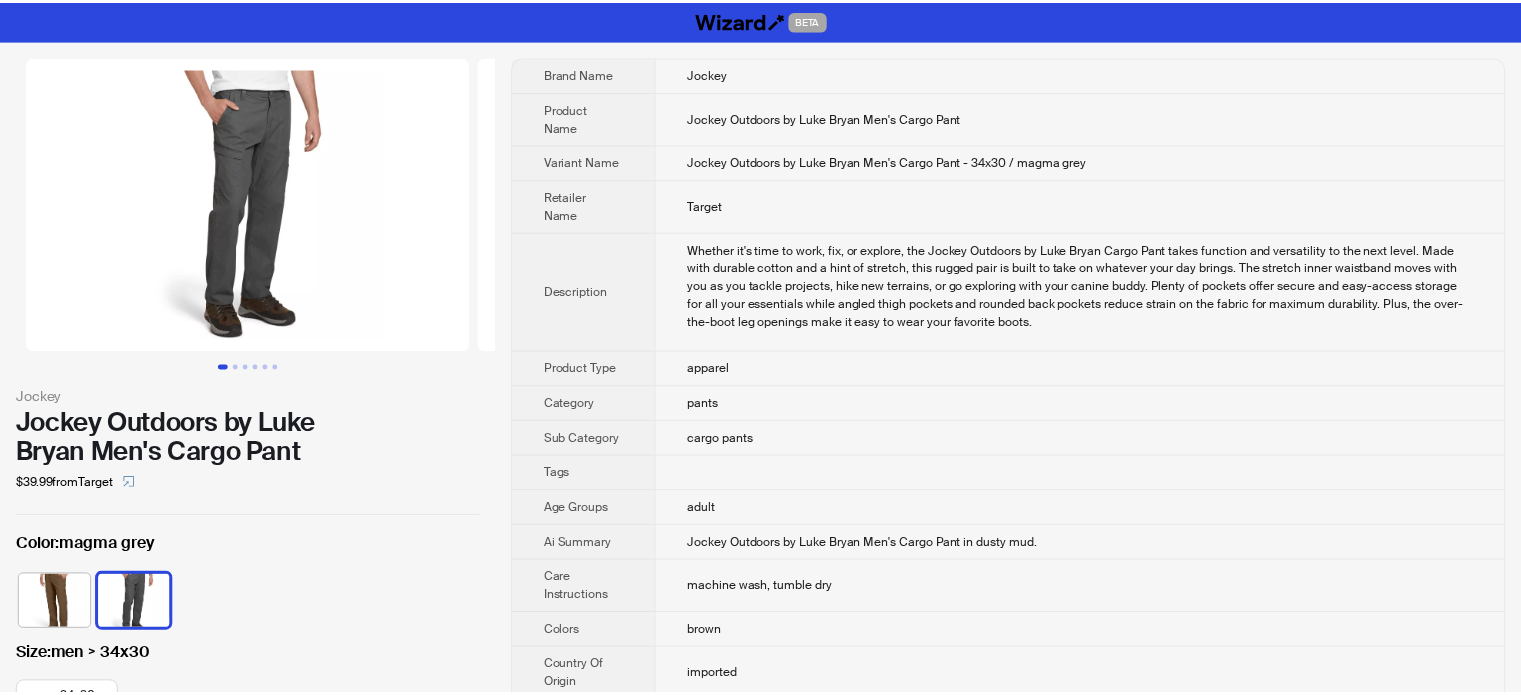 scroll, scrollTop: 0, scrollLeft: 0, axis: both 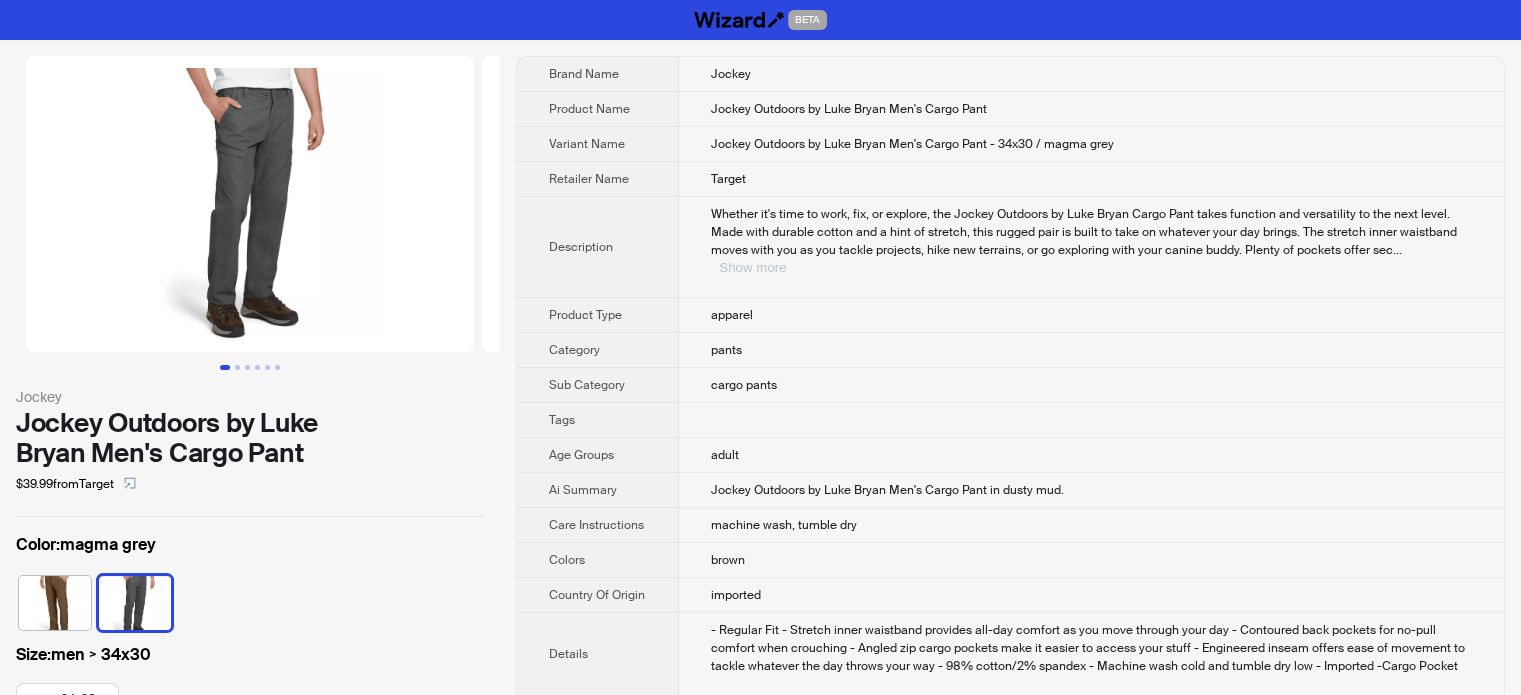 click on "Show more" at bounding box center [752, 267] 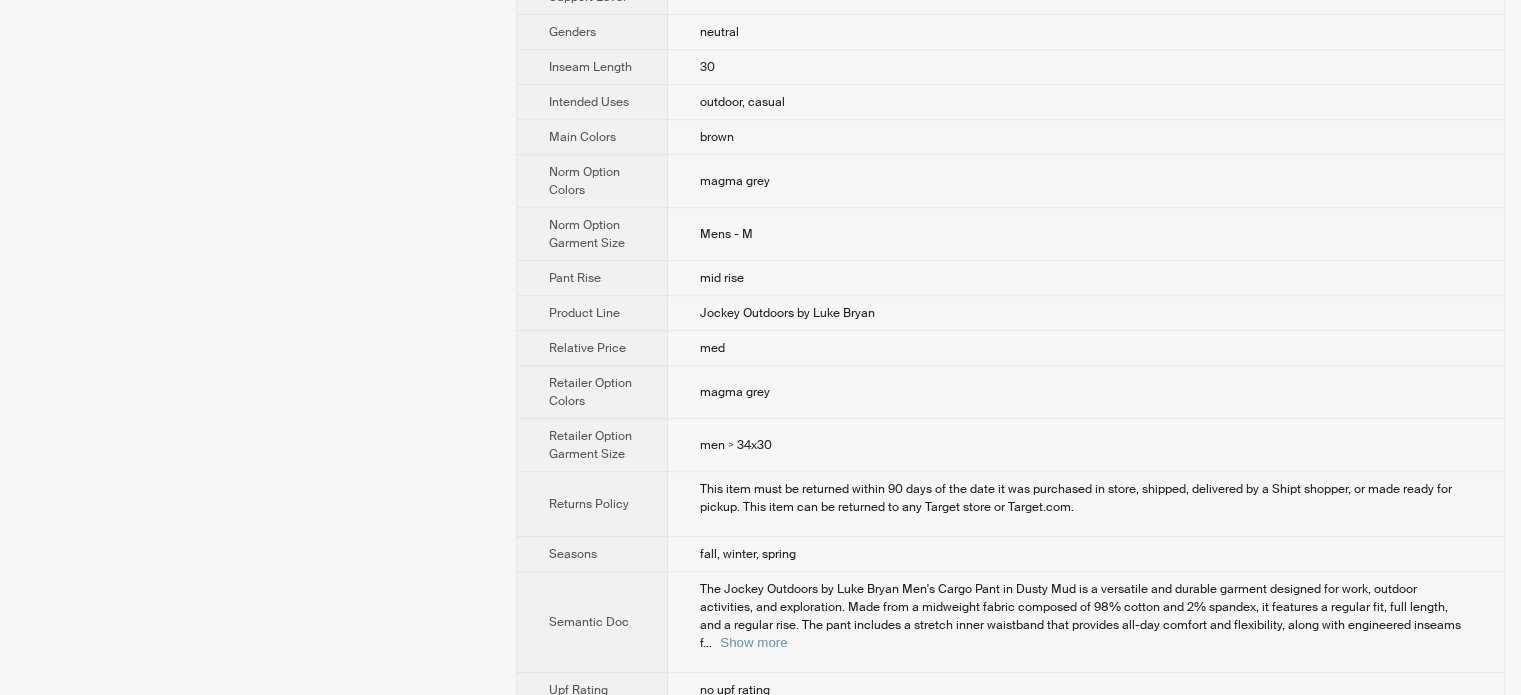 scroll, scrollTop: 1319, scrollLeft: 0, axis: vertical 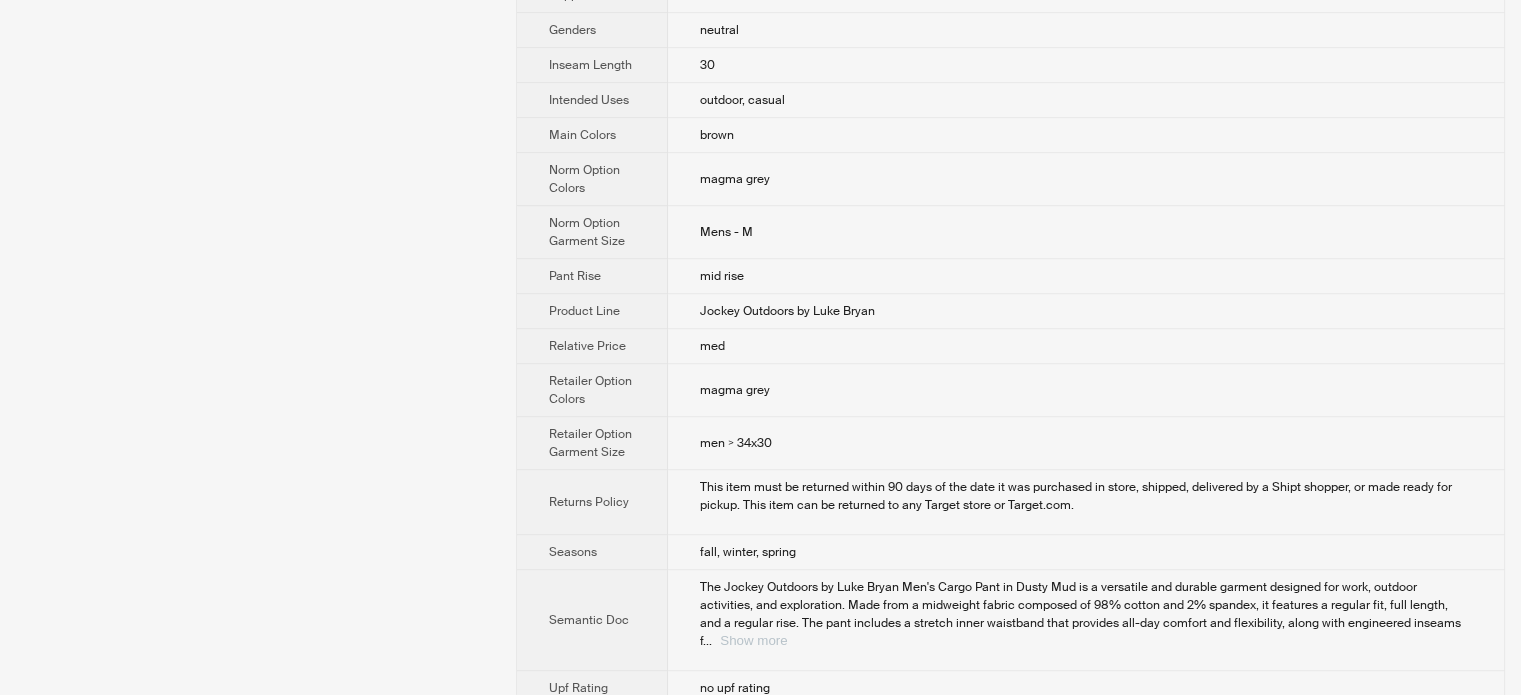 click on "Show more" at bounding box center (753, 640) 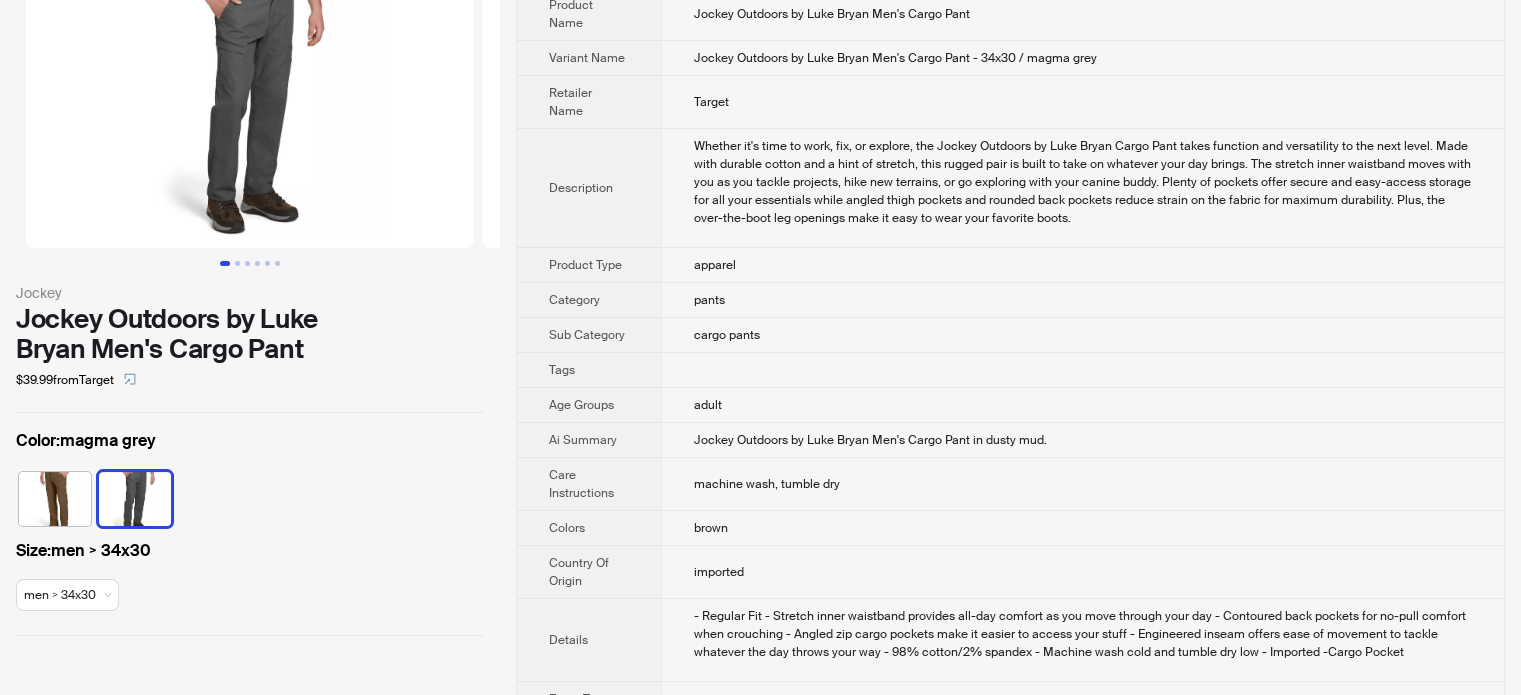 scroll, scrollTop: 0, scrollLeft: 0, axis: both 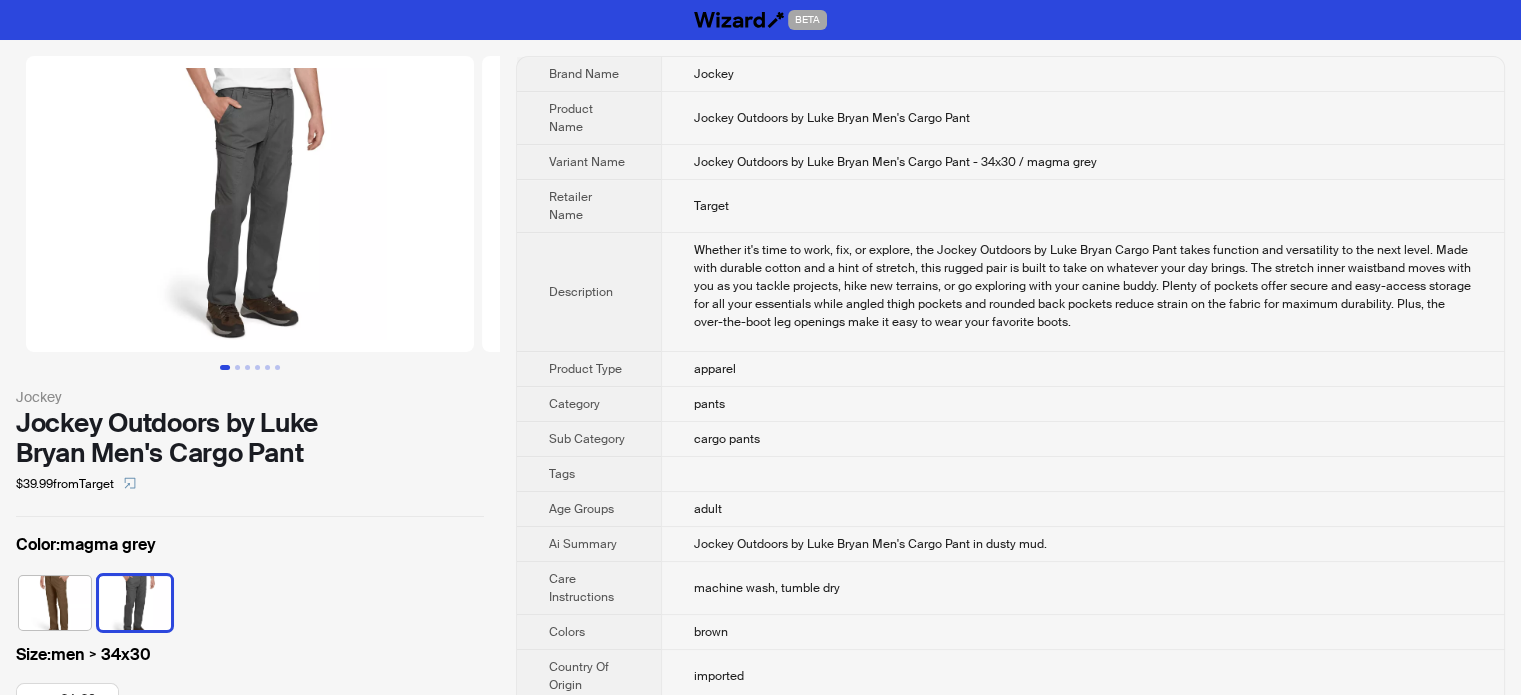 click on "Variant Name" at bounding box center (589, 162) 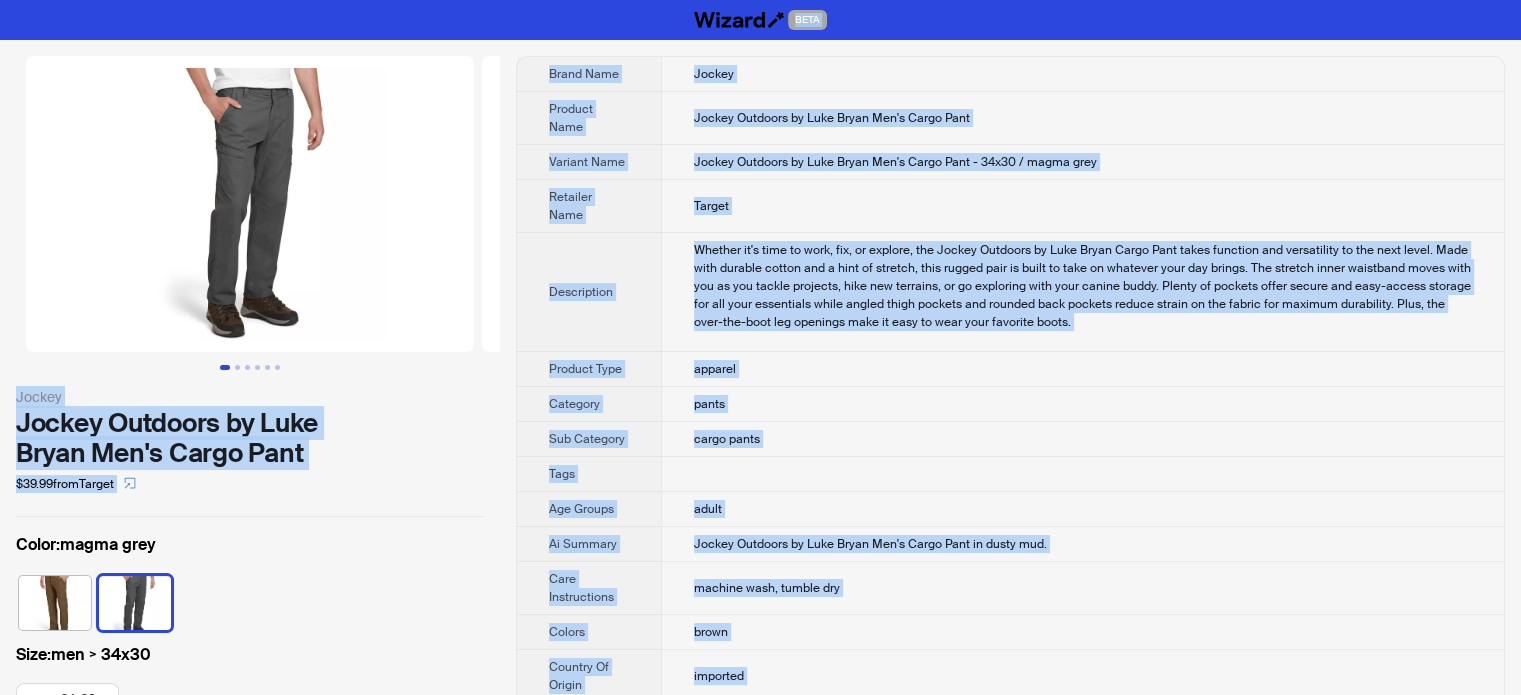type on "**********" 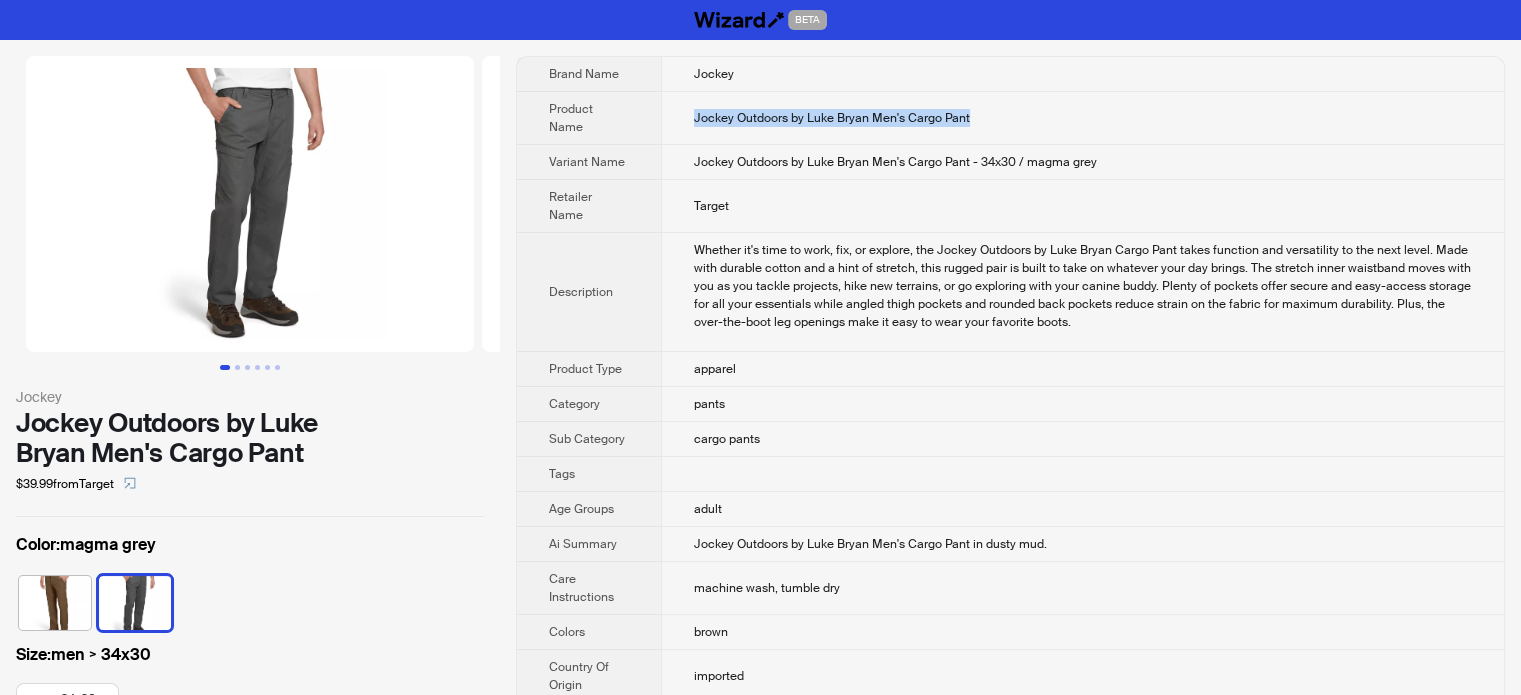 drag, startPoint x: 692, startPoint y: 100, endPoint x: 1030, endPoint y: 108, distance: 338.09467 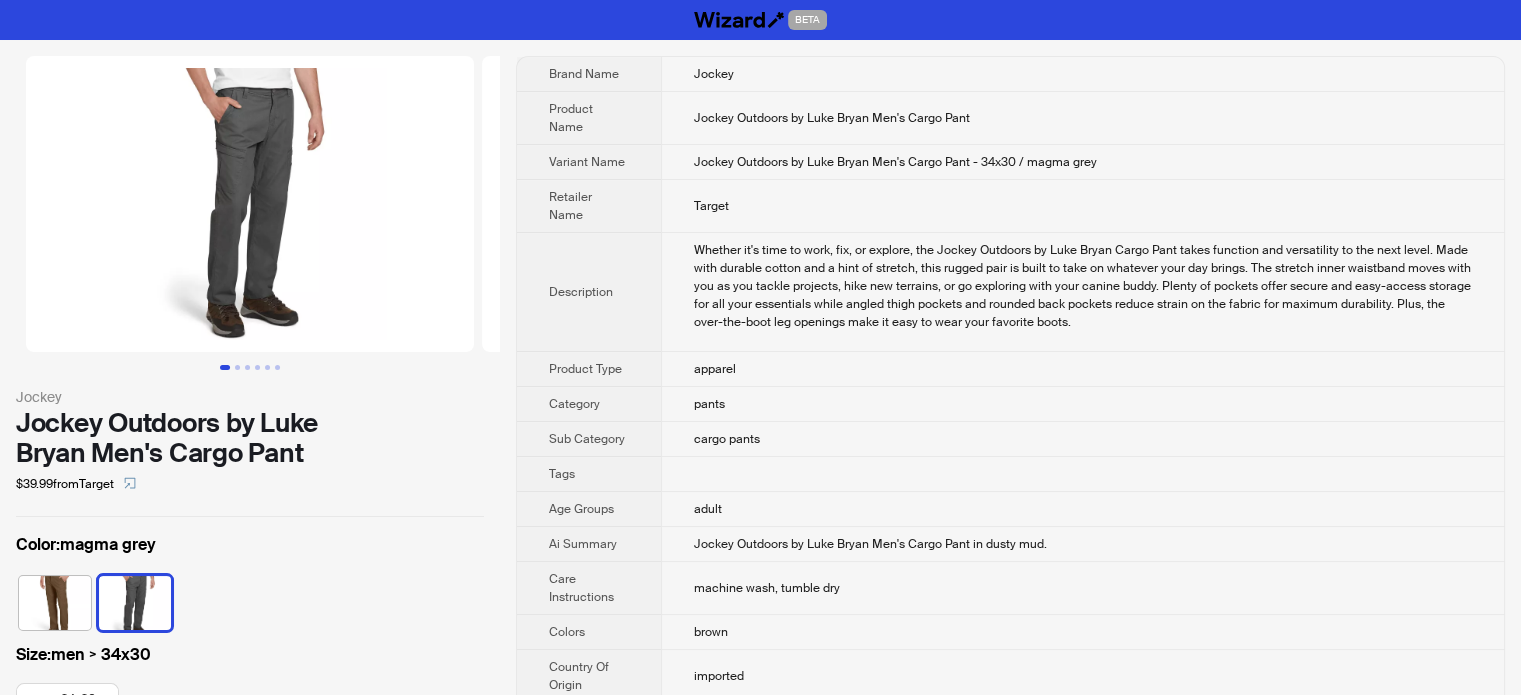 click on "Jockey Outdoors by Luke Bryan Men's Cargo Pant - 34x30 / magma grey" at bounding box center (1082, 162) 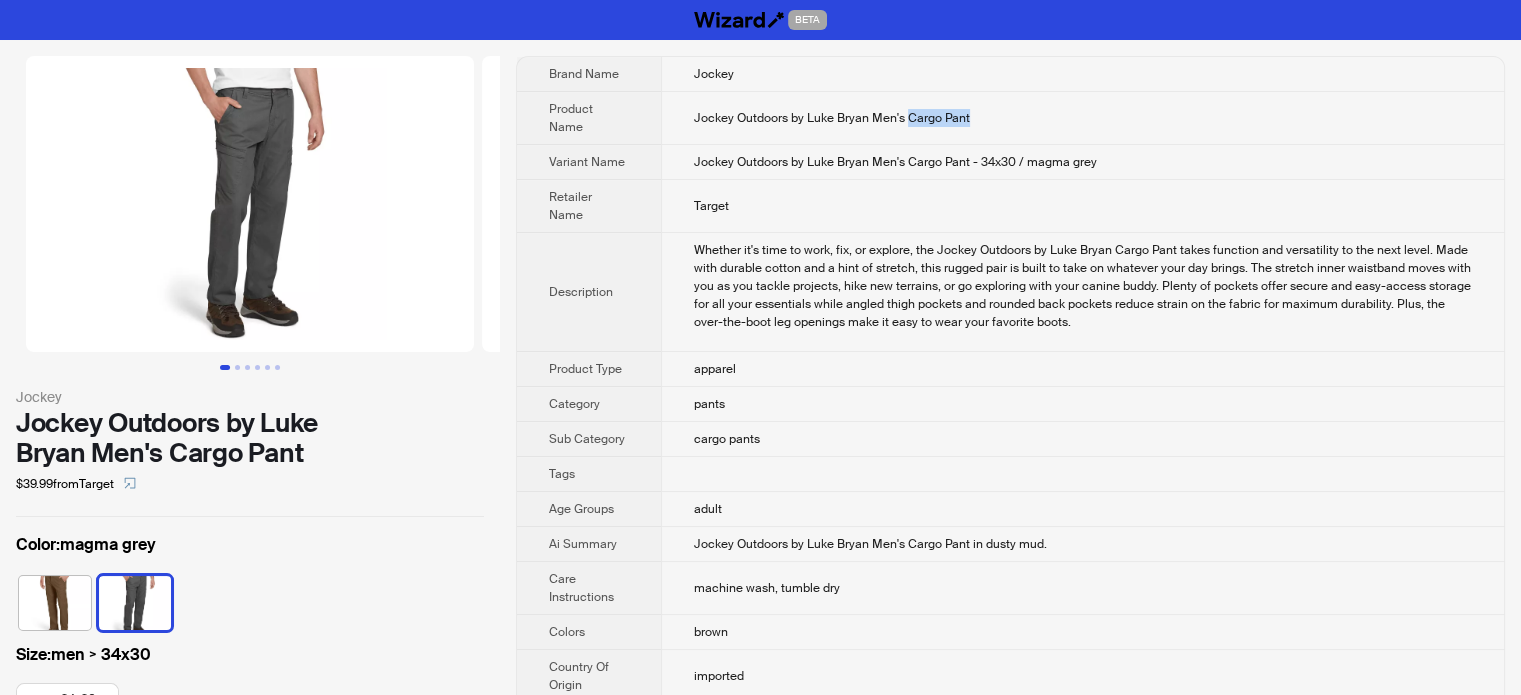 drag, startPoint x: 905, startPoint y: 106, endPoint x: 968, endPoint y: 104, distance: 63.03174 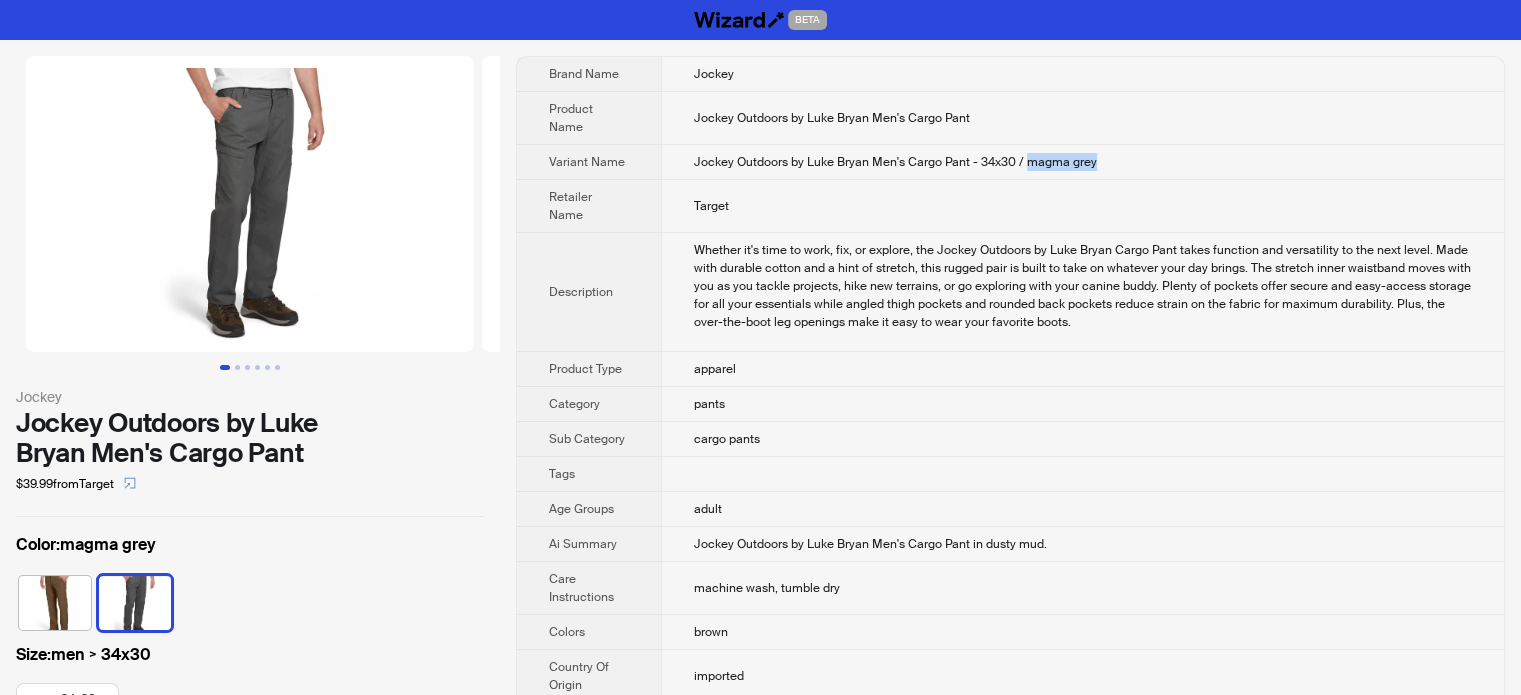 drag, startPoint x: 1024, startPoint y: 142, endPoint x: 1092, endPoint y: 144, distance: 68.0294 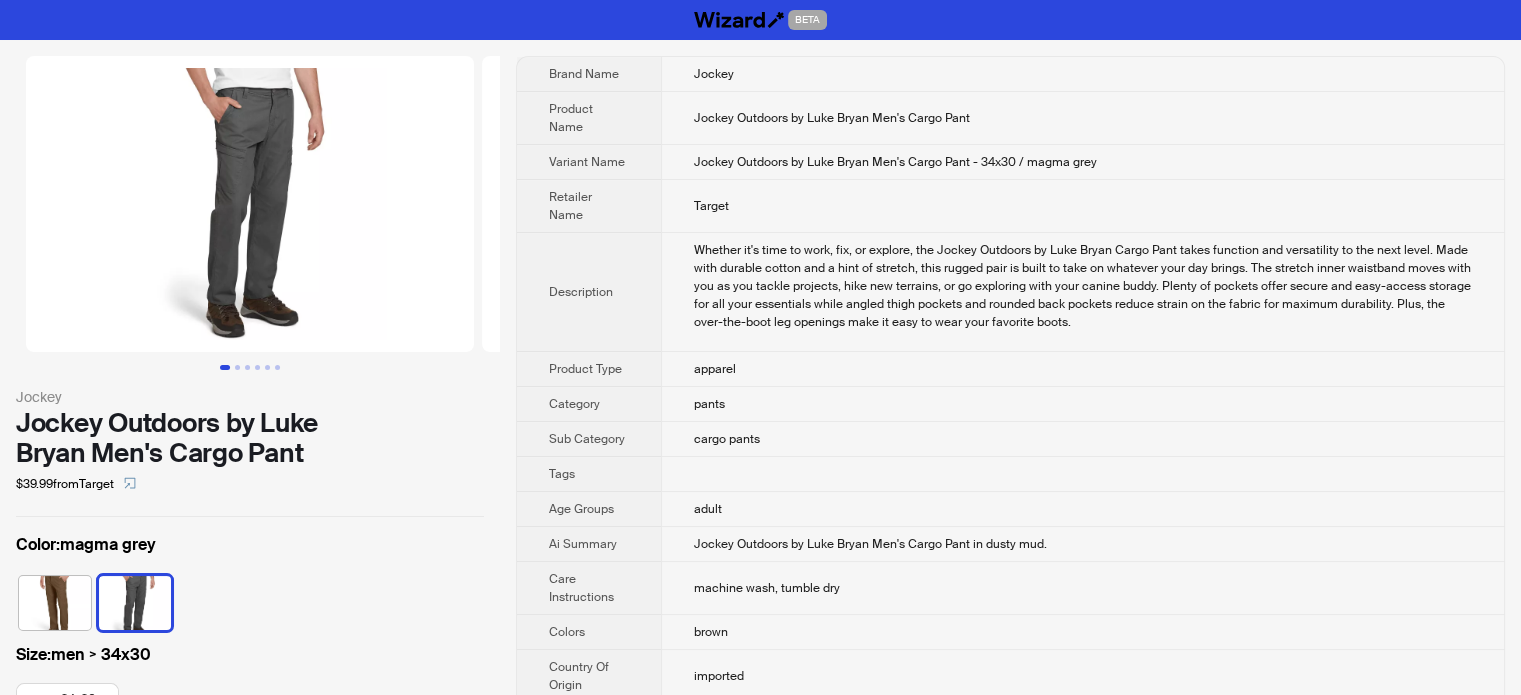 click on "Target" at bounding box center [1082, 206] 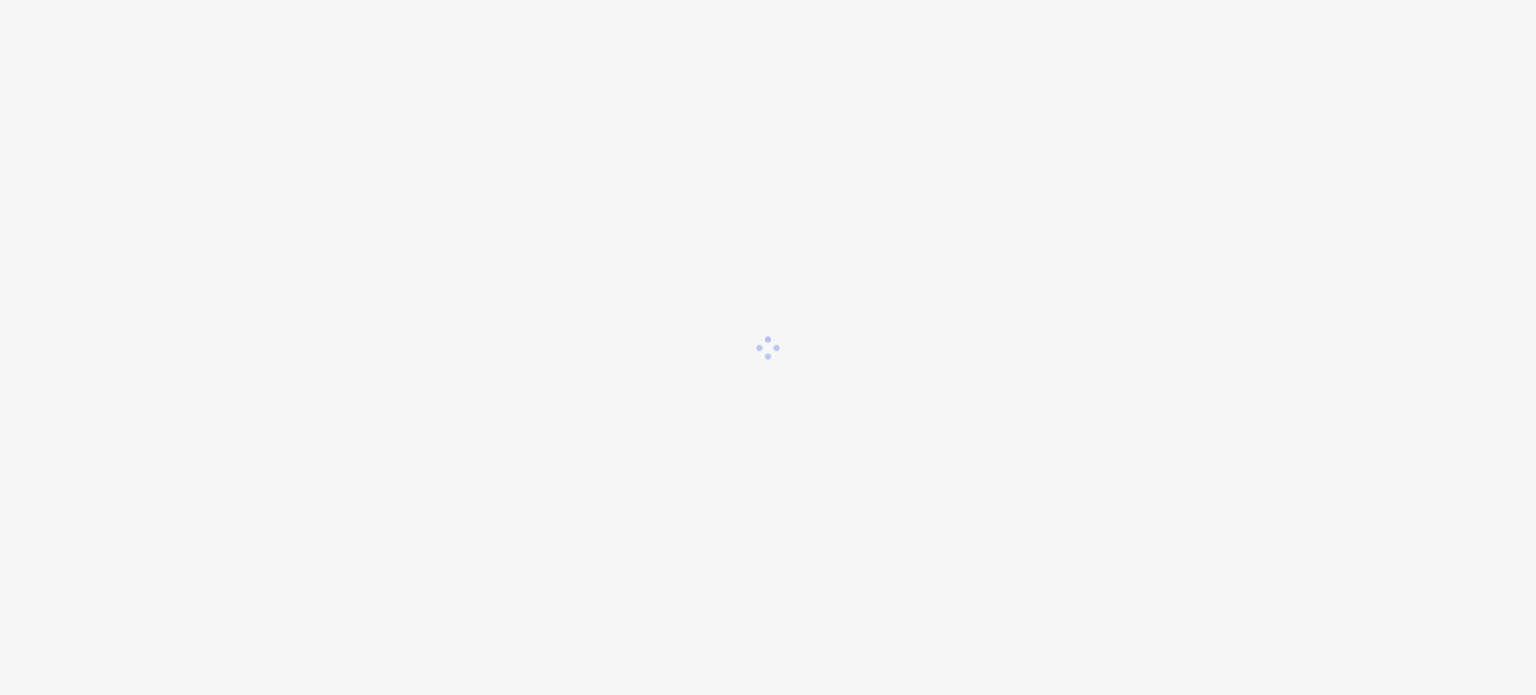 scroll, scrollTop: 0, scrollLeft: 0, axis: both 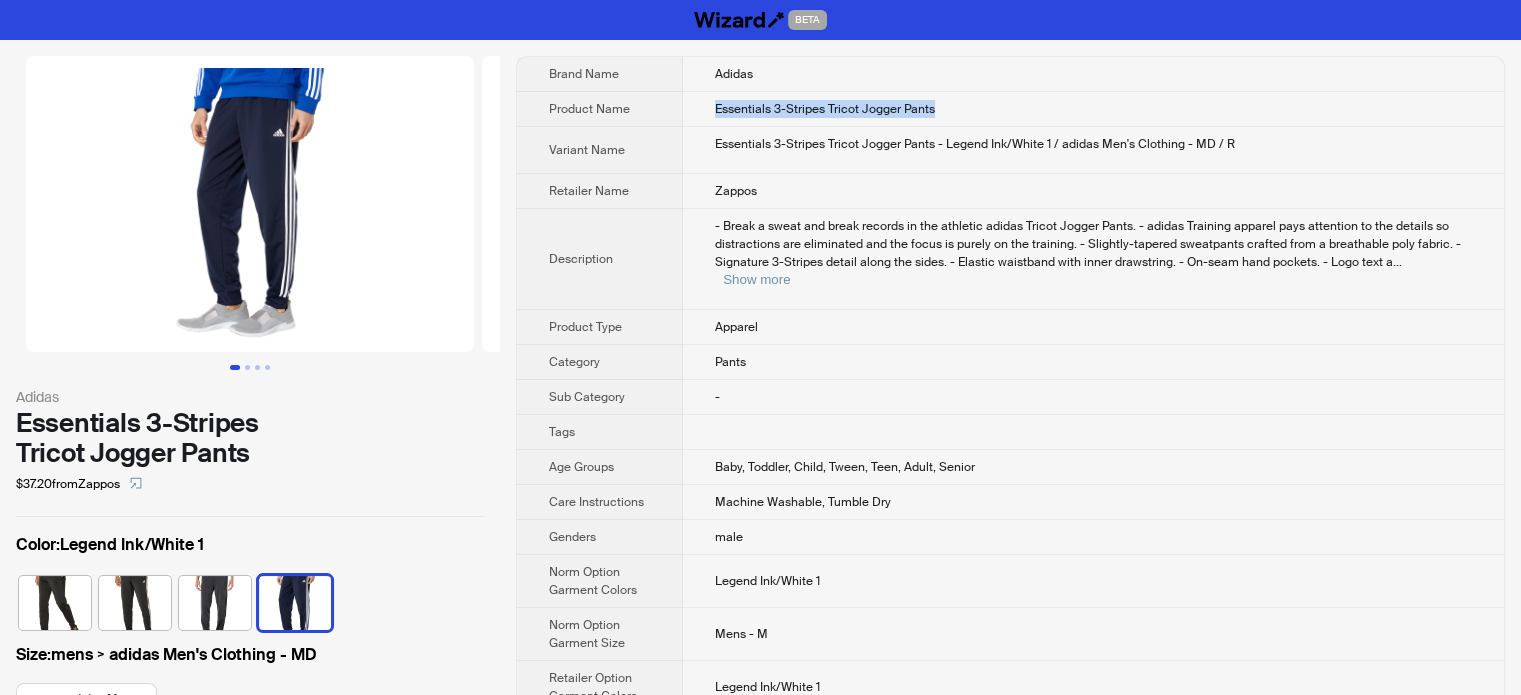drag, startPoint x: 712, startPoint y: 108, endPoint x: 957, endPoint y: 103, distance: 245.05101 